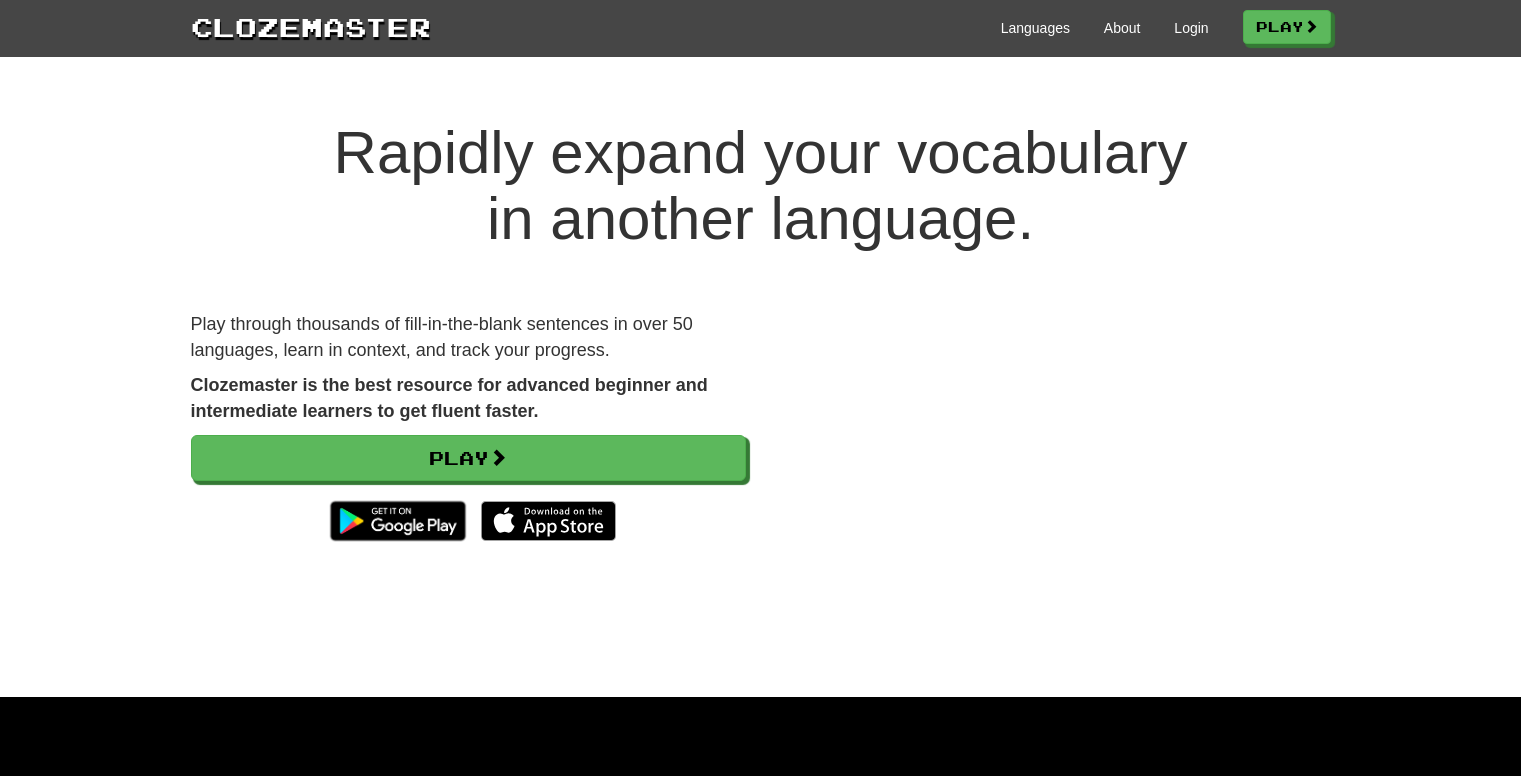 scroll, scrollTop: 0, scrollLeft: 0, axis: both 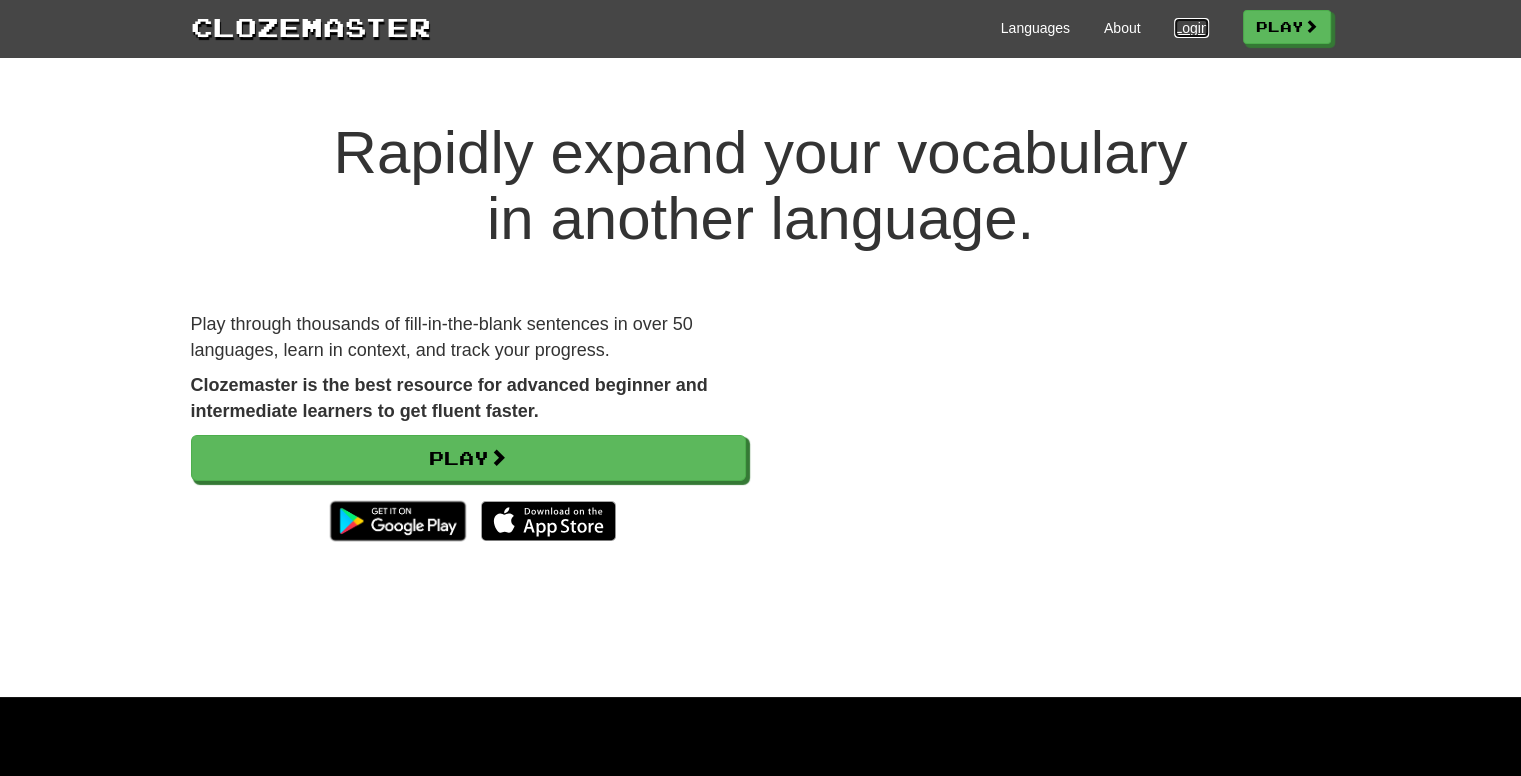 click on "Login" at bounding box center [1191, 28] 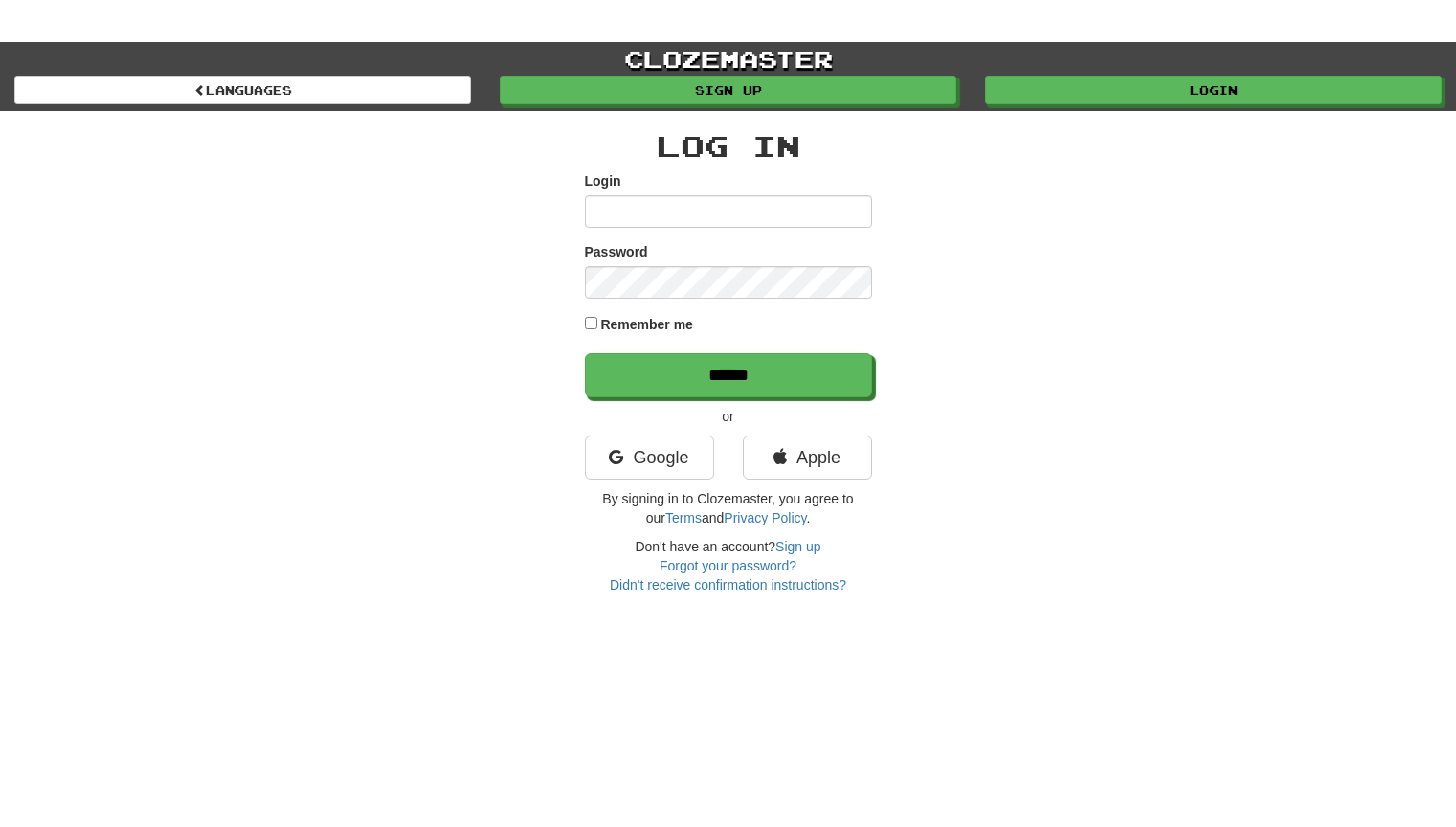scroll, scrollTop: 0, scrollLeft: 0, axis: both 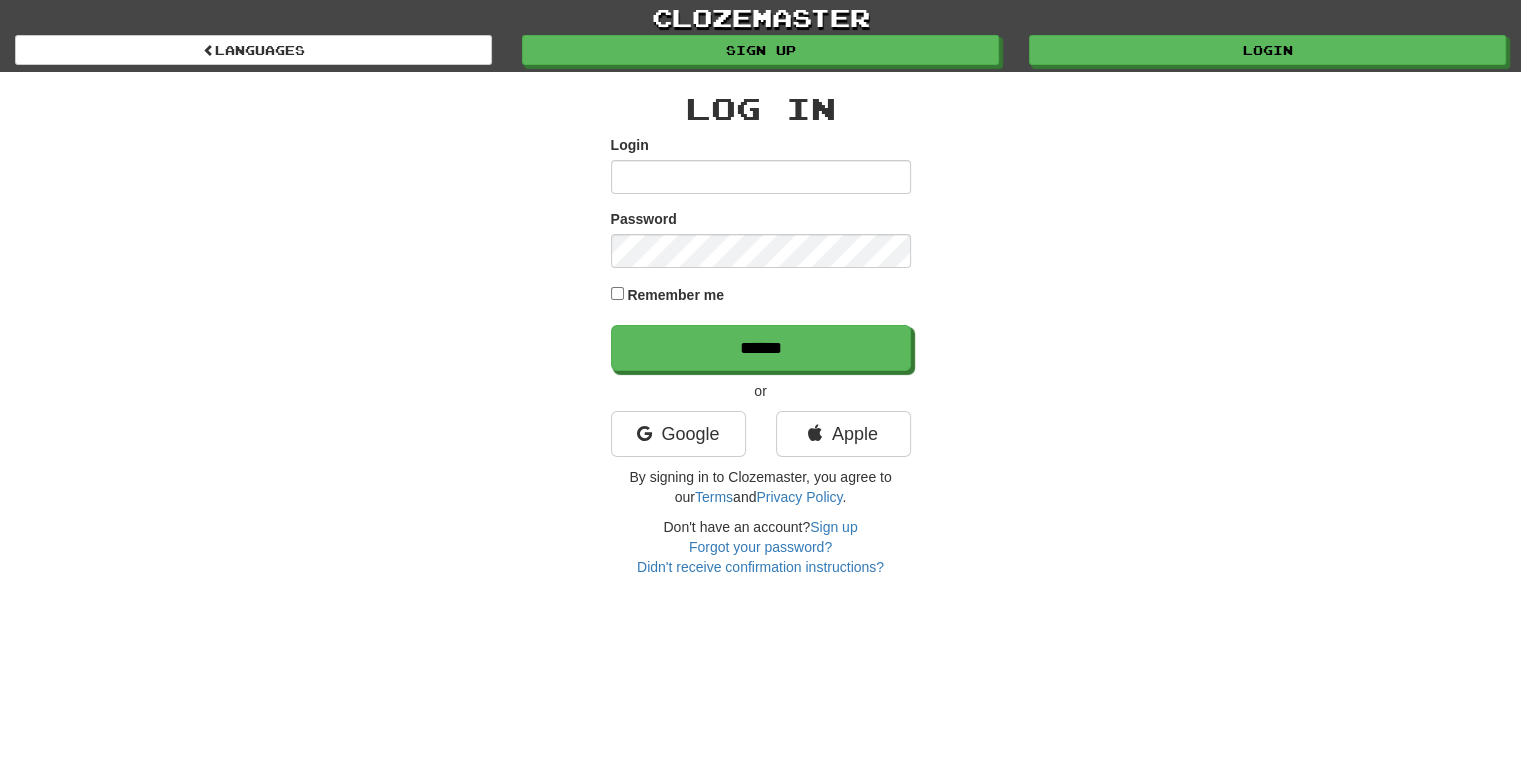 type on "**********" 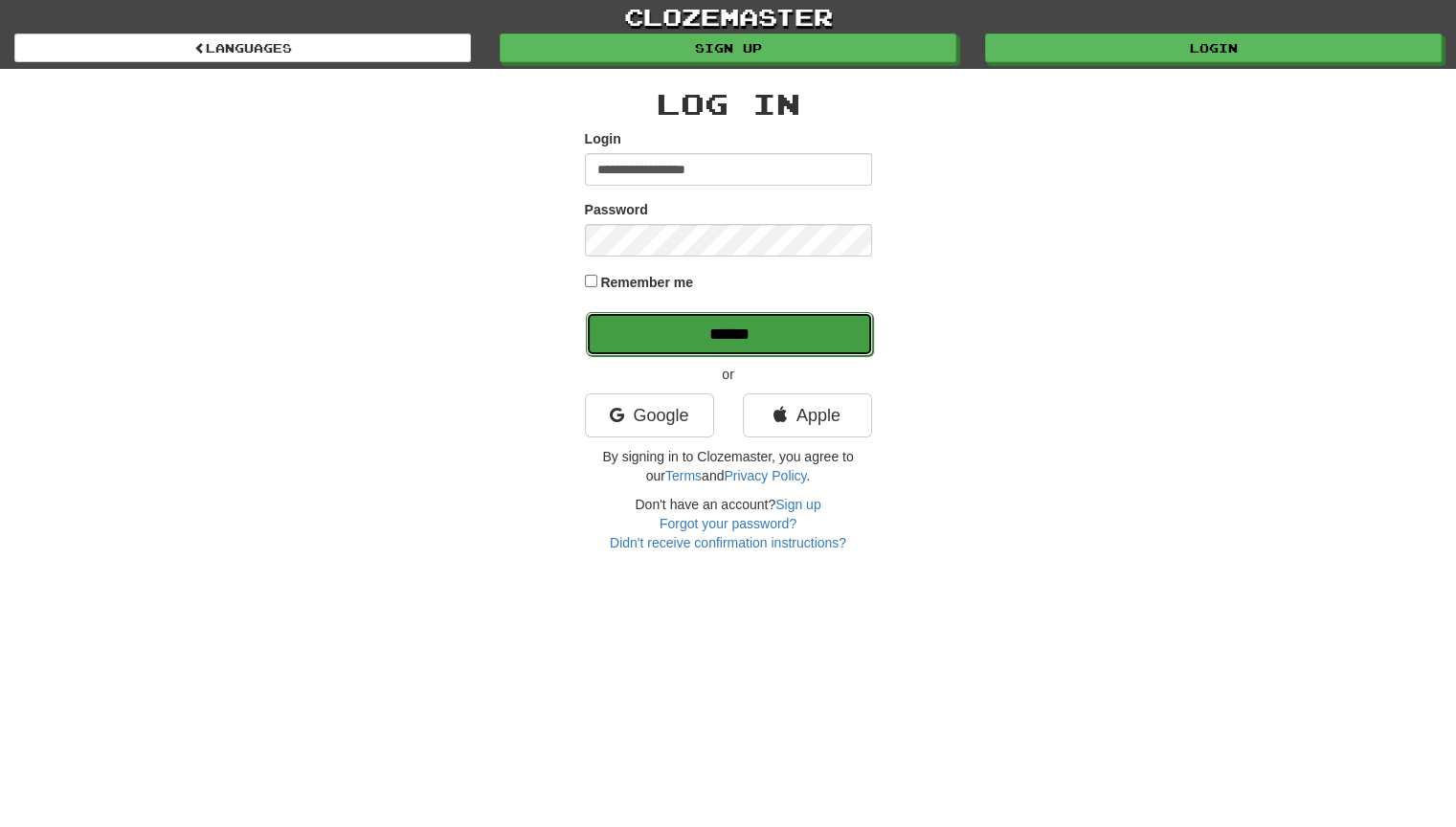 click on "******" at bounding box center [729, 334] 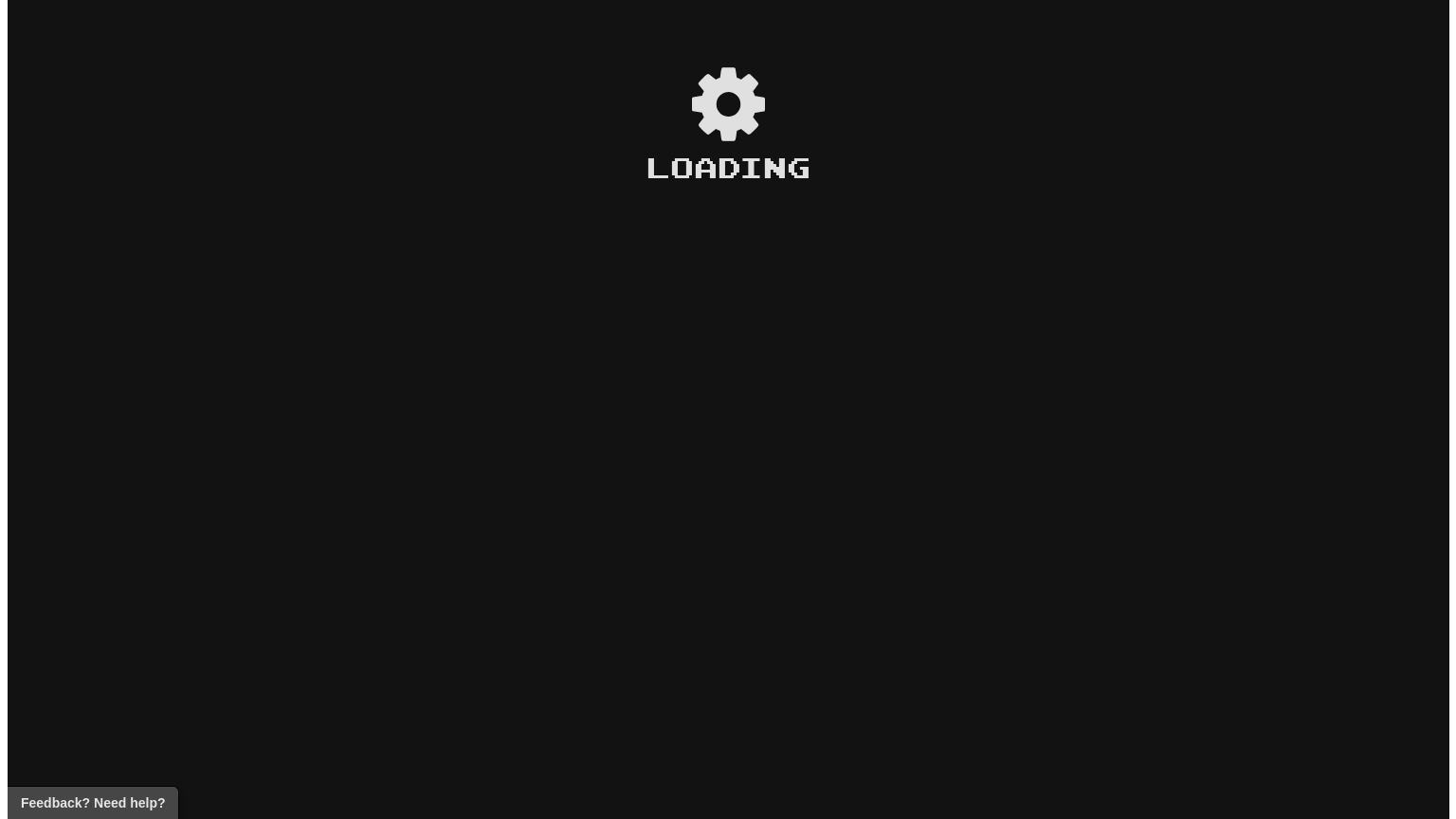 scroll, scrollTop: 0, scrollLeft: 0, axis: both 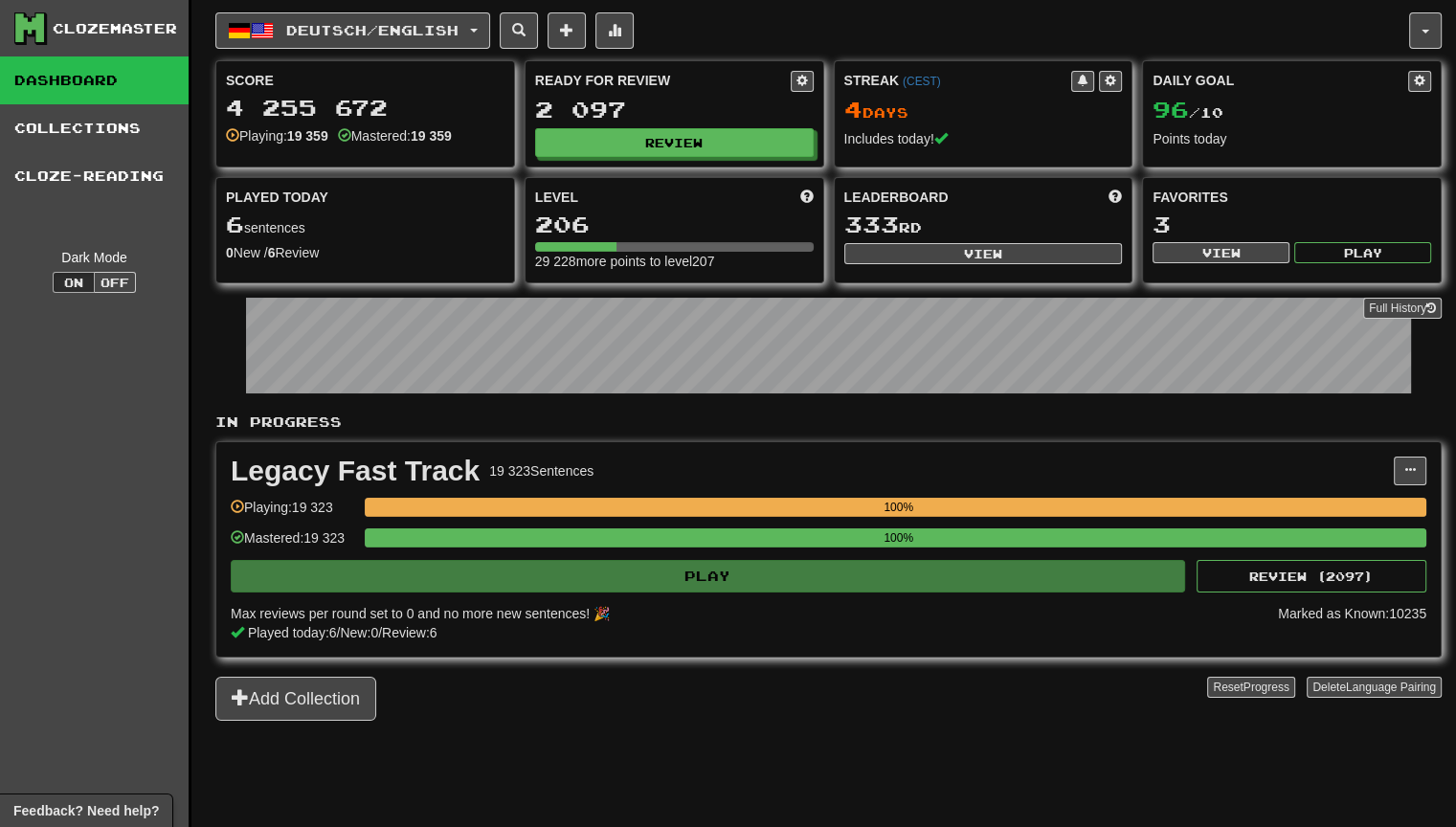 click on "Ready for Review 2 097   Review" at bounding box center [674, 114] 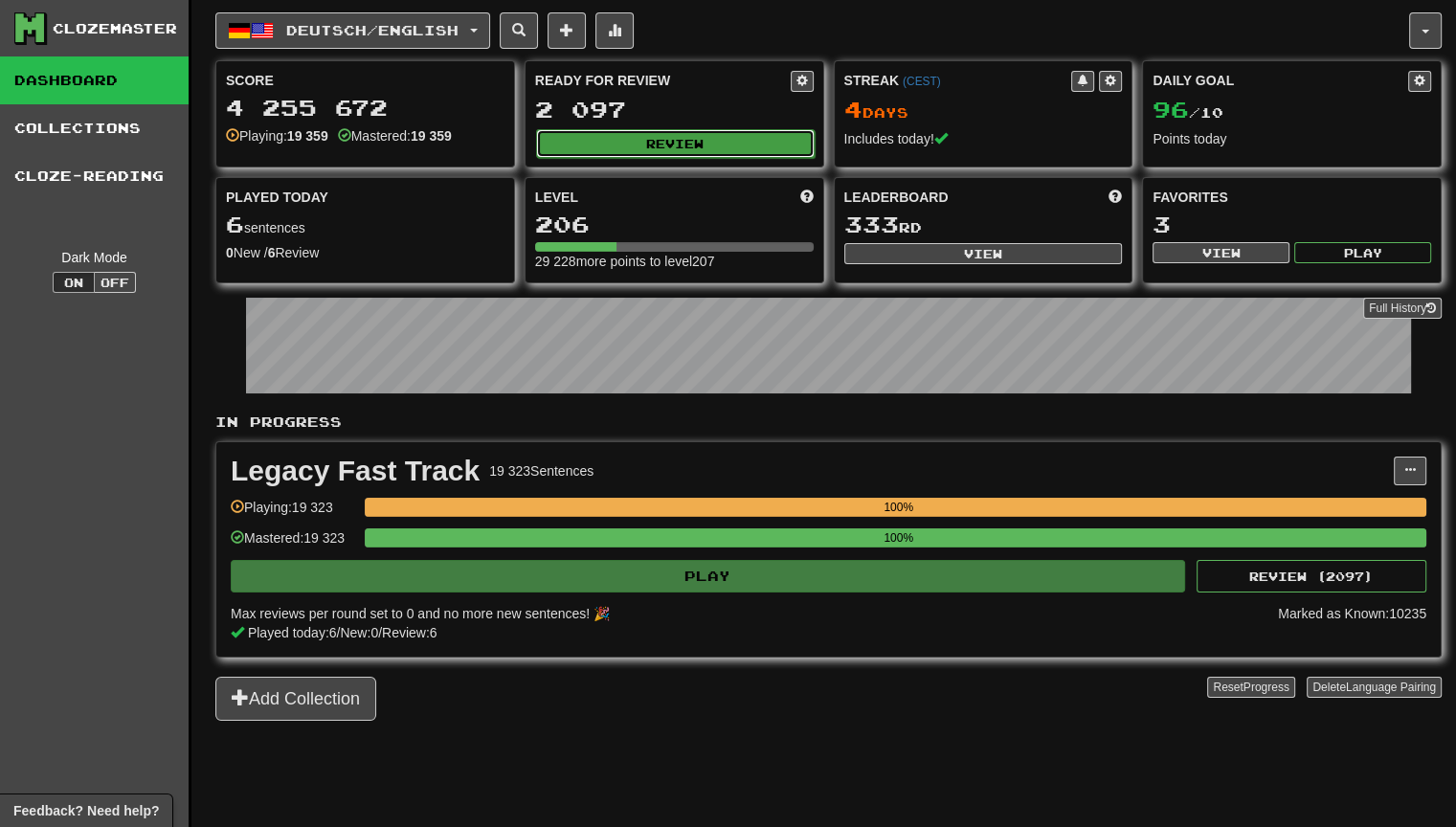 click on "Review" at bounding box center [675, 144] 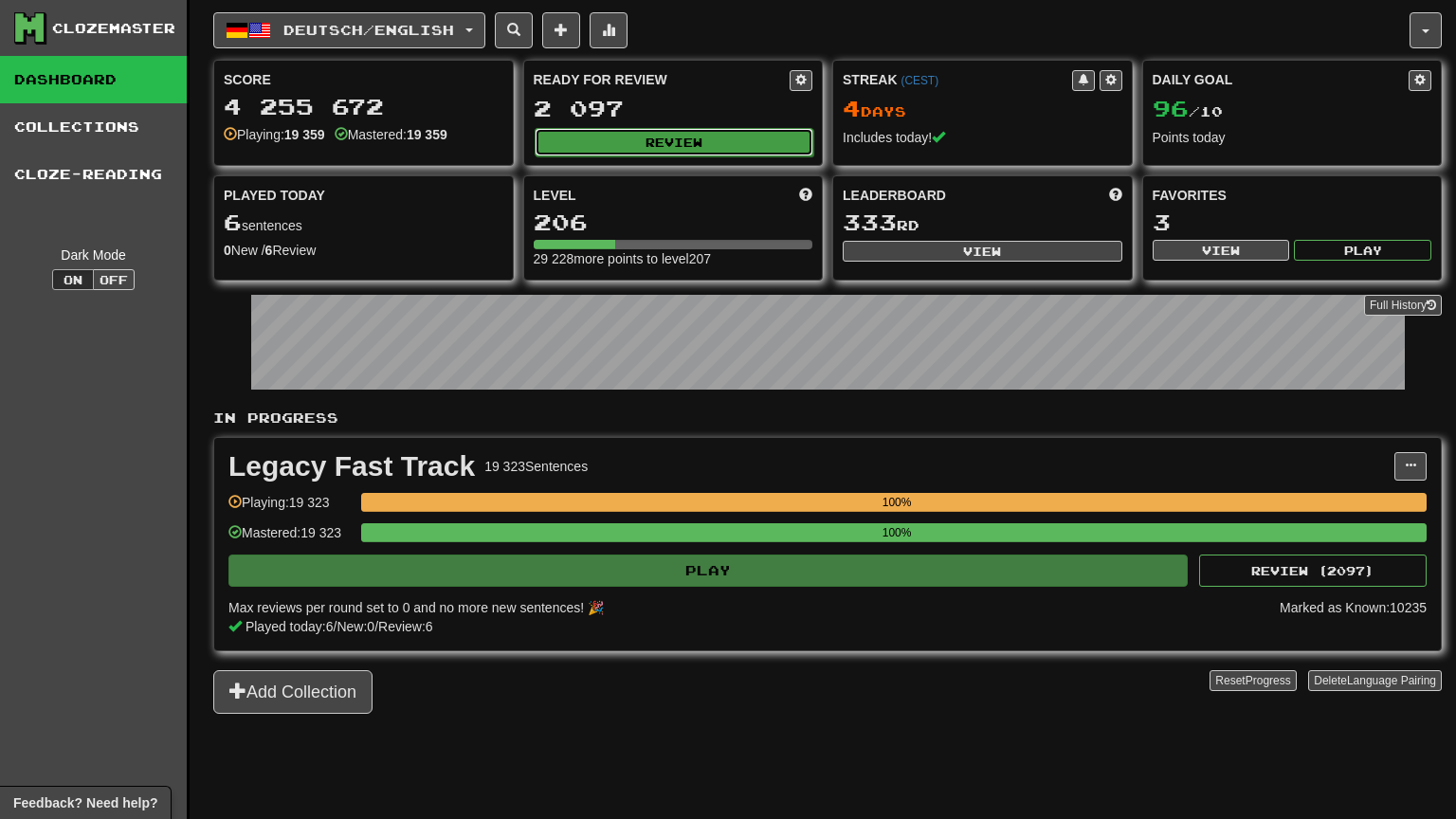 select on "********" 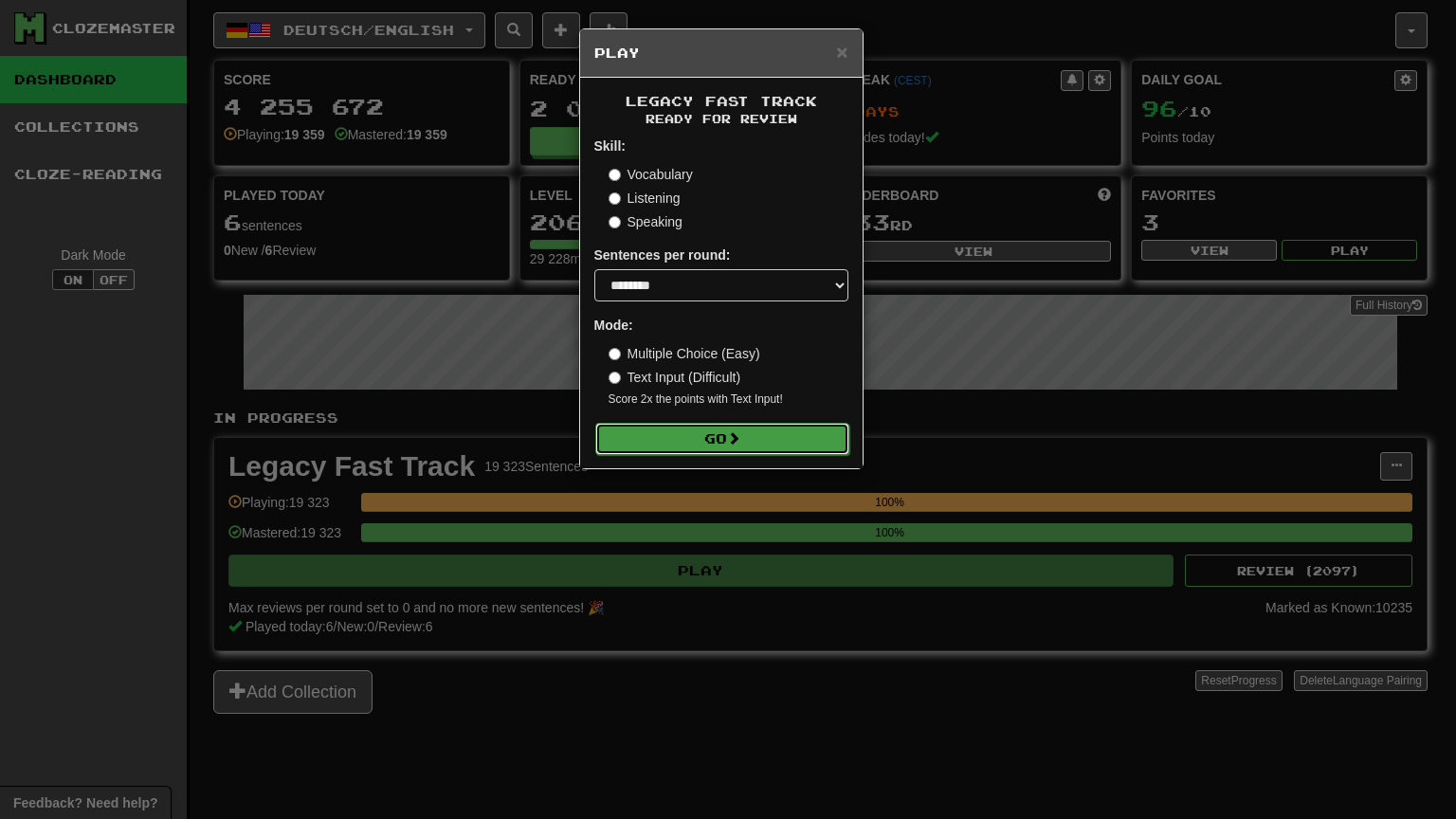click on "Go" at bounding box center (722, 439) 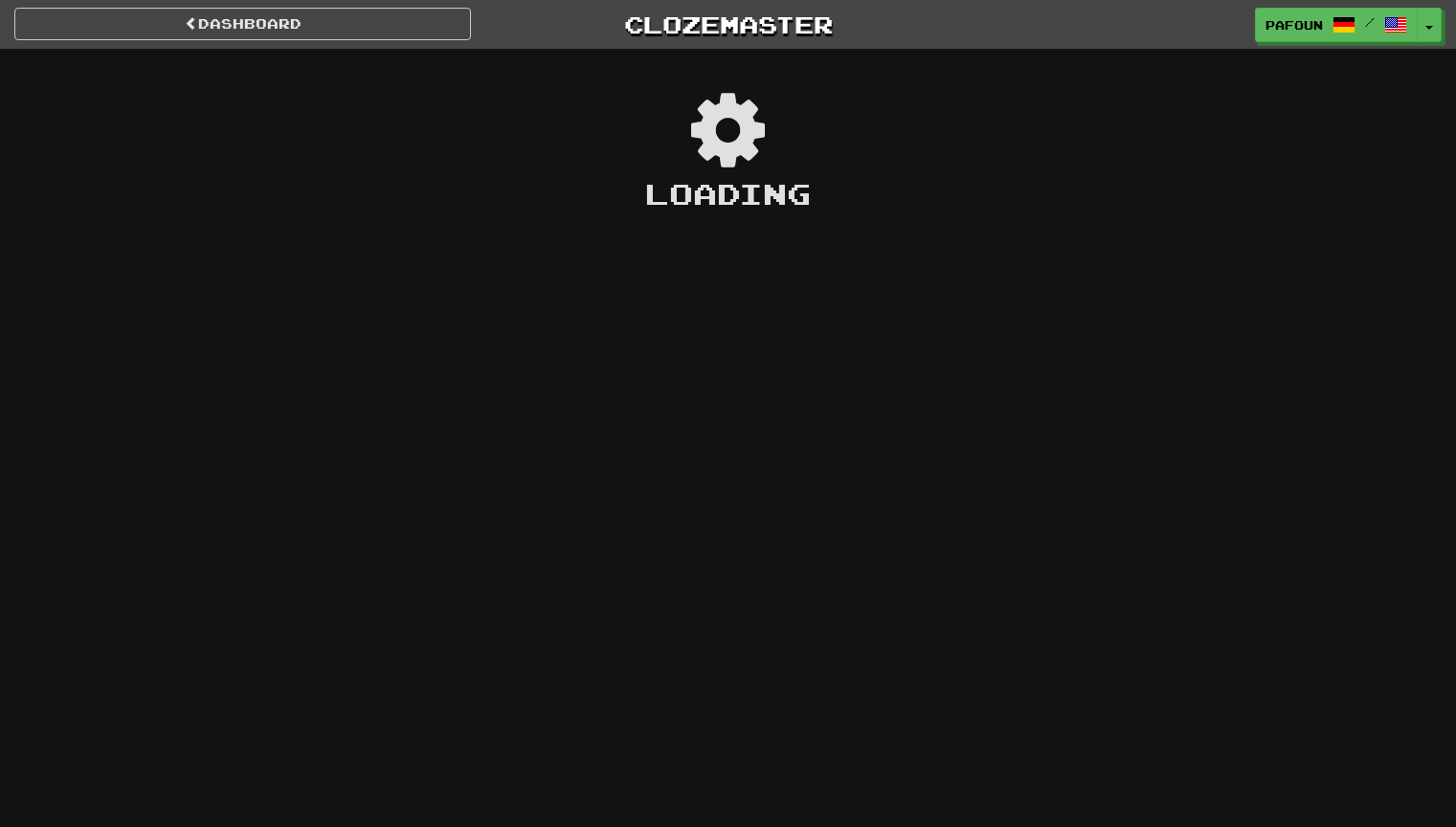 scroll, scrollTop: 0, scrollLeft: 0, axis: both 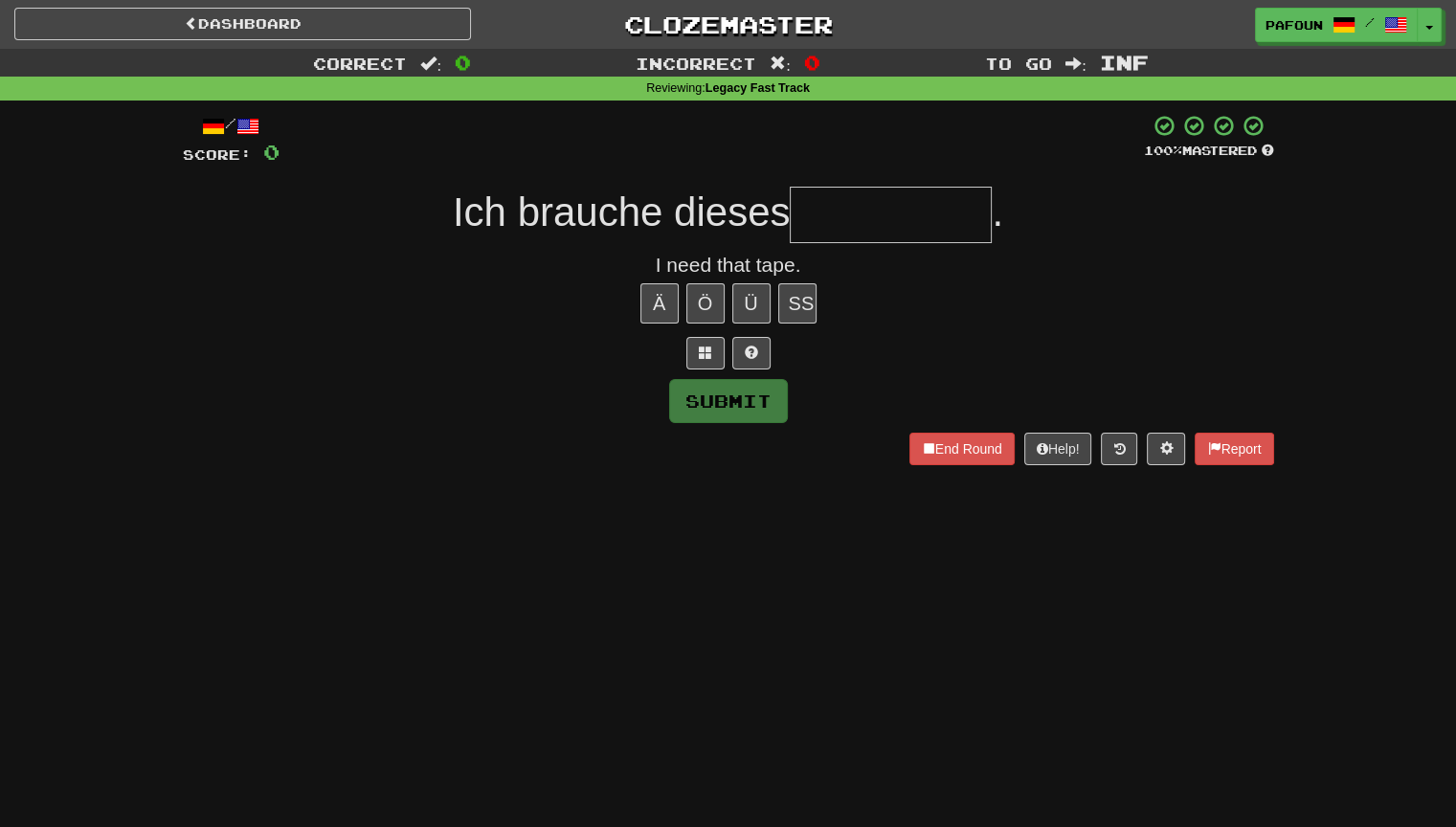 type on "*" 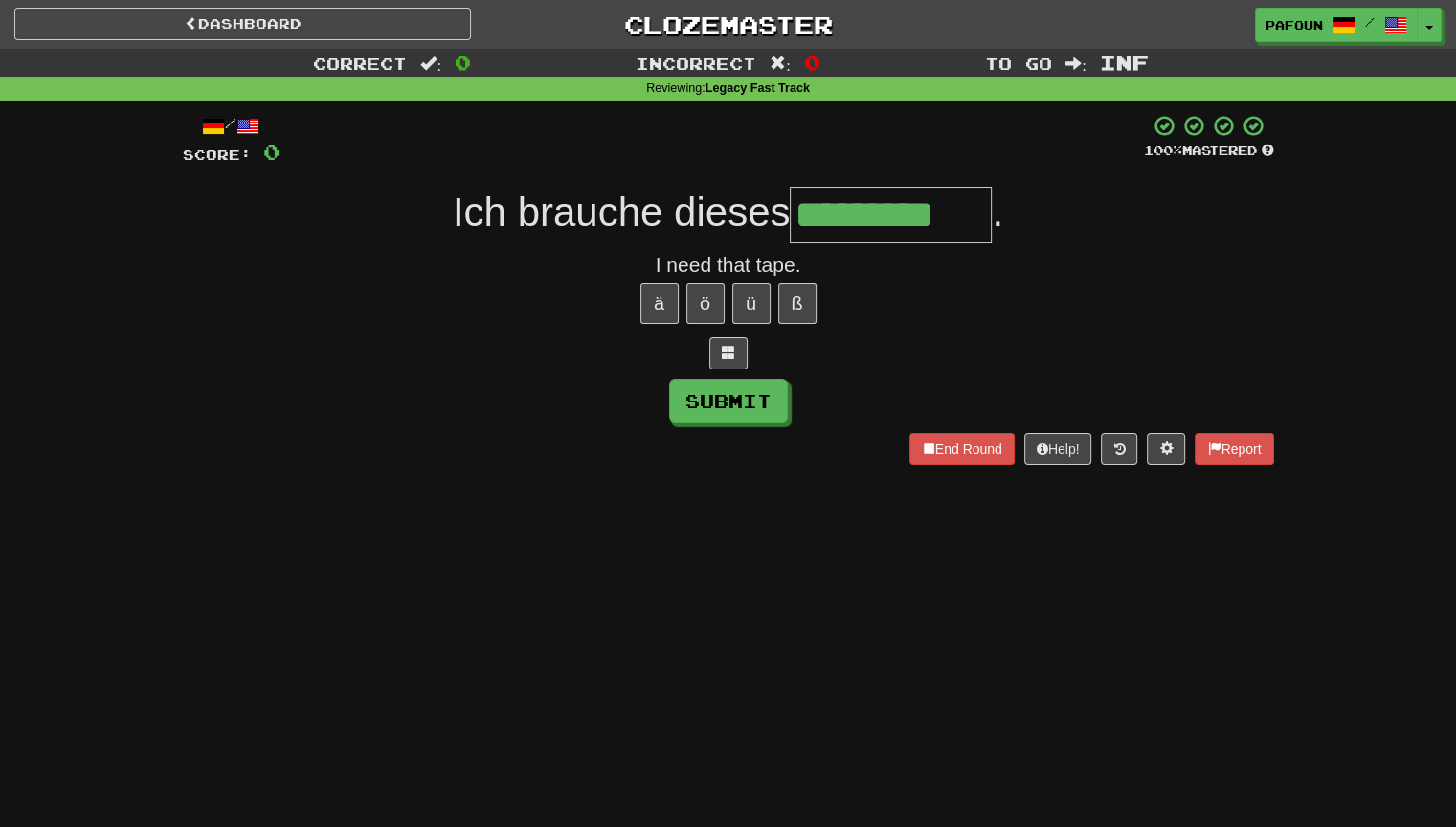 type on "*********" 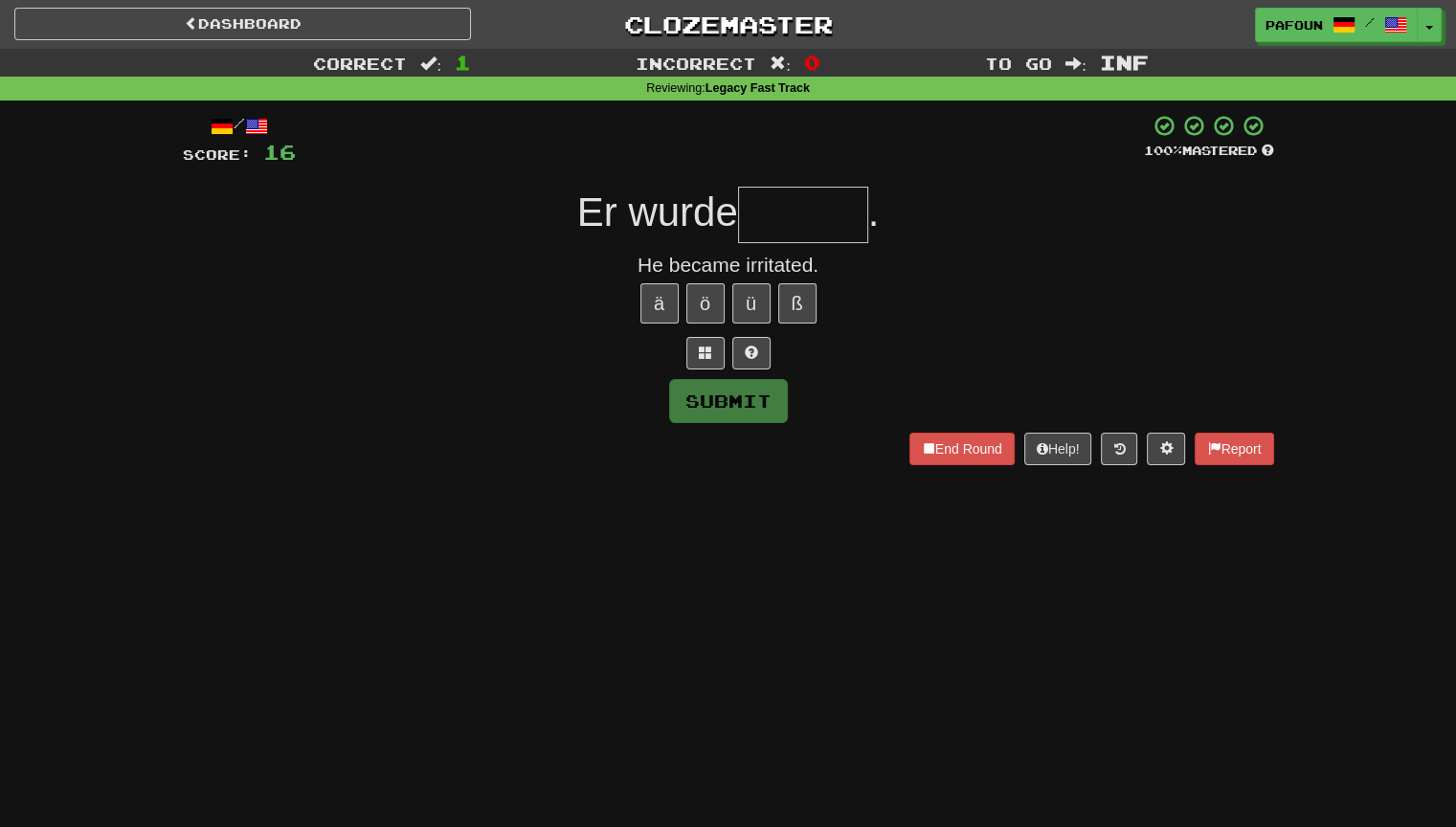type on "*" 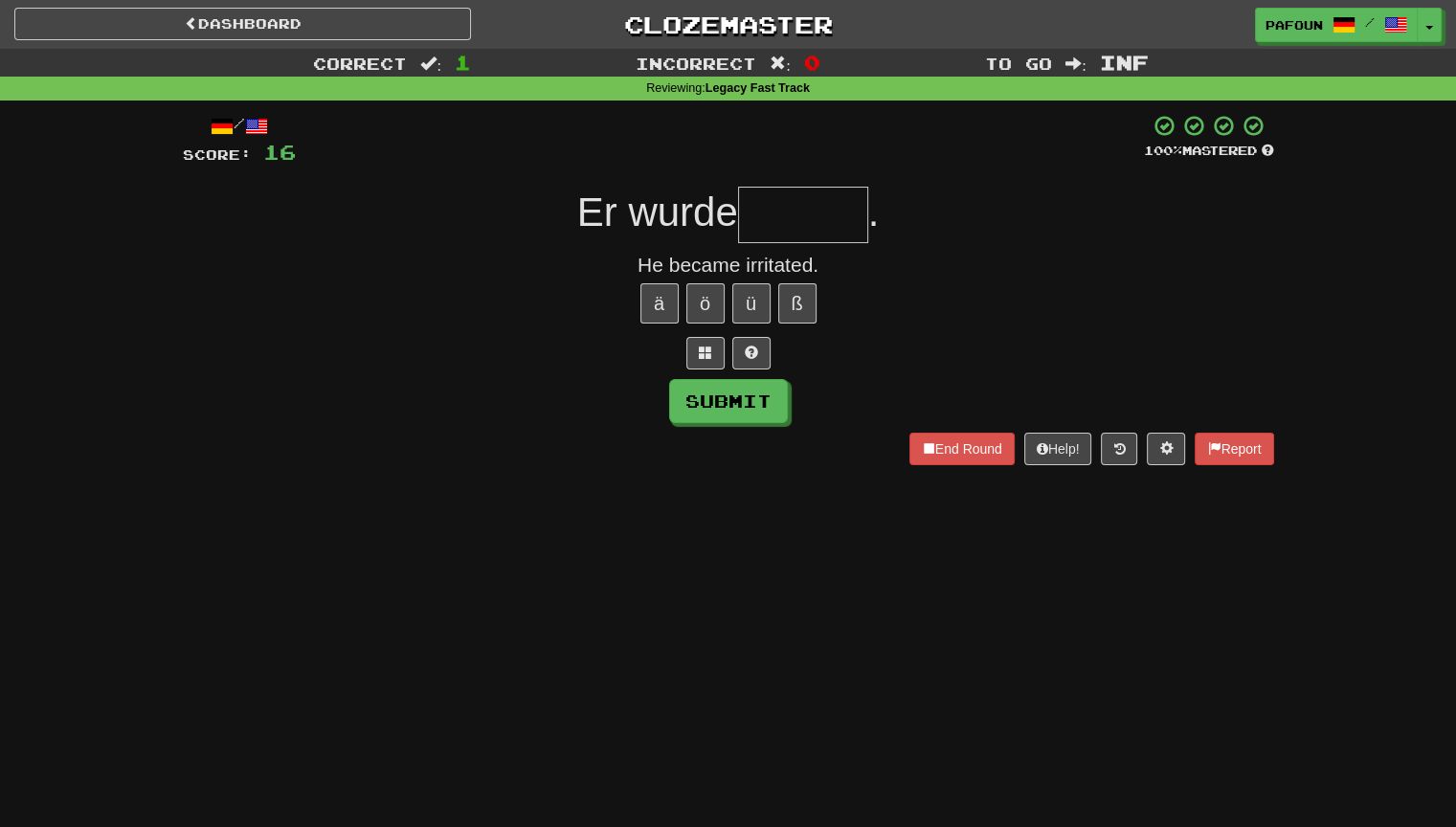 type on "*" 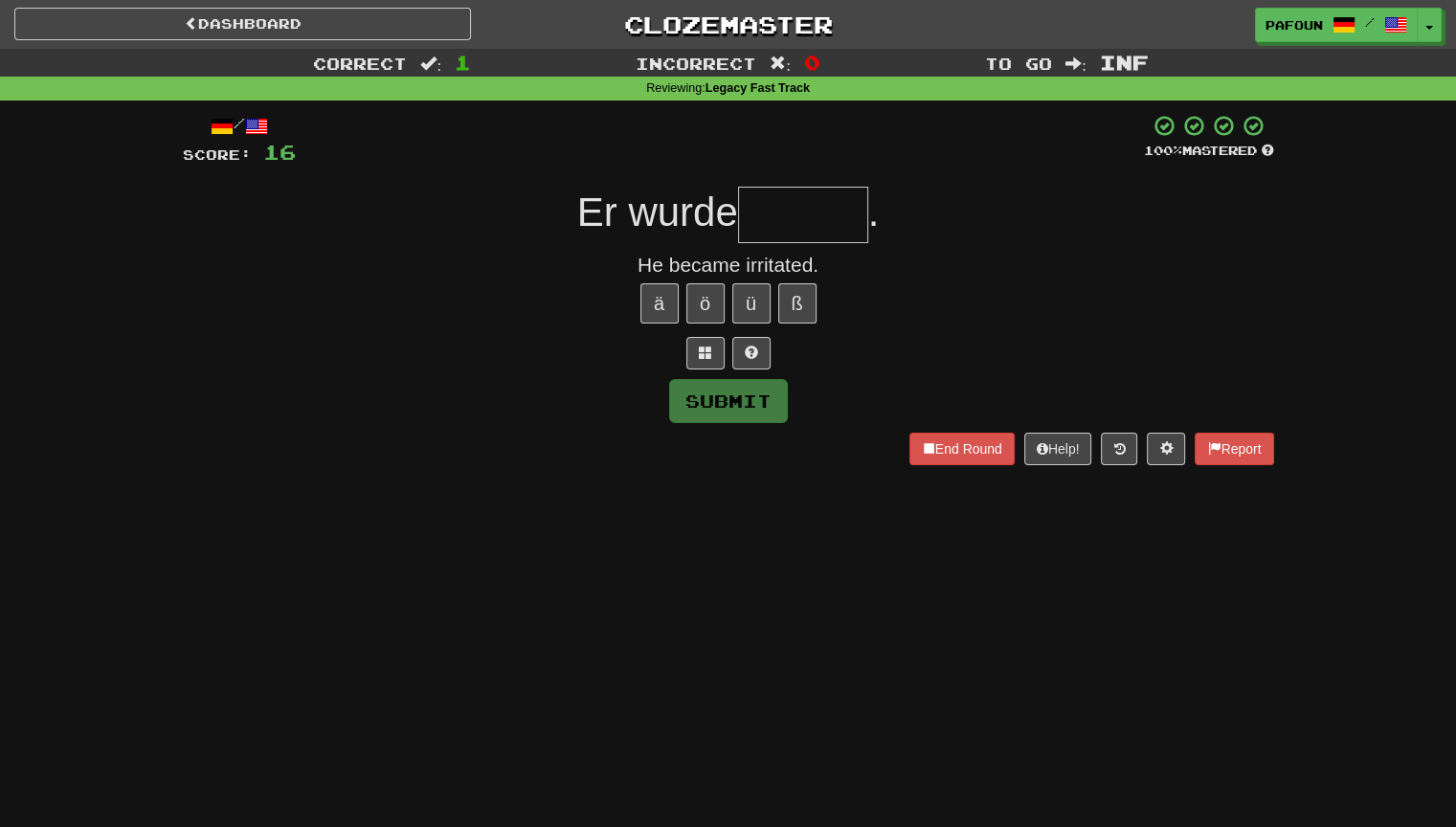 type on "*" 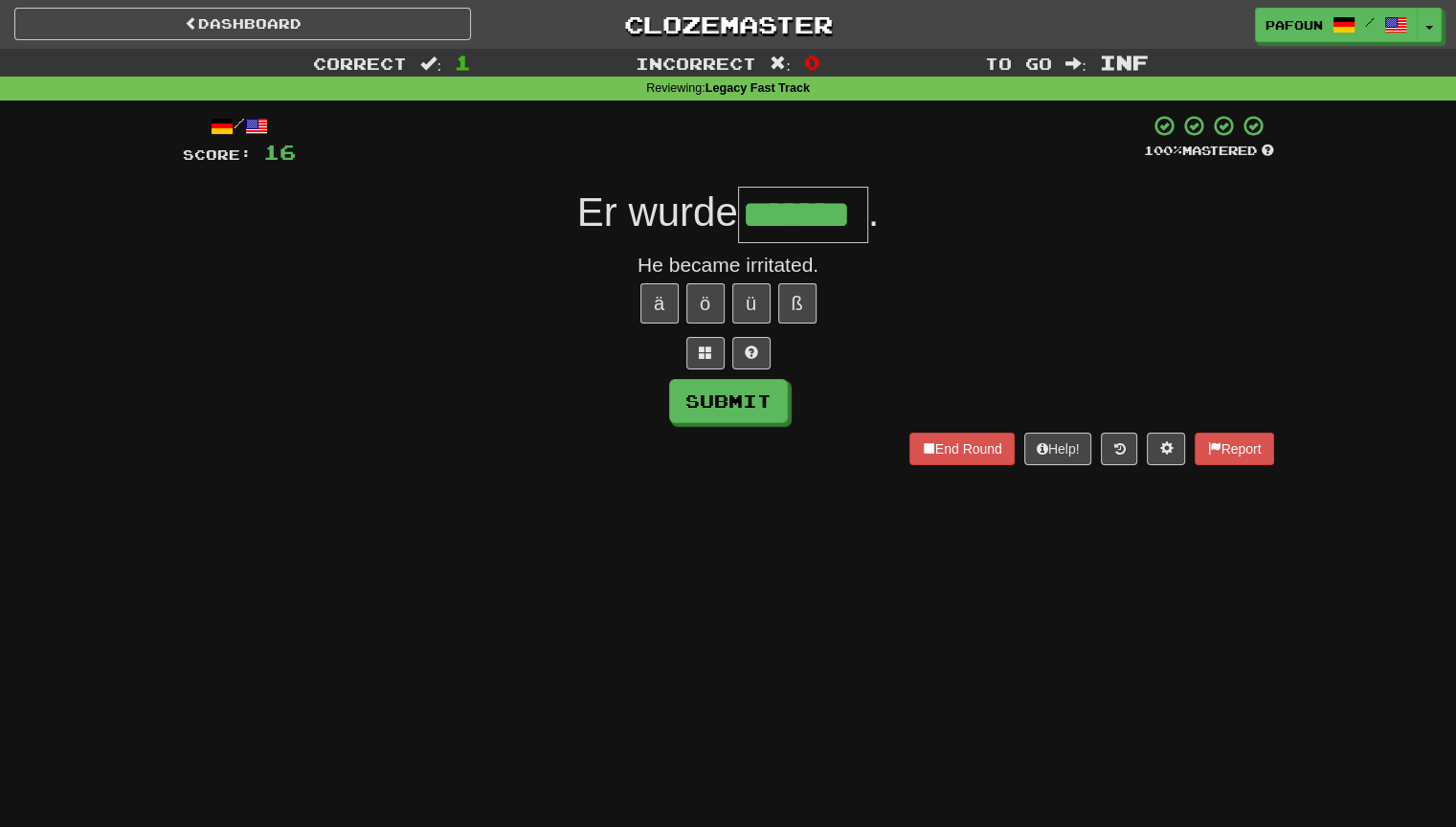 type on "*******" 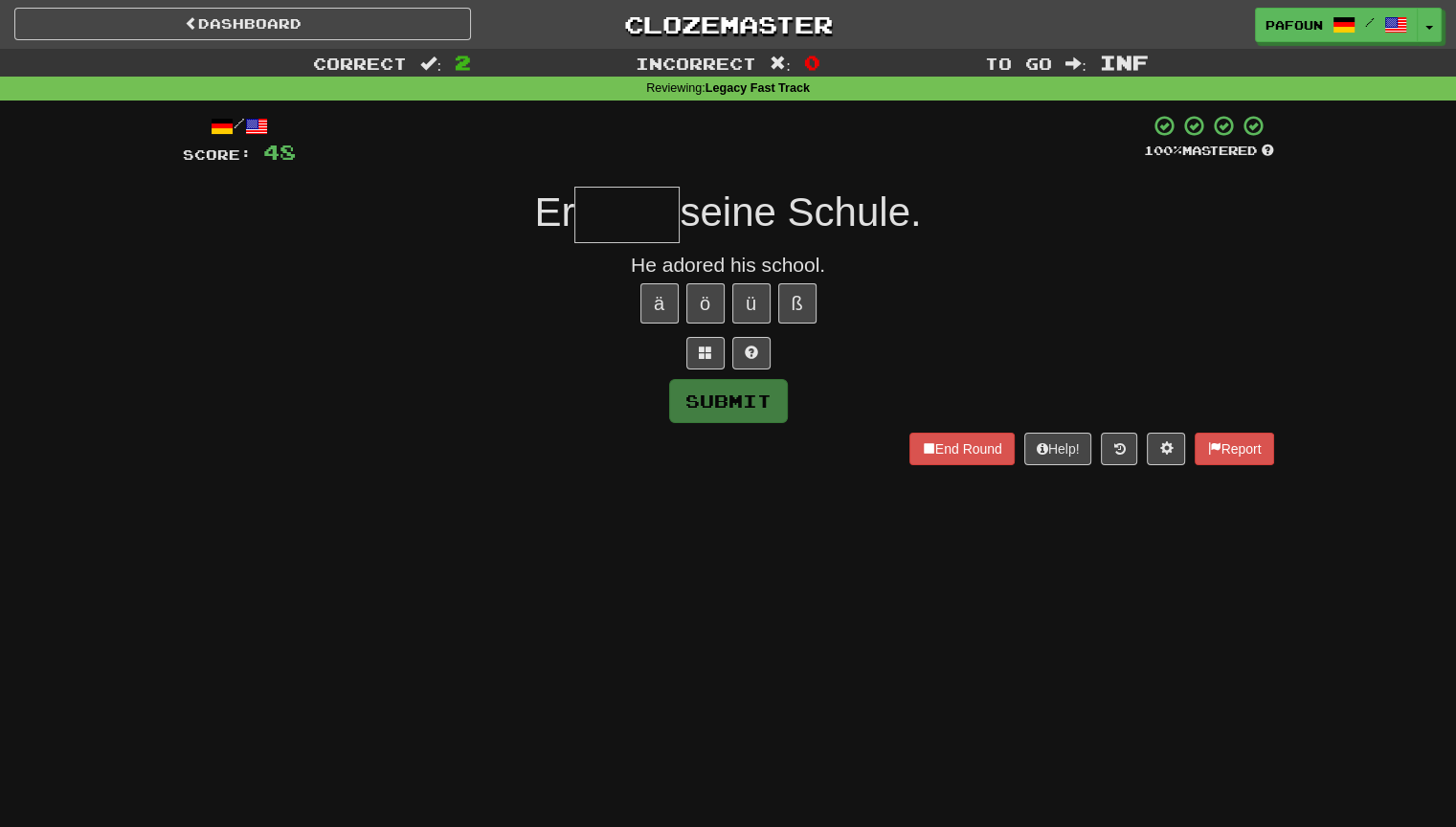 type on "*" 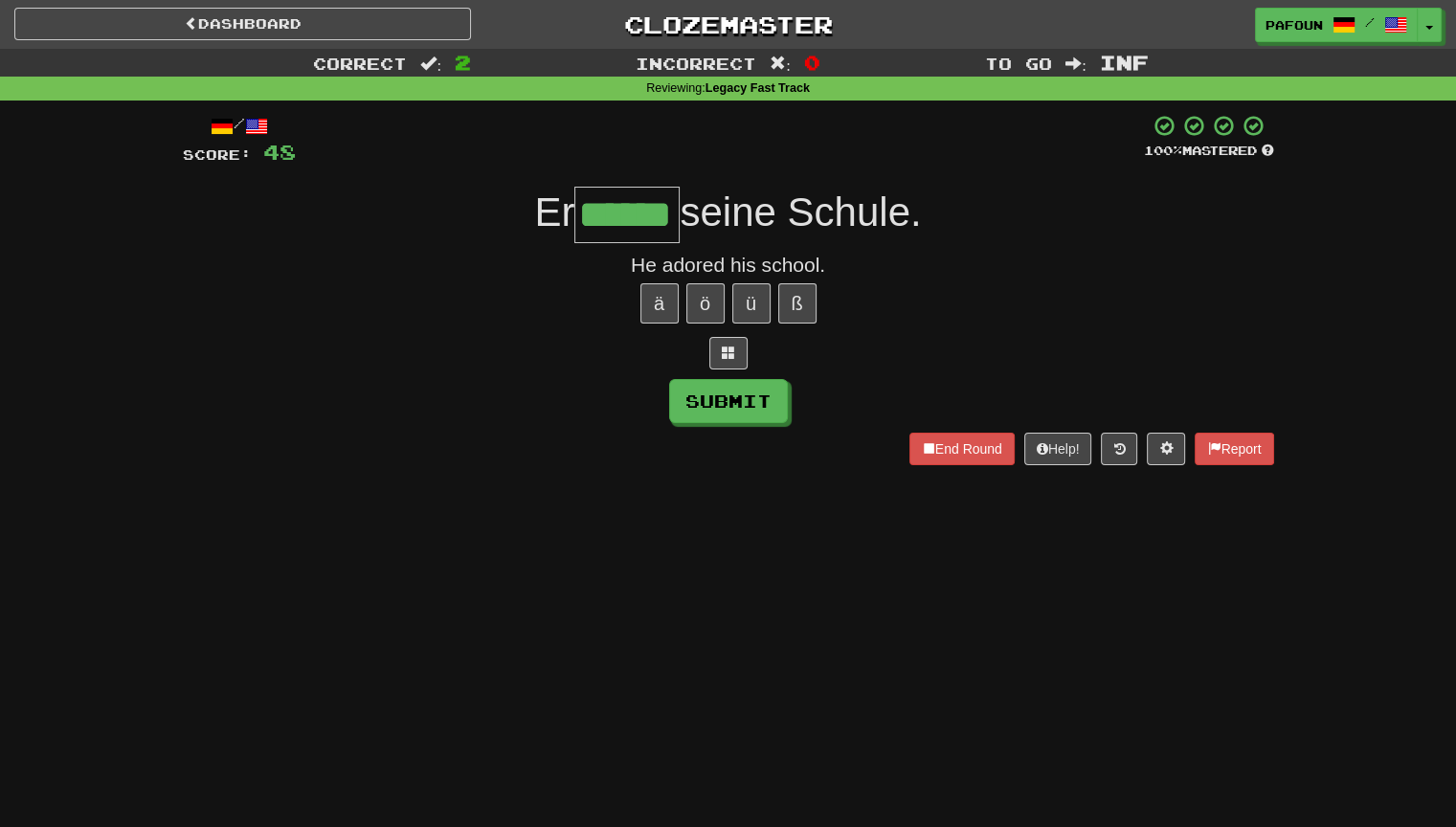 type on "******" 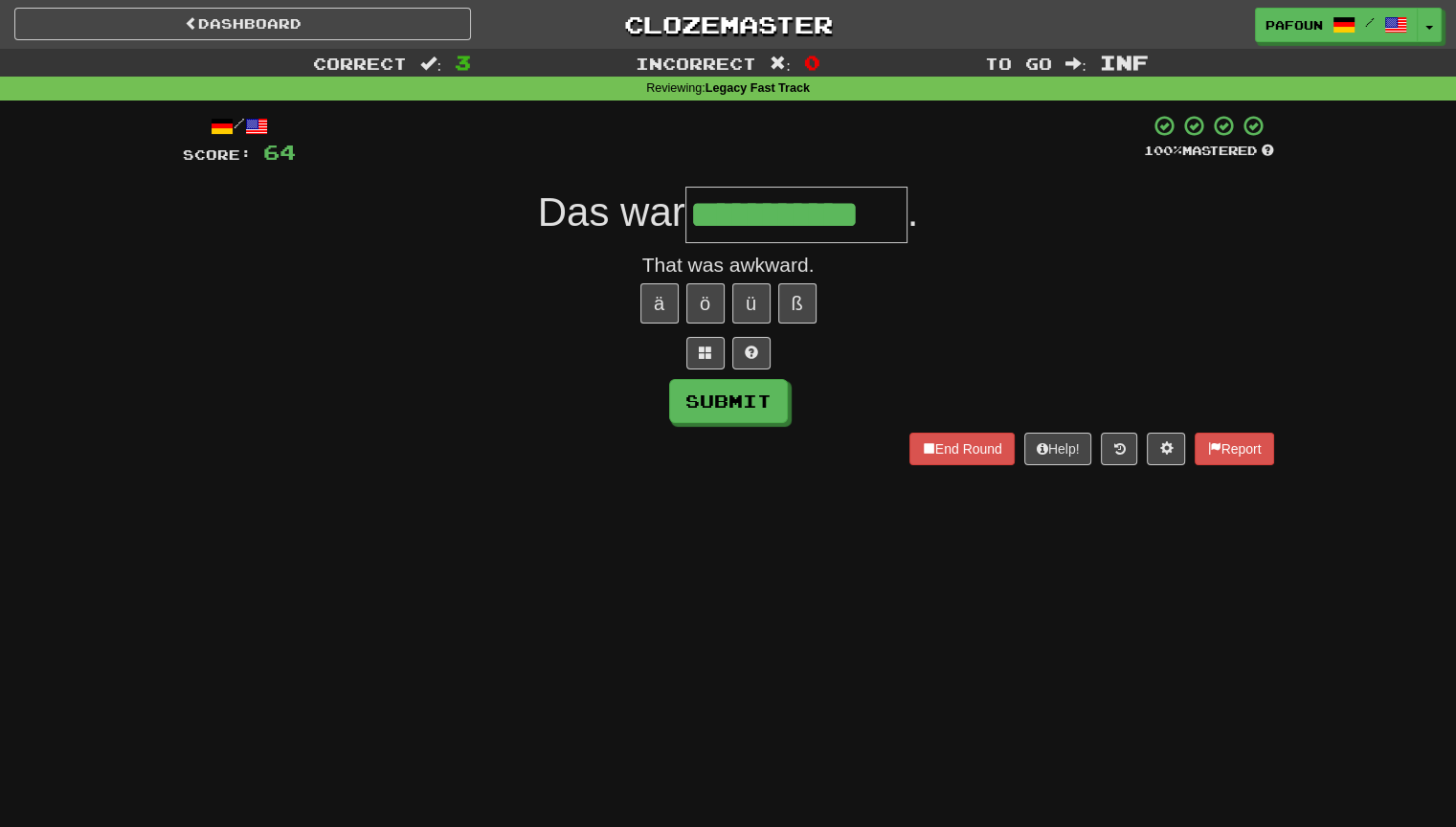 type on "**********" 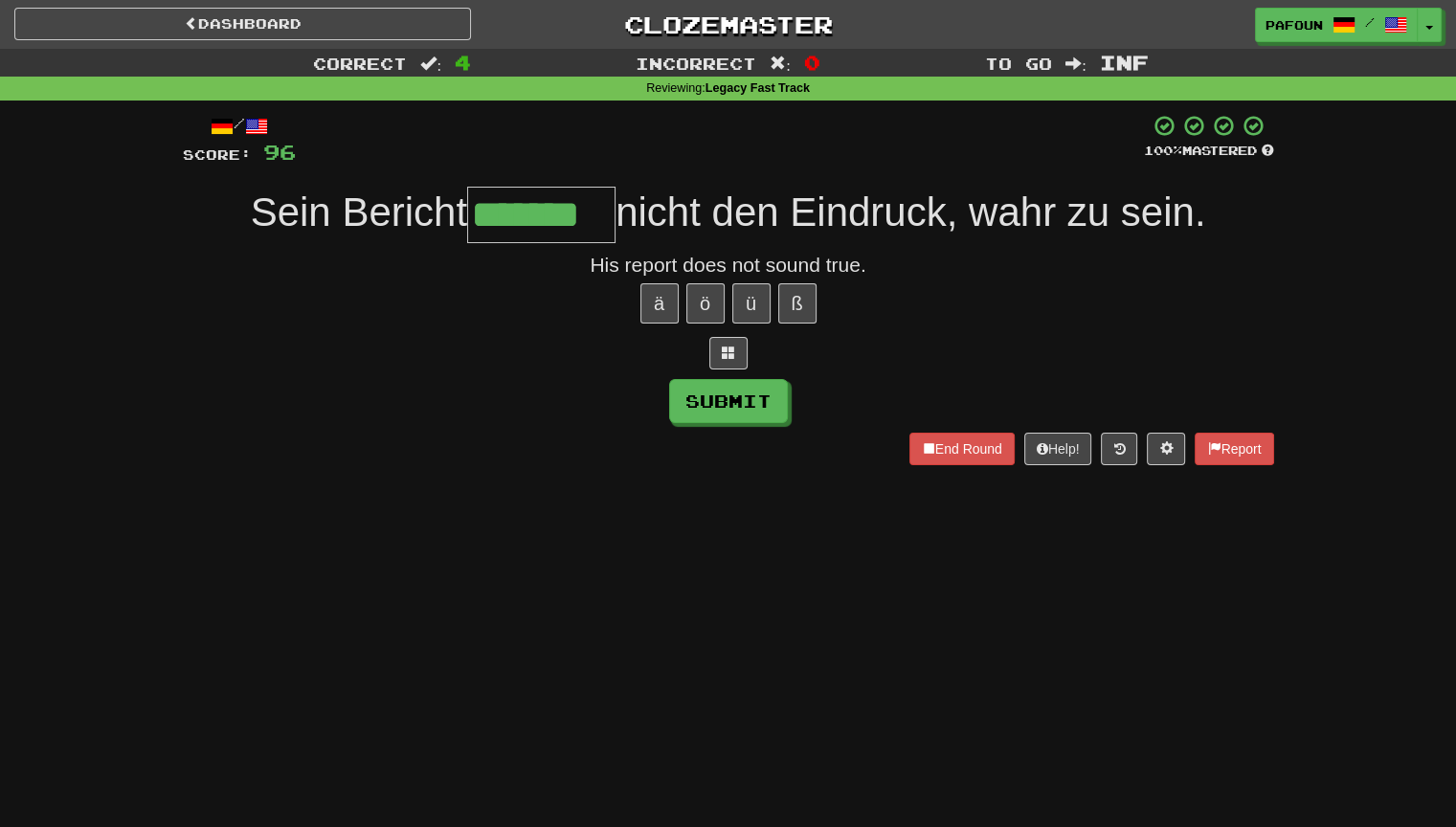 type on "*******" 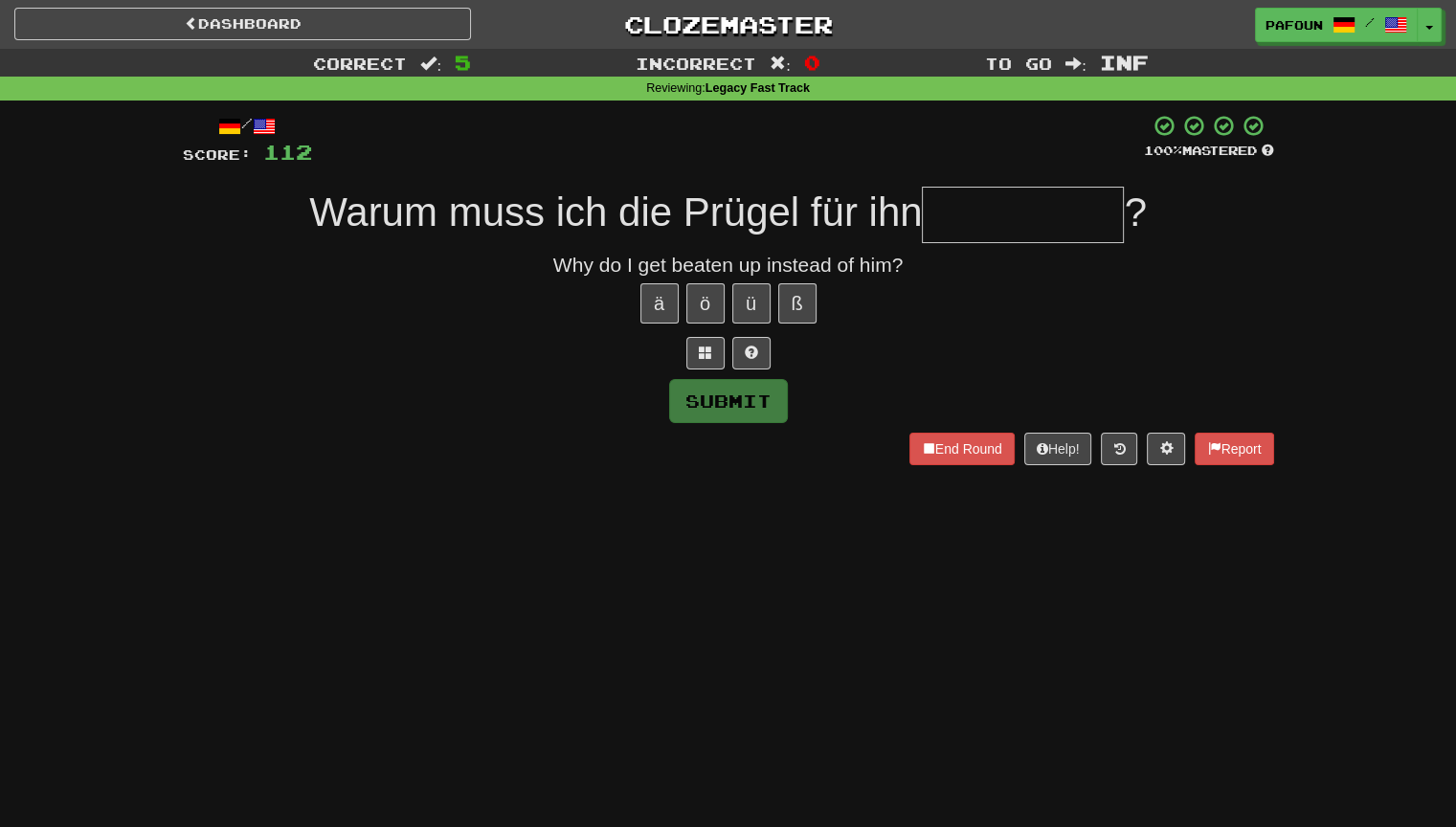 type on "*" 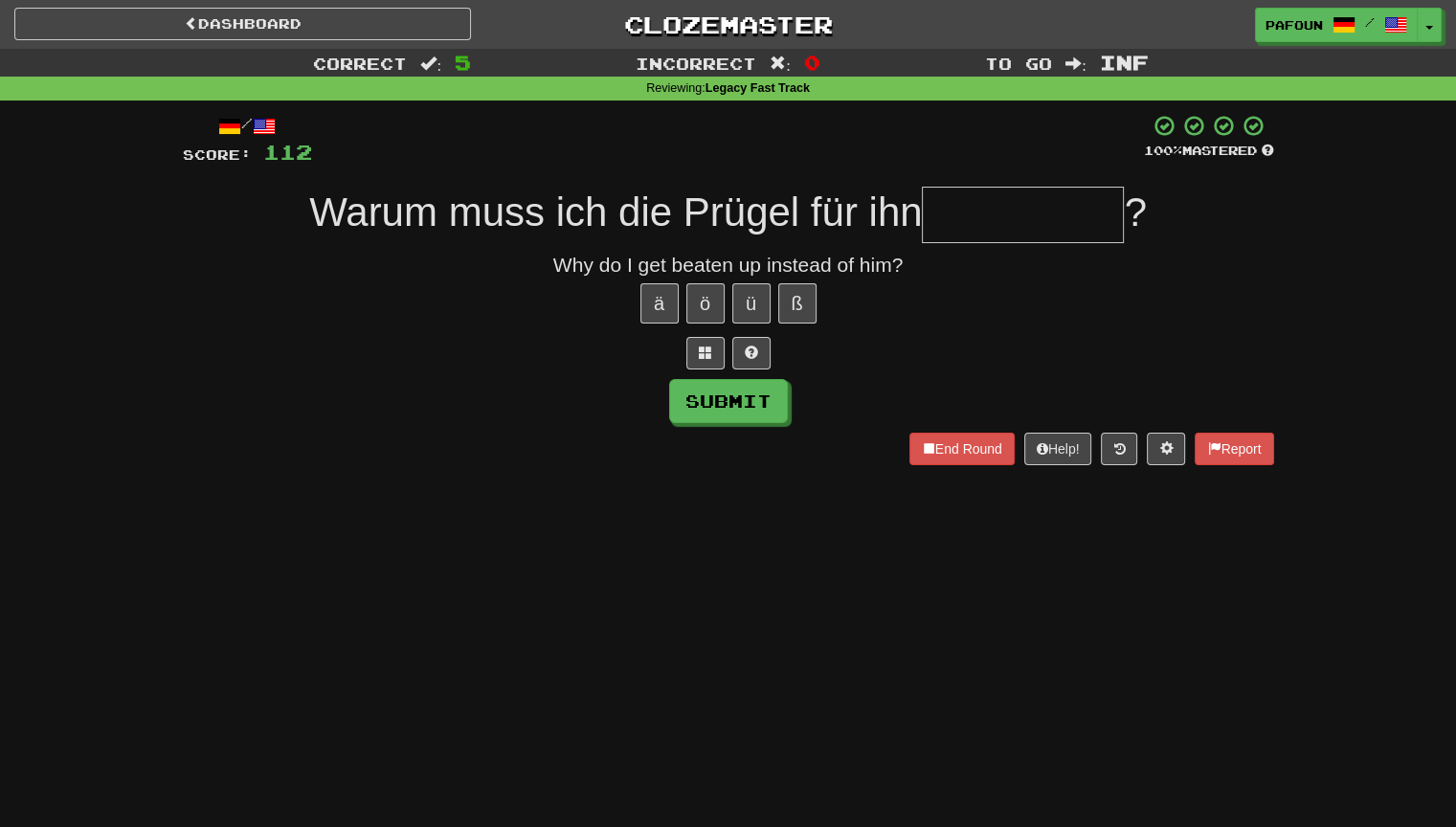 type on "*" 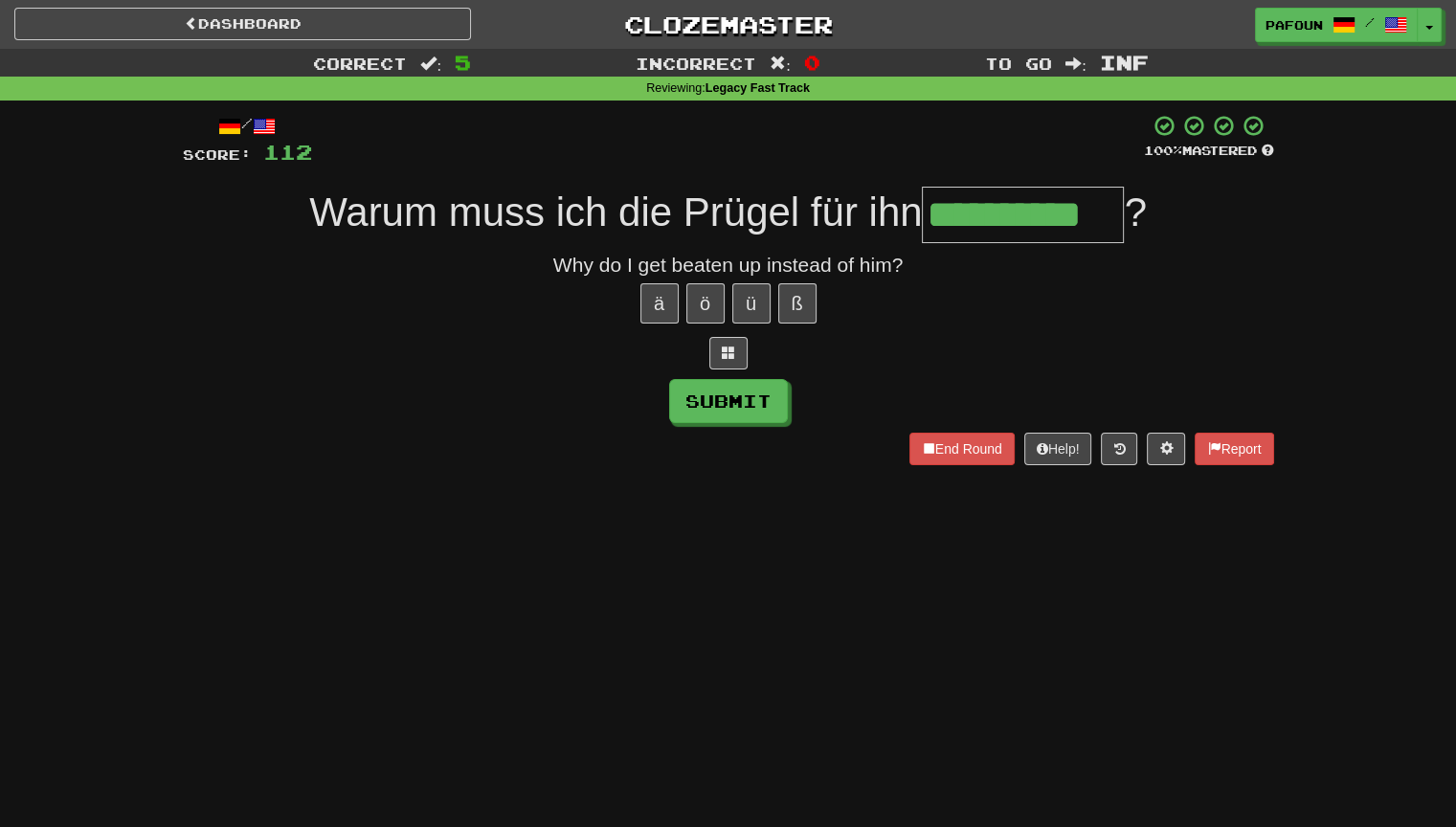 type on "**********" 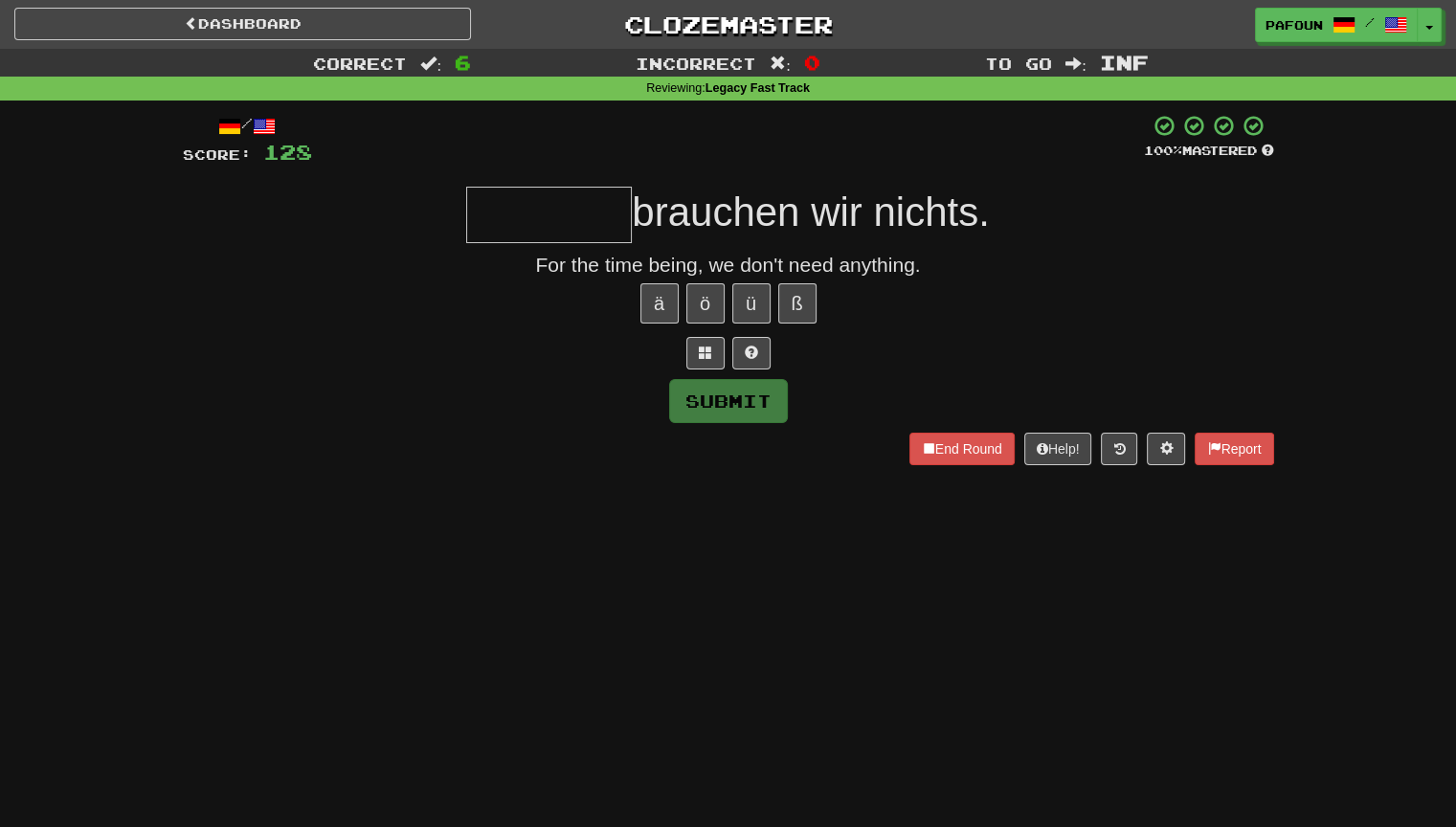 type on "*" 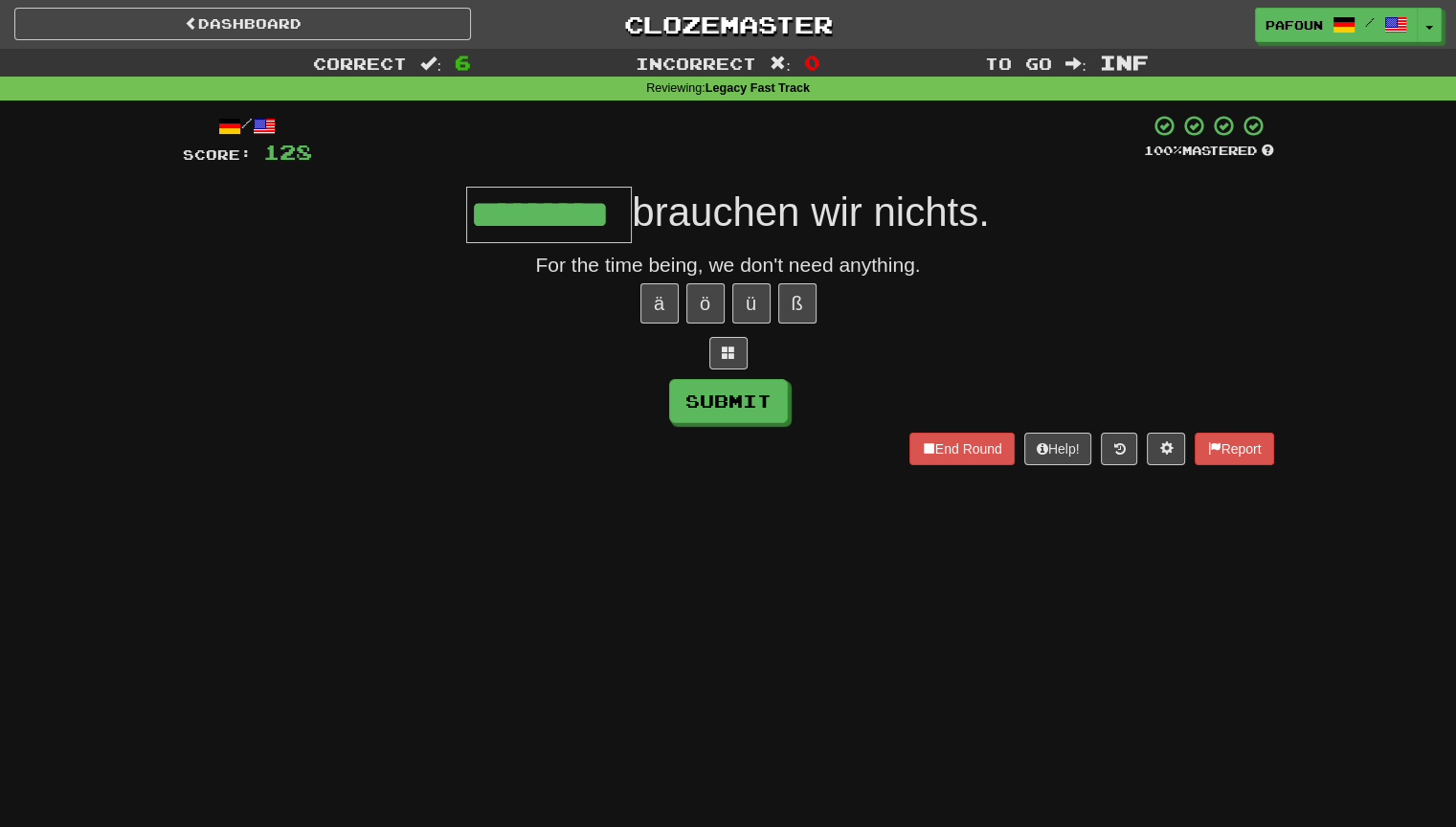 type on "*********" 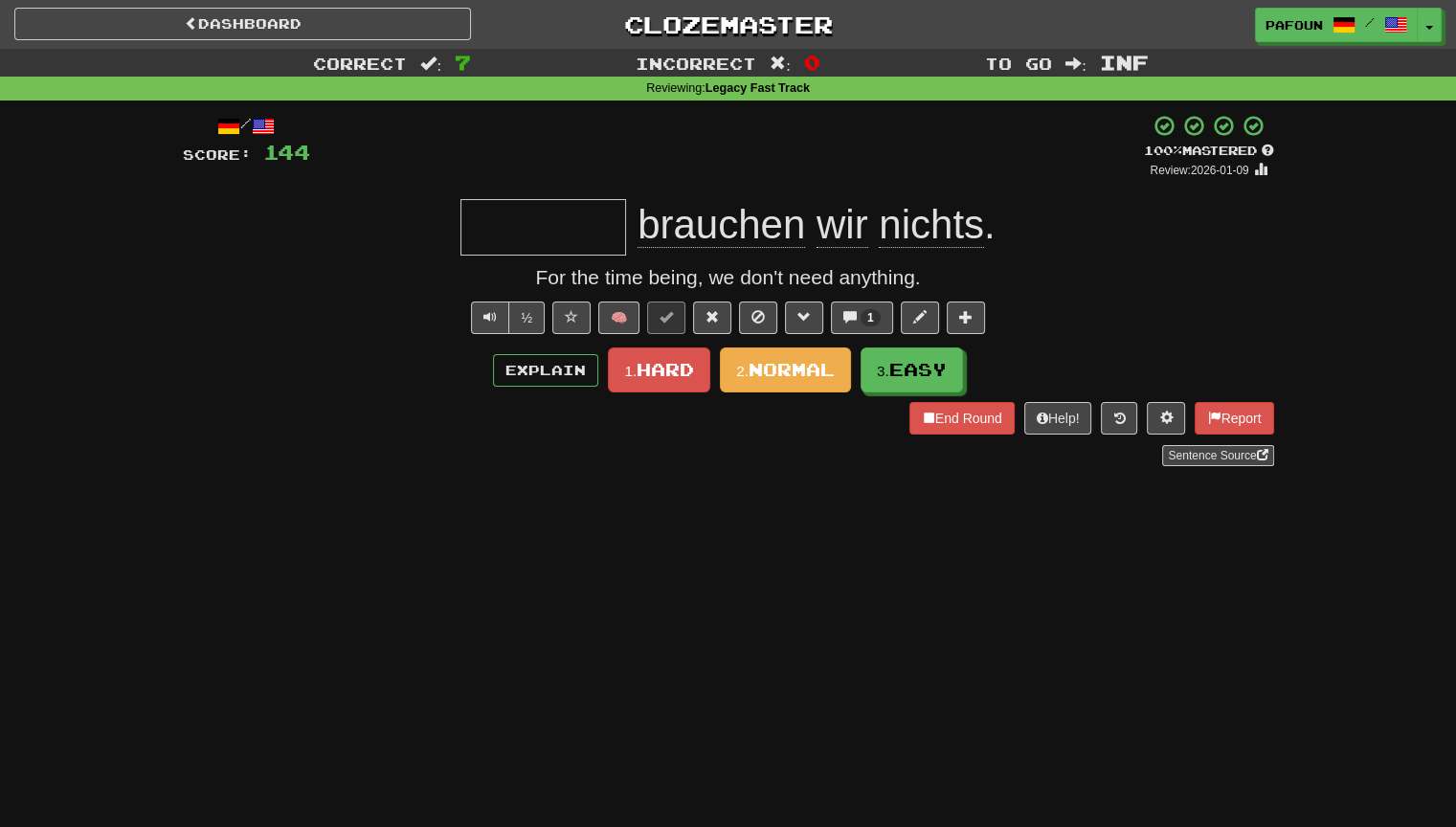 click on "Dashboard
Clozemaster
pafoun
/
Toggle Dropdown
Dashboard
Leaderboard
Activity Feed
Notifications
Profile
Discussions
Deutsch
/
English
Streak:
4
Review:
2,097
Daily Goal:  96 /10
Русский
/
English
Streak:
0
Review:
2,206
Daily Goal:  0 /100
Polski
/
English
Streak:
0
Review:
228
Daily Goal:  0 /200
Français
/
English
Streak:
0
Review:
10
Daily Goal:  0 /10
Українська
/
English
Streak:
0
Review:
10
Points Today: 0
Srpski
/
English
Streak:
0
Review:
2
Points Today: 0
中文
/
English
Streak:
0
Review:
3
Points Today: 0
/" at bounding box center [728, 414] 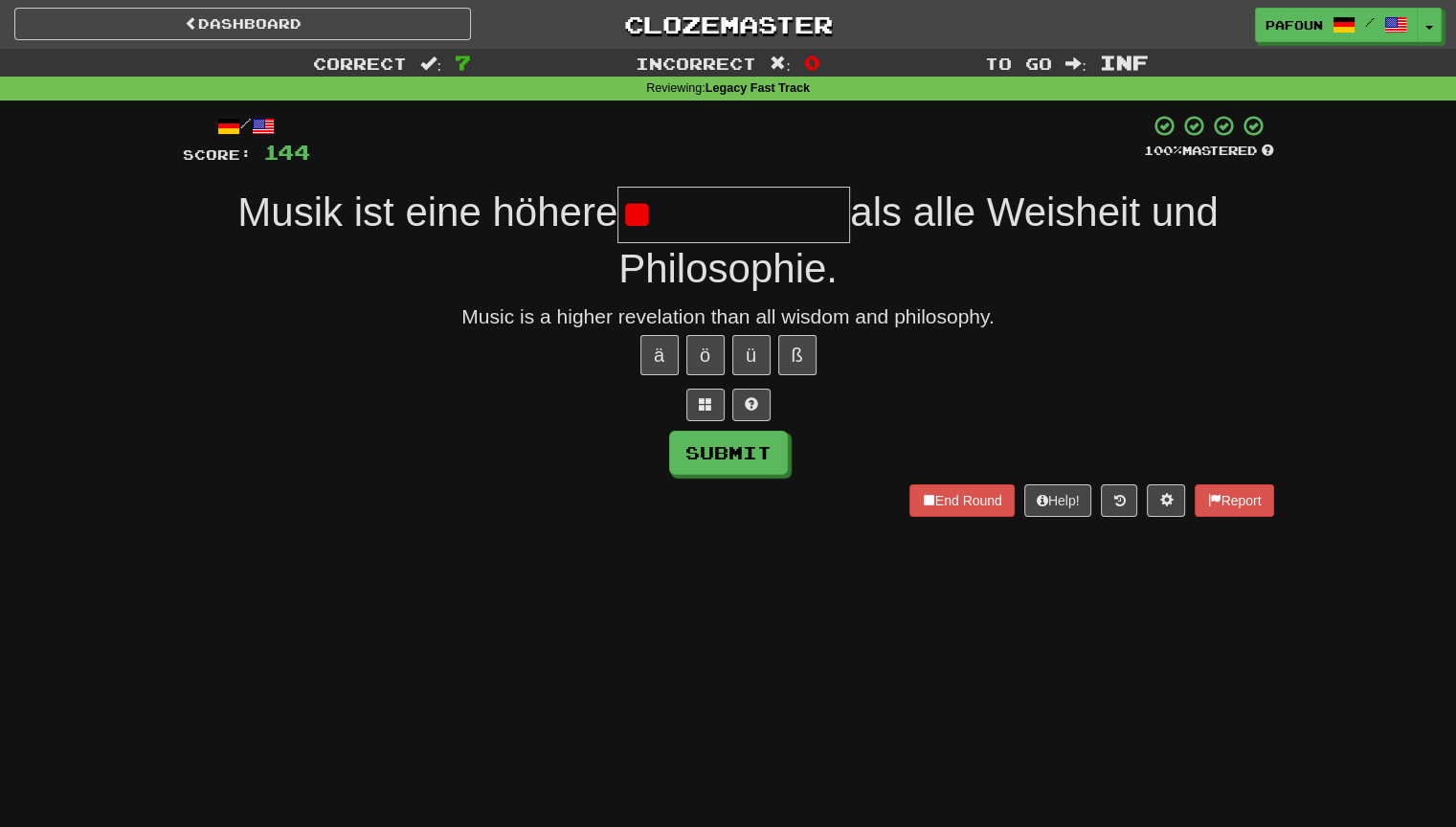 type on "*" 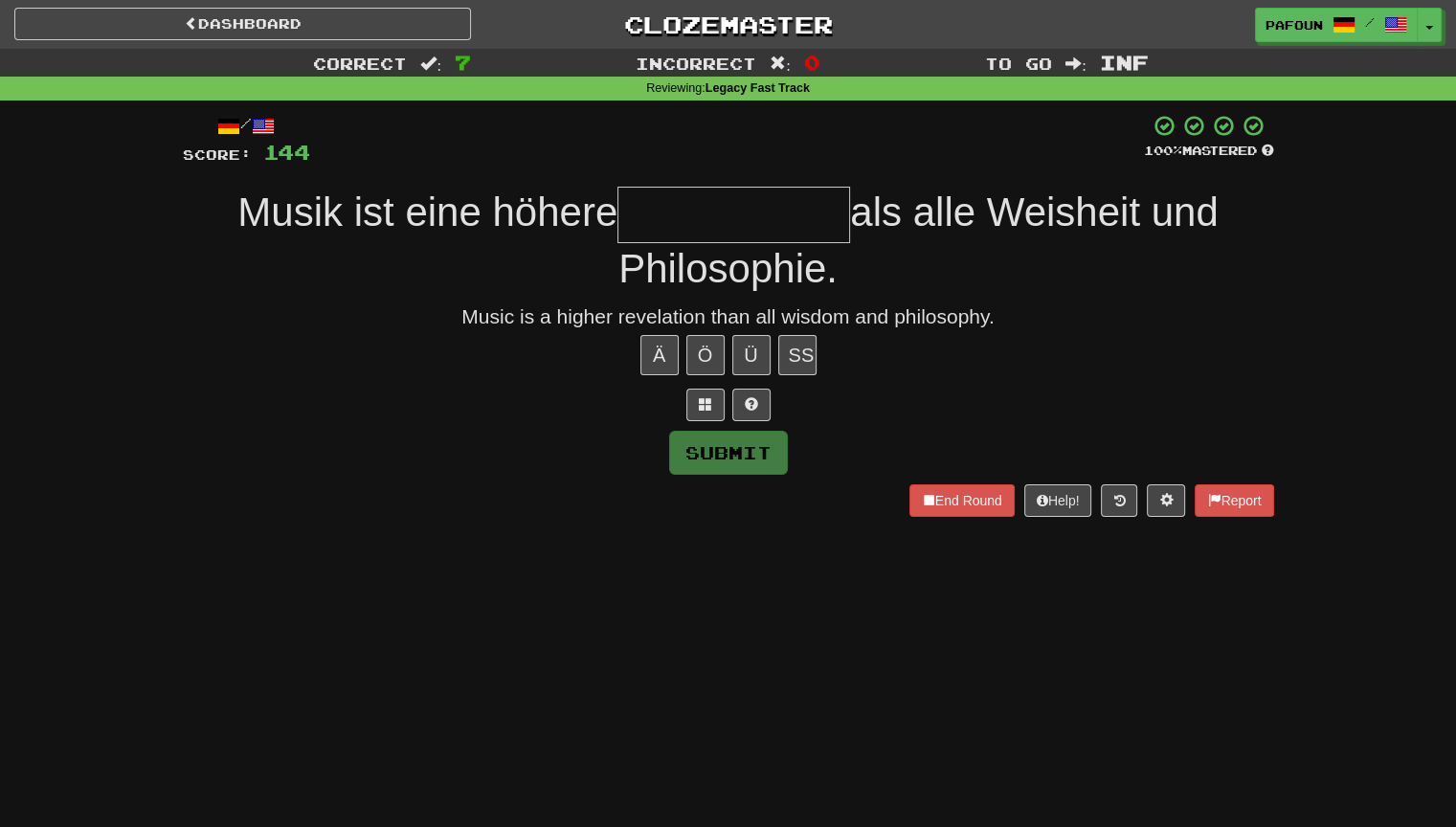 type on "*" 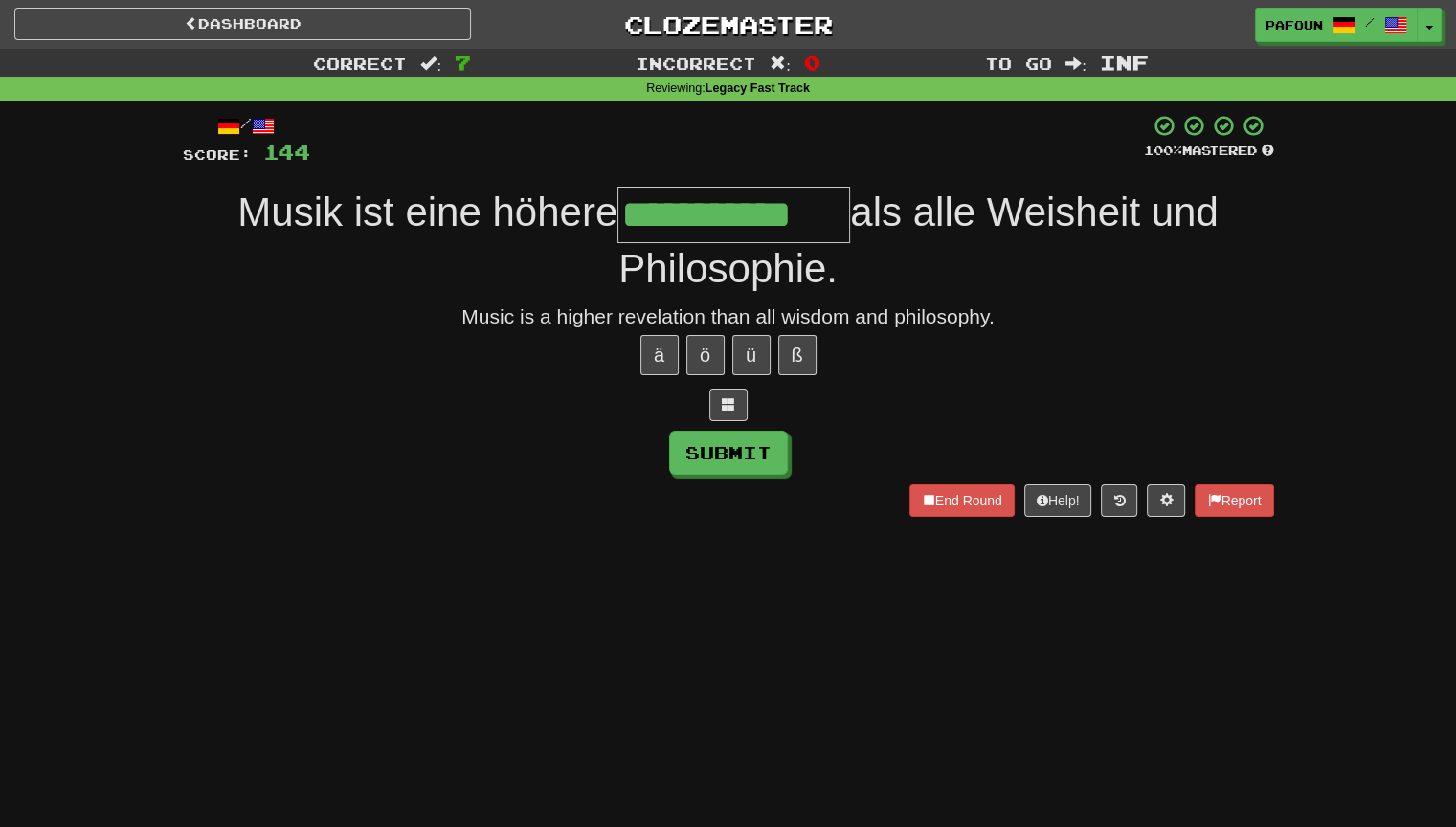 type on "**********" 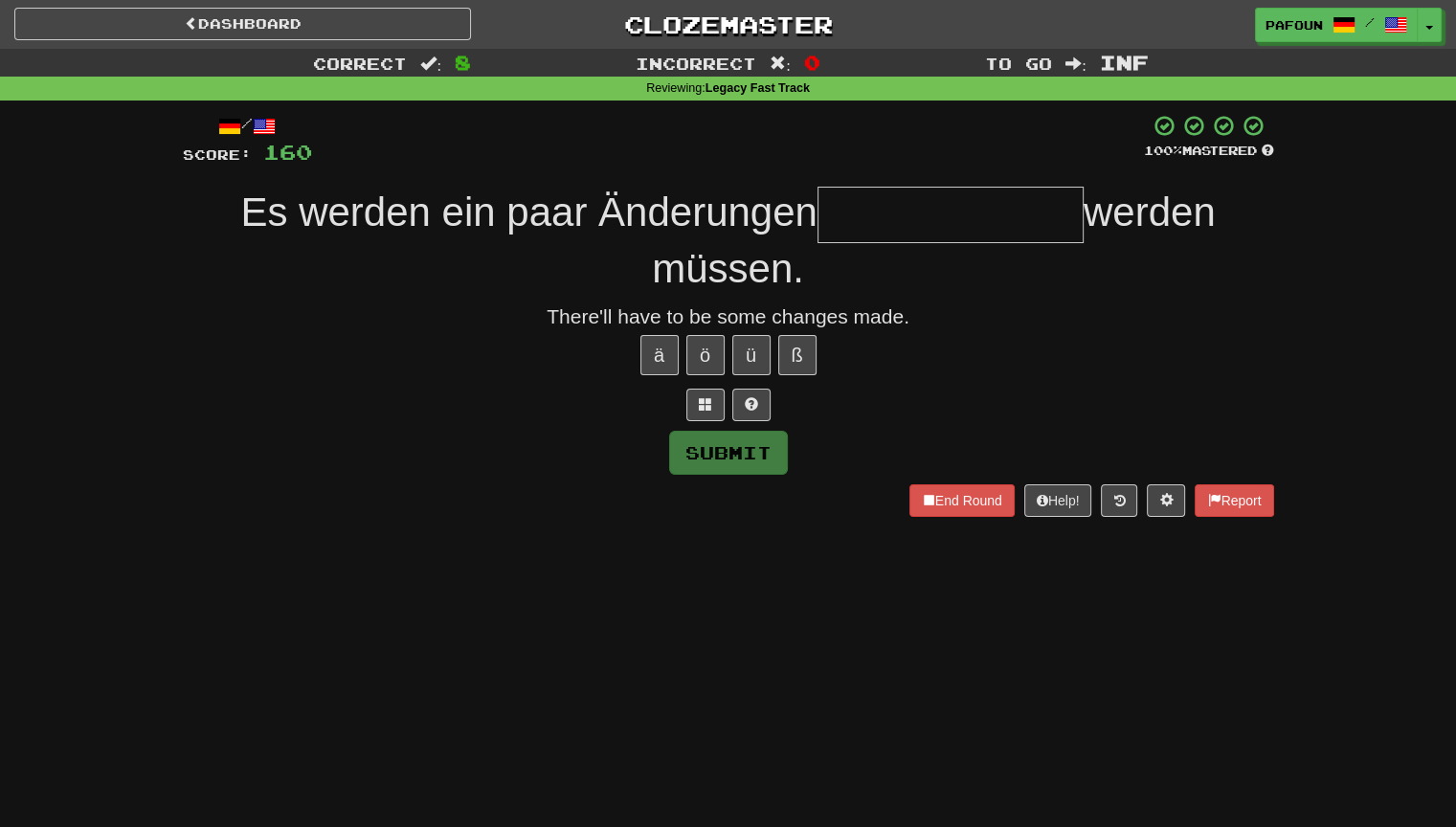 type on "*" 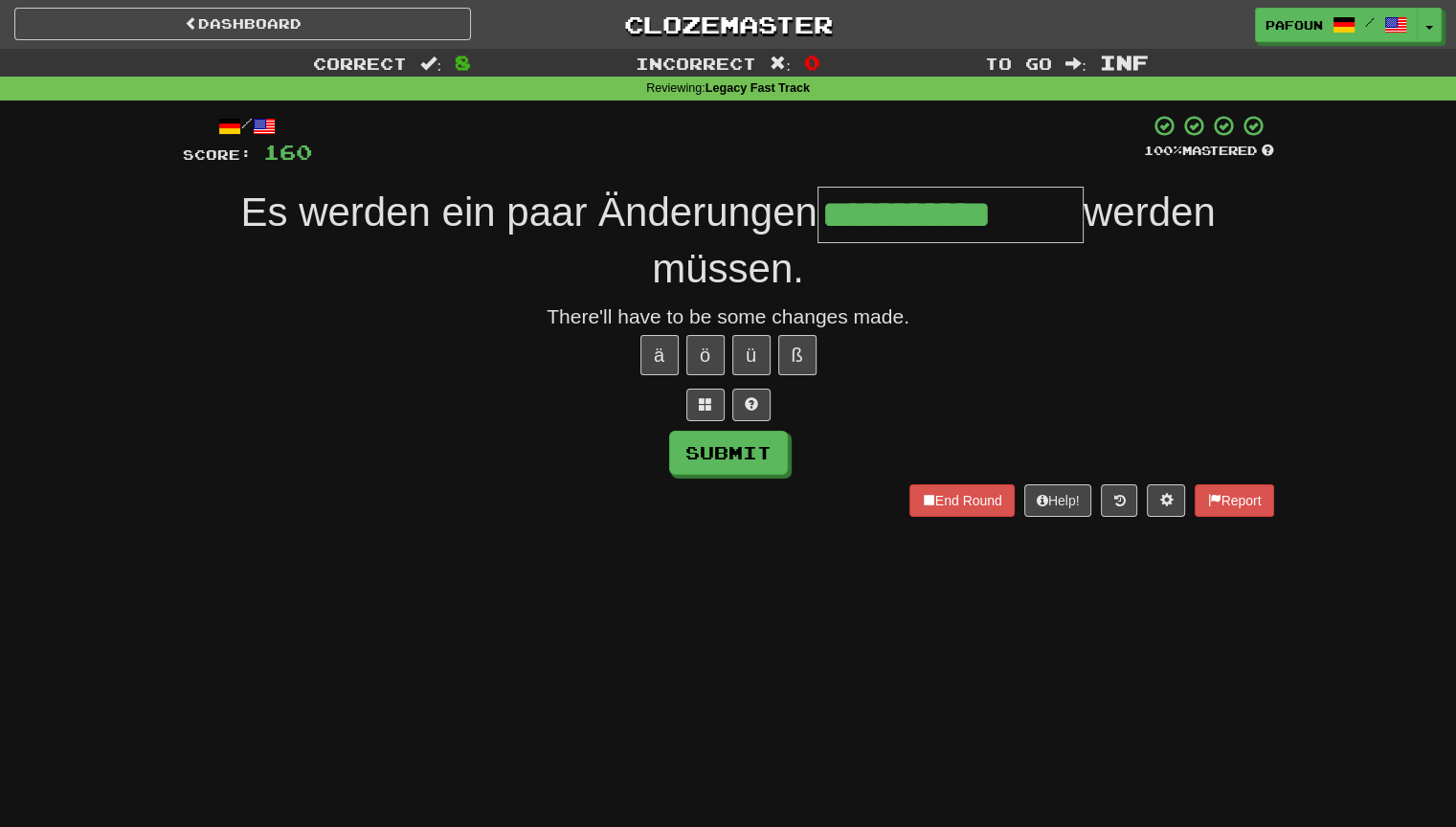 type on "**********" 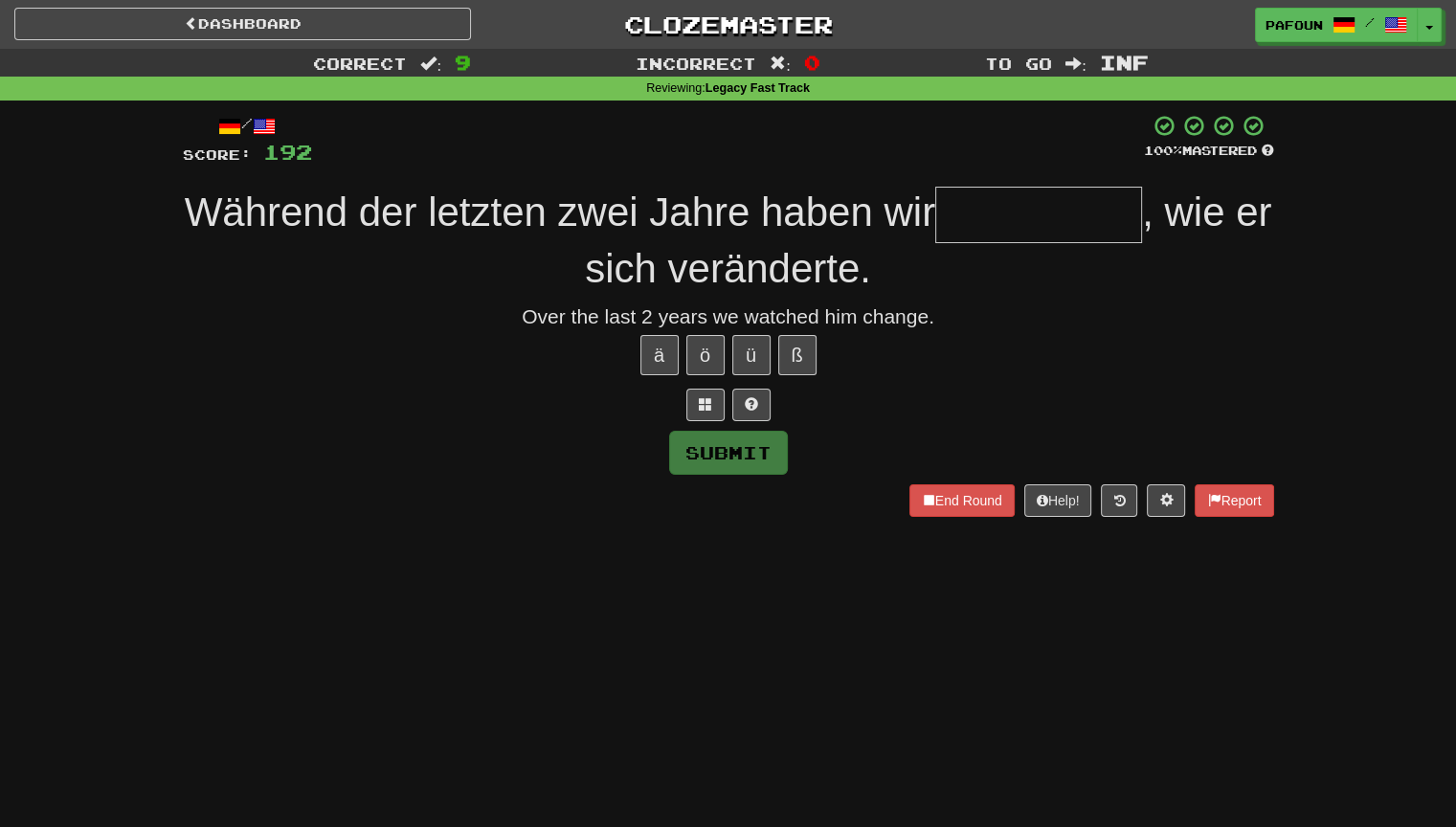 type on "*" 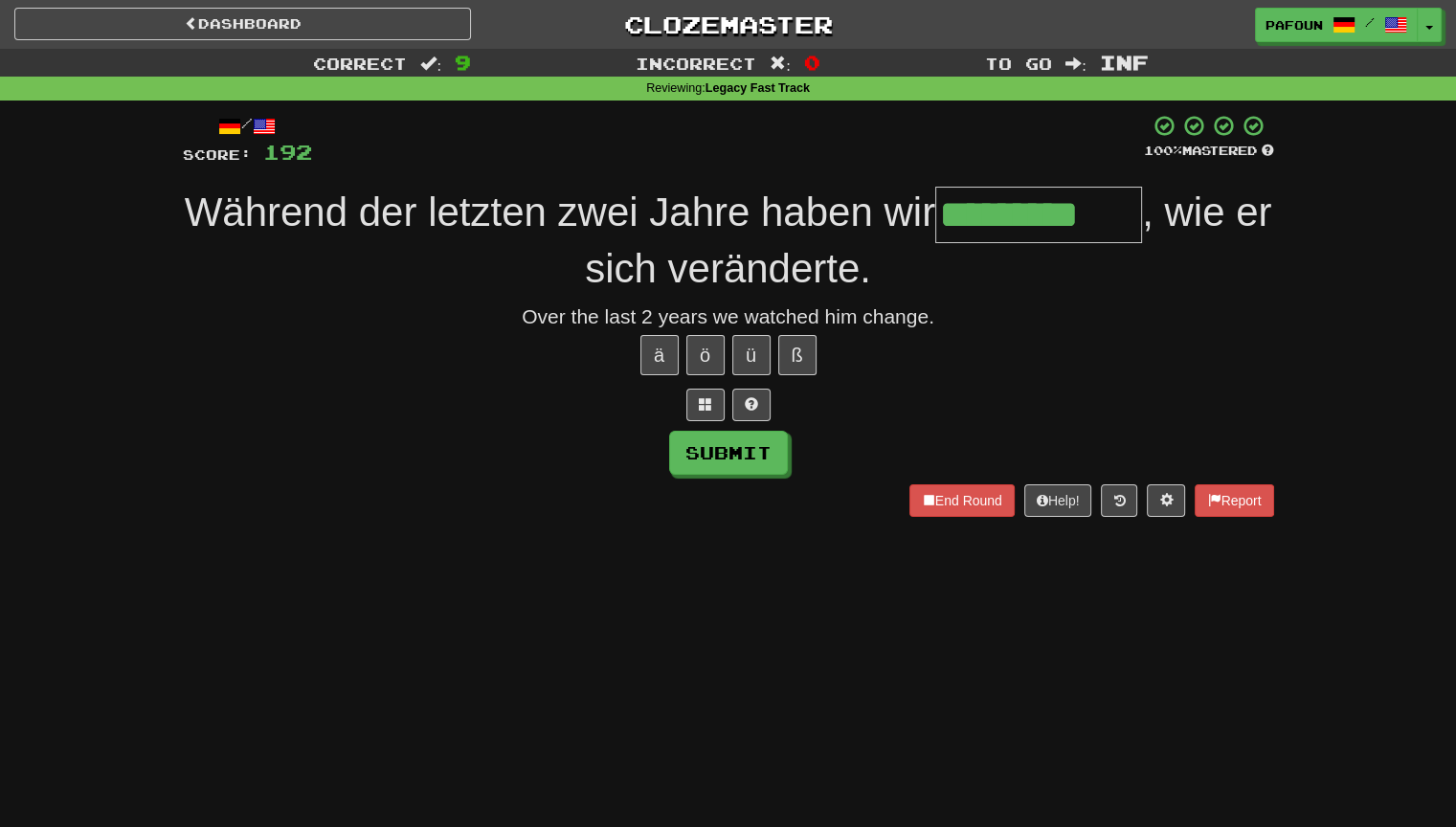 type on "*********" 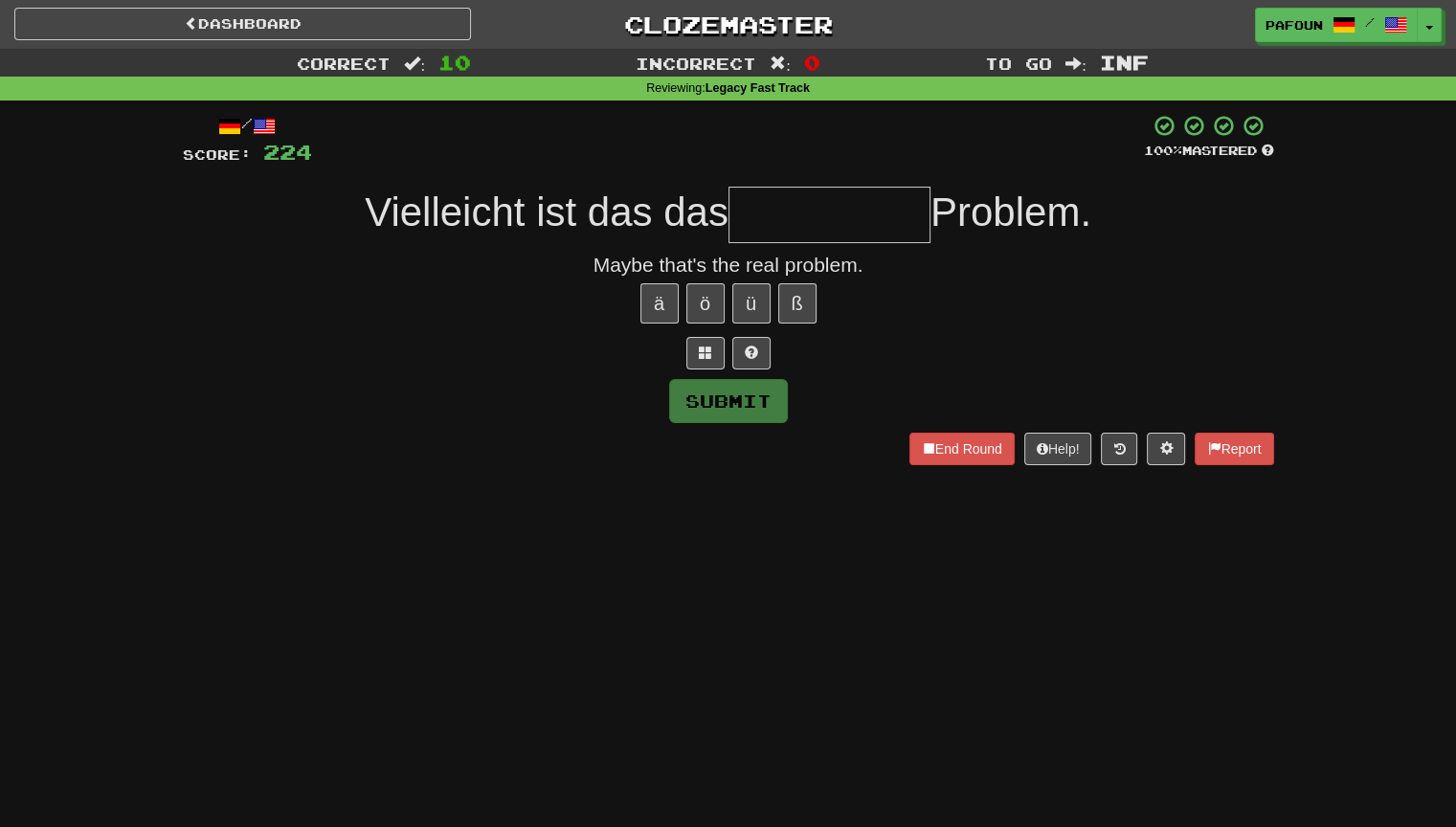type on "*" 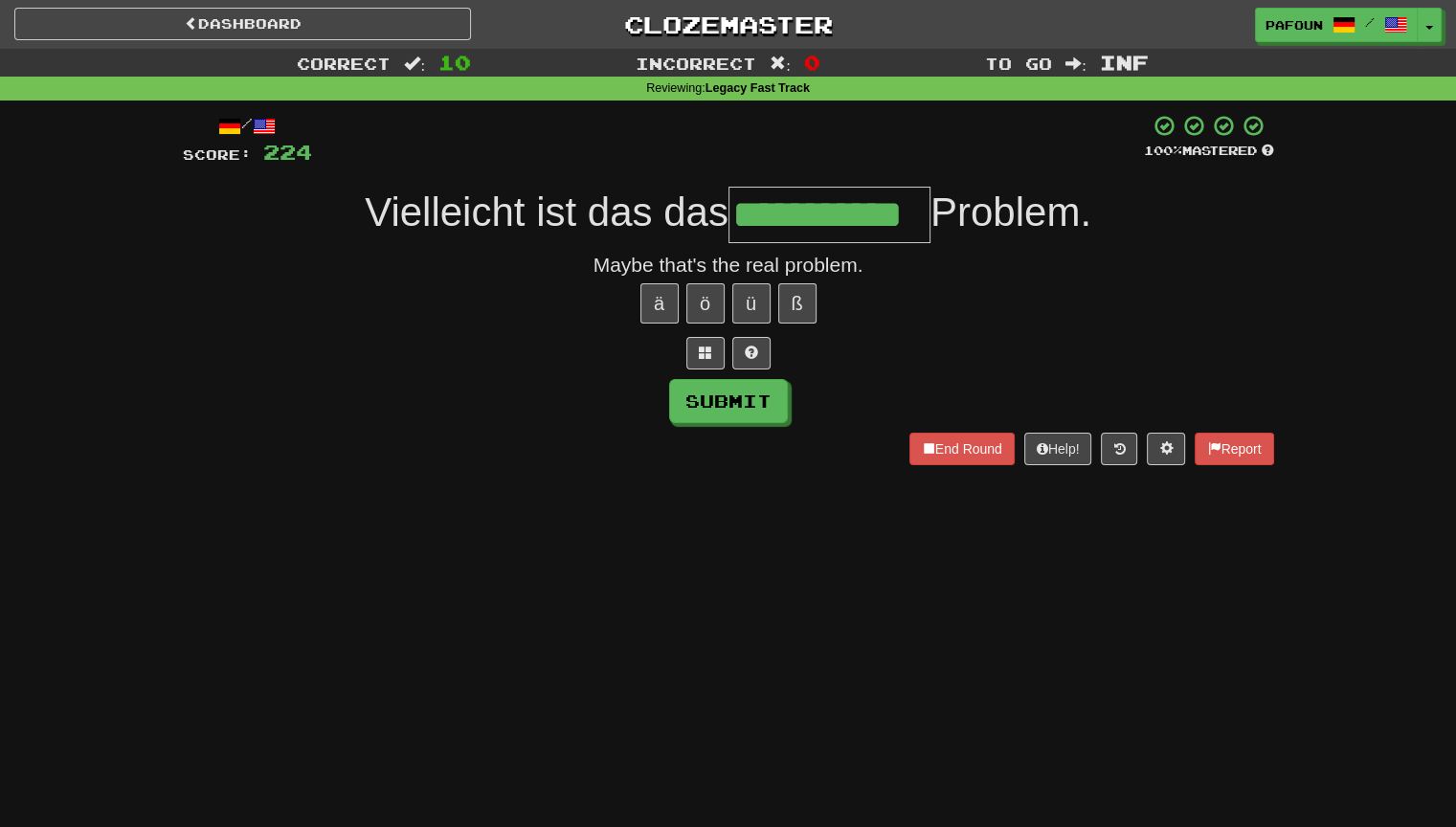 type on "**********" 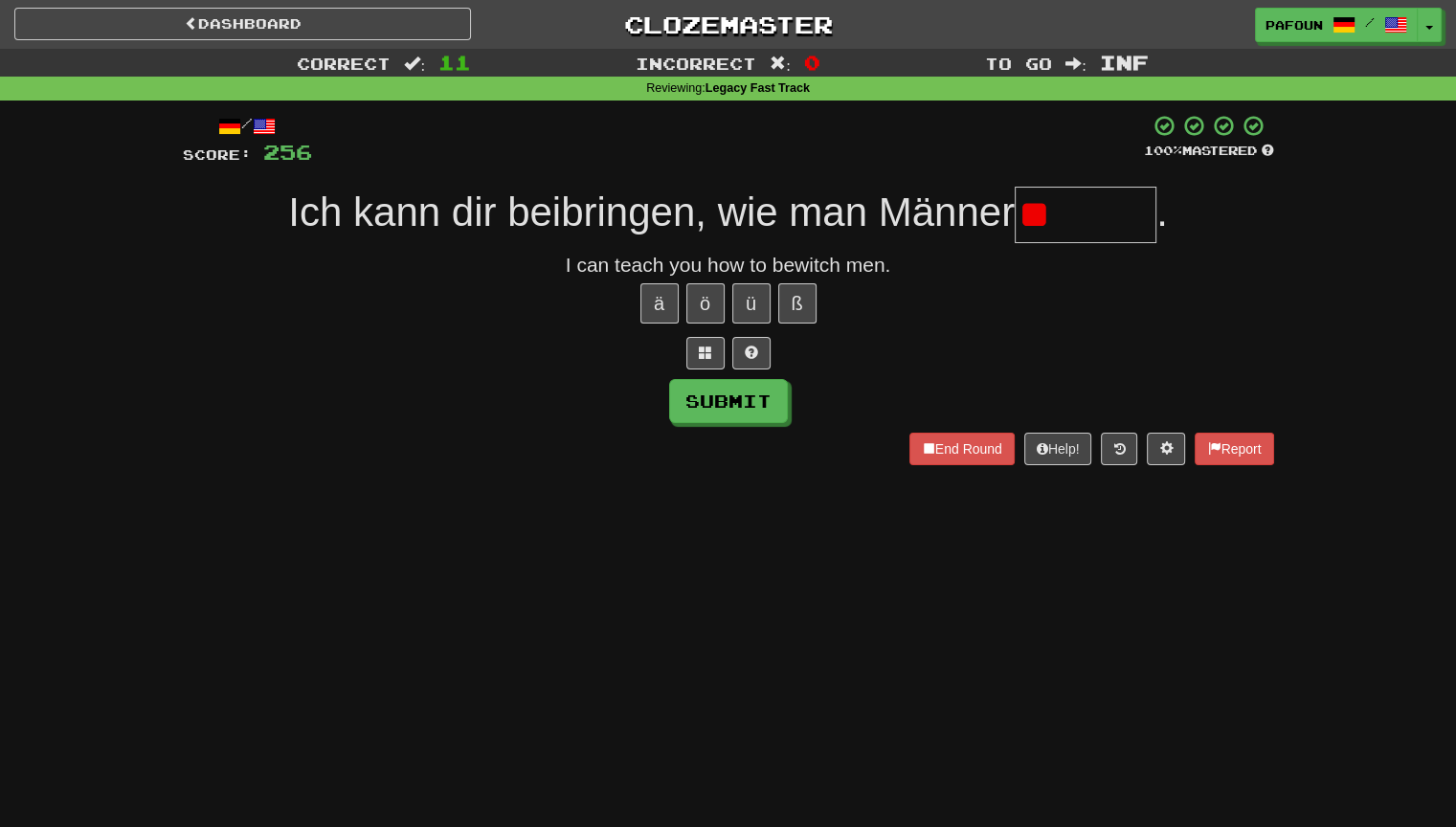 type on "*" 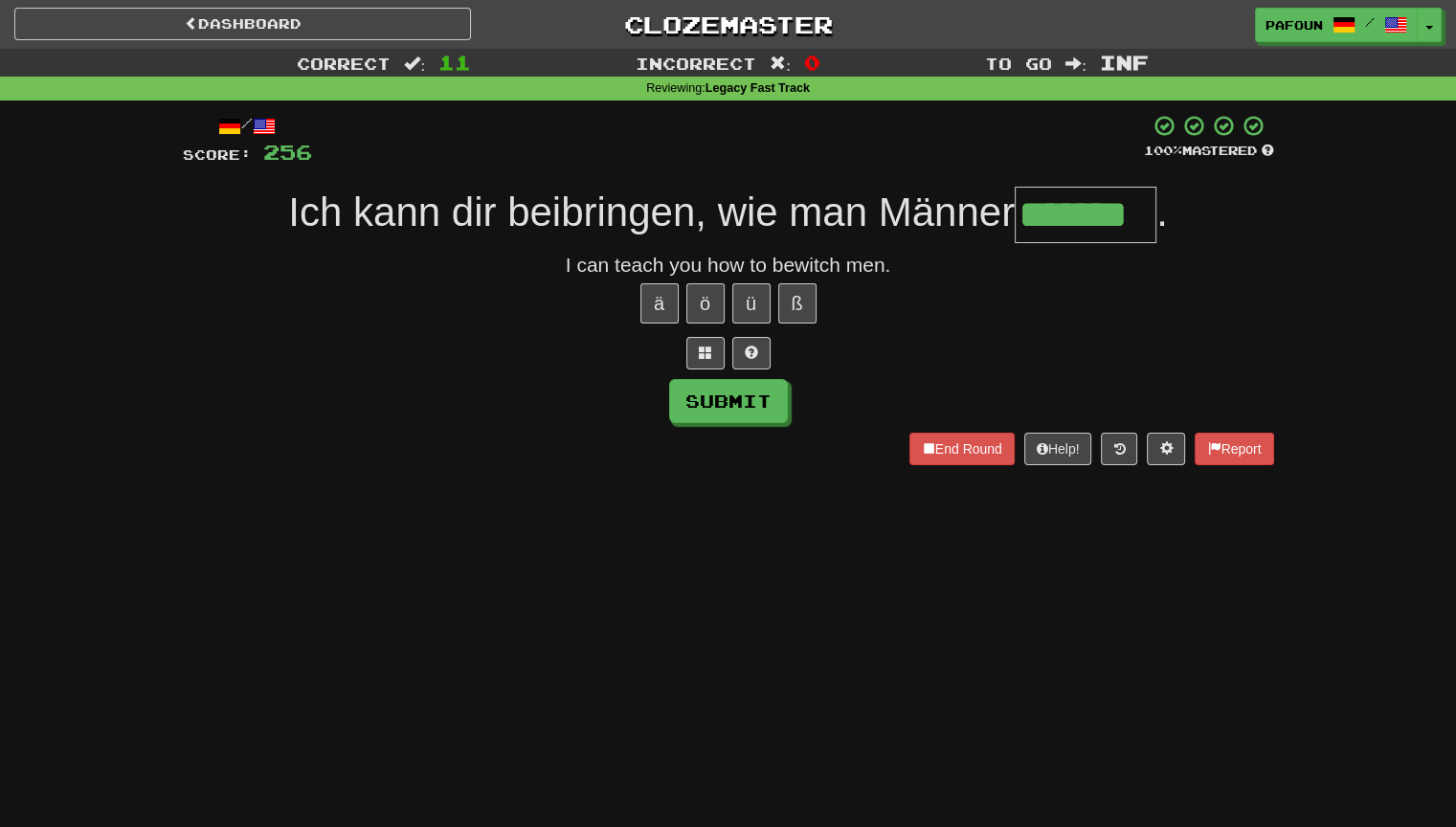 type on "*******" 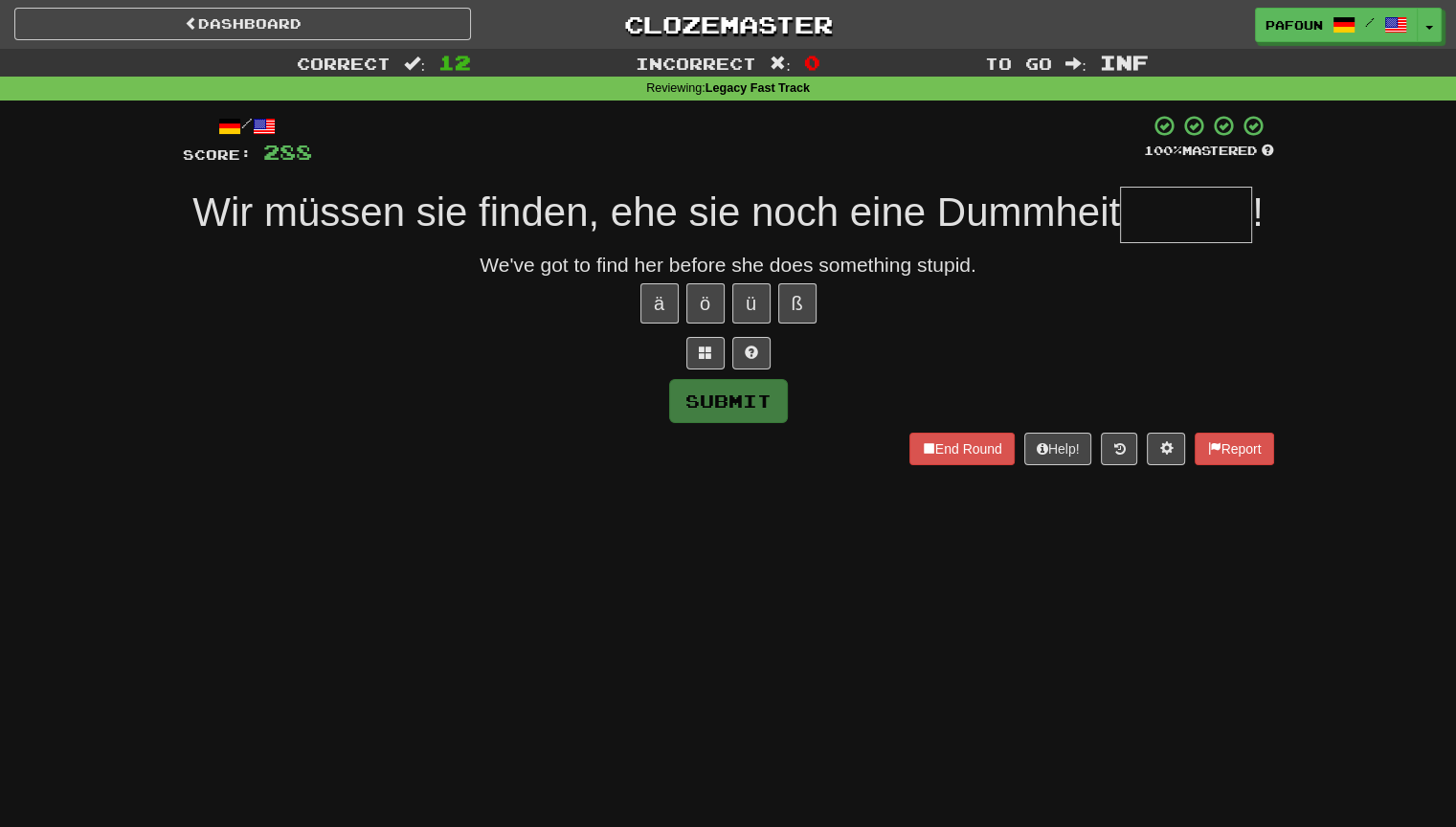 type on "*" 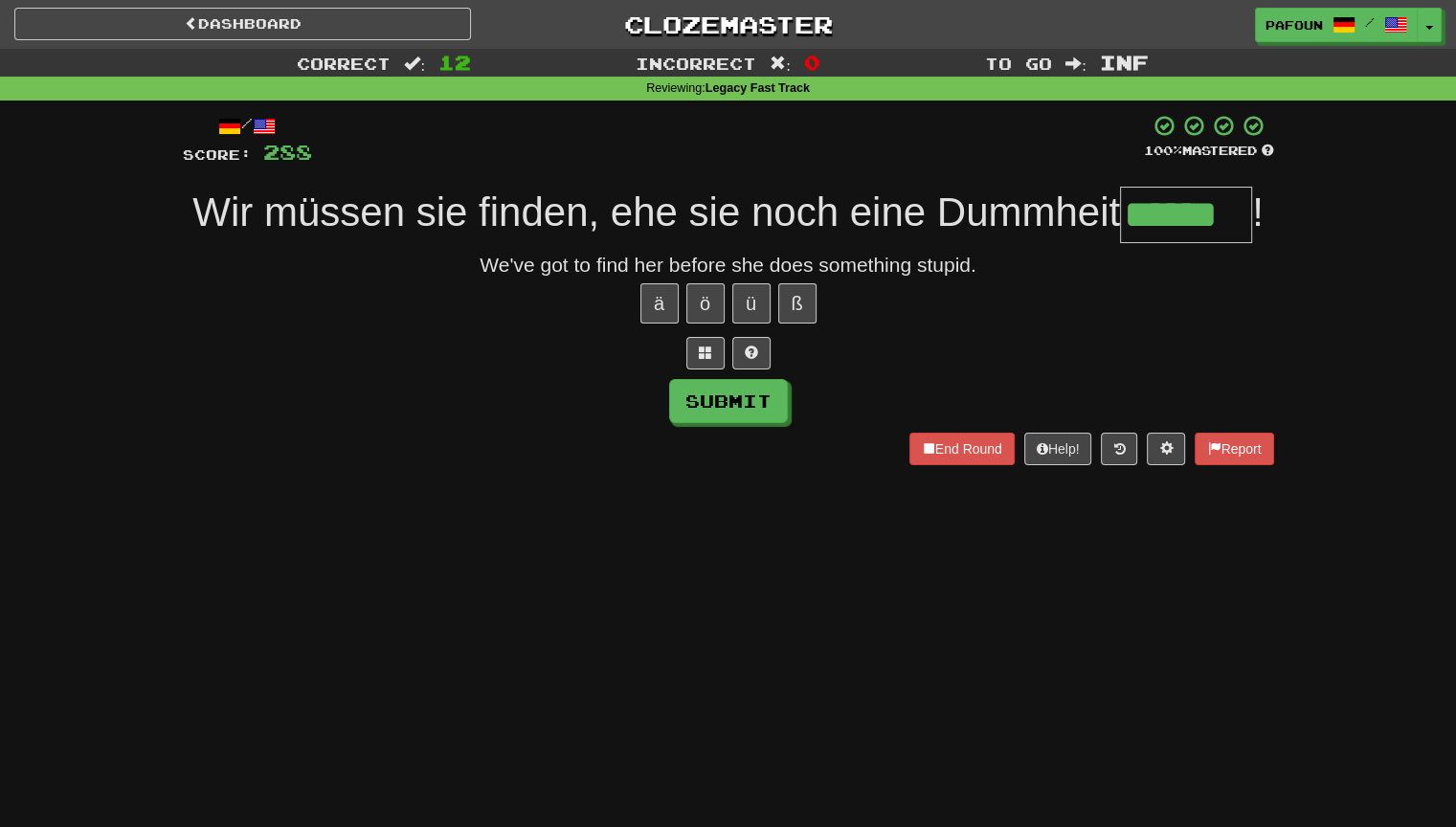 type on "******" 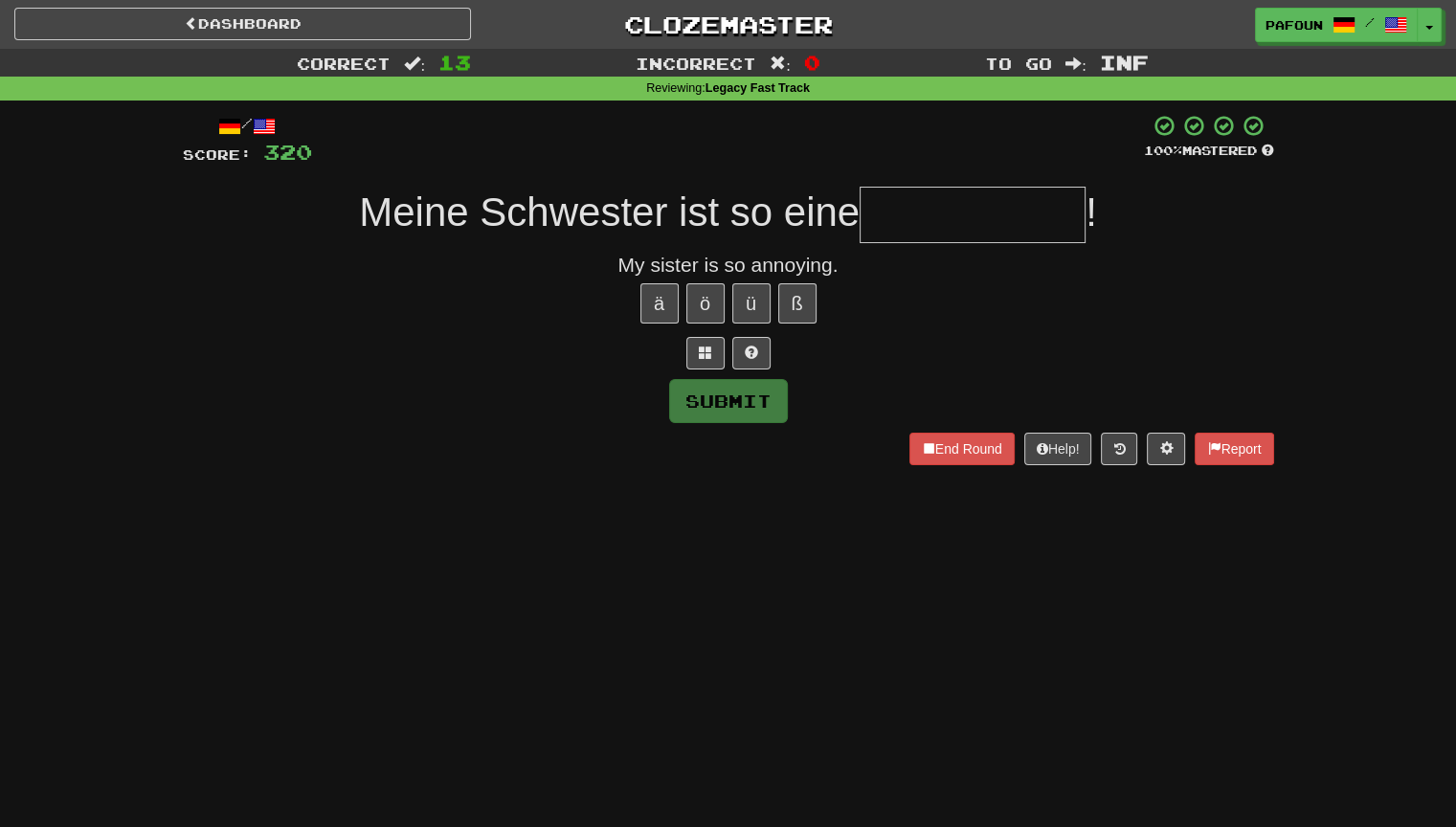 type on "*" 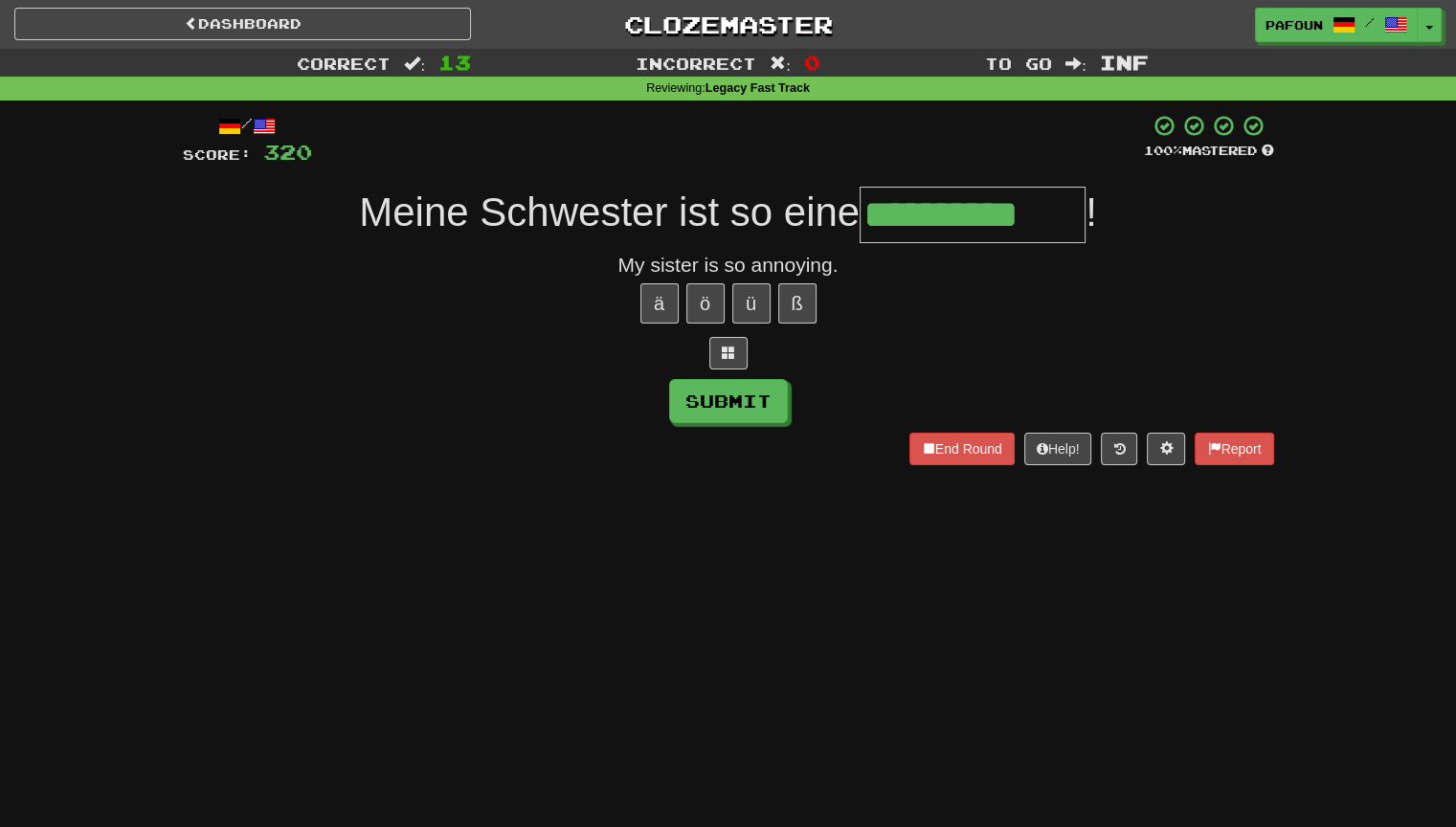 type on "**********" 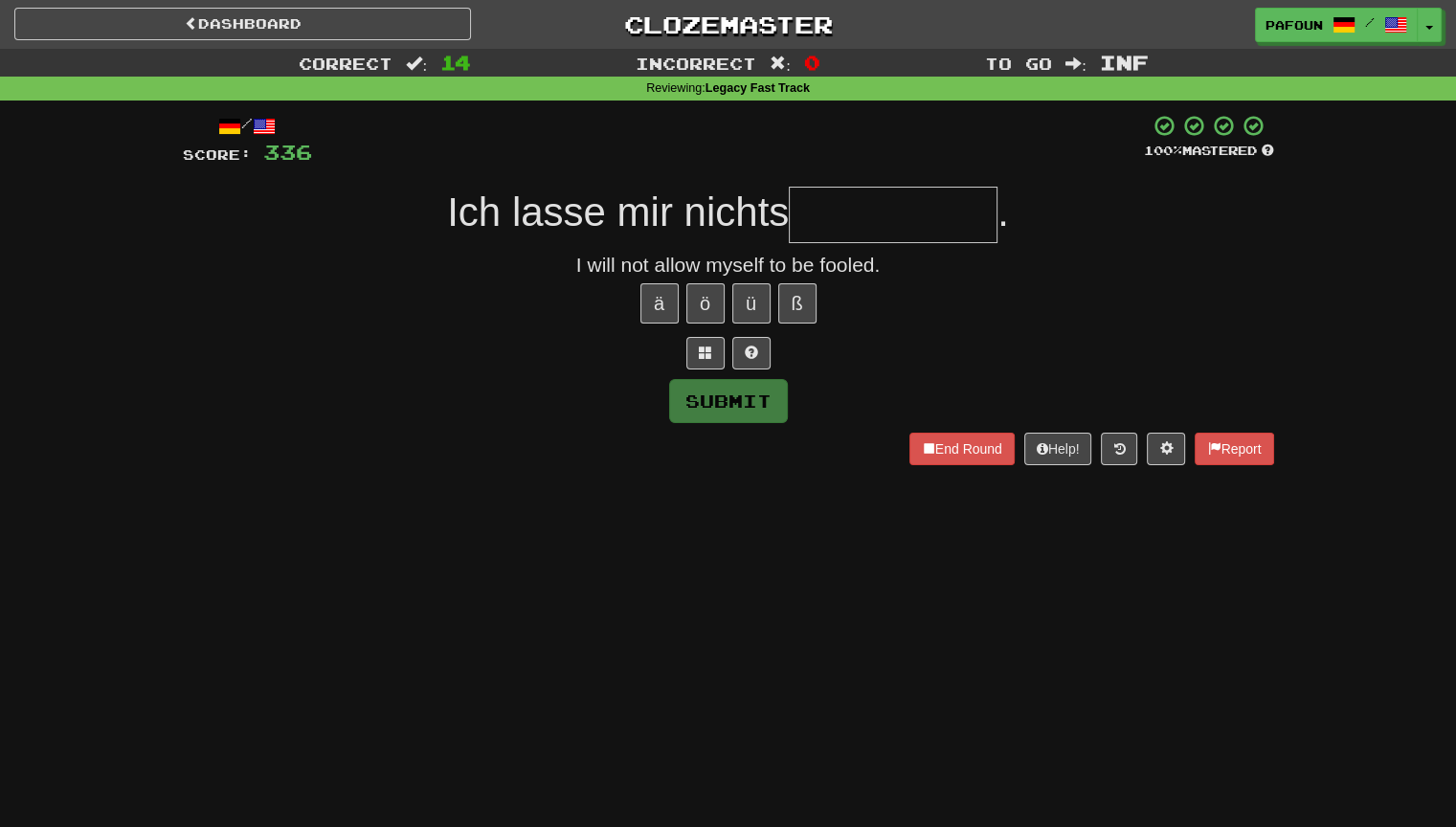 type on "*" 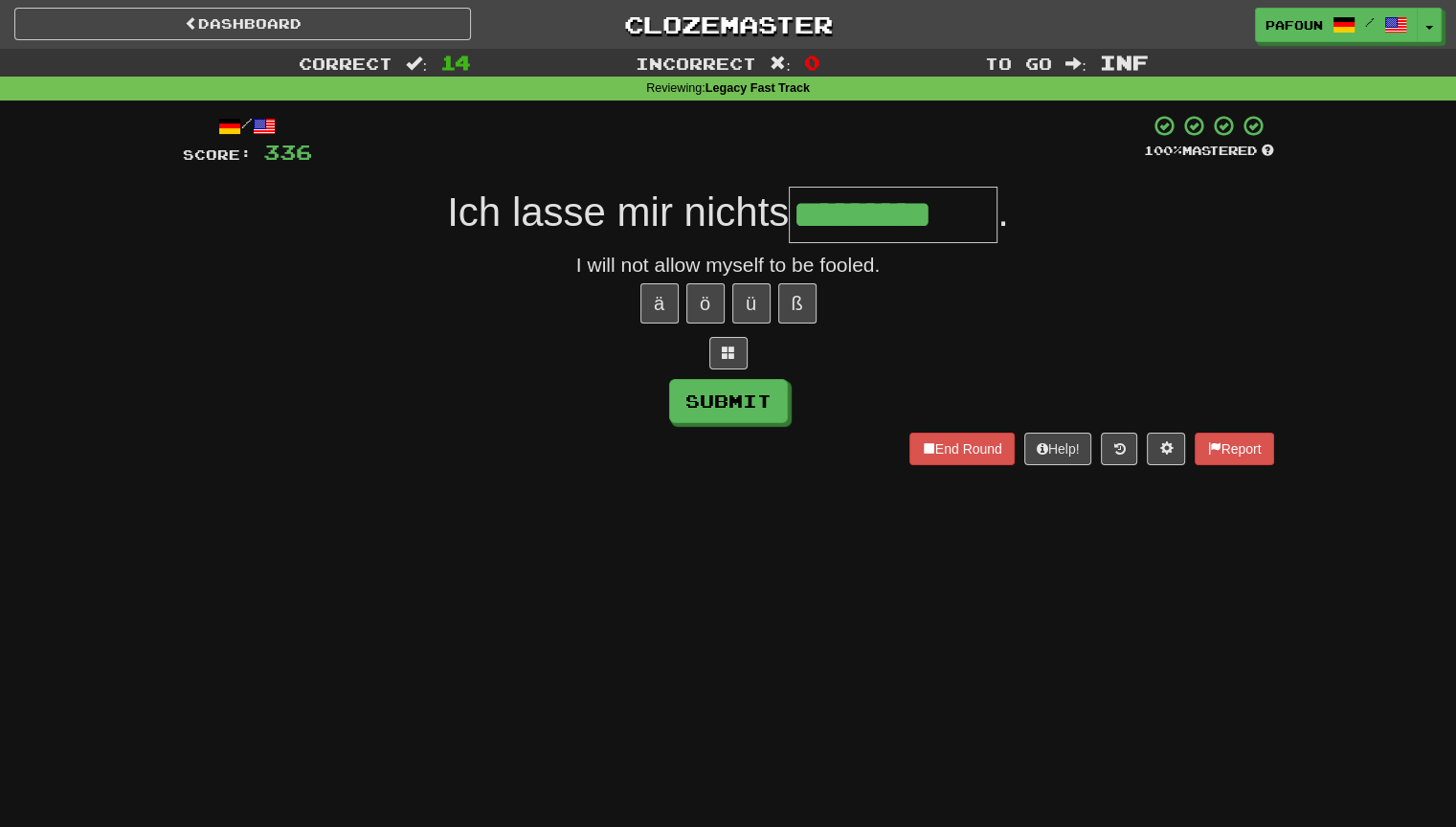 type on "*********" 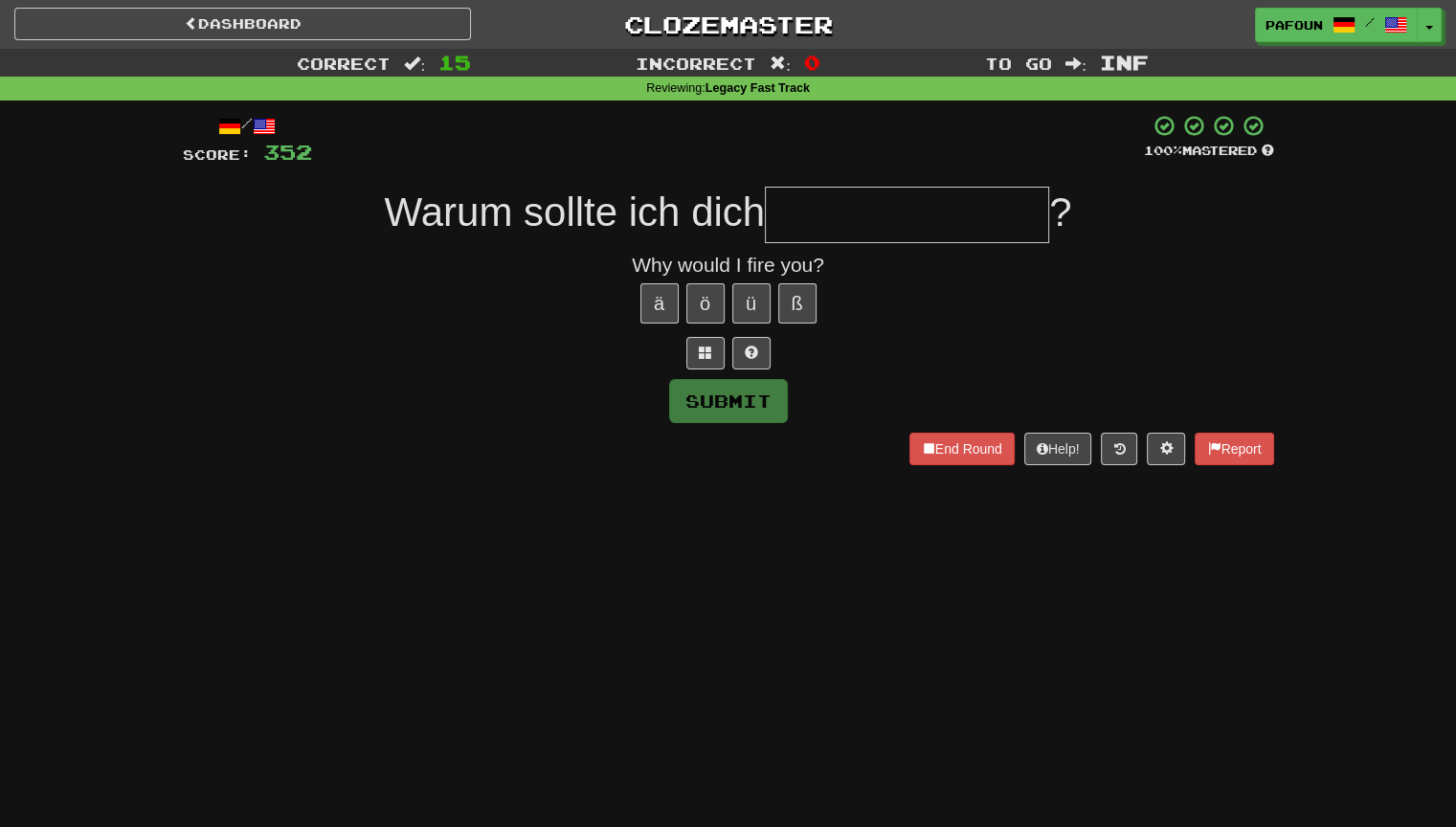 type on "*" 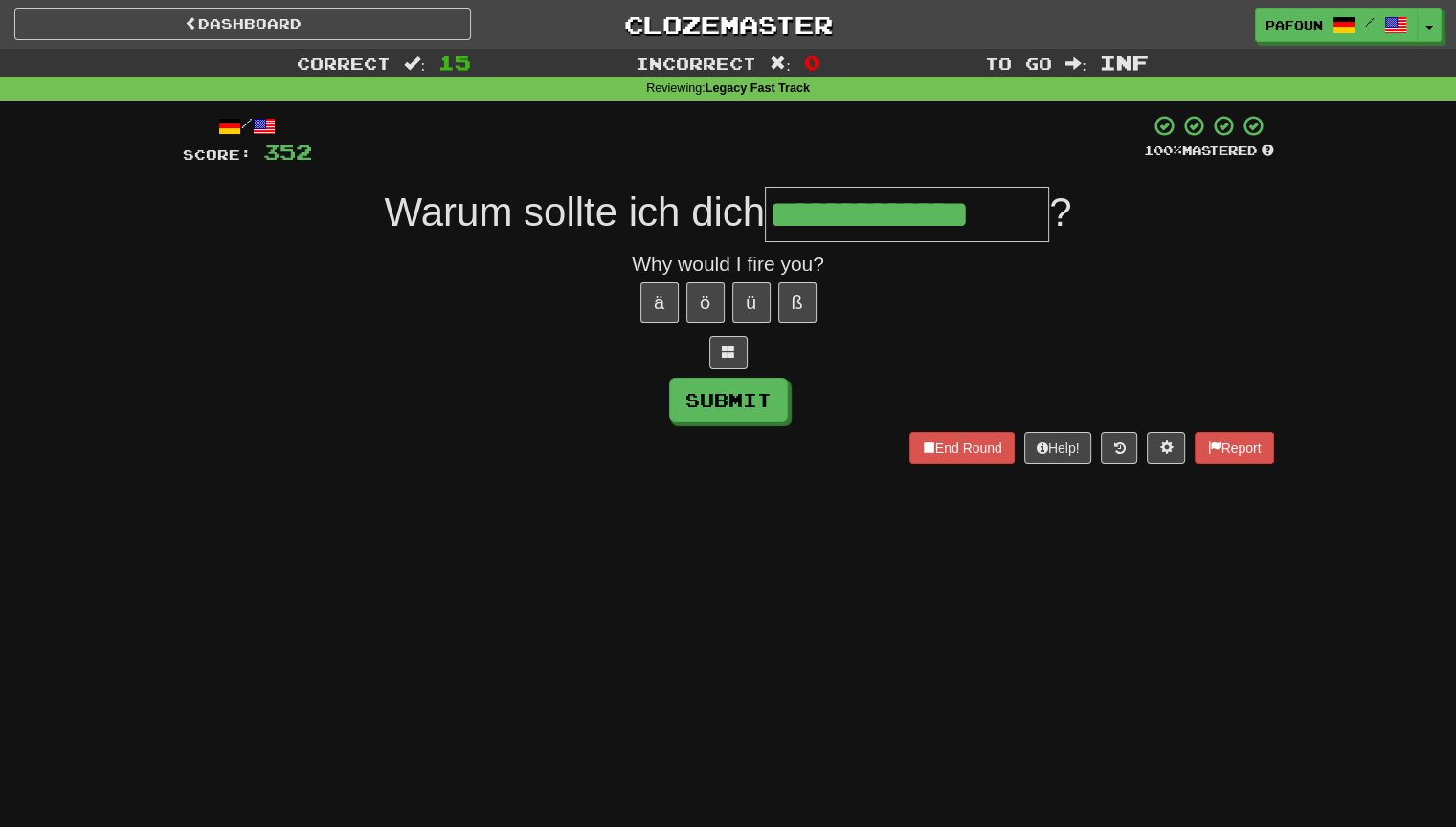 scroll, scrollTop: 0, scrollLeft: 0, axis: both 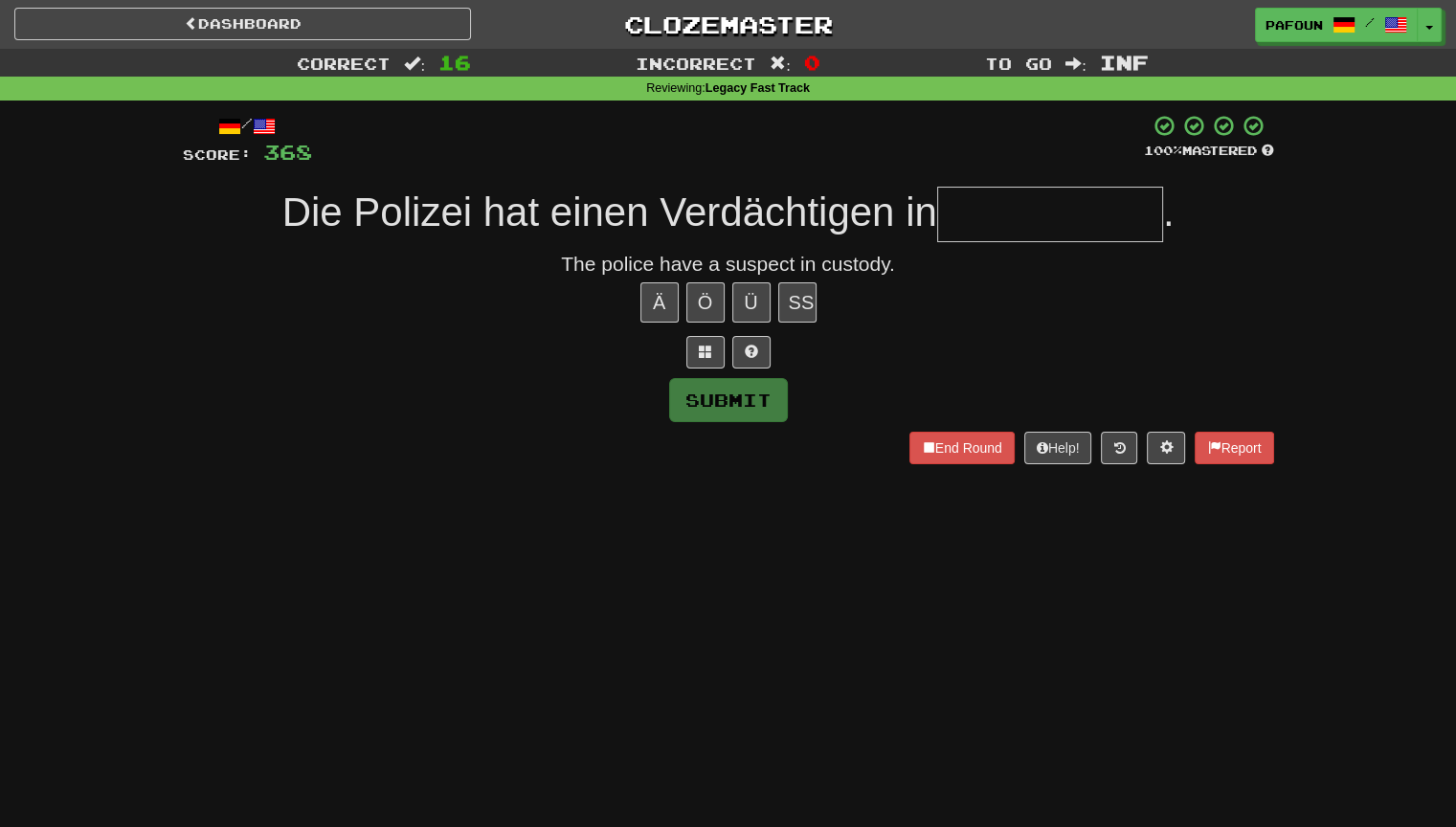 type on "*" 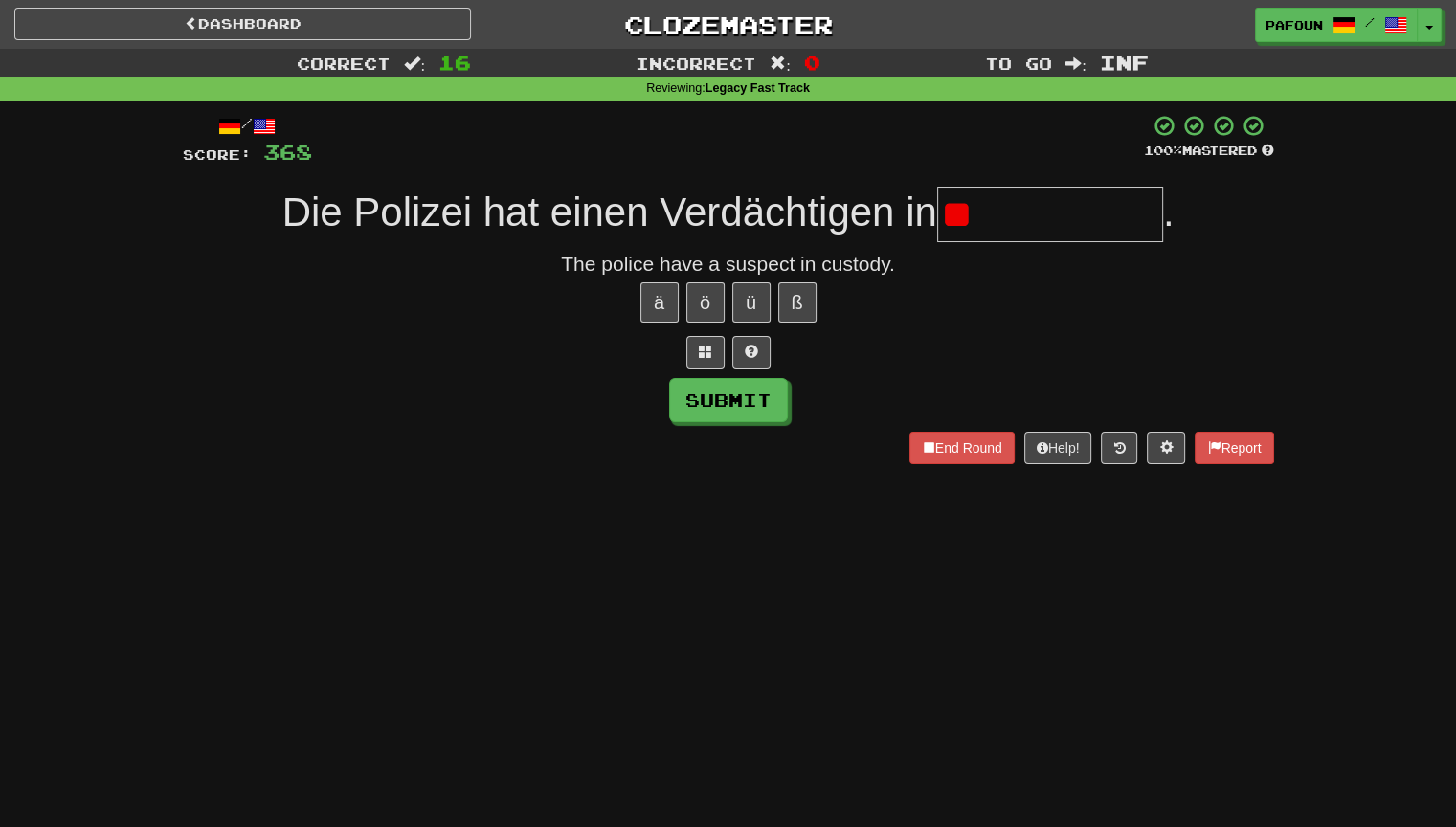 type on "*" 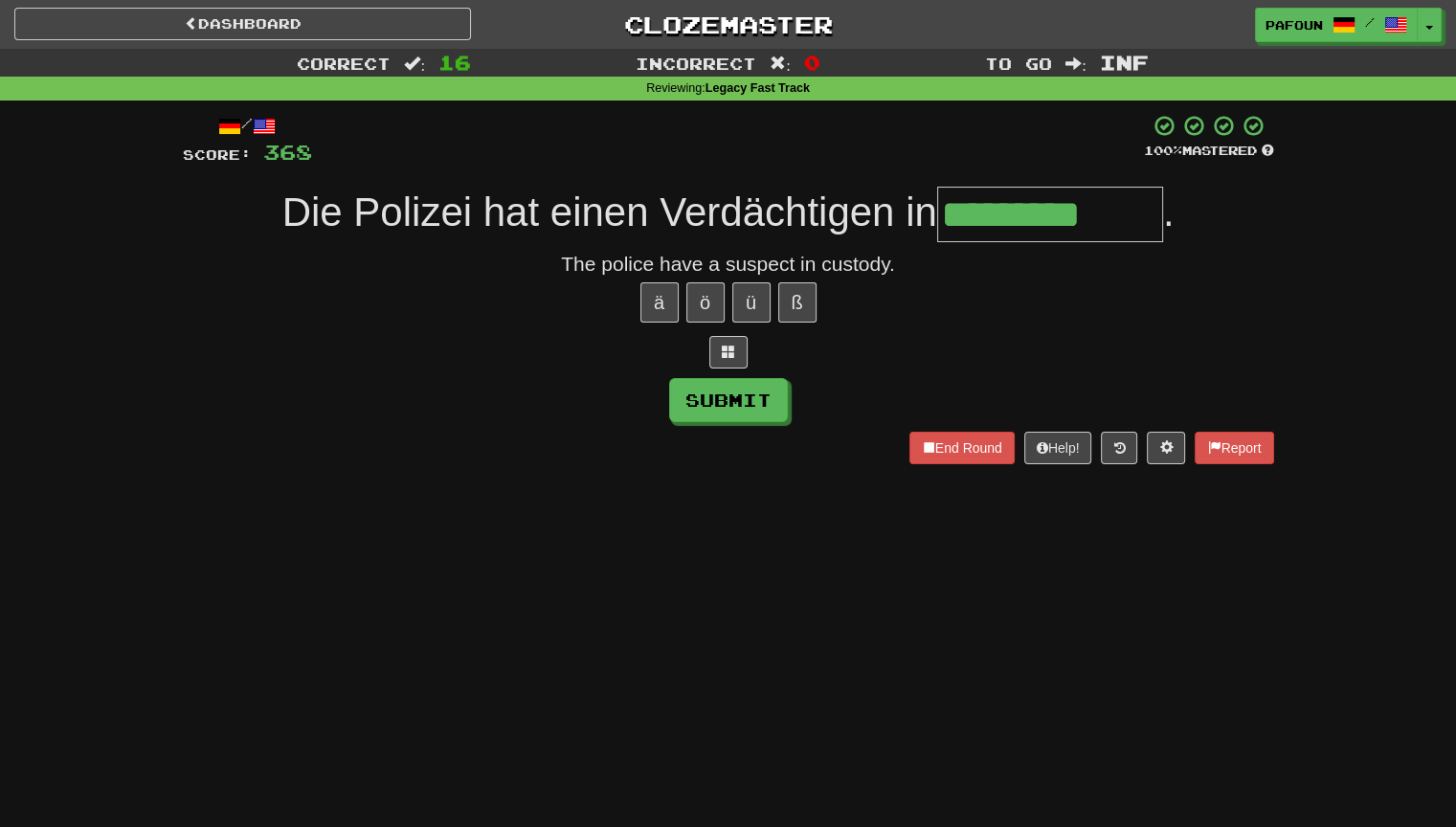 type on "*********" 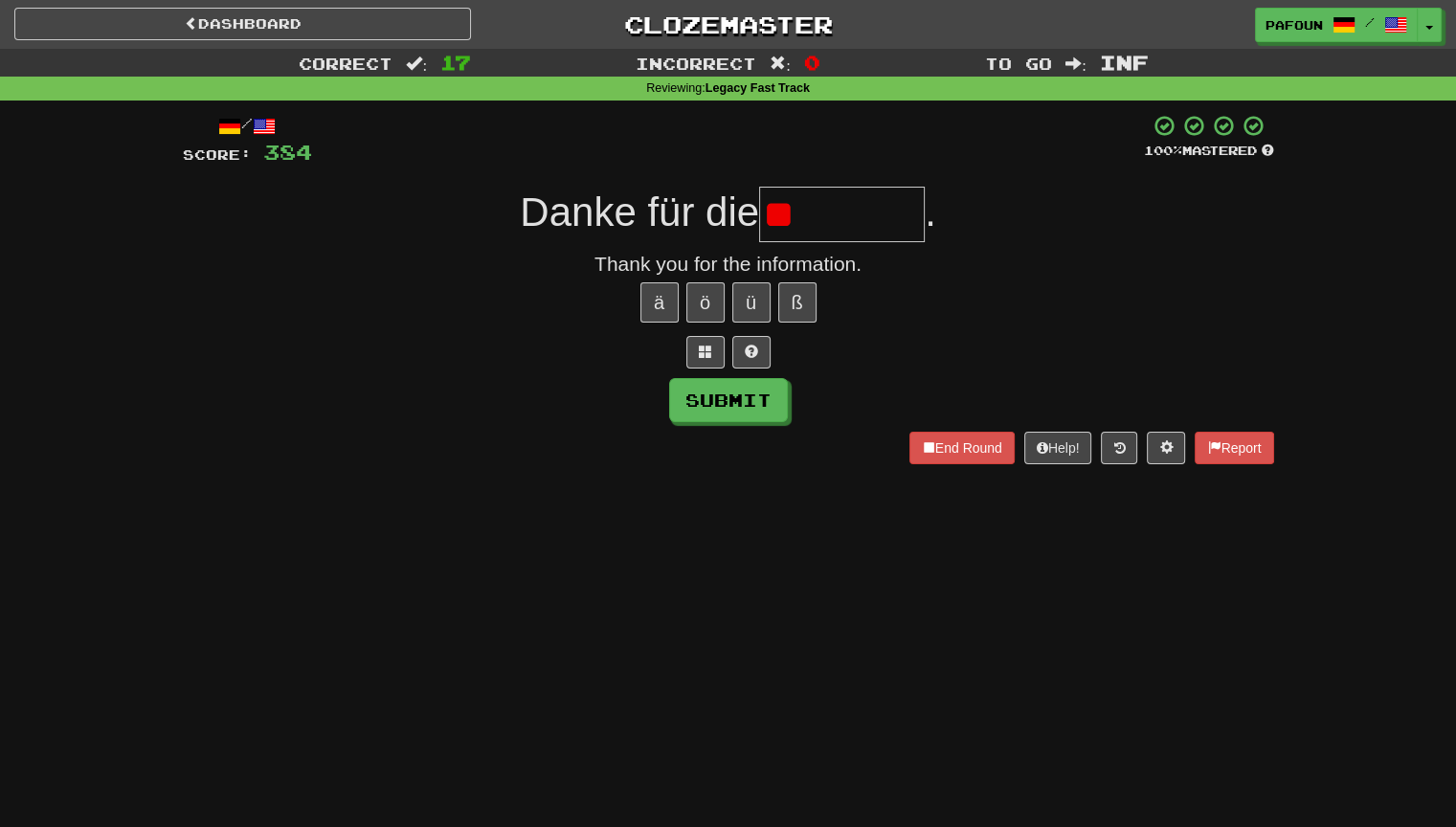 type on "*" 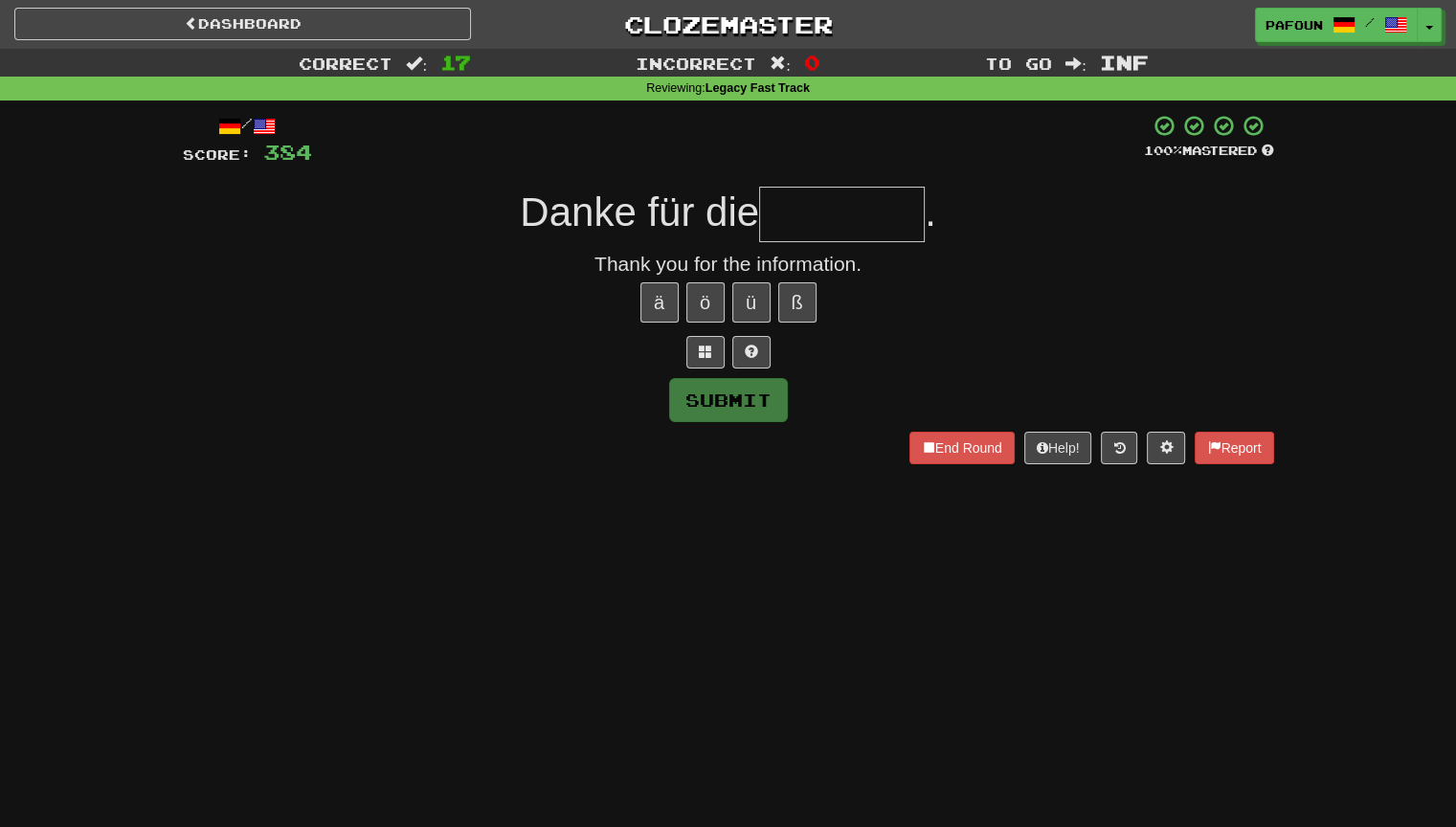 type on "*" 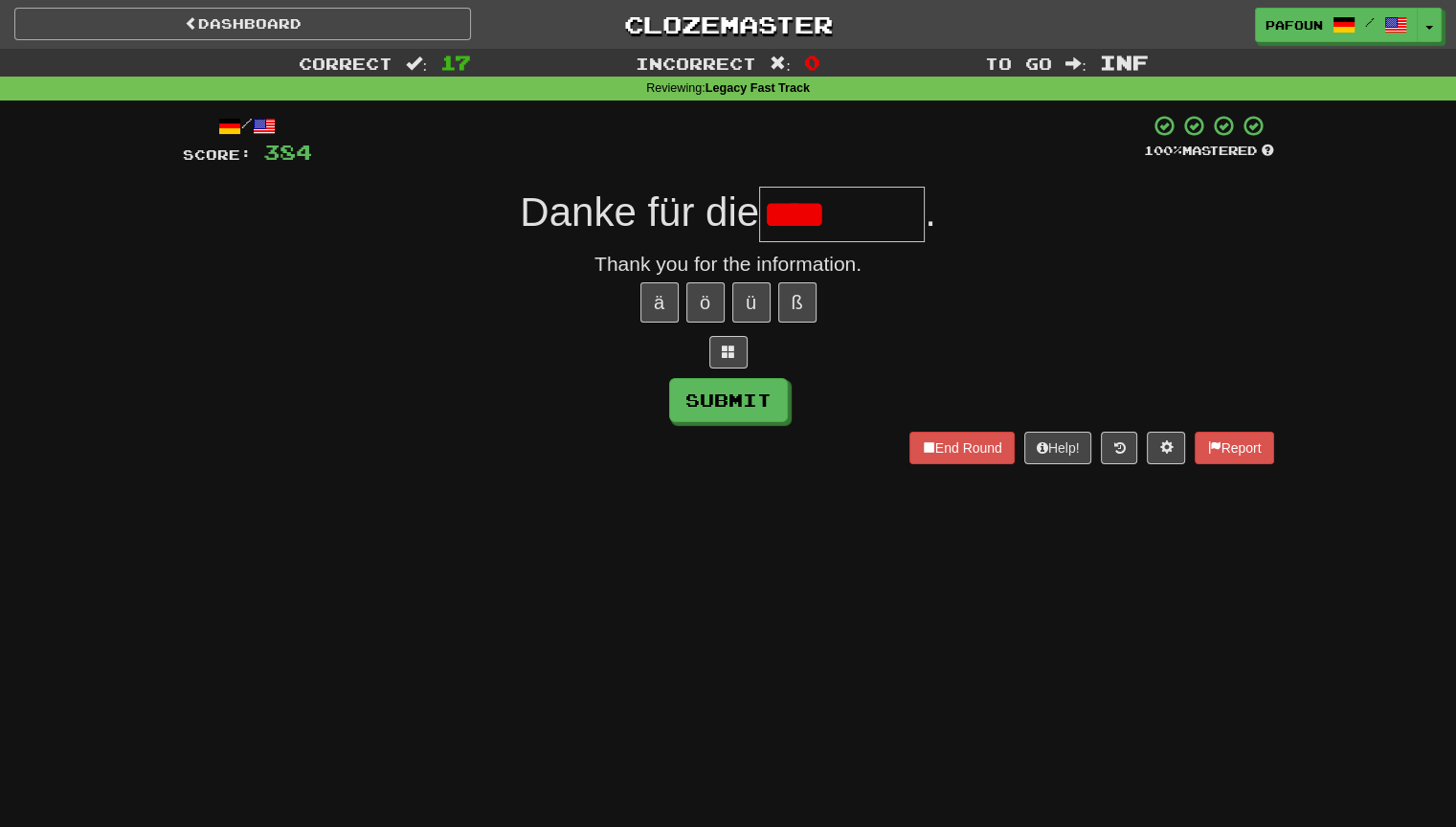 type on "****" 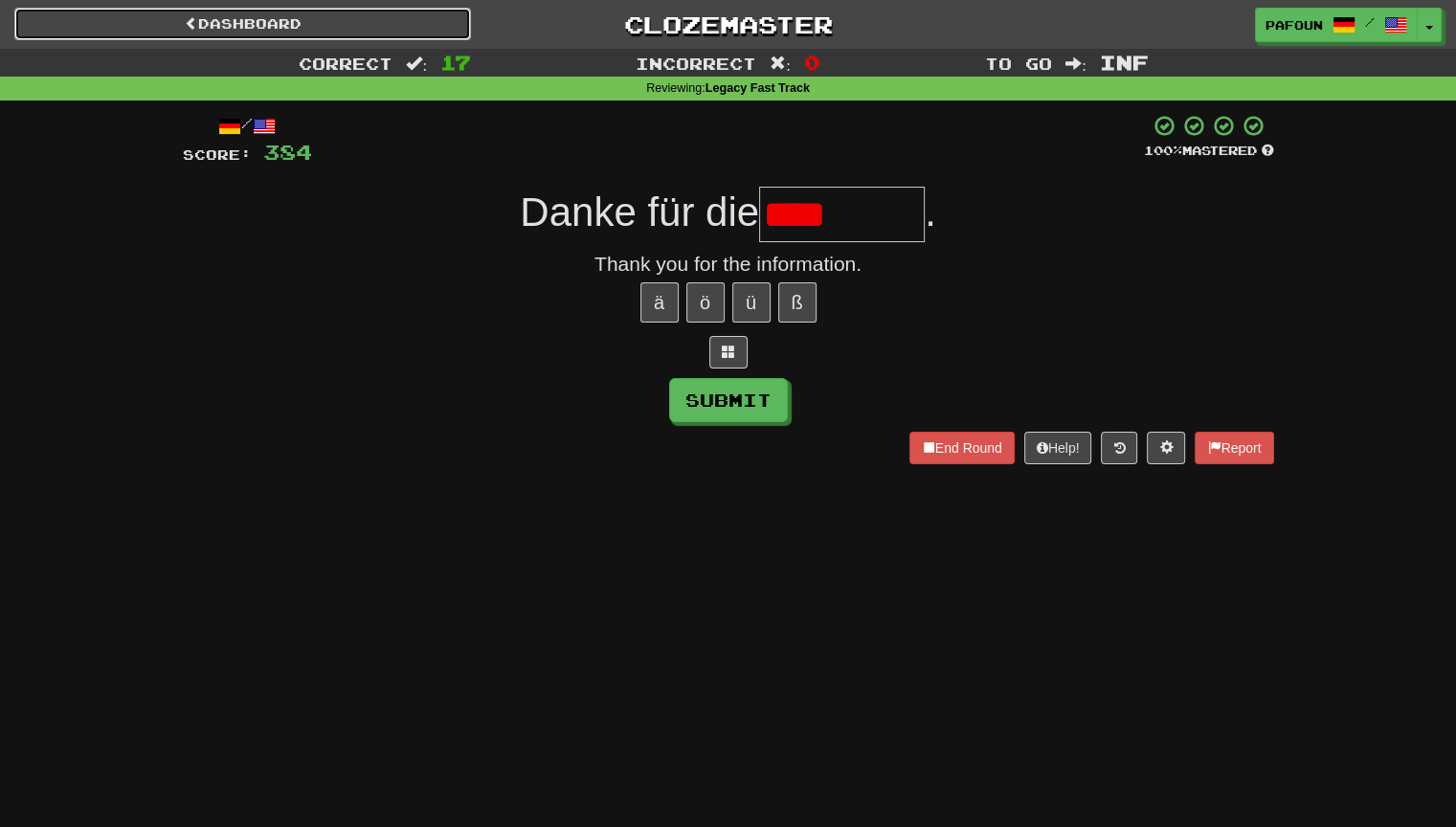 click on "Dashboard" at bounding box center [242, 24] 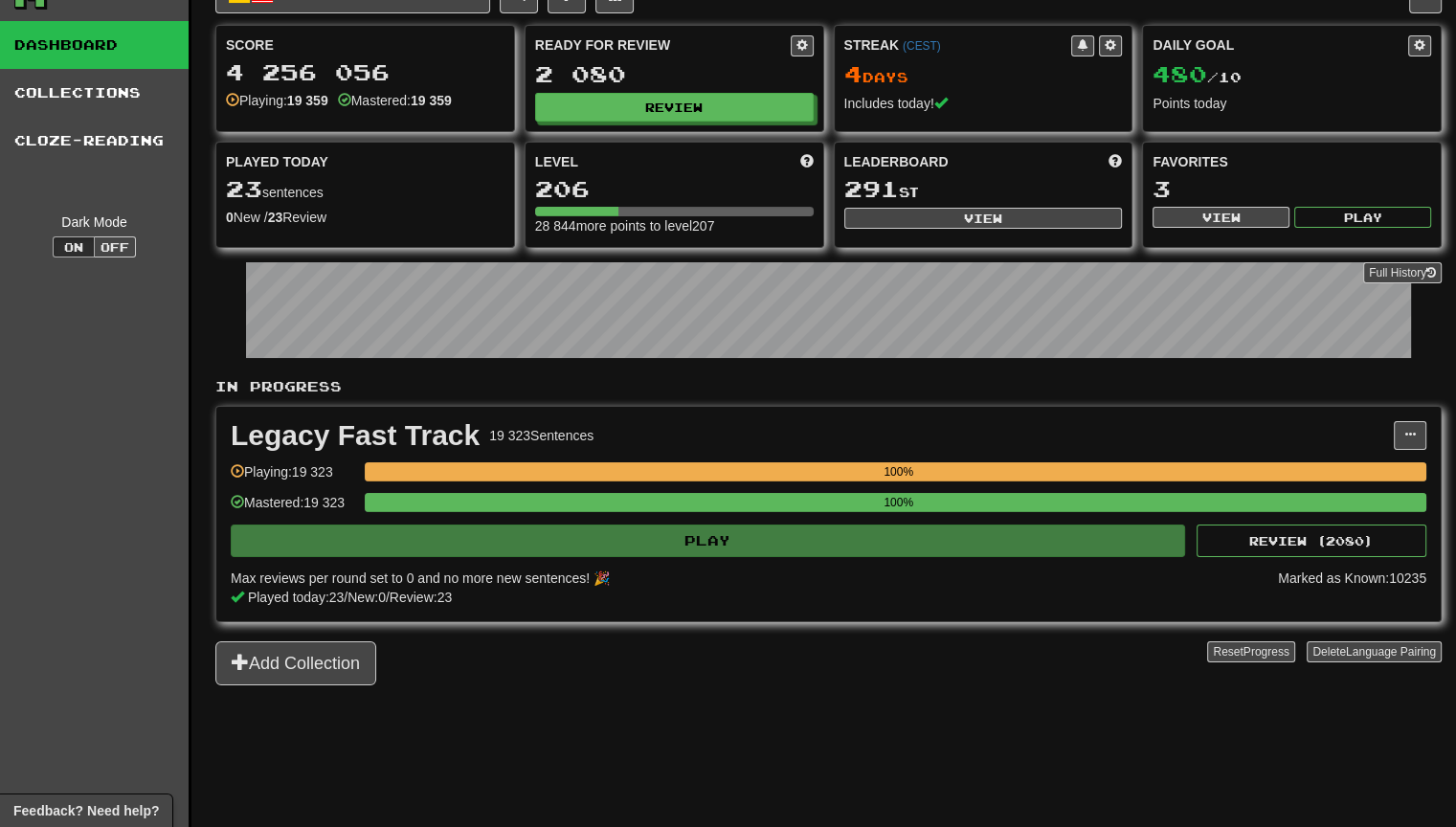 scroll, scrollTop: 38, scrollLeft: 0, axis: vertical 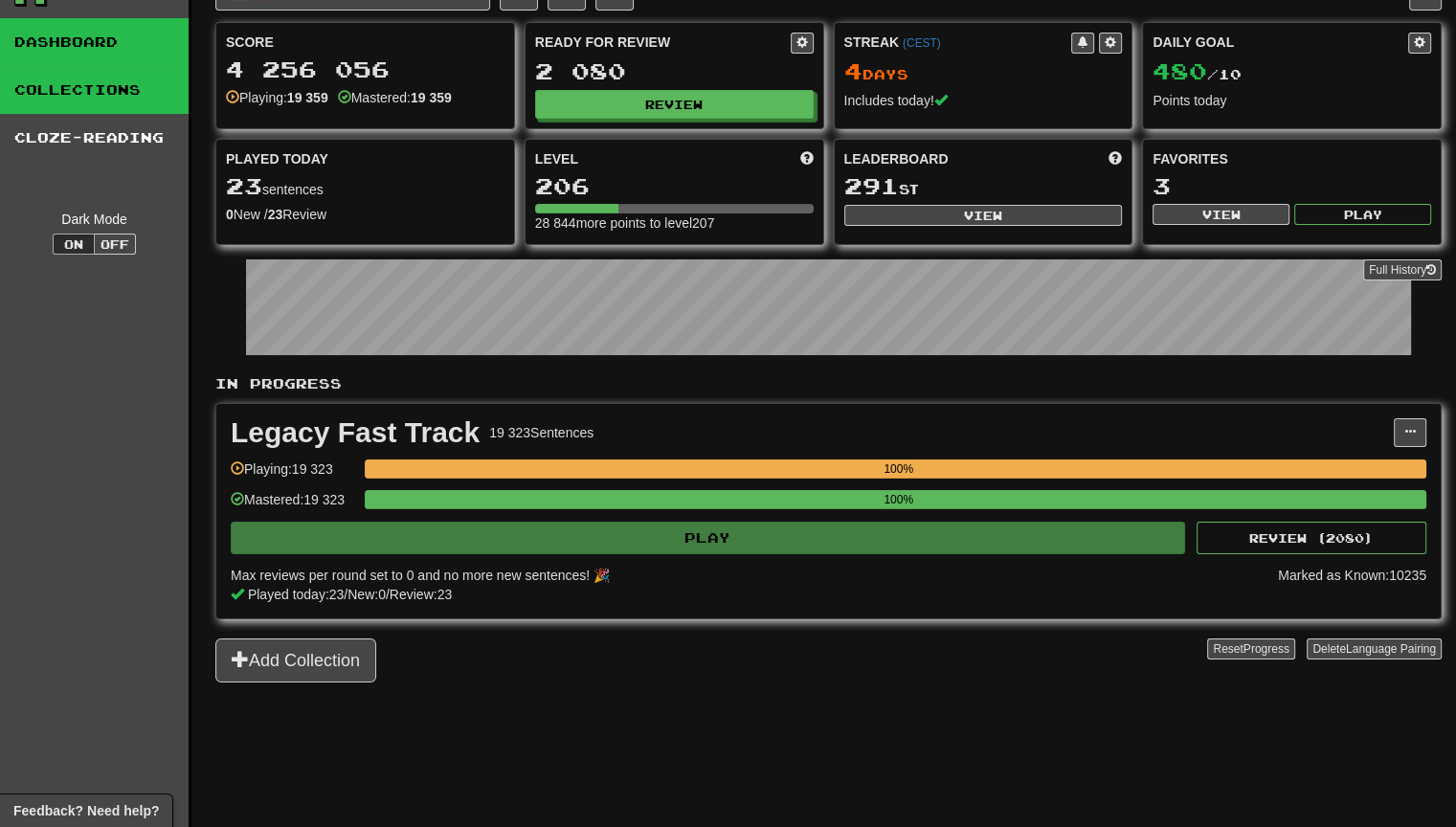 click on "Collections" at bounding box center (94, 90) 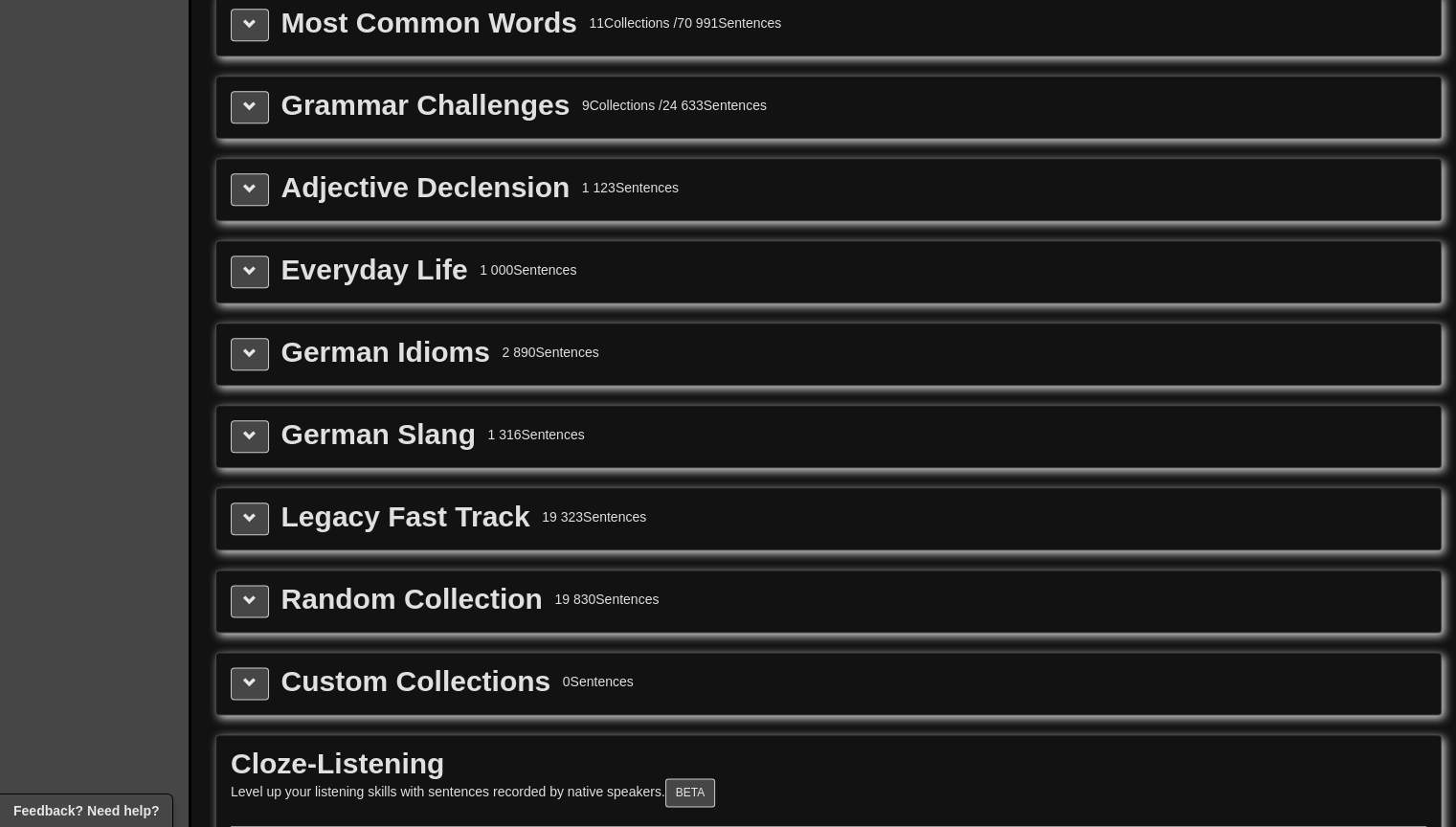 scroll, scrollTop: 2179, scrollLeft: 0, axis: vertical 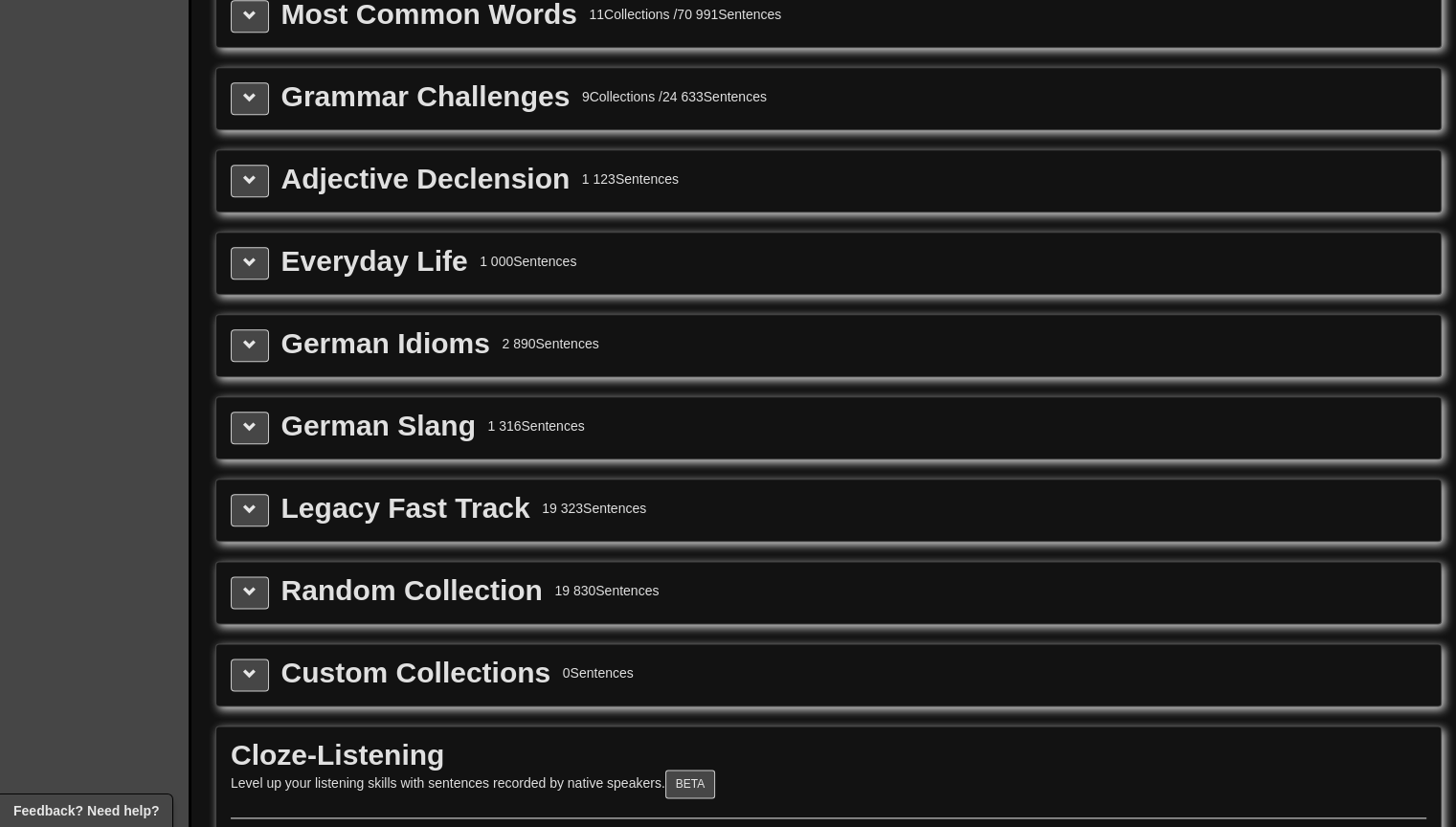 click on "Everyday Life 1 000  Sentences" at bounding box center (828, 263) 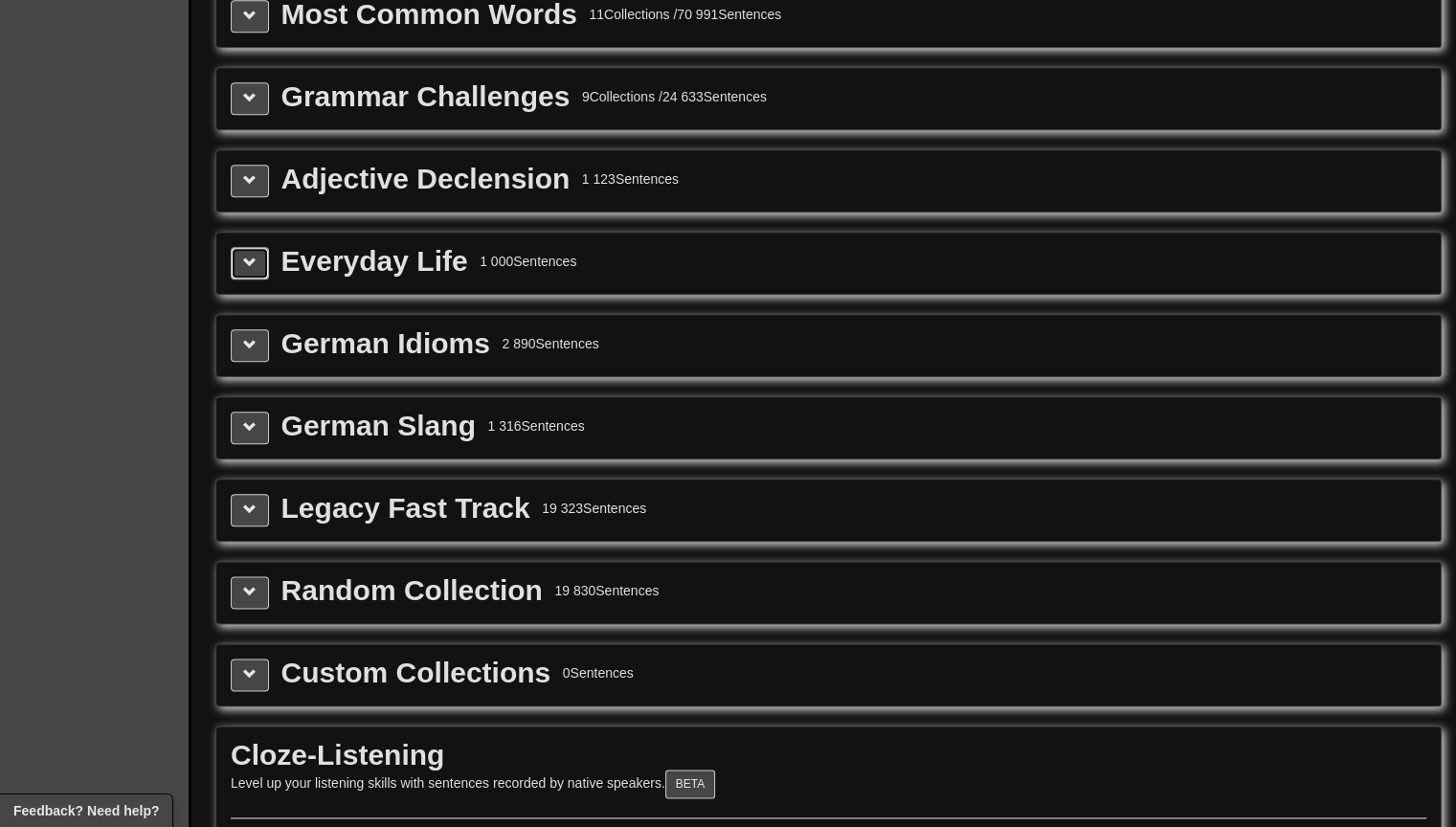 click at bounding box center [250, 263] 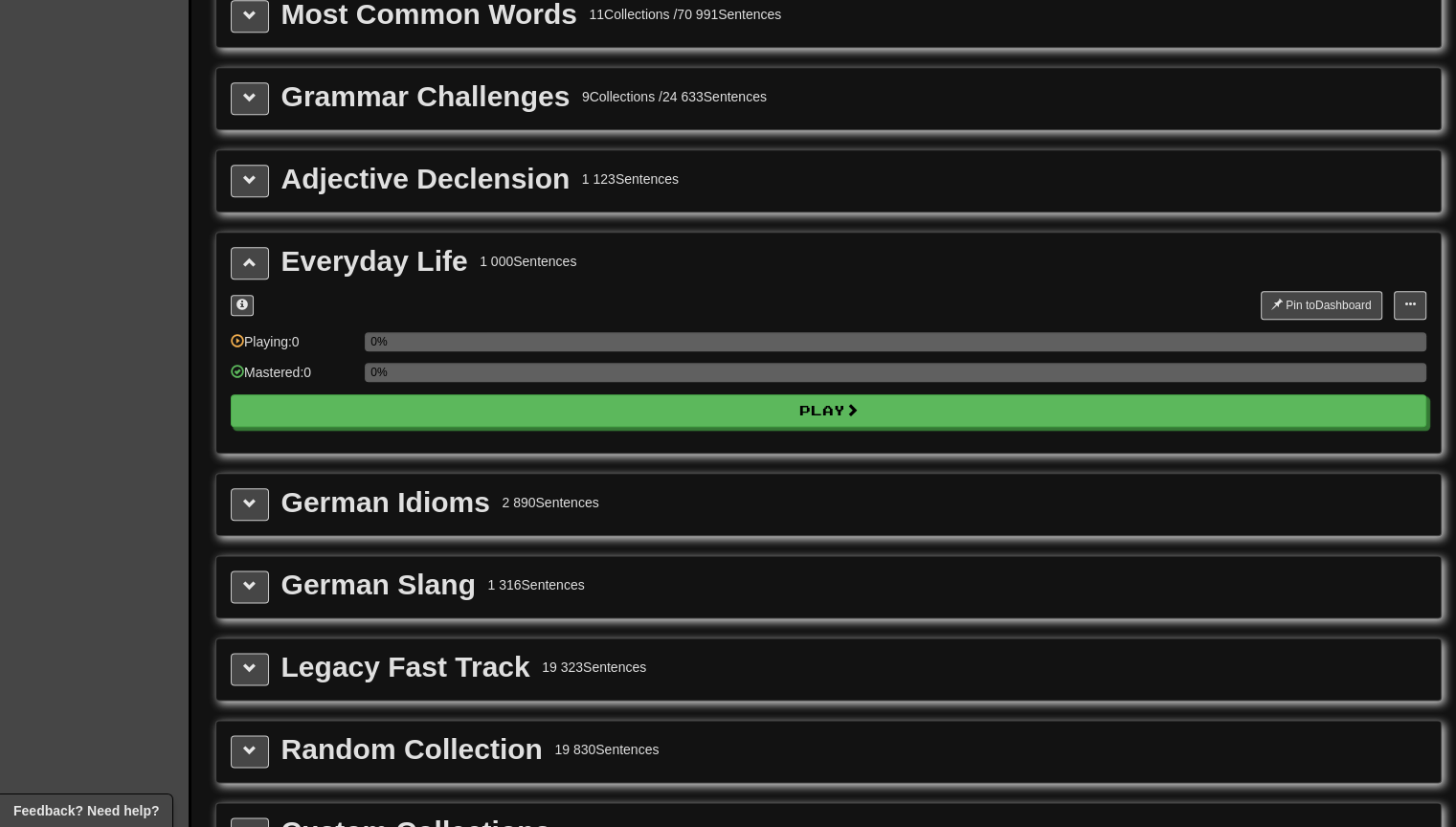 click on "German Idioms 2 890  Sentences" at bounding box center [828, 504] 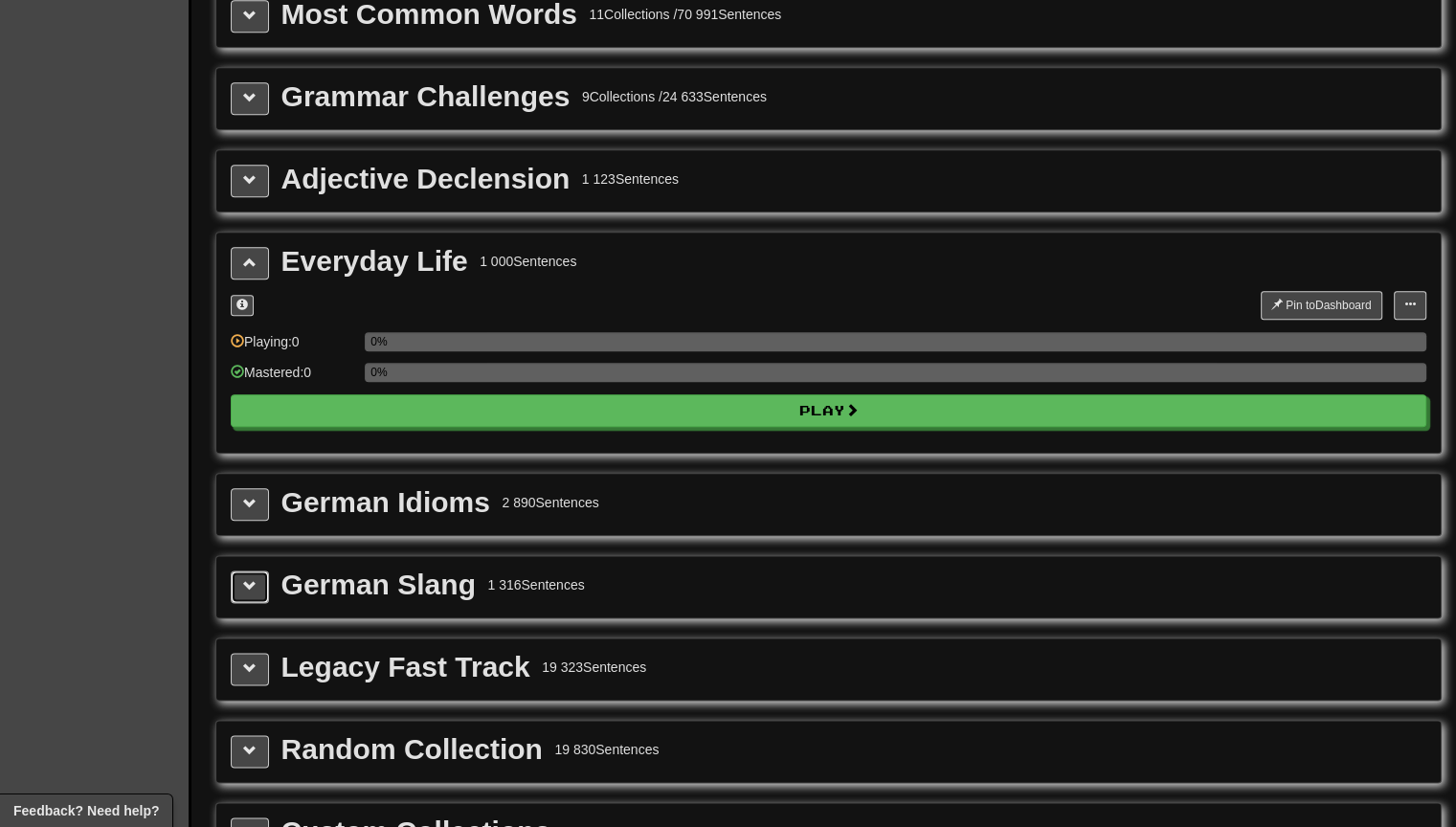 click at bounding box center (250, 587) 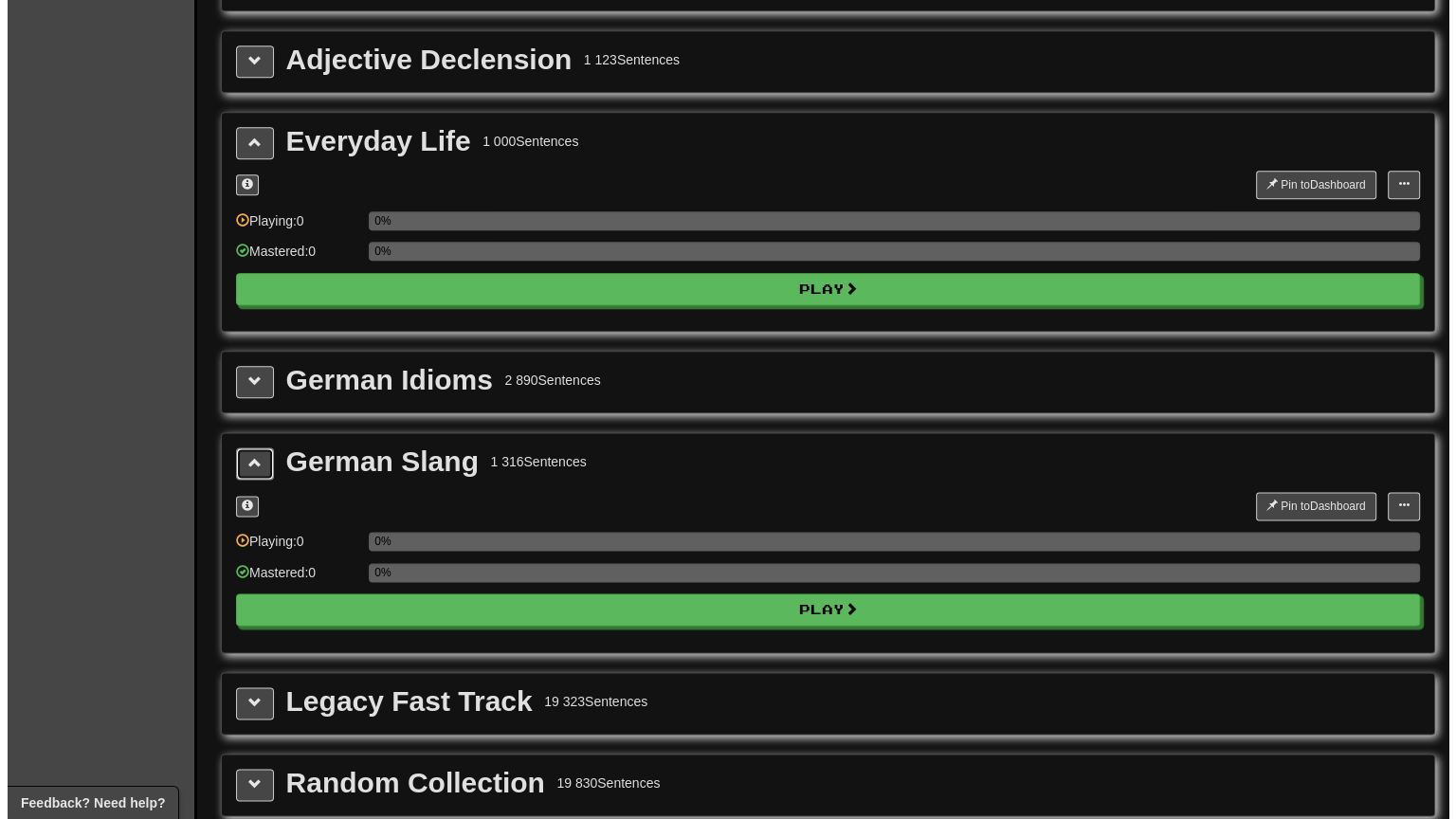 scroll, scrollTop: 2446, scrollLeft: 0, axis: vertical 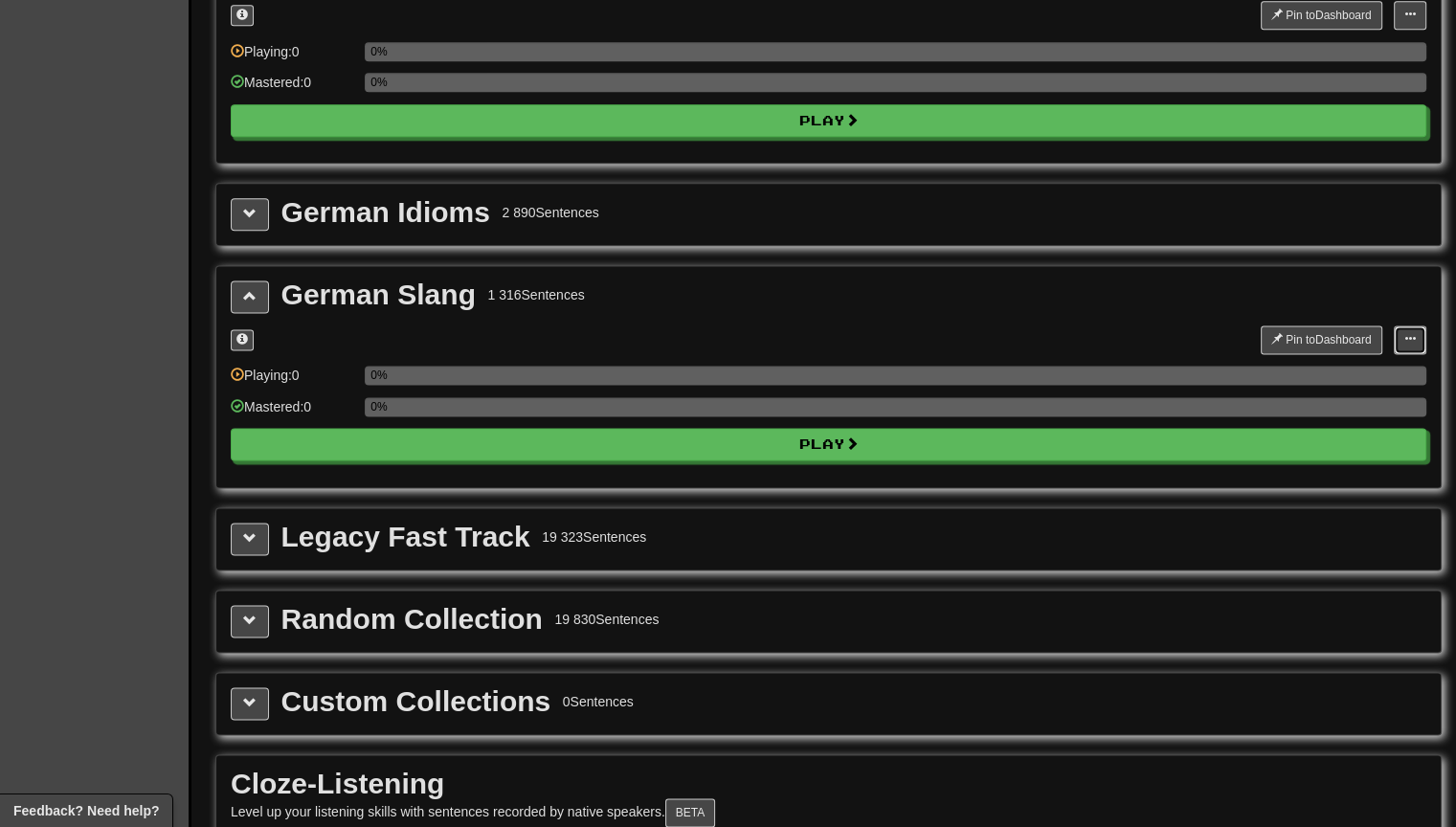 click at bounding box center (1410, 340) 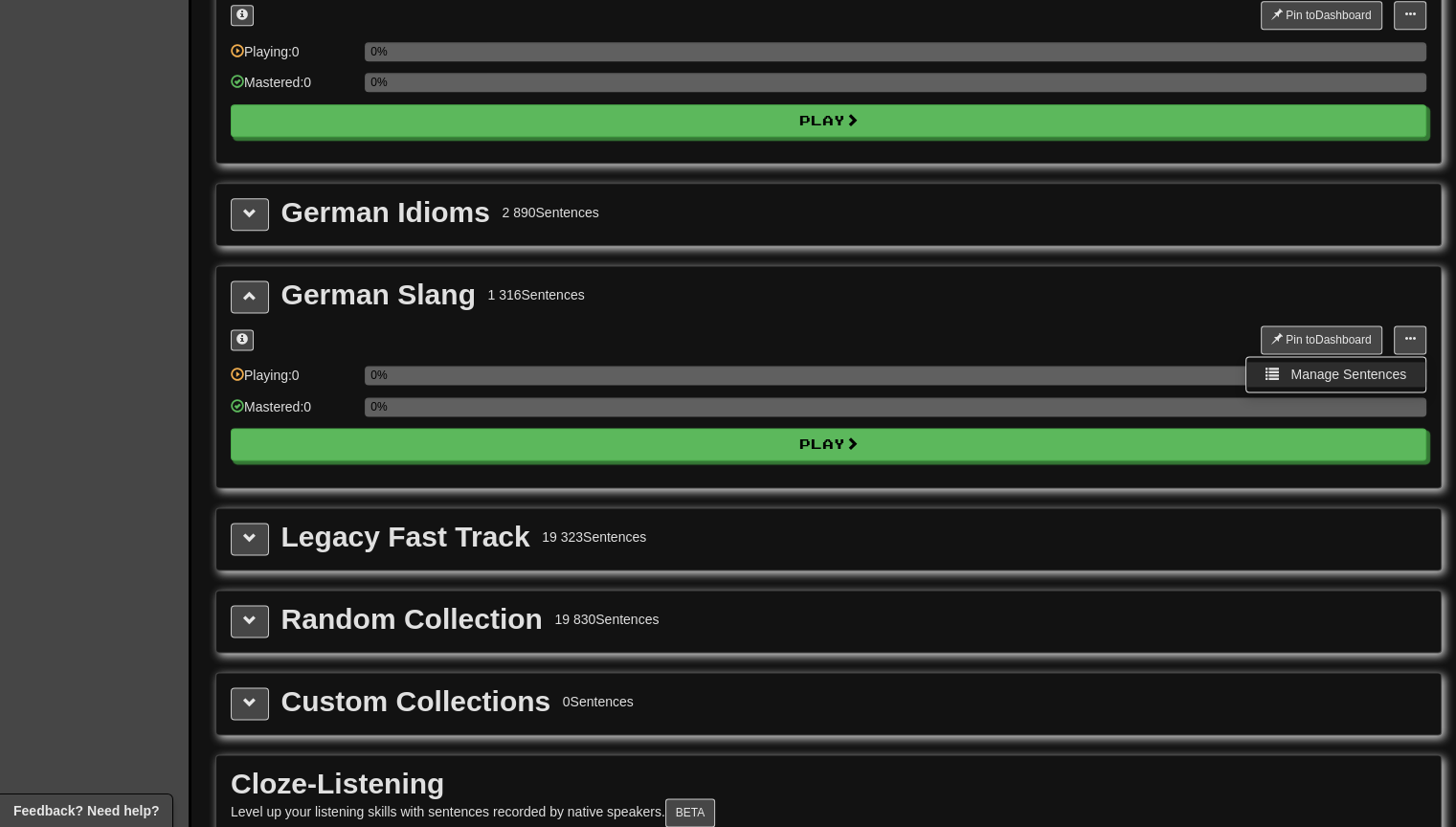 click on "Manage Sentences" at bounding box center [1335, 374] 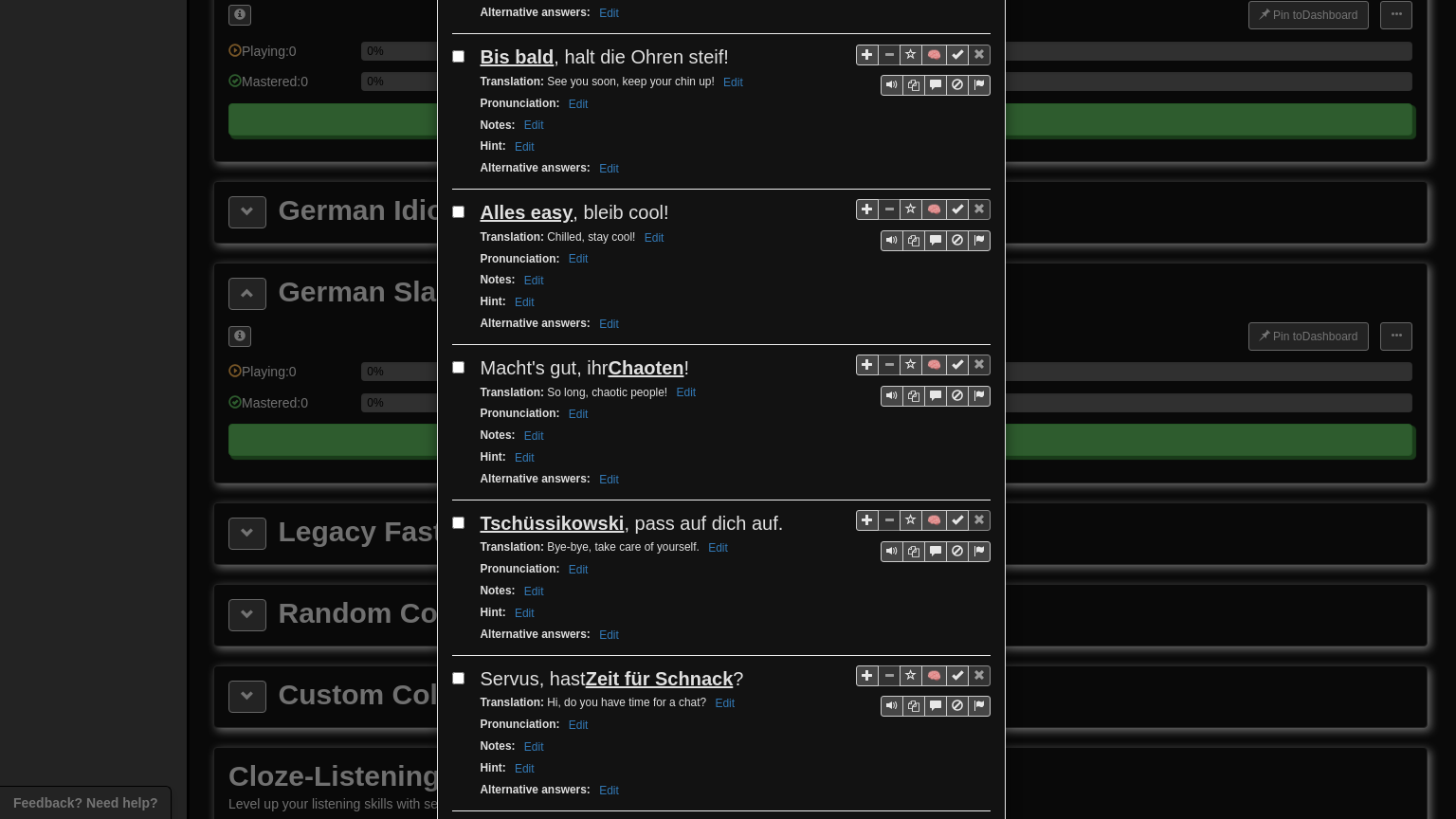 scroll, scrollTop: 2432, scrollLeft: 0, axis: vertical 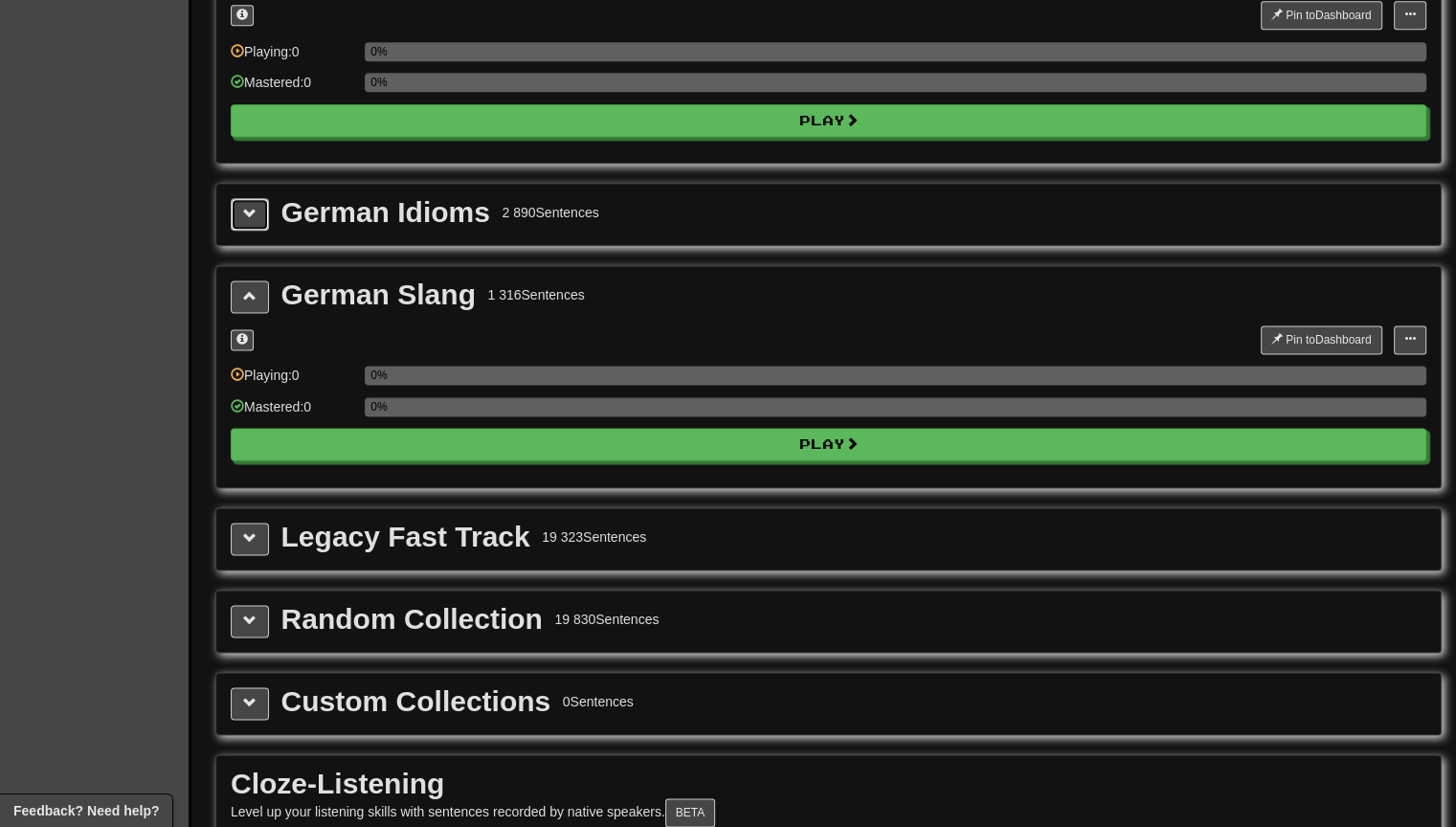 click at bounding box center (250, 213) 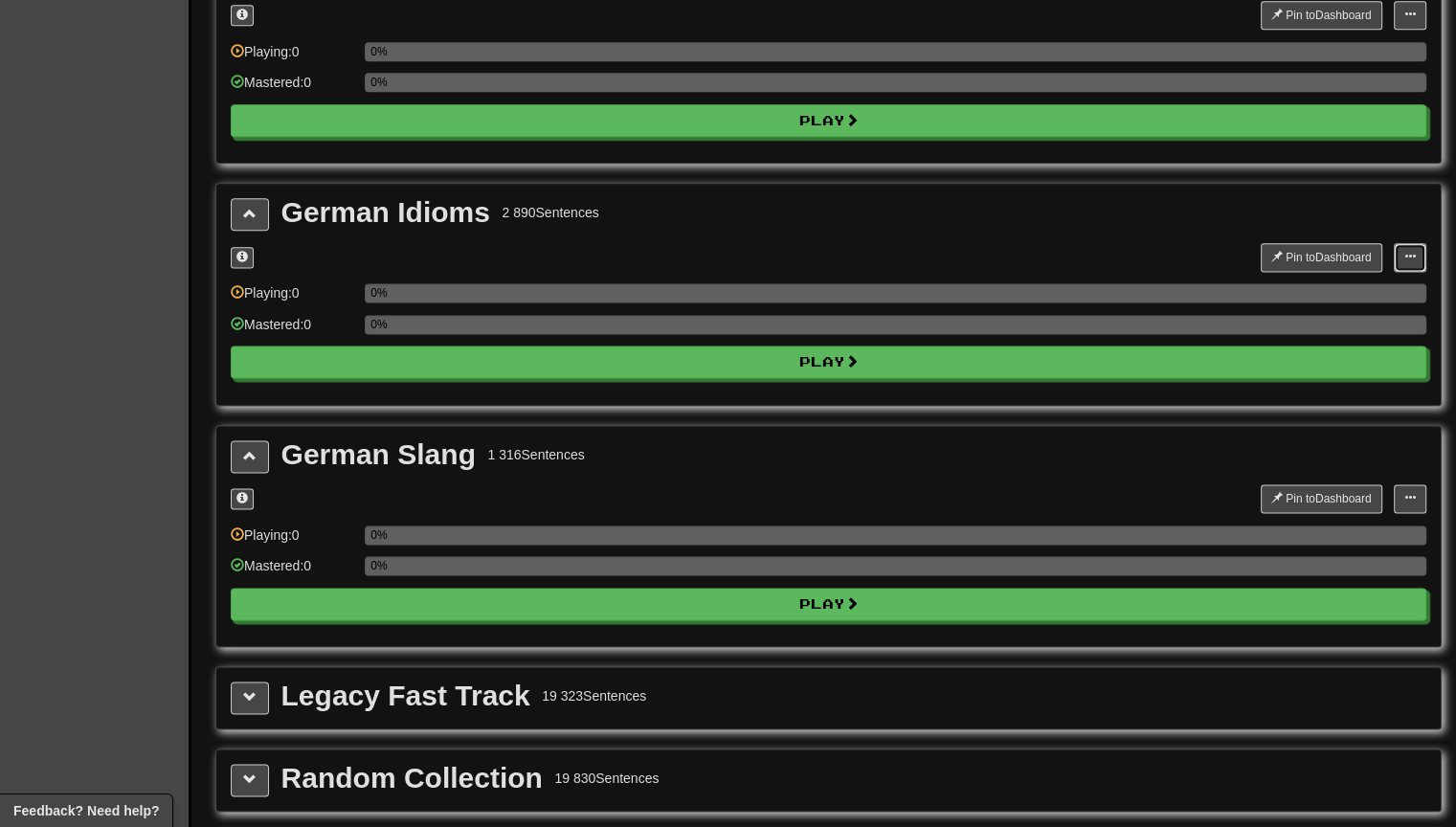 click at bounding box center [1410, 257] 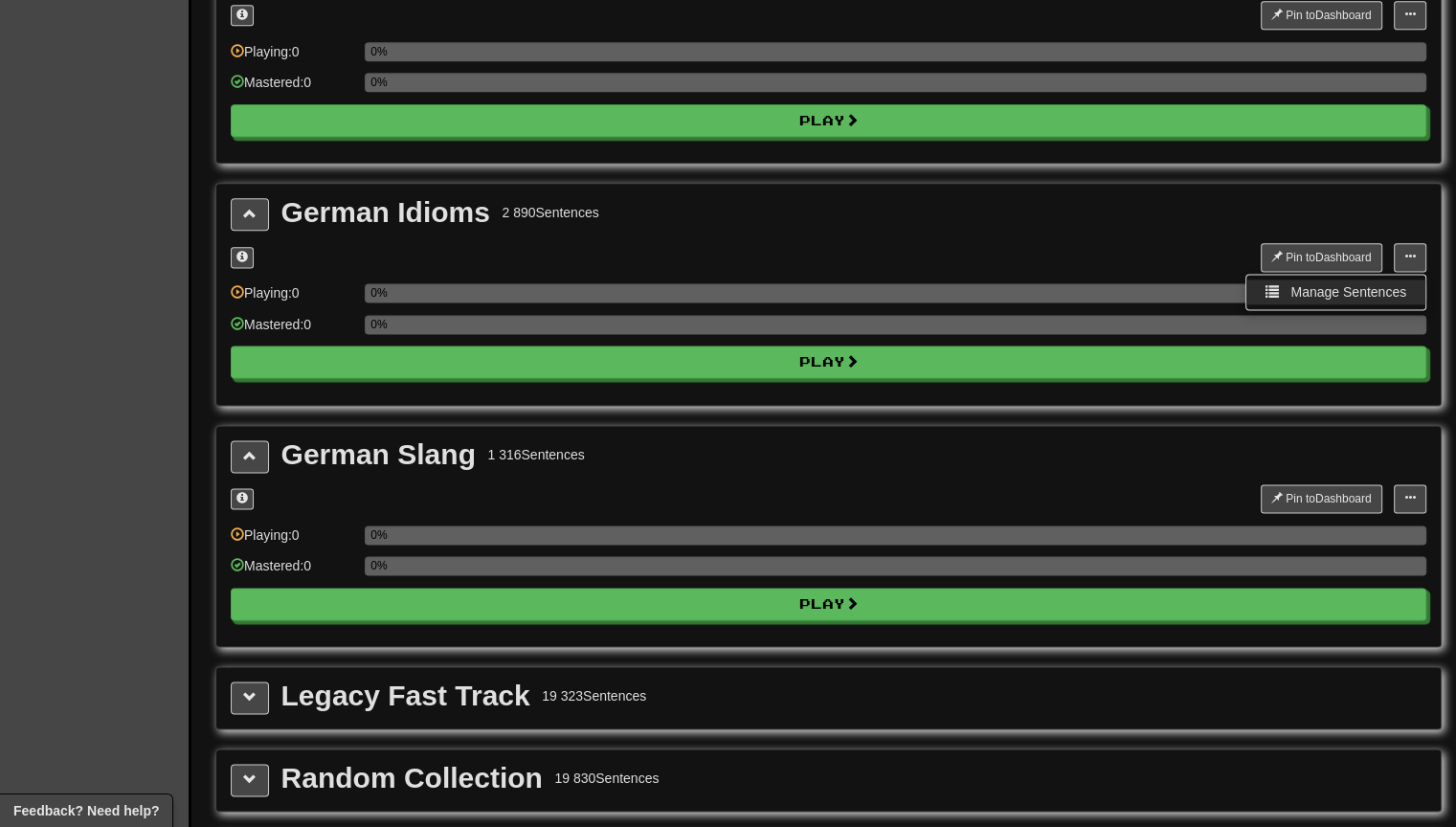 click on "Manage Sentences" at bounding box center (1335, 292) 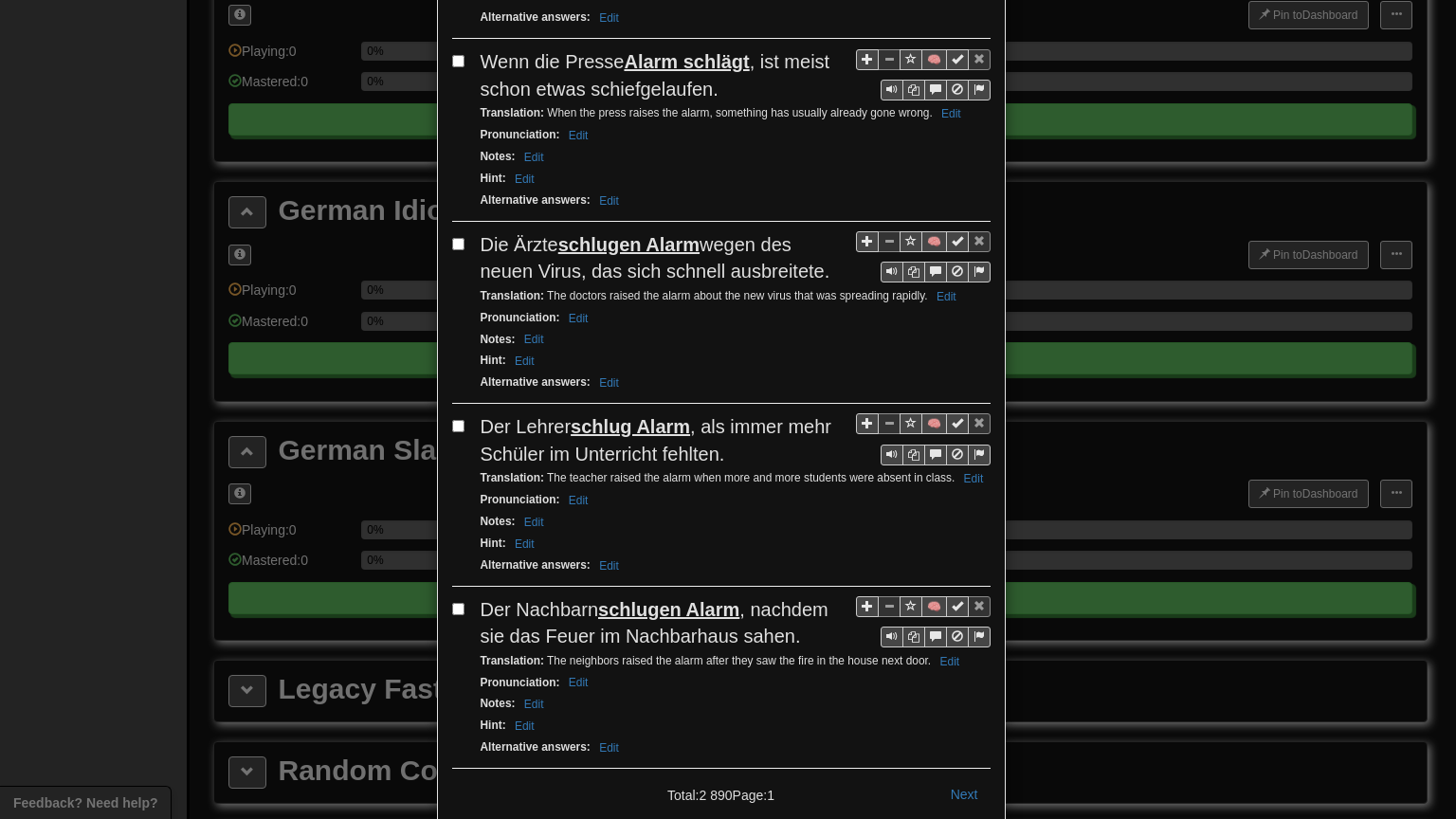 scroll, scrollTop: 3437, scrollLeft: 0, axis: vertical 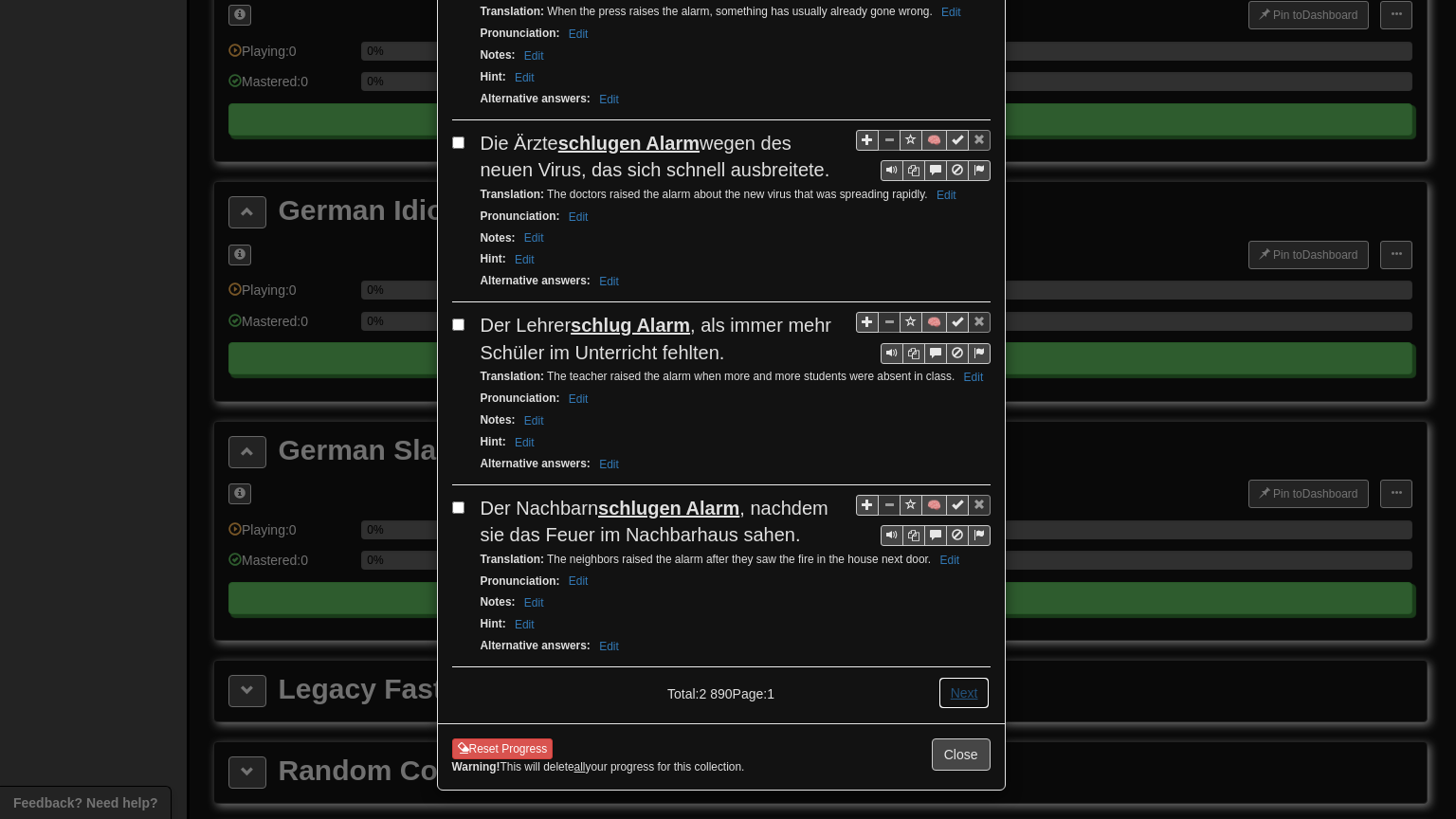 click on "Next" at bounding box center [964, 693] 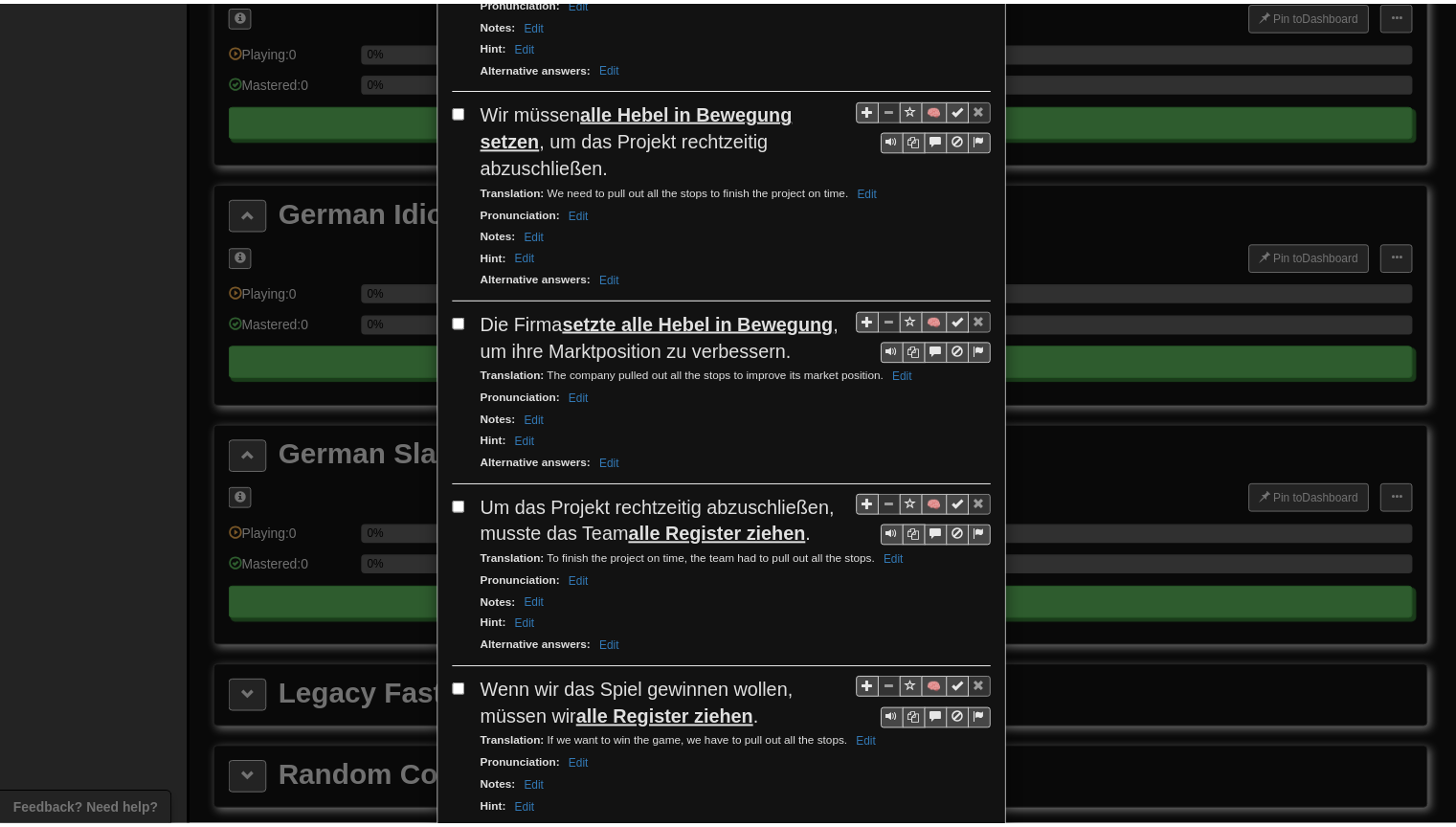 scroll, scrollTop: 2050, scrollLeft: 0, axis: vertical 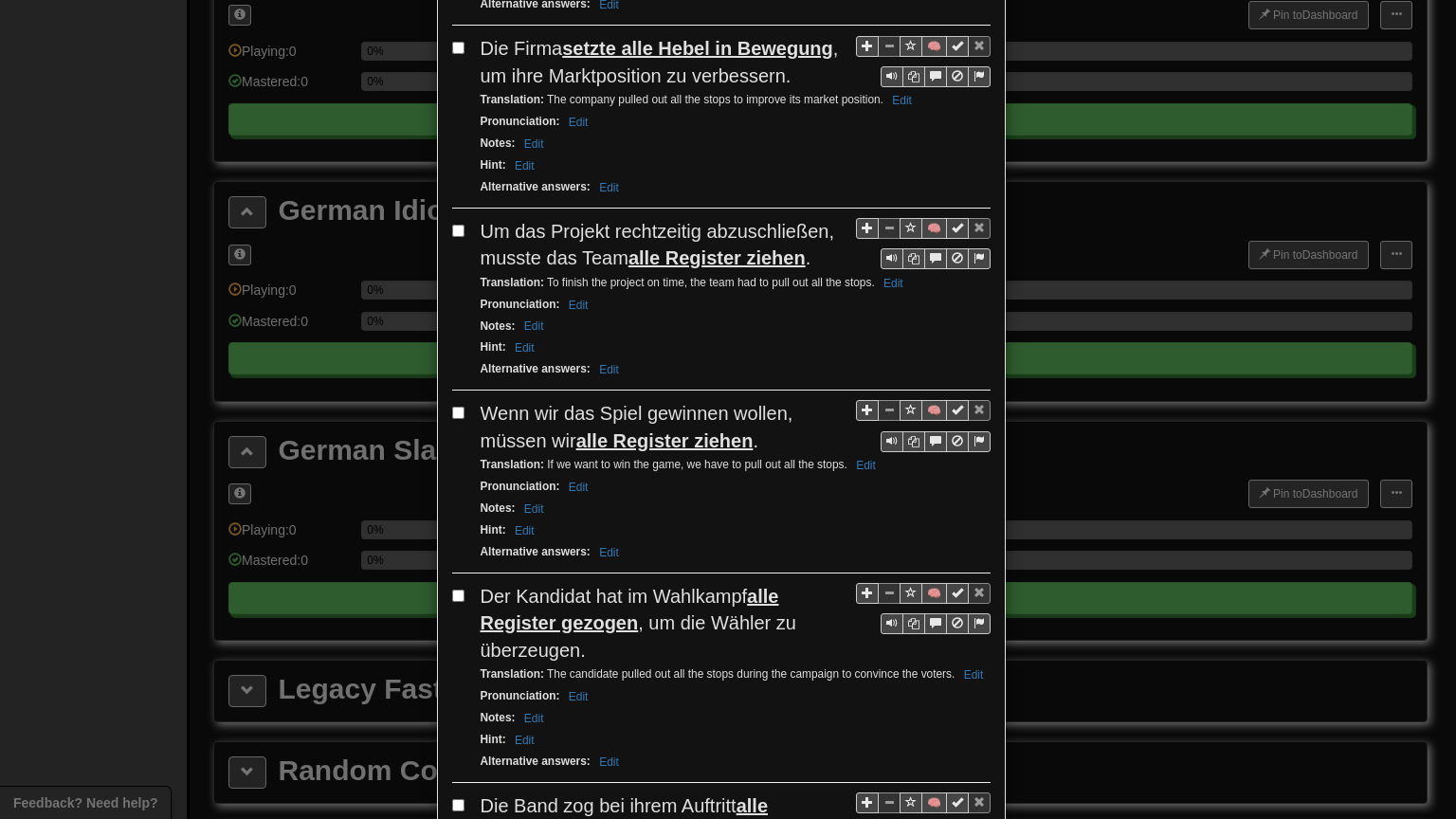 click on "**********" at bounding box center [728, 410] 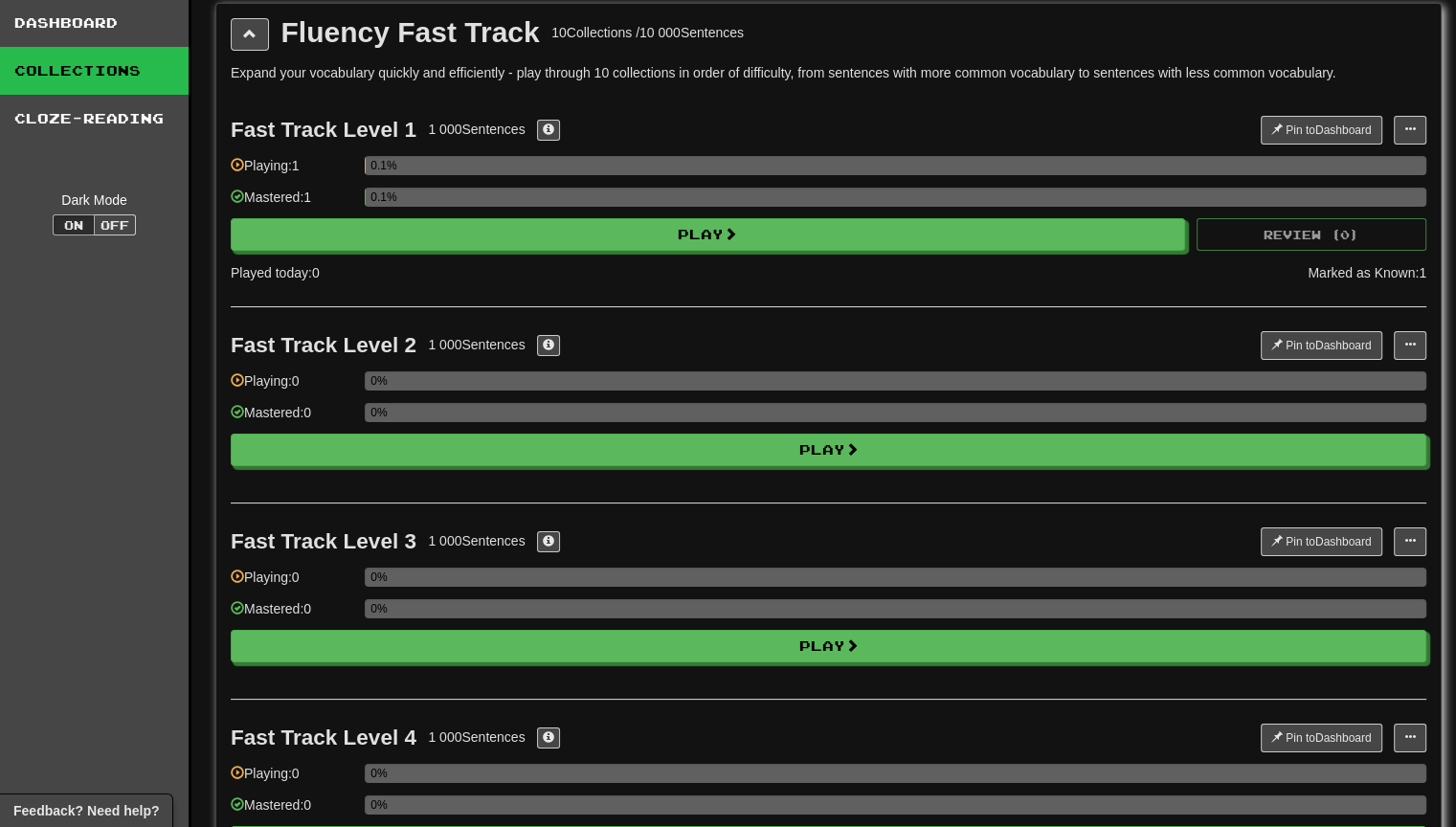 scroll, scrollTop: 84, scrollLeft: 0, axis: vertical 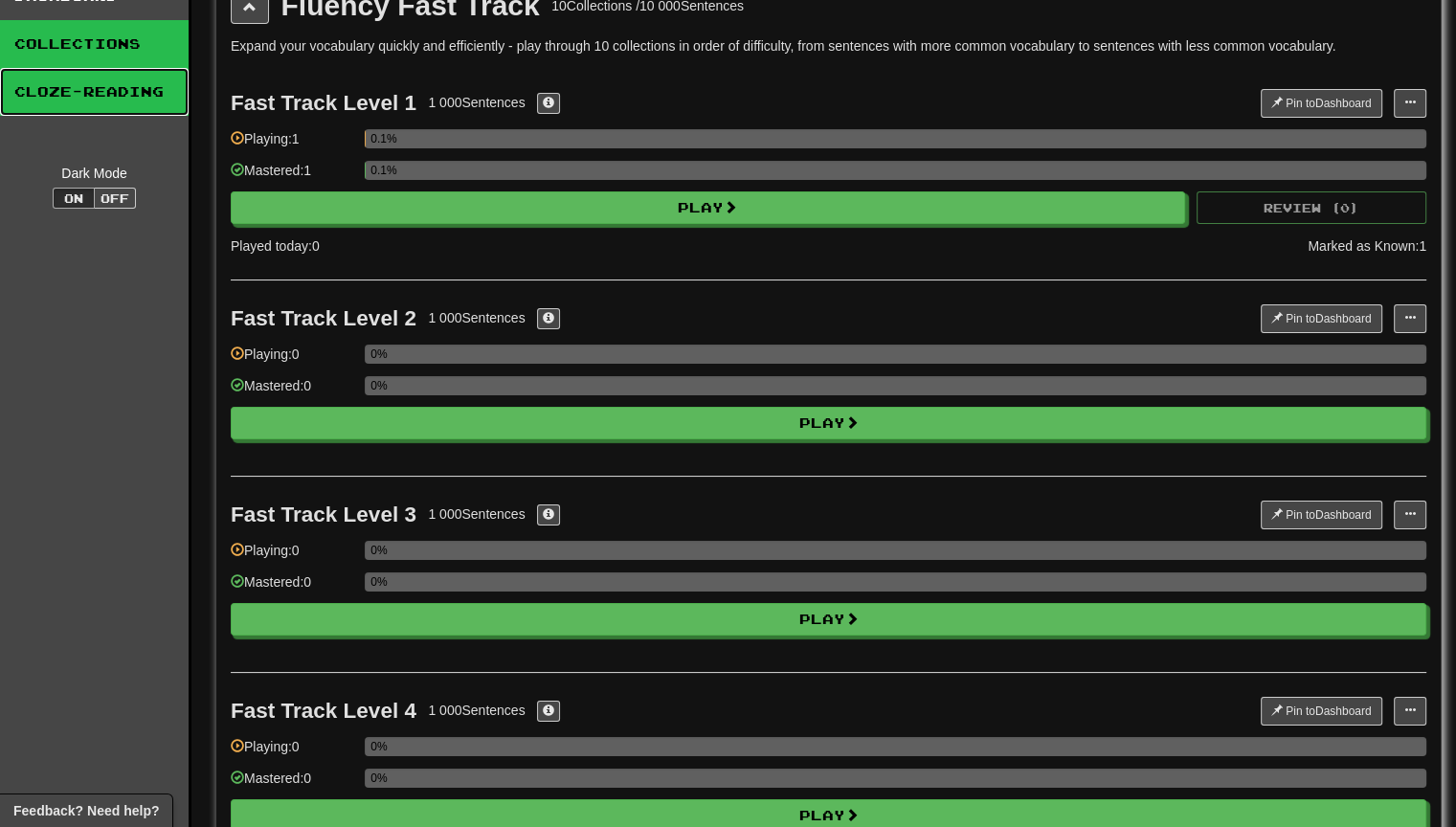 click on "Cloze-Reading" at bounding box center [94, 92] 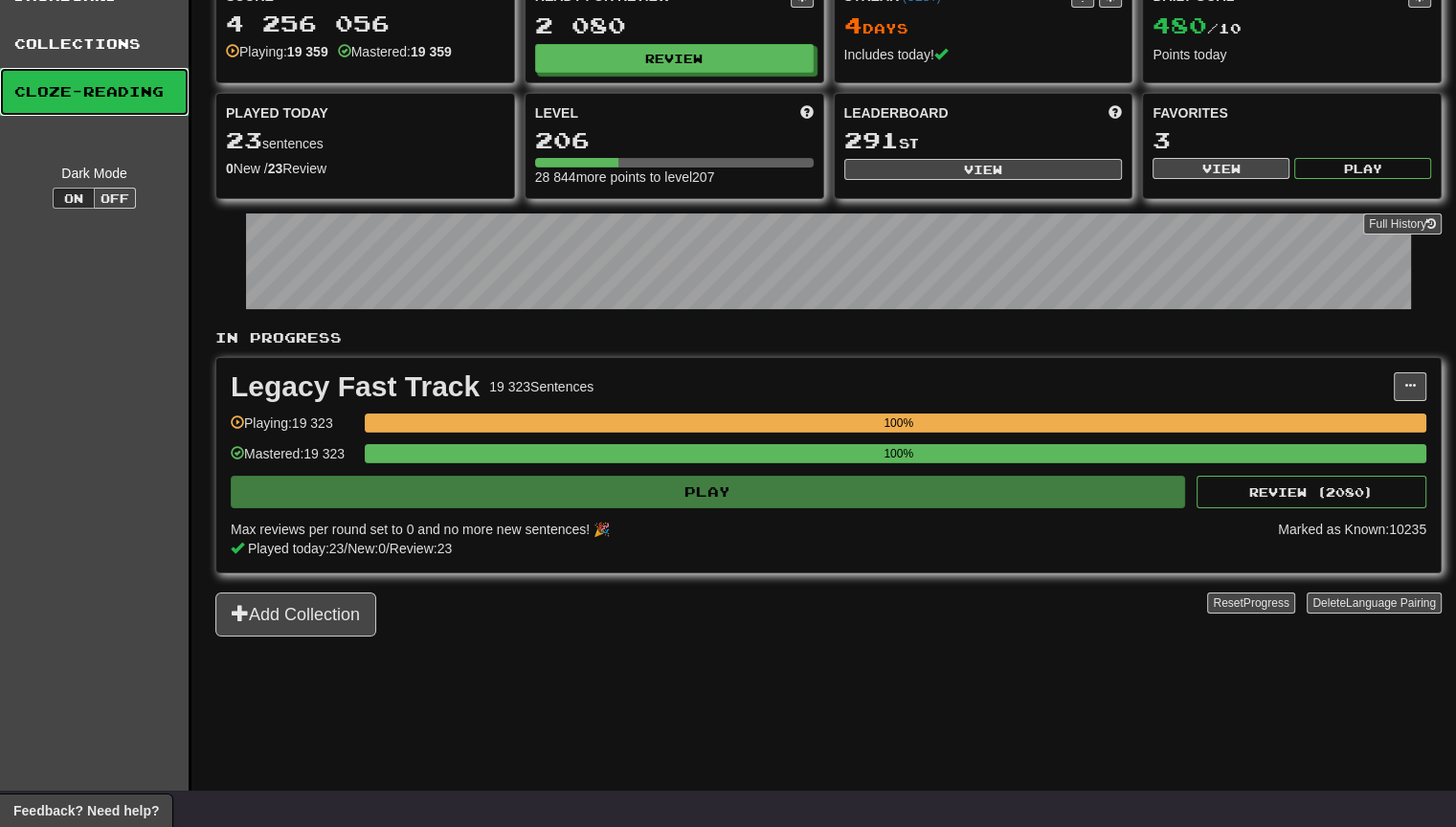 scroll, scrollTop: 0, scrollLeft: 0, axis: both 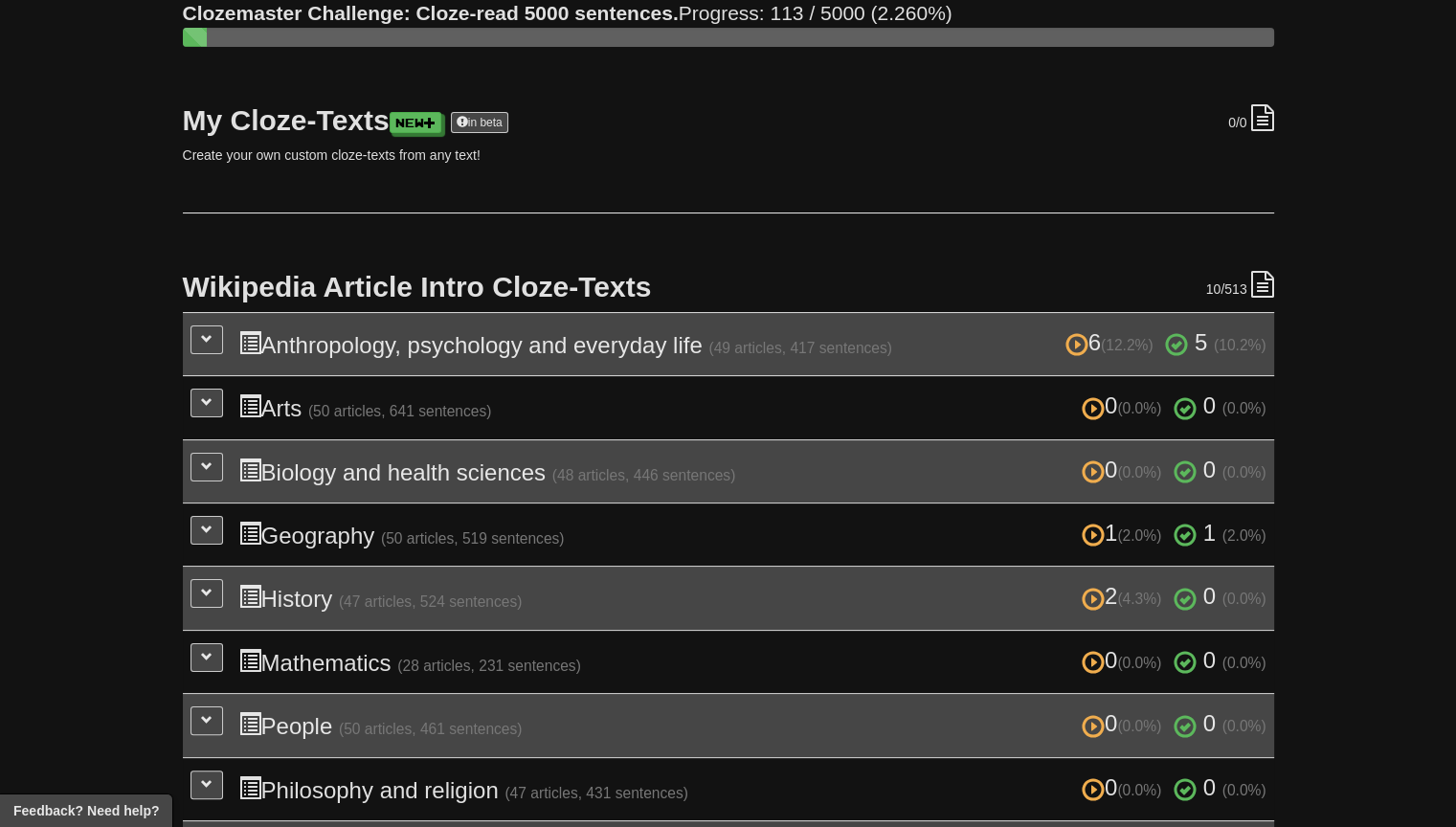 click on "Progress: 113 / 5000 (2.260%)
0 /0
My Cloze-Texts
New
in beta
Create your own custom cloze-texts from any text!
10 /513
Wikipedia Article Intro Cloze-Texts
6
(12.2%)
5
(10.2%)
Anthropology, psychology and everyday life
(49 articles, 417 sentences)
6
(12.2%)
5
(10.2%)
Loading...
0
(0.0%)
0
(0.0%)
Arts
(50 articles, 641 sentences)
0
(0.0%)
0
(0.0%)
Loading...
0
(0.0%)
0
(0.0%)
Biology and health sciences
(48 articles, 446 sentences)
0
(0.0%)
0" at bounding box center [728, 443] 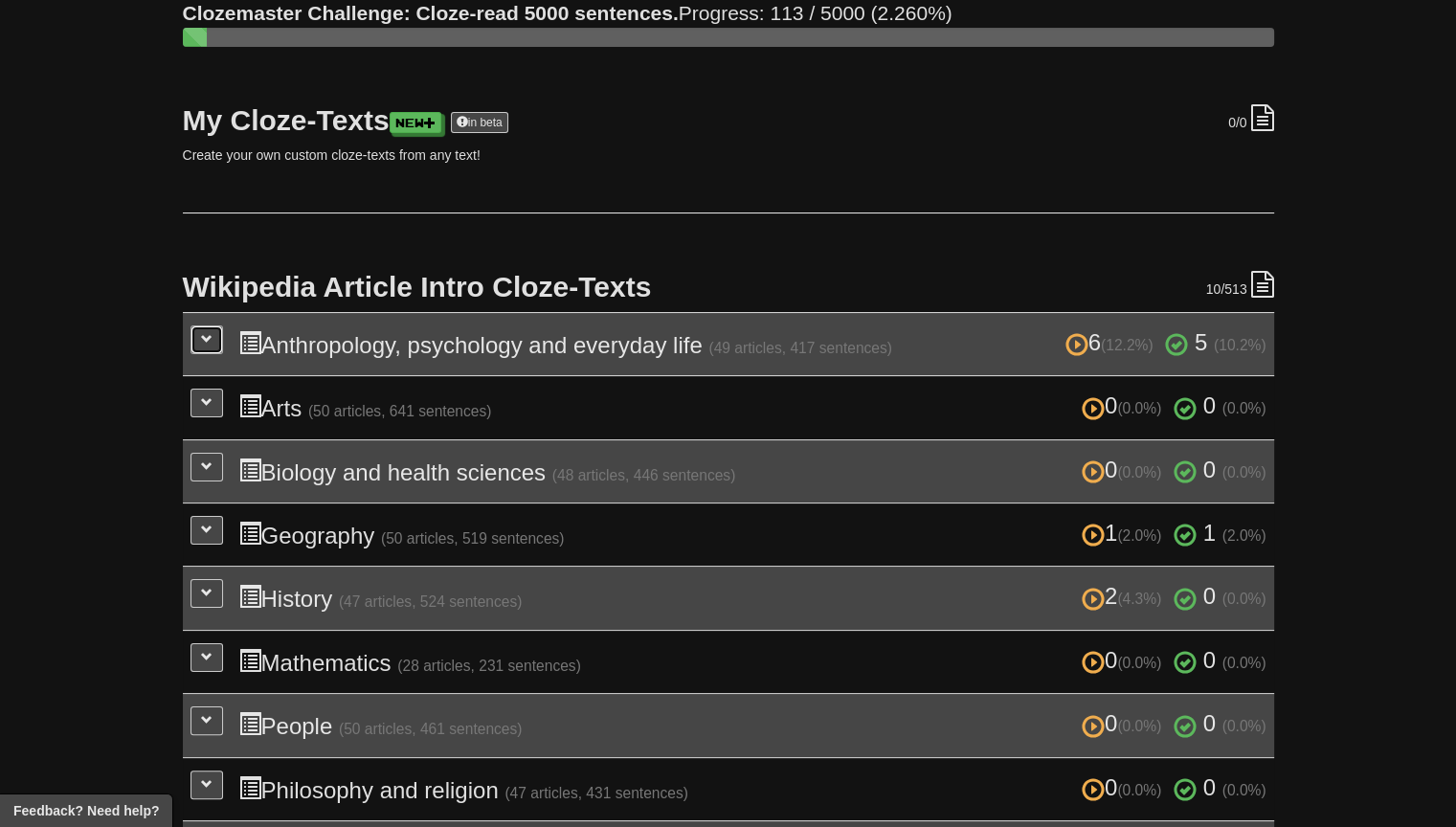click at bounding box center (207, 340) 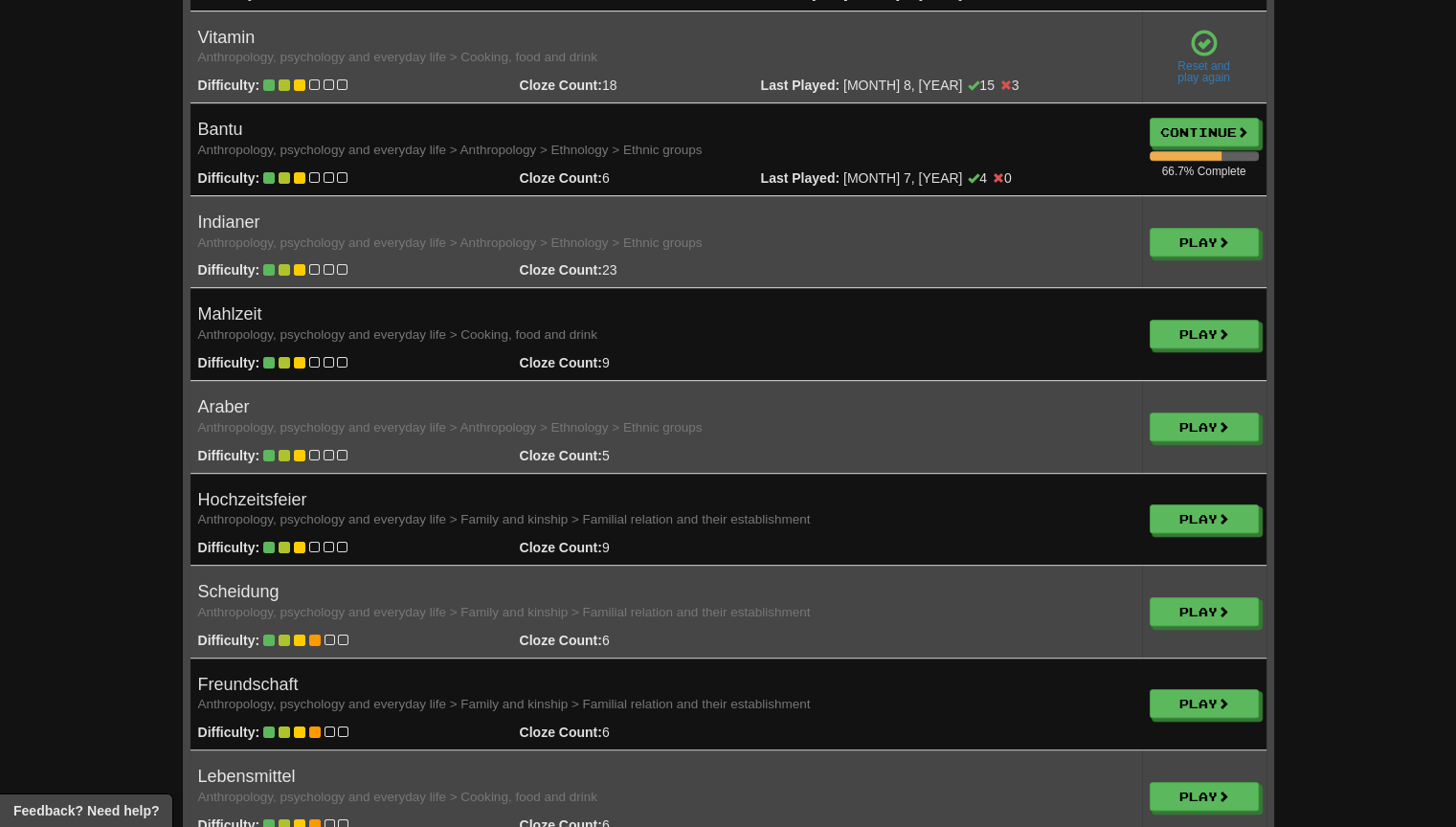 scroll, scrollTop: 659, scrollLeft: 0, axis: vertical 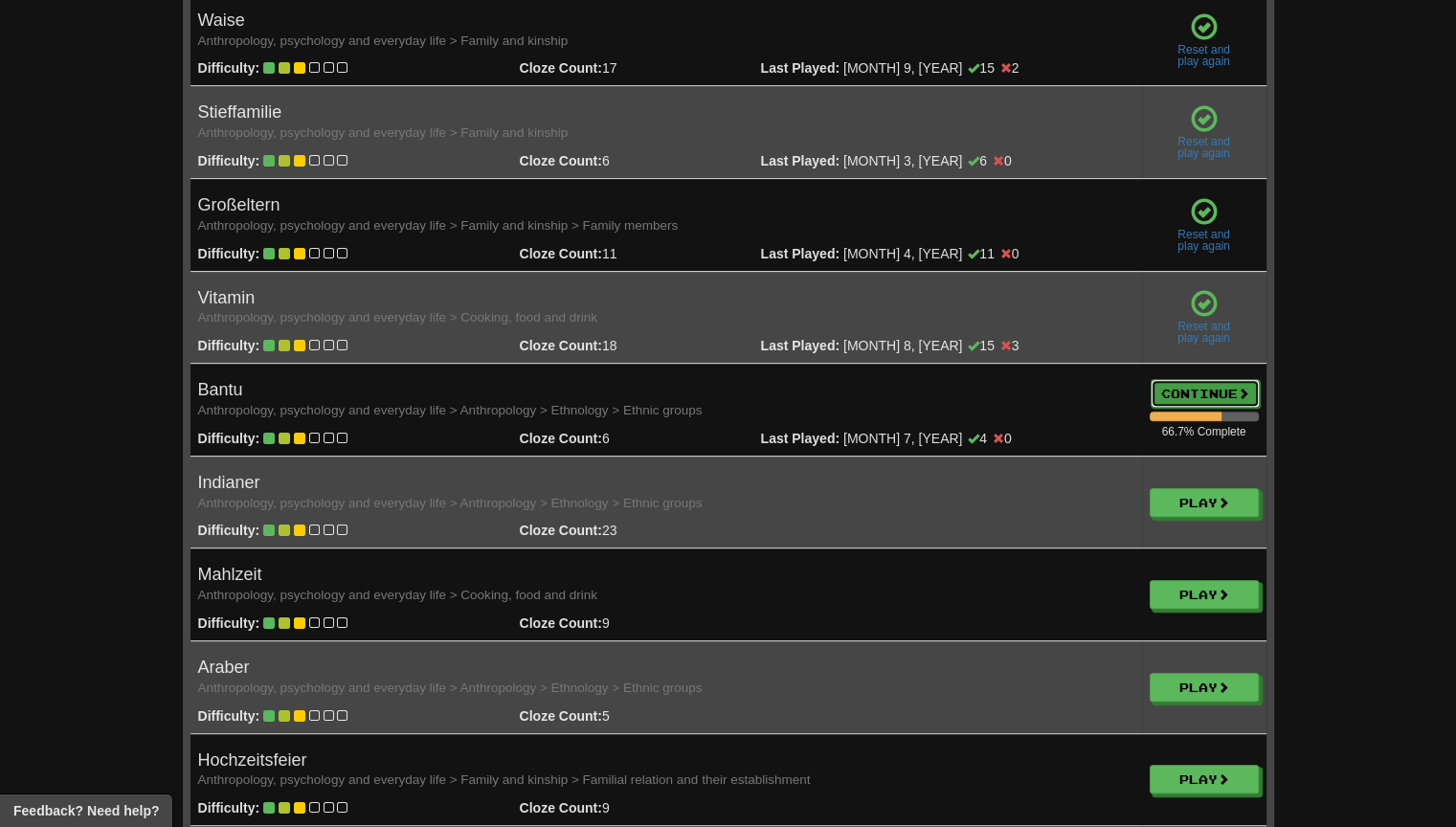 click on "Continue" at bounding box center (1205, 393) 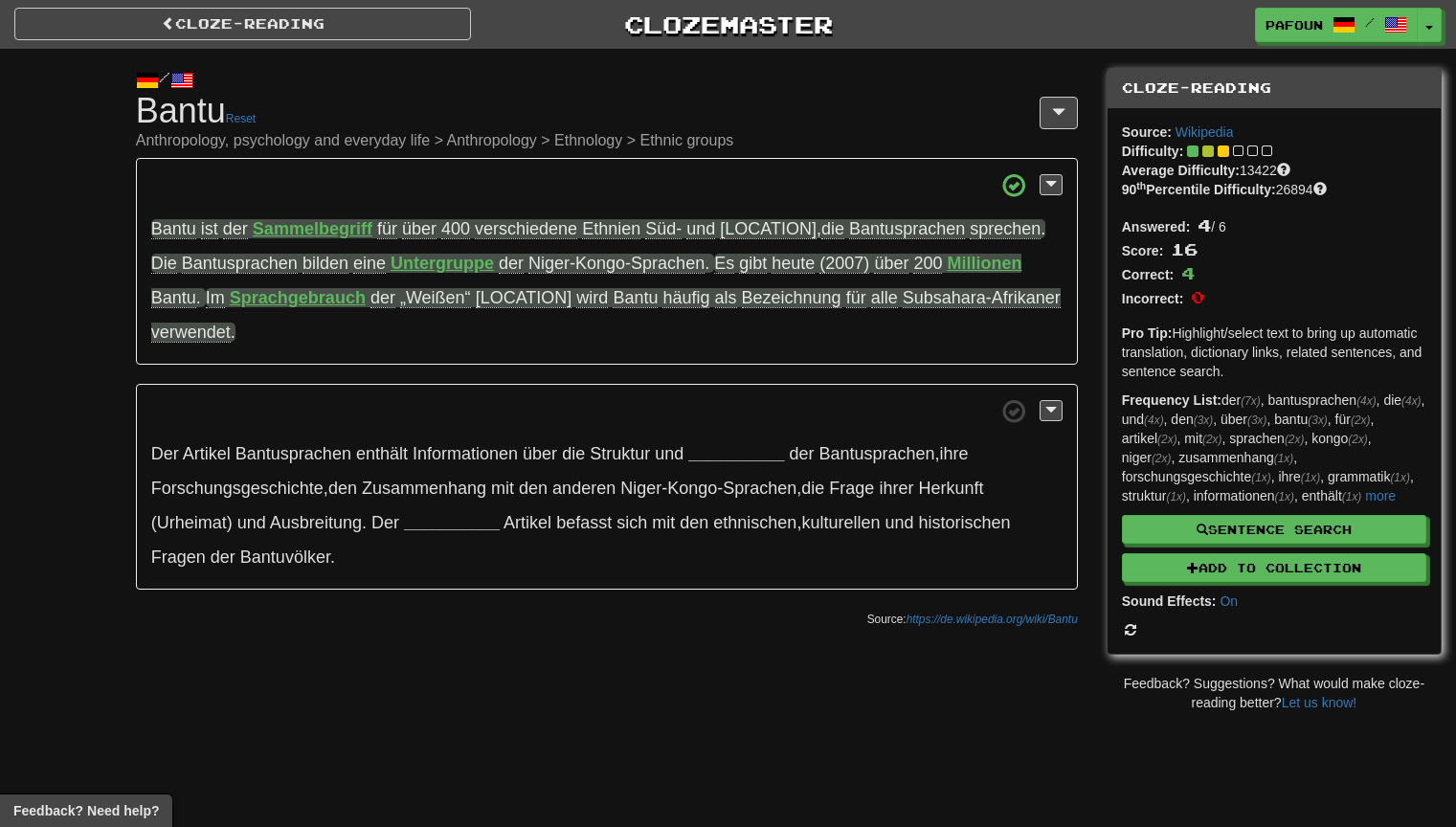scroll, scrollTop: 0, scrollLeft: 0, axis: both 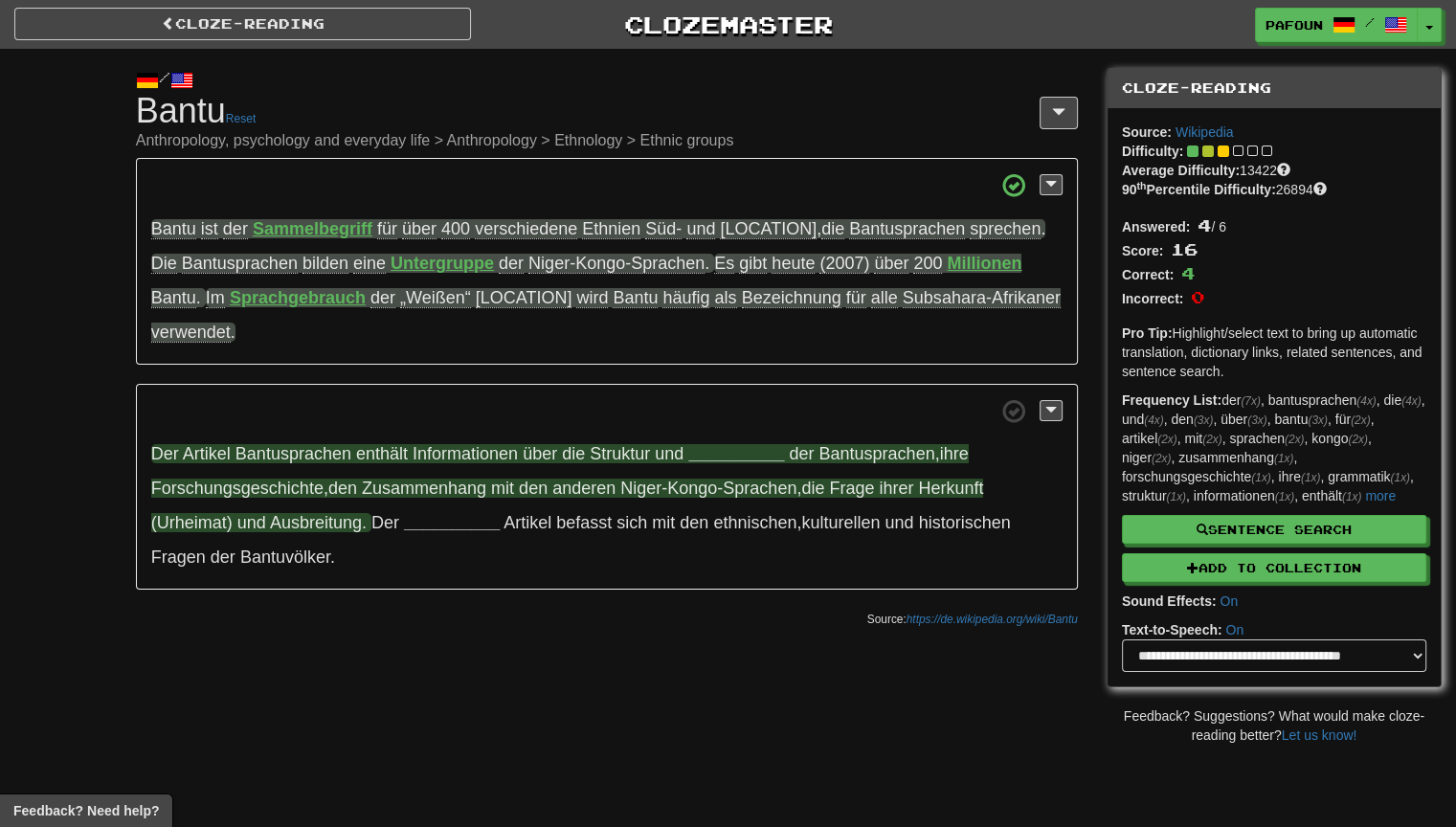 click on "__________" at bounding box center [736, 454] 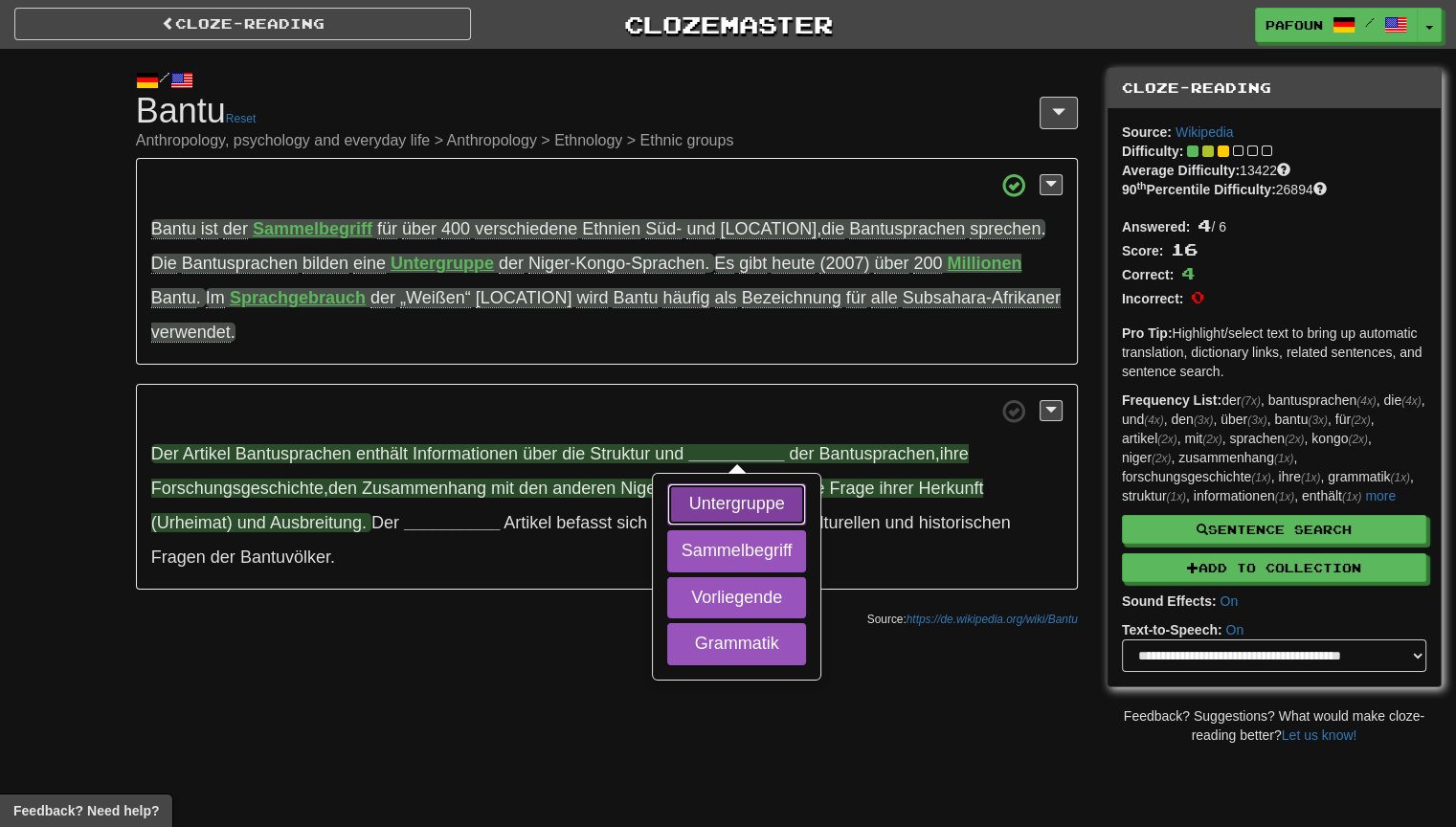click on "Untergruppe" at bounding box center (737, 504) 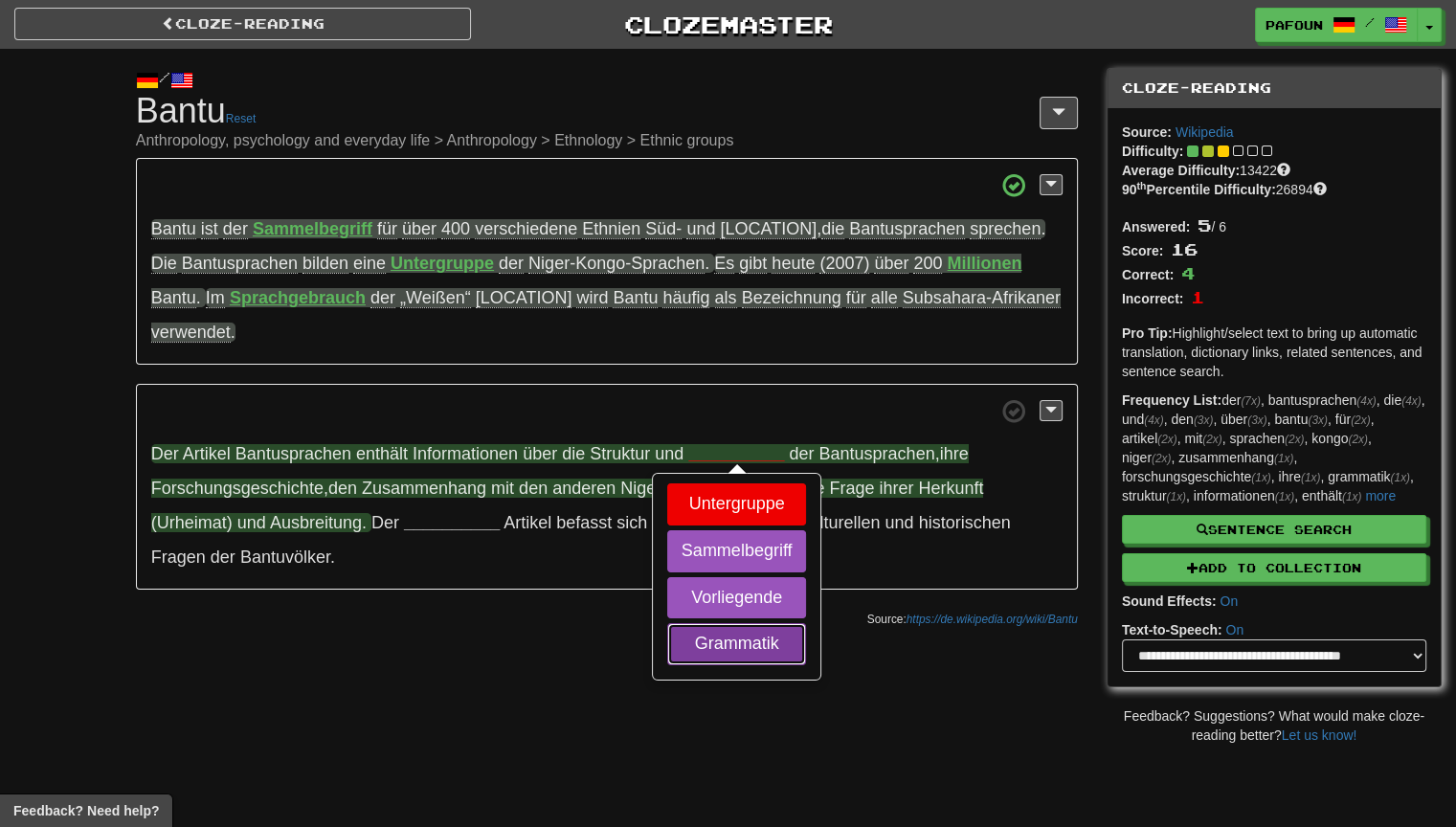 click on "Grammatik" at bounding box center (737, 644) 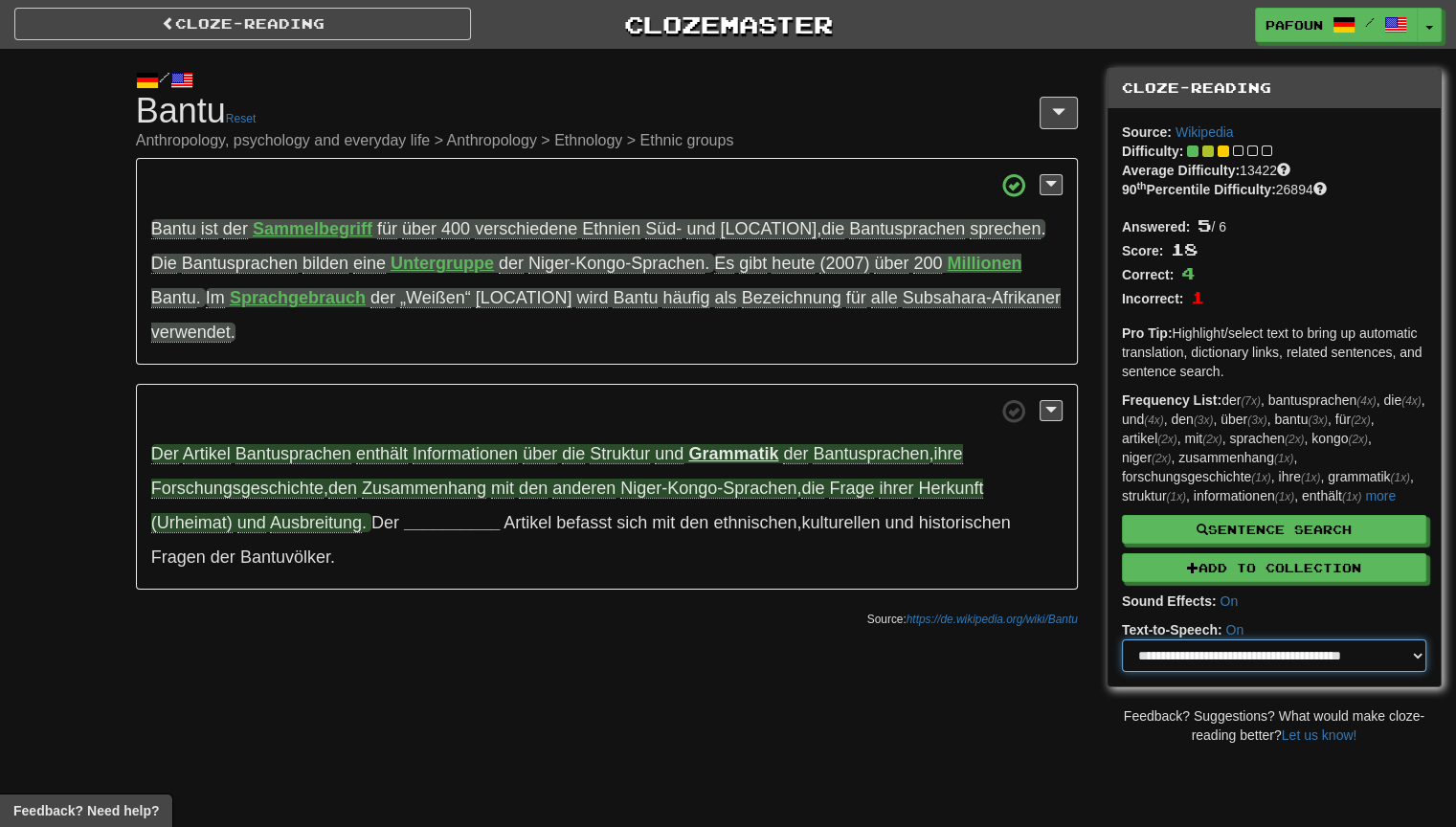 click on "**********" at bounding box center [1274, 656] 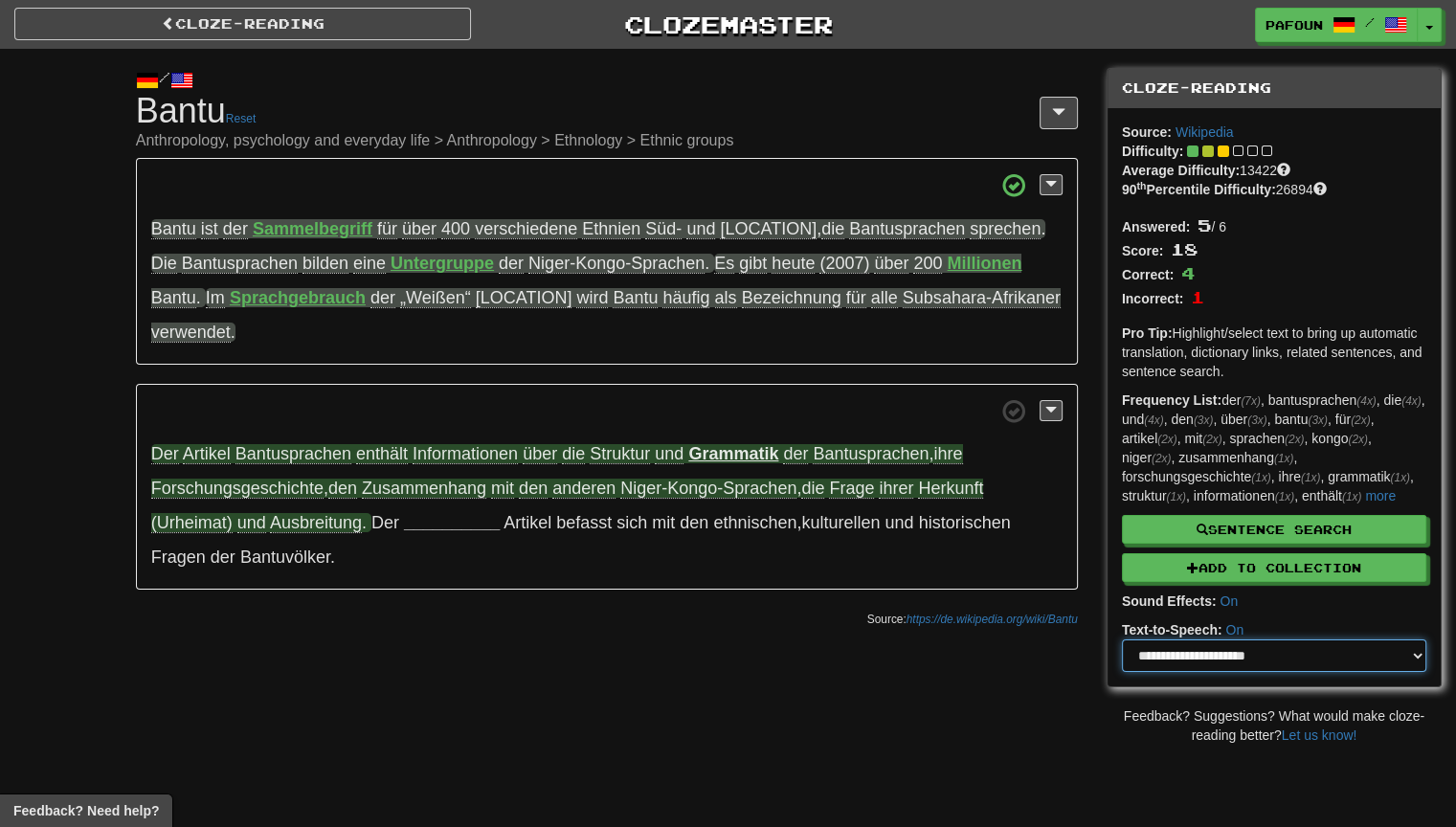 click on "**********" at bounding box center (1274, 656) 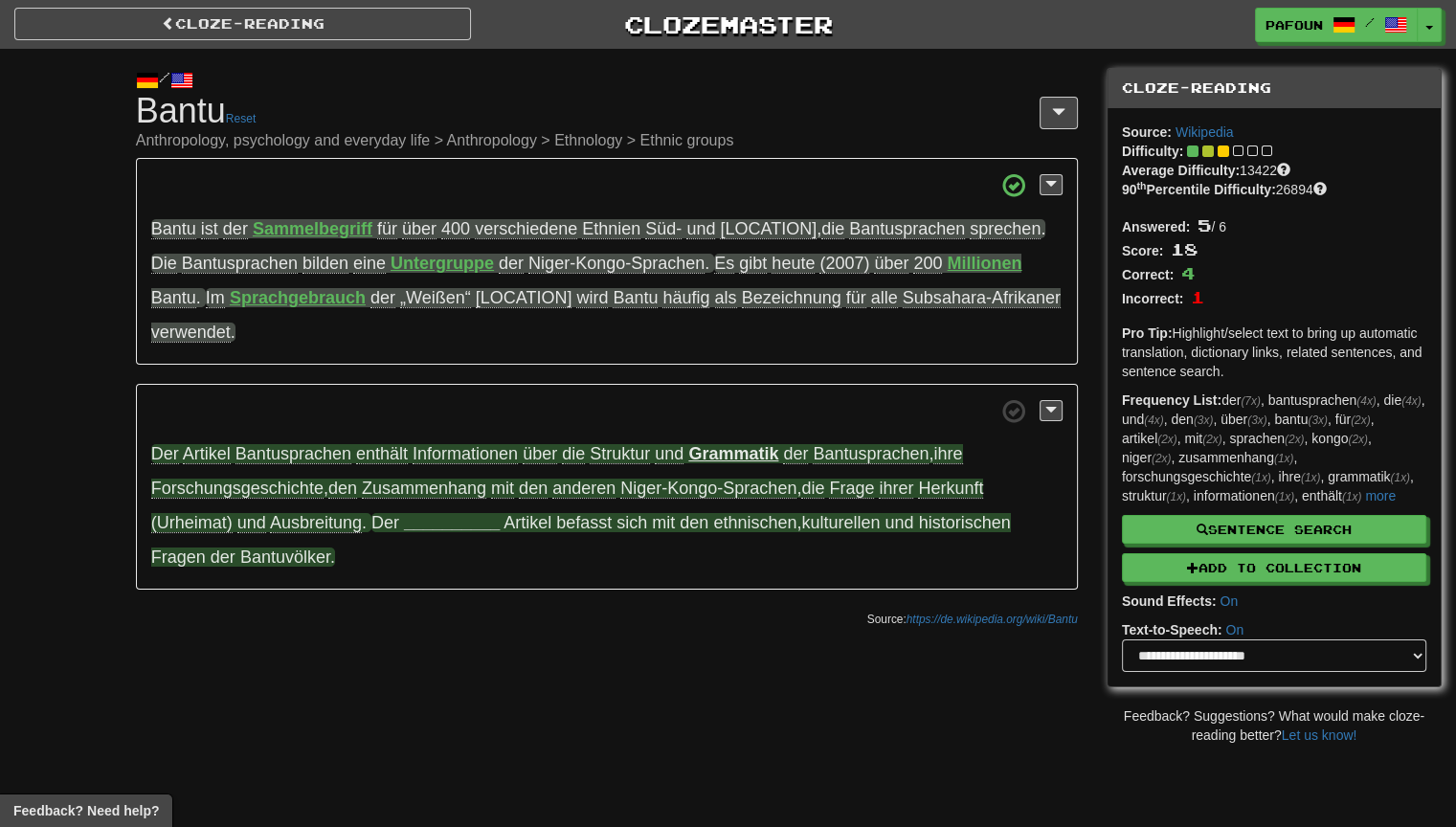 click on "__________" at bounding box center (452, 523) 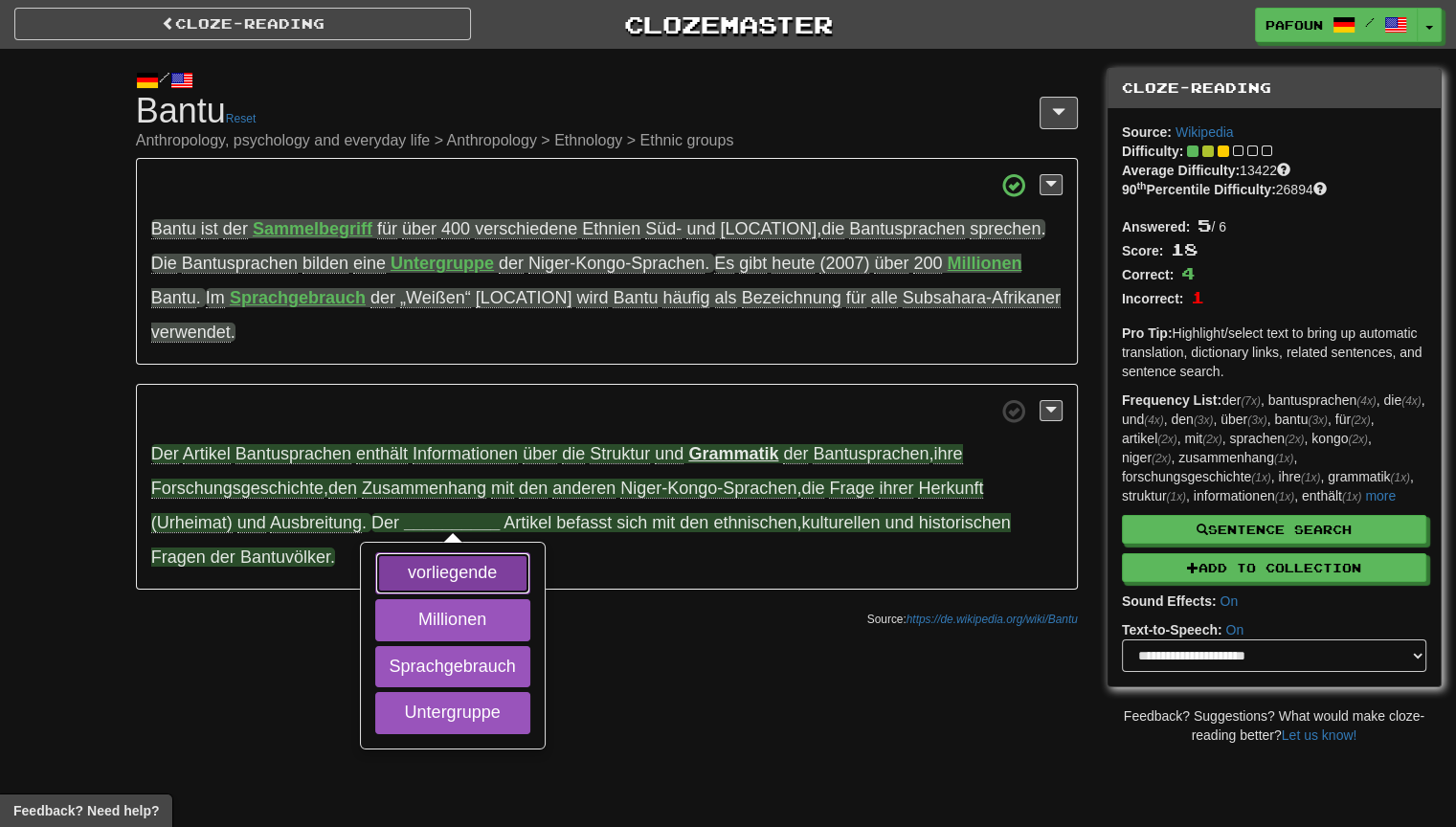 click on "vorliegende" at bounding box center (453, 573) 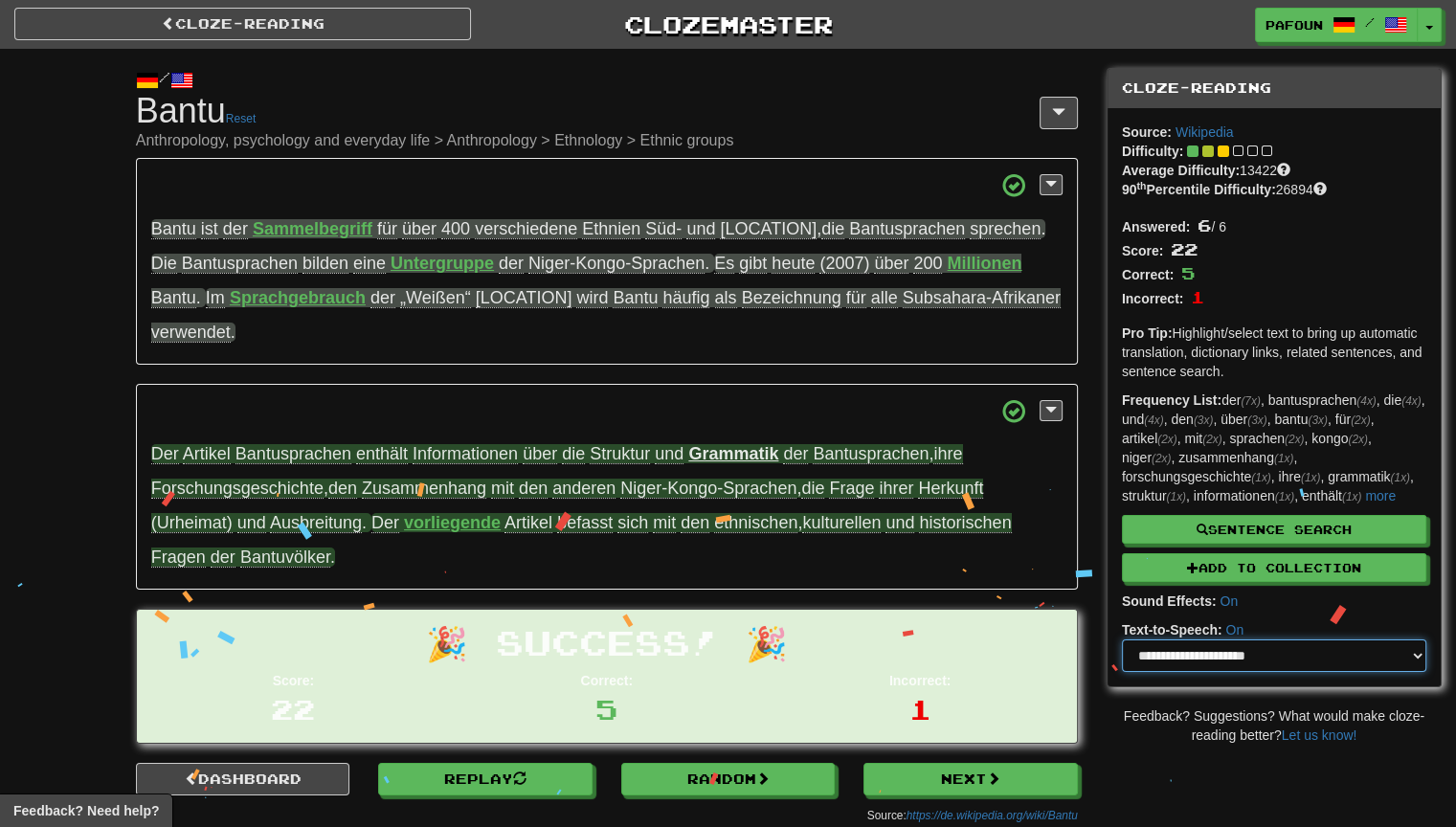 click on "**********" at bounding box center (1274, 656) 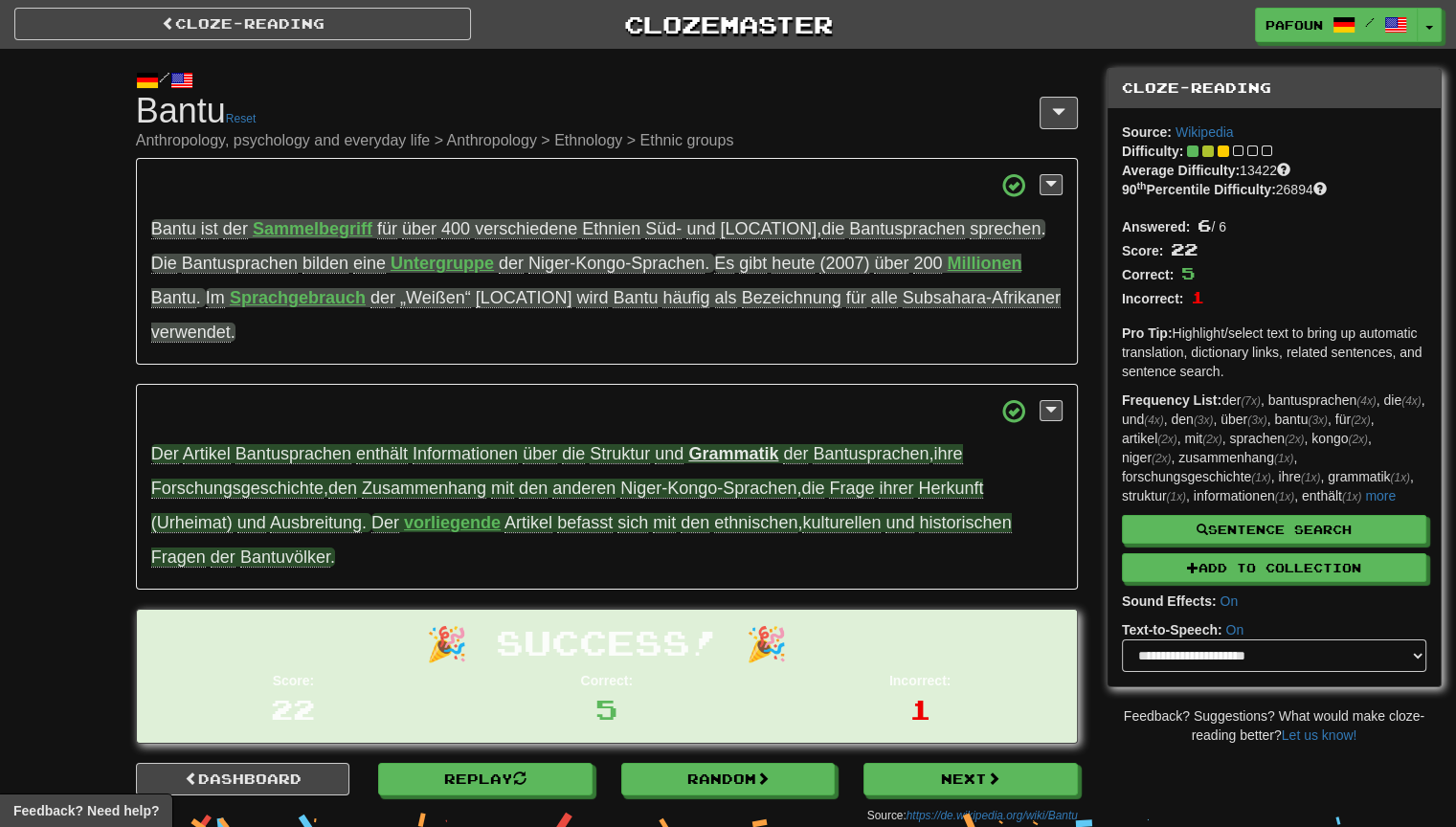 click on "/
Cloze-Reading
Bantu
Reset
Anthropology, psychology and everyday life > Anthropology > Ethnology > Ethnic groups
Bantu   ist   der
Sammelbegriff
für   über   400   verschiedene   Ethnien   Süd-   und   Mittelafrikas ,  die   Bantusprachen   sprechen .
Die   Bantusprachen   bilden   eine
Untergruppe
der   Niger-Kongo-Sprachen .
Es   gibt   heute   (2007)   über   200
Millionen
Bantu .
Im
Sprachgebrauch
der   „Weißen“   Südafrikas   wird   Bantu   häufig   als   Bezeichnung   für   alle   Subsahara-Afrikaner   verwendet .
Der   Artikel   Bantusprachen   enthält   Informationen   über   die   Struktur   und
Grammatik
der   Bantusprachen ,  ihre   Forschungsgeschichte ,  den   Zusammenhang   mit   den   anderen   Niger-Kongo-Sprachen ,  die" at bounding box center [728, 441] 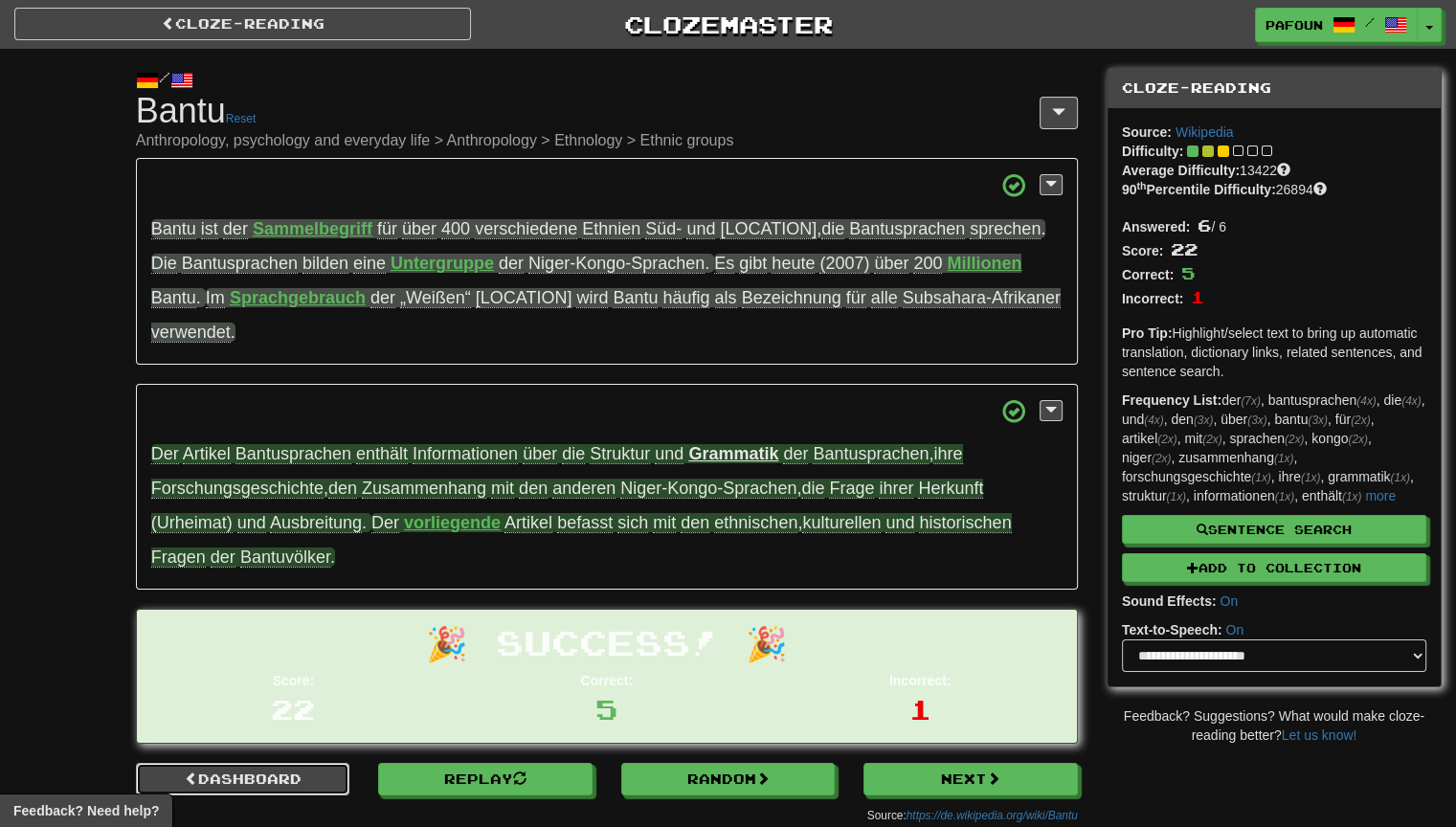 click on "Dashboard" at bounding box center [243, 779] 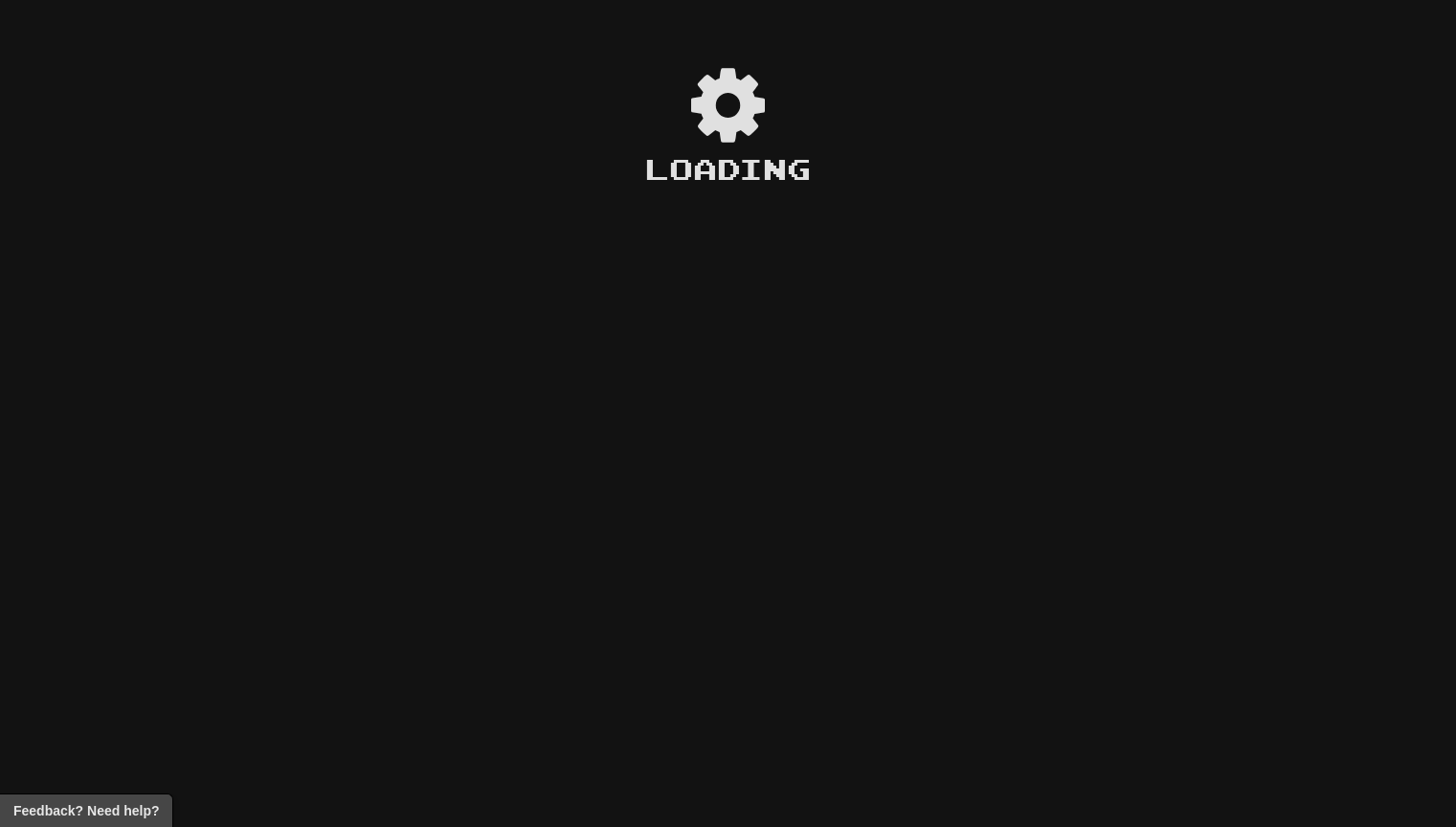 scroll, scrollTop: 0, scrollLeft: 0, axis: both 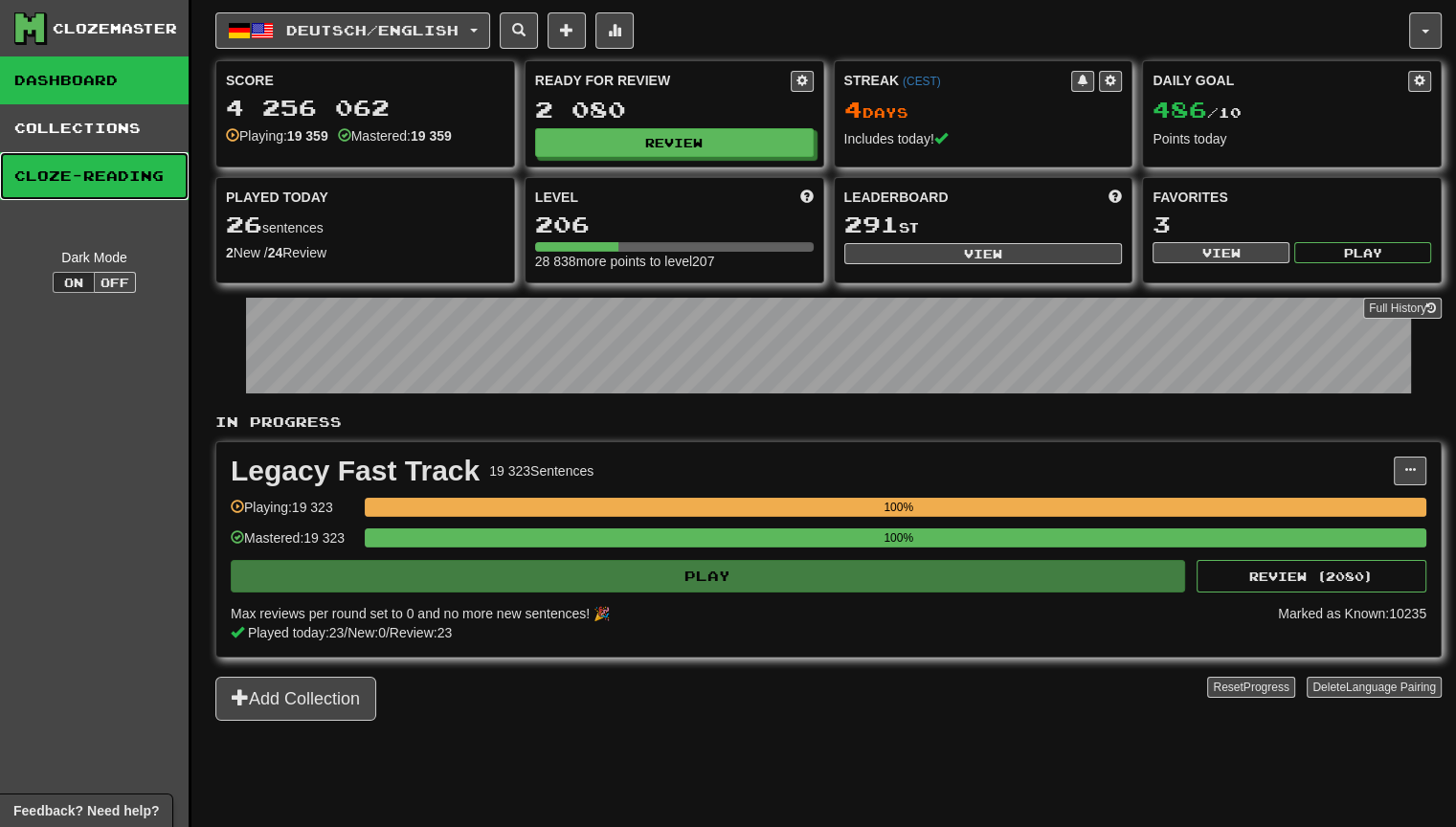 click on "Cloze-Reading" at bounding box center [94, 176] 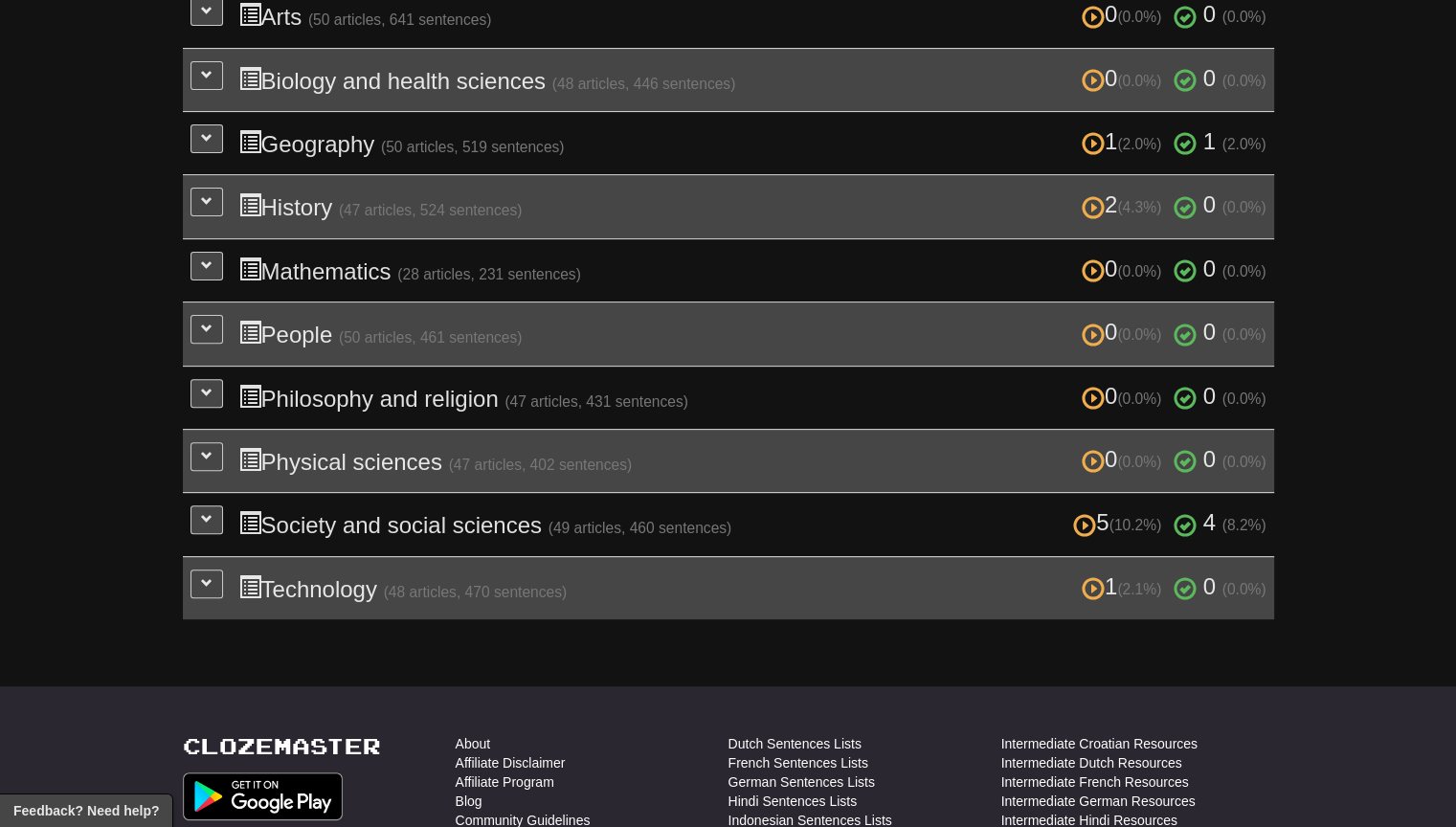 scroll, scrollTop: 595, scrollLeft: 0, axis: vertical 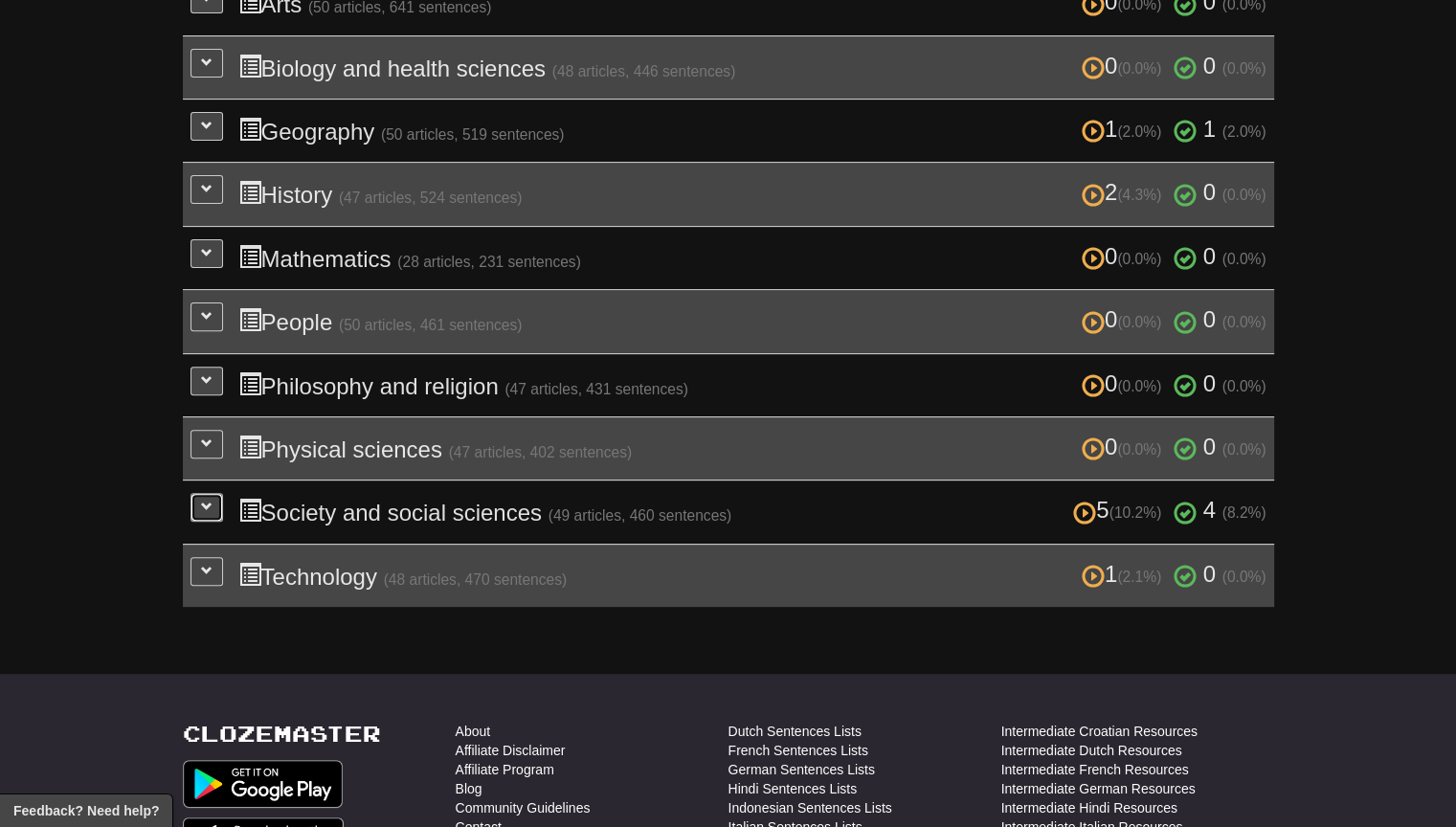 click at bounding box center (207, 507) 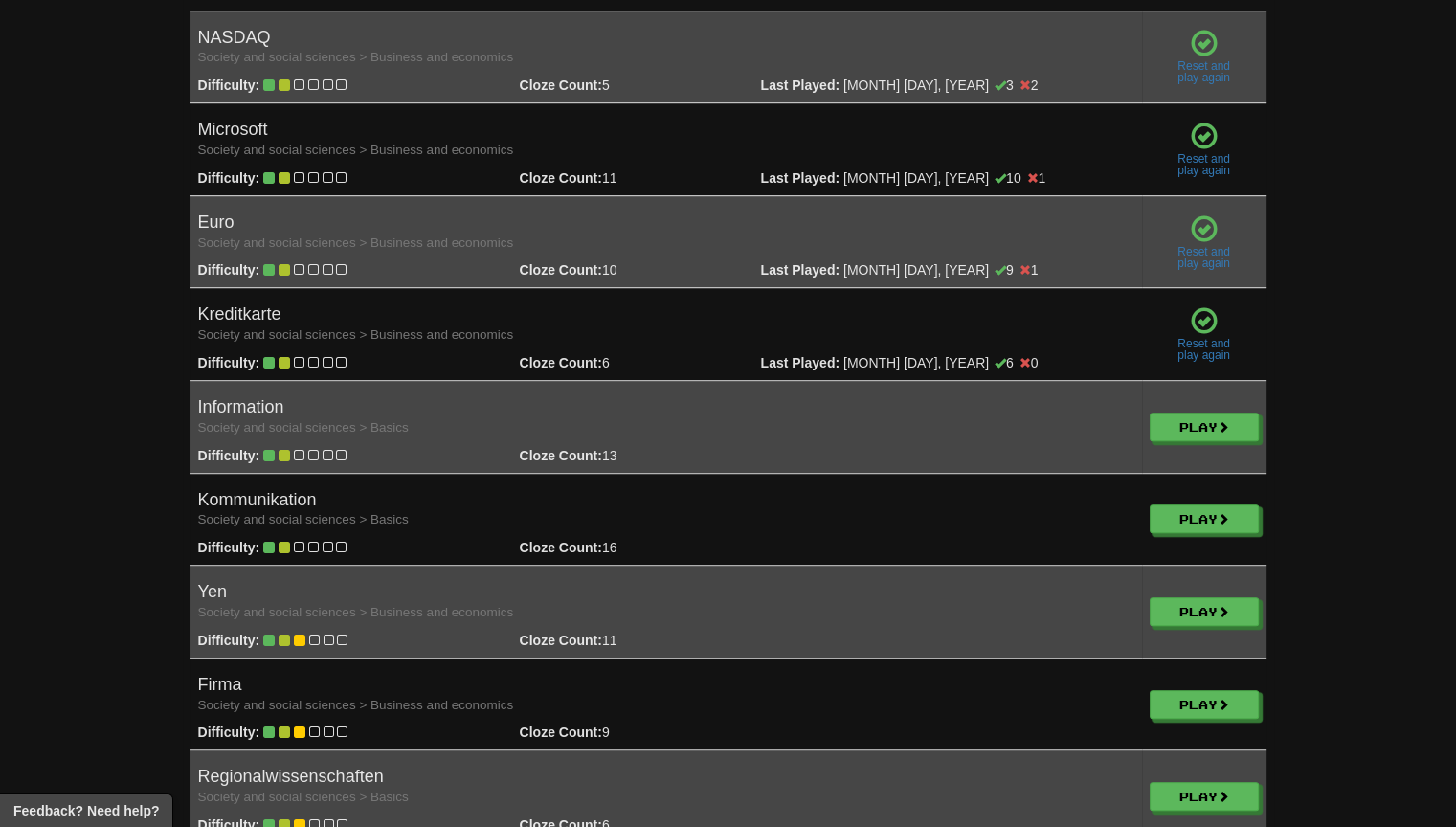 scroll, scrollTop: 1110, scrollLeft: 0, axis: vertical 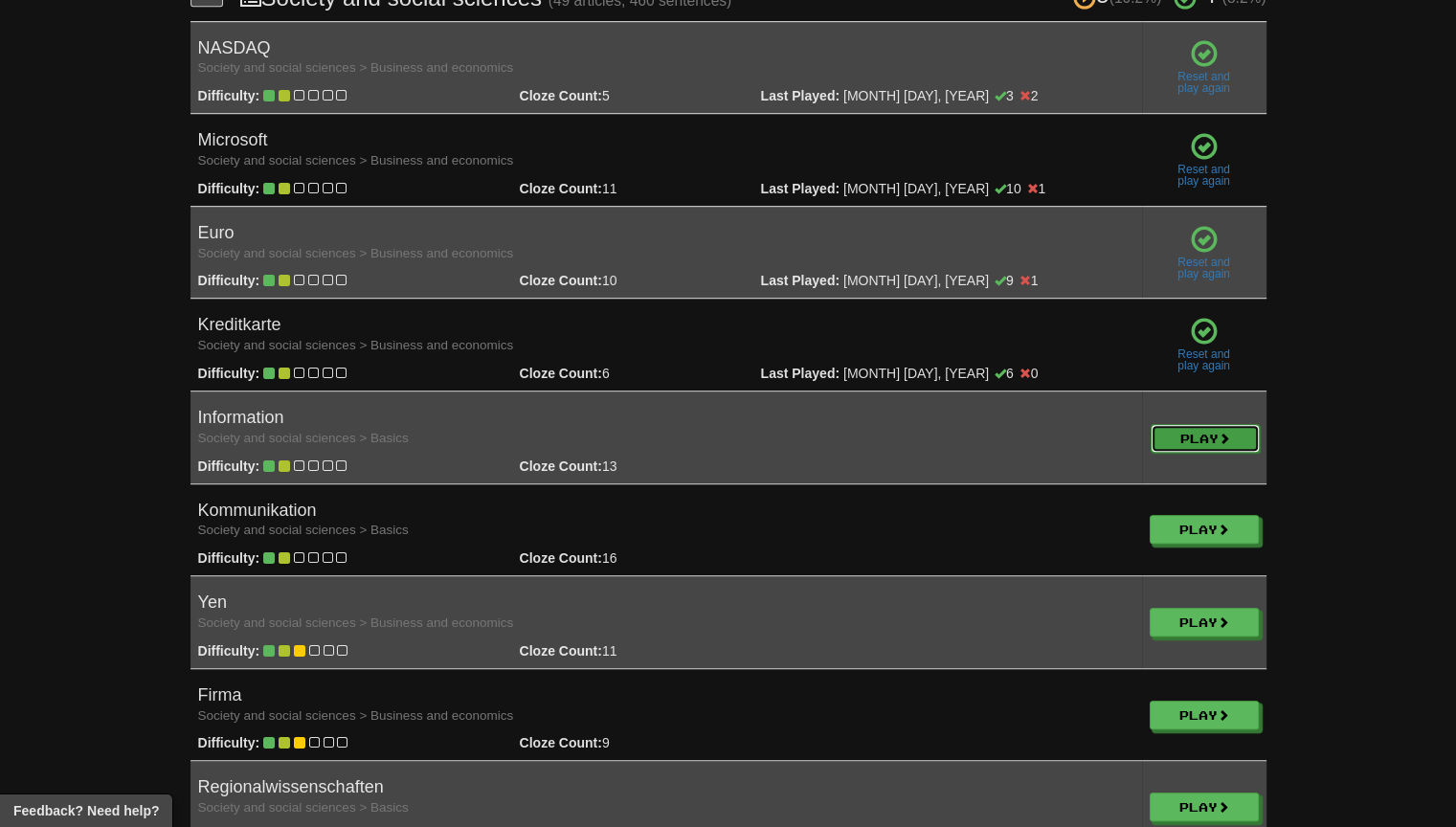 click on "Play" at bounding box center (1205, 438) 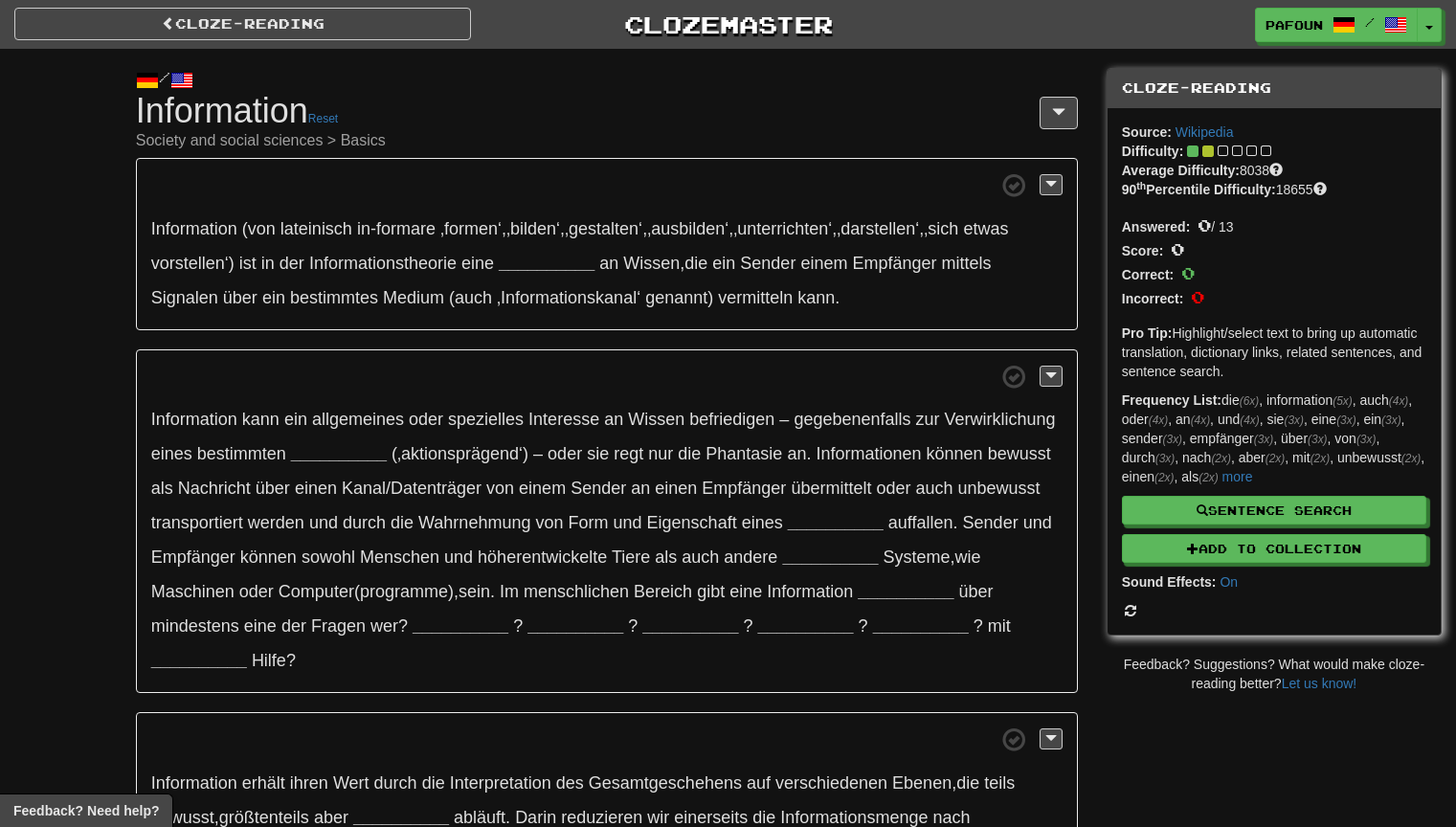 scroll, scrollTop: 0, scrollLeft: 0, axis: both 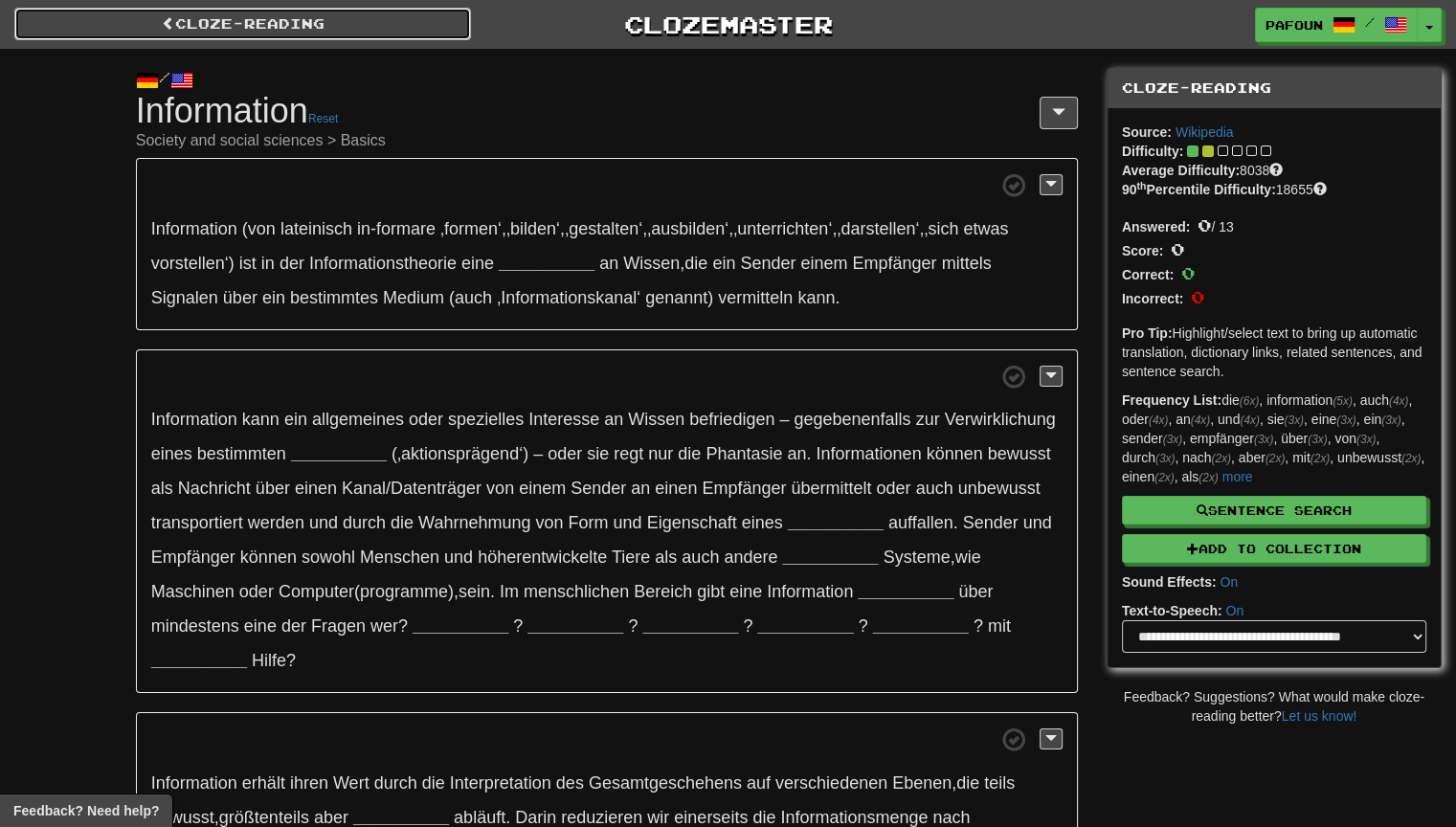 click on "Cloze-Reading" at bounding box center [242, 24] 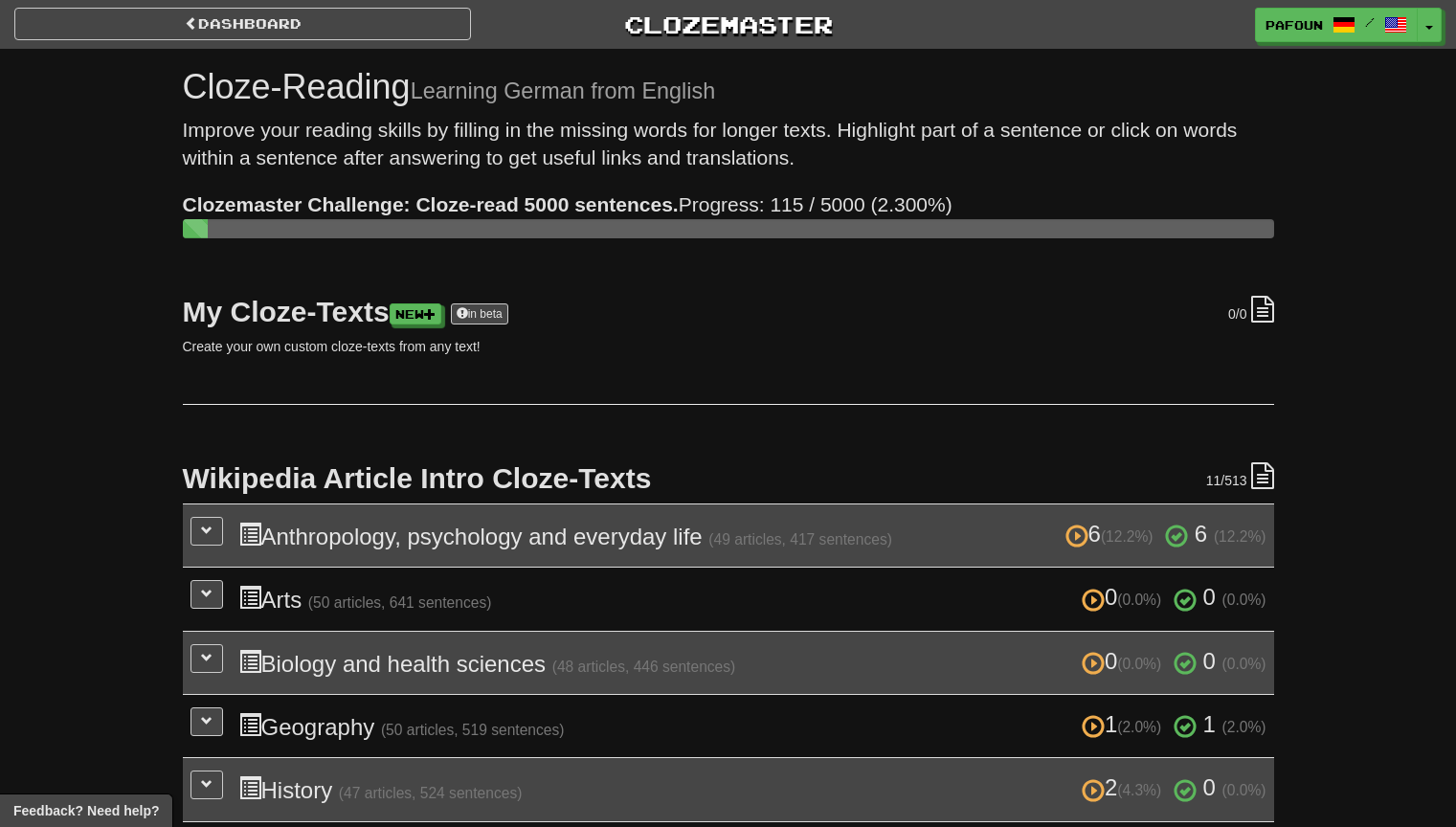 scroll, scrollTop: 0, scrollLeft: 0, axis: both 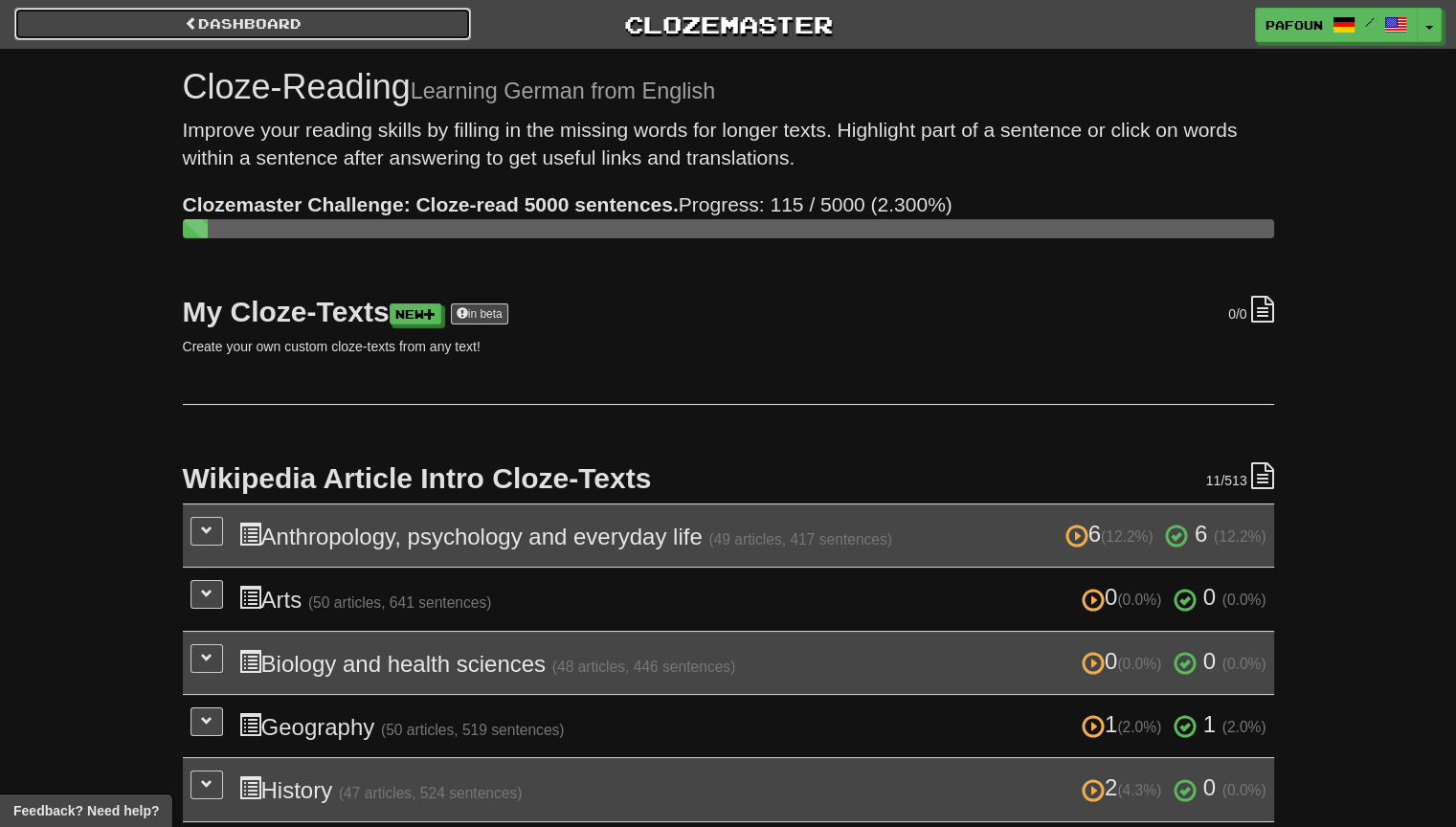 click on "Dashboard" at bounding box center (242, 24) 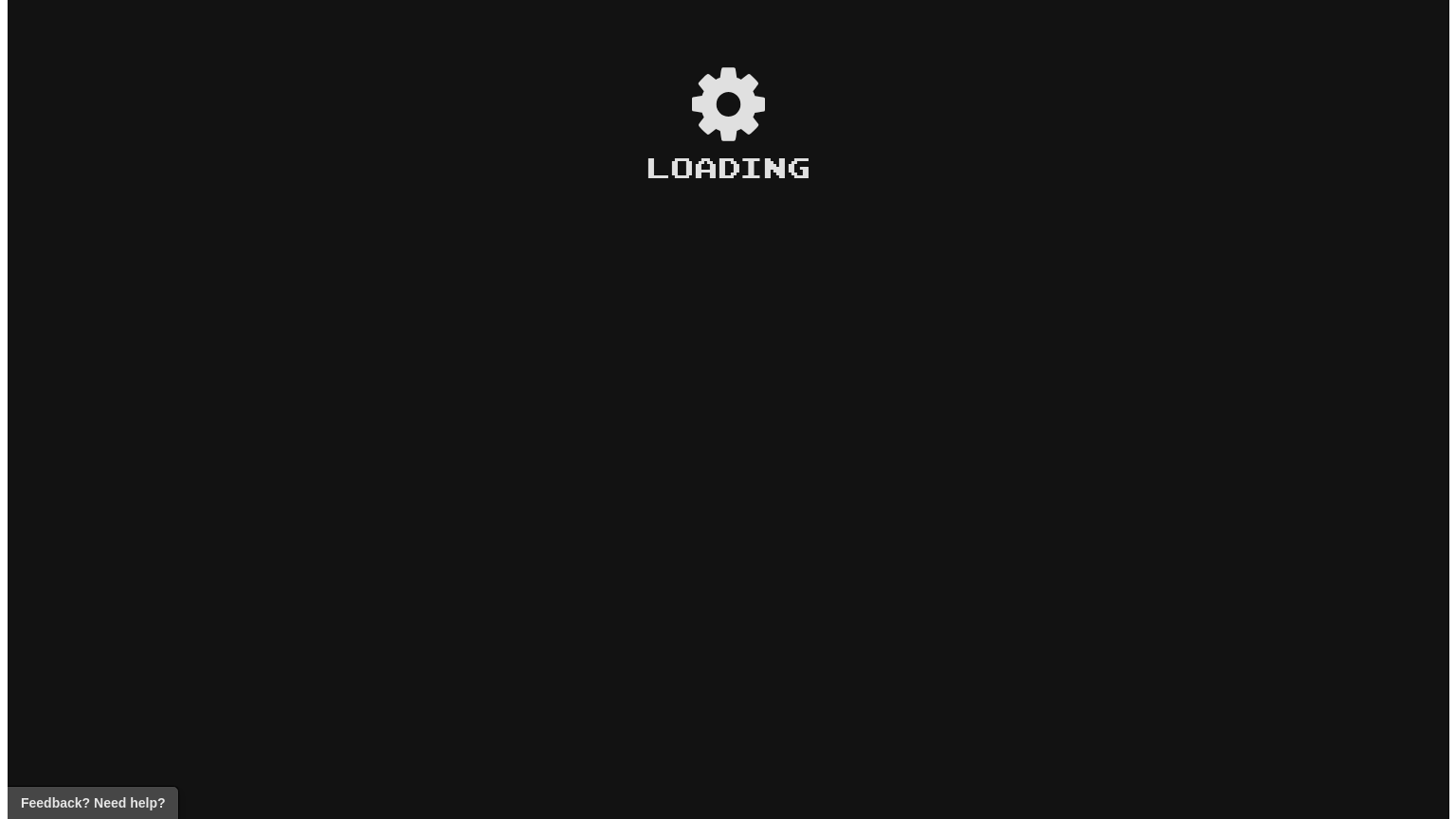 scroll, scrollTop: 0, scrollLeft: 0, axis: both 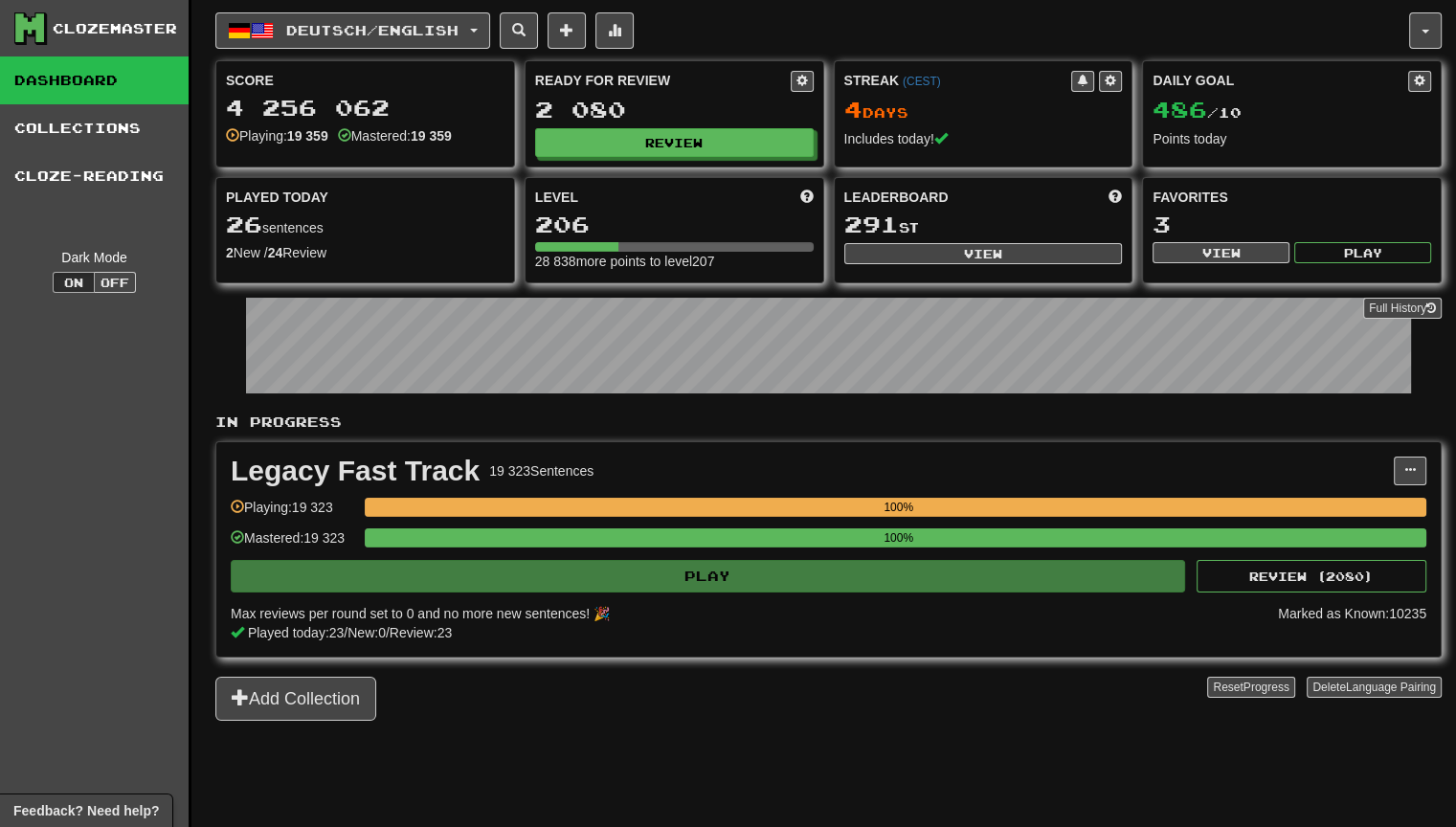 click on "Ready for Review 2 080   Review" at bounding box center (674, 114) 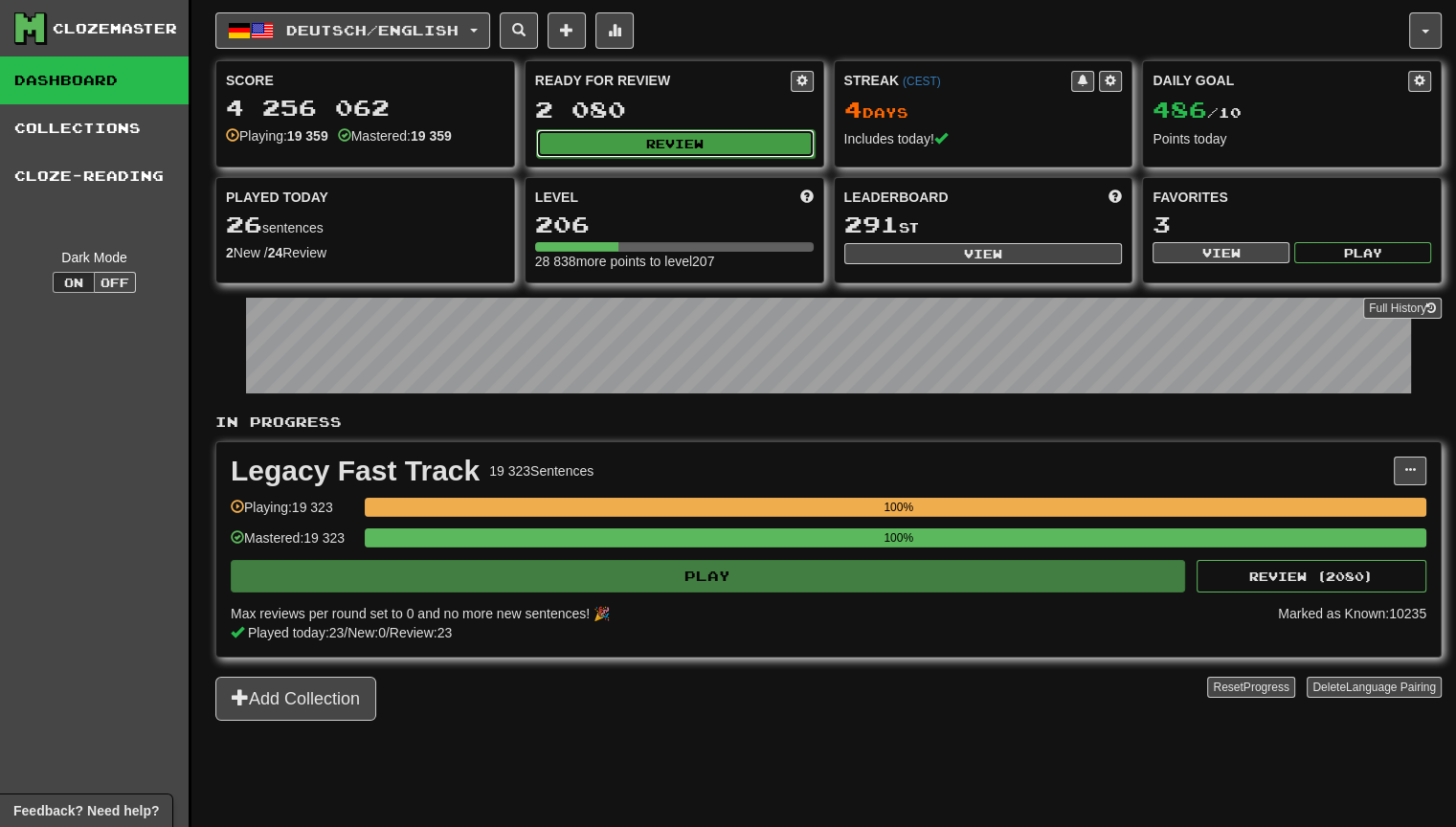 click on "Review" at bounding box center [675, 144] 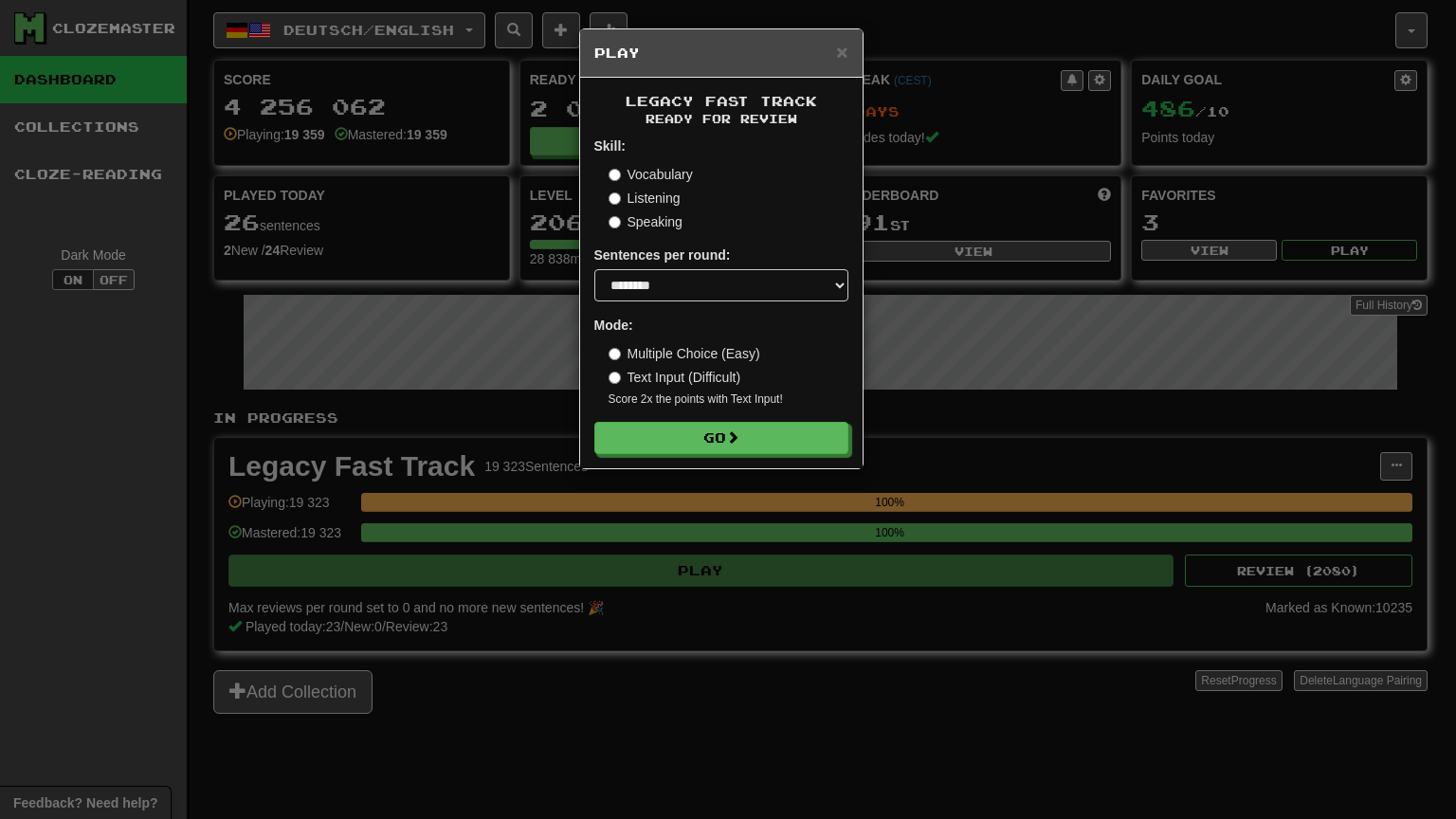 click on "Legacy Fast Track Ready for Review Skill: Vocabulary Listening Speaking Sentences per round: * ** ** ** ** ** *** ******** Mode: Multiple Choice (Easy) Text Input (Difficult) Score 2x the points with Text Input ! Go" at bounding box center (721, 273) 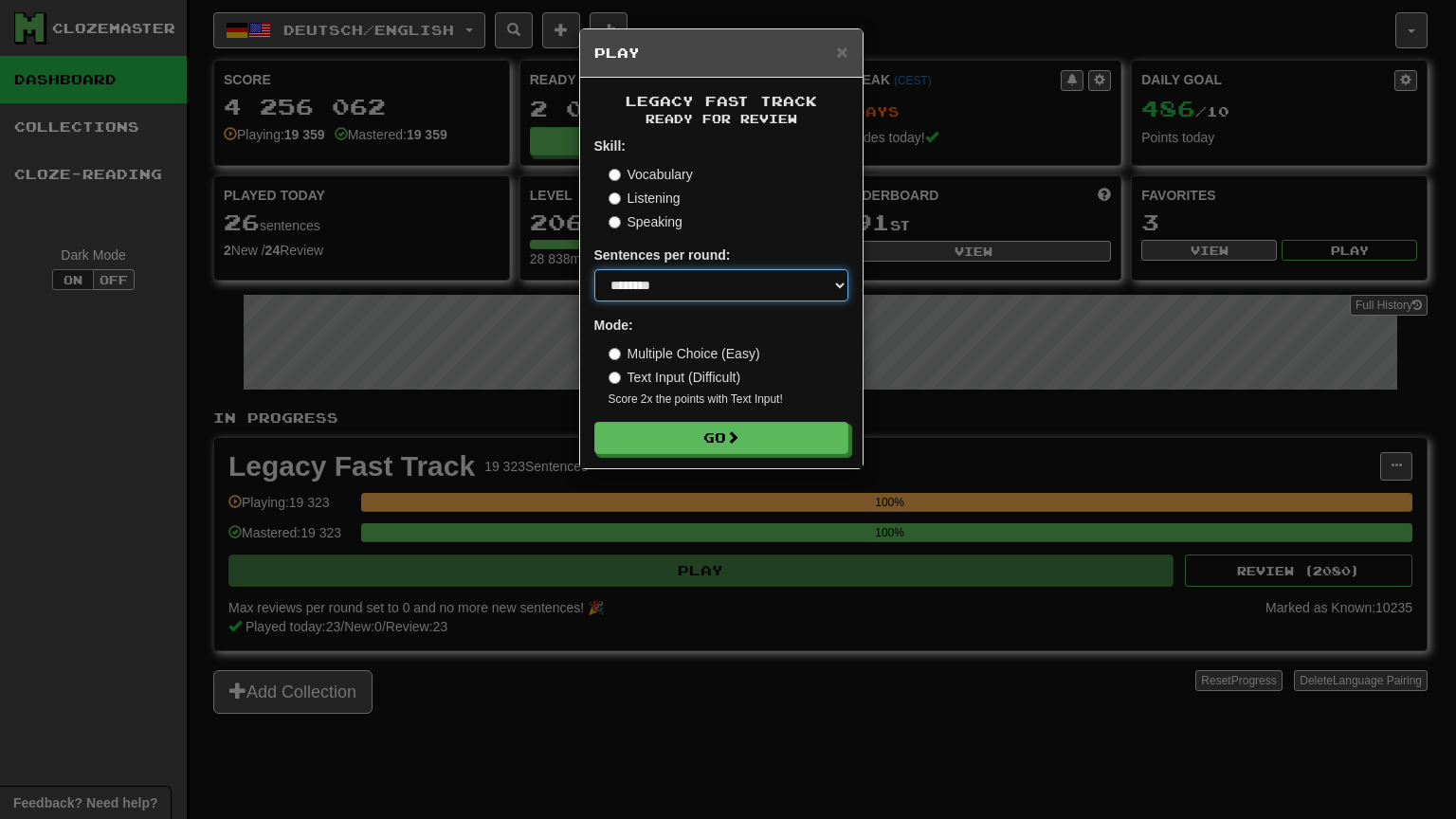 click on "* ** ** ** ** ** *** ********" at bounding box center [721, 285] 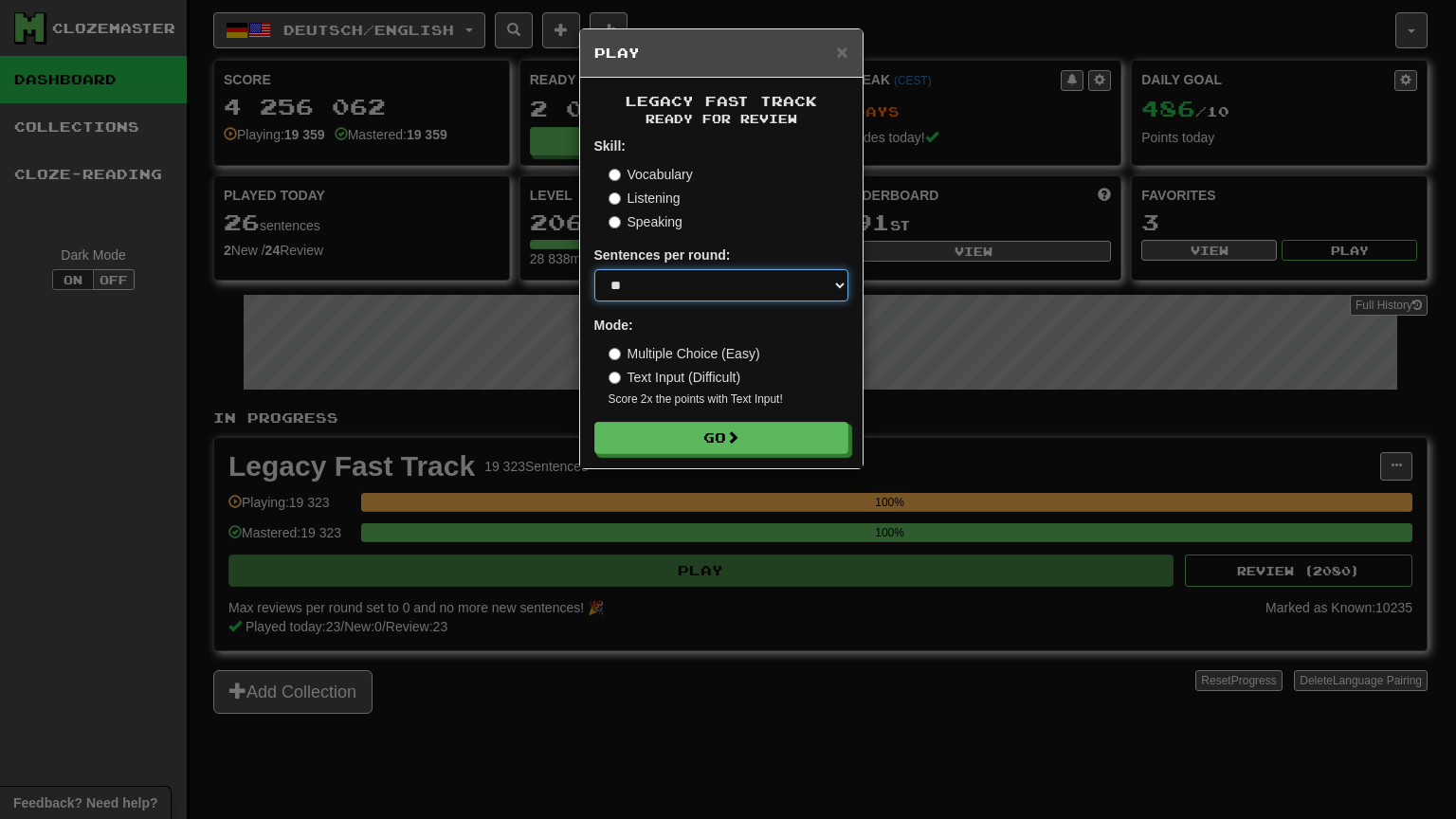 click on "* ** ** ** ** ** *** ********" at bounding box center (721, 285) 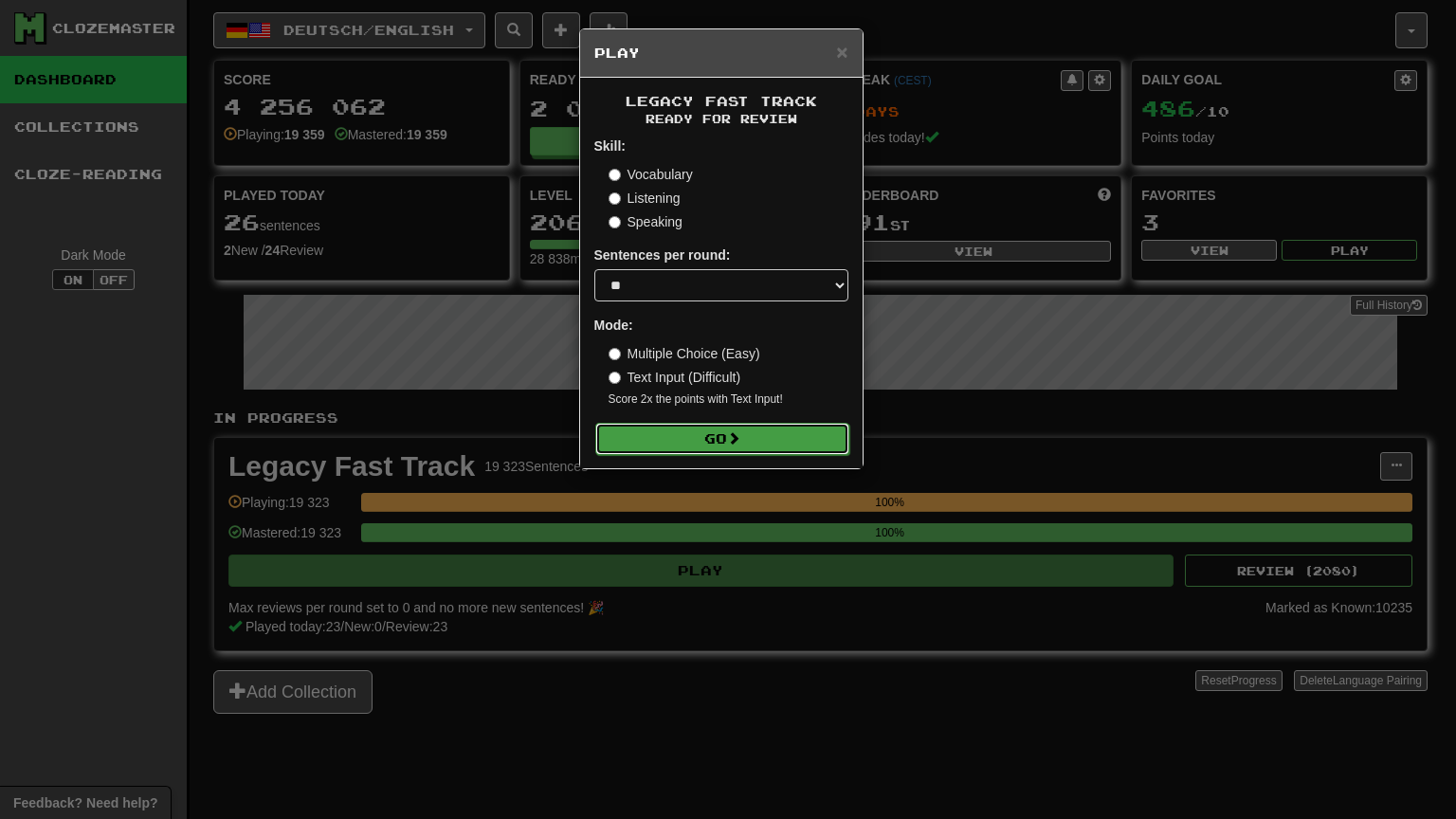 click on "Go" at bounding box center (722, 439) 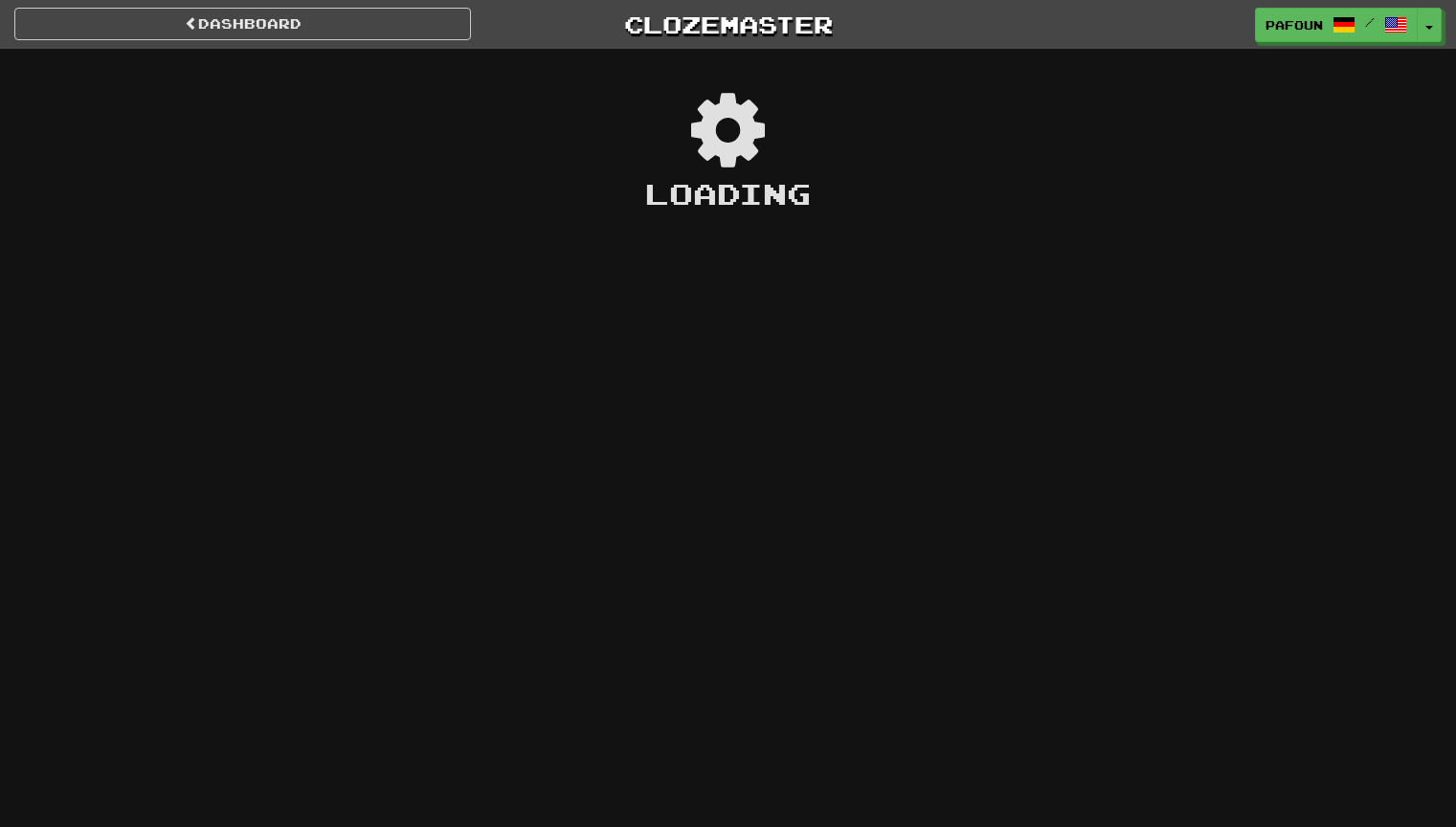 scroll, scrollTop: 0, scrollLeft: 0, axis: both 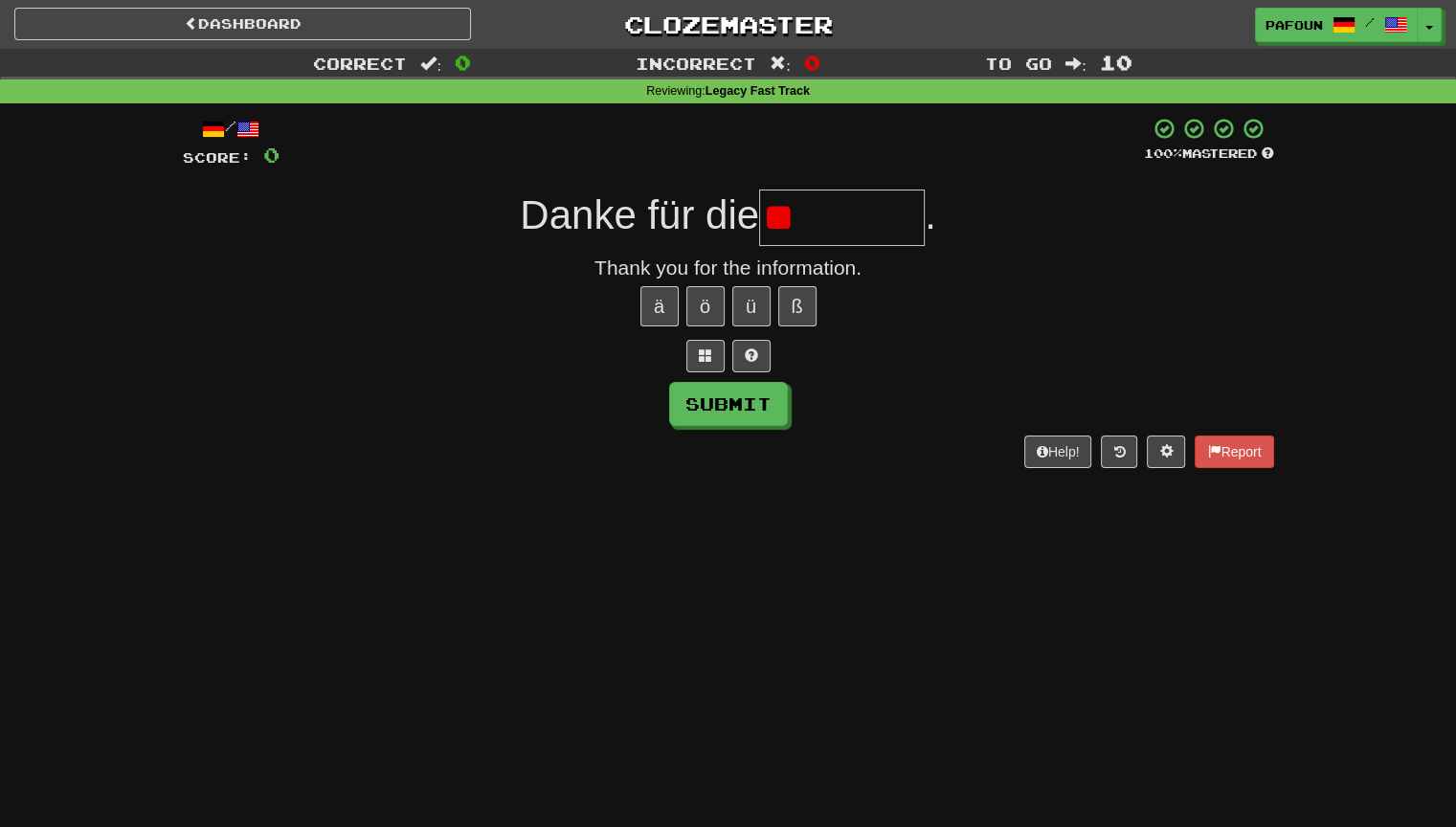 type on "*" 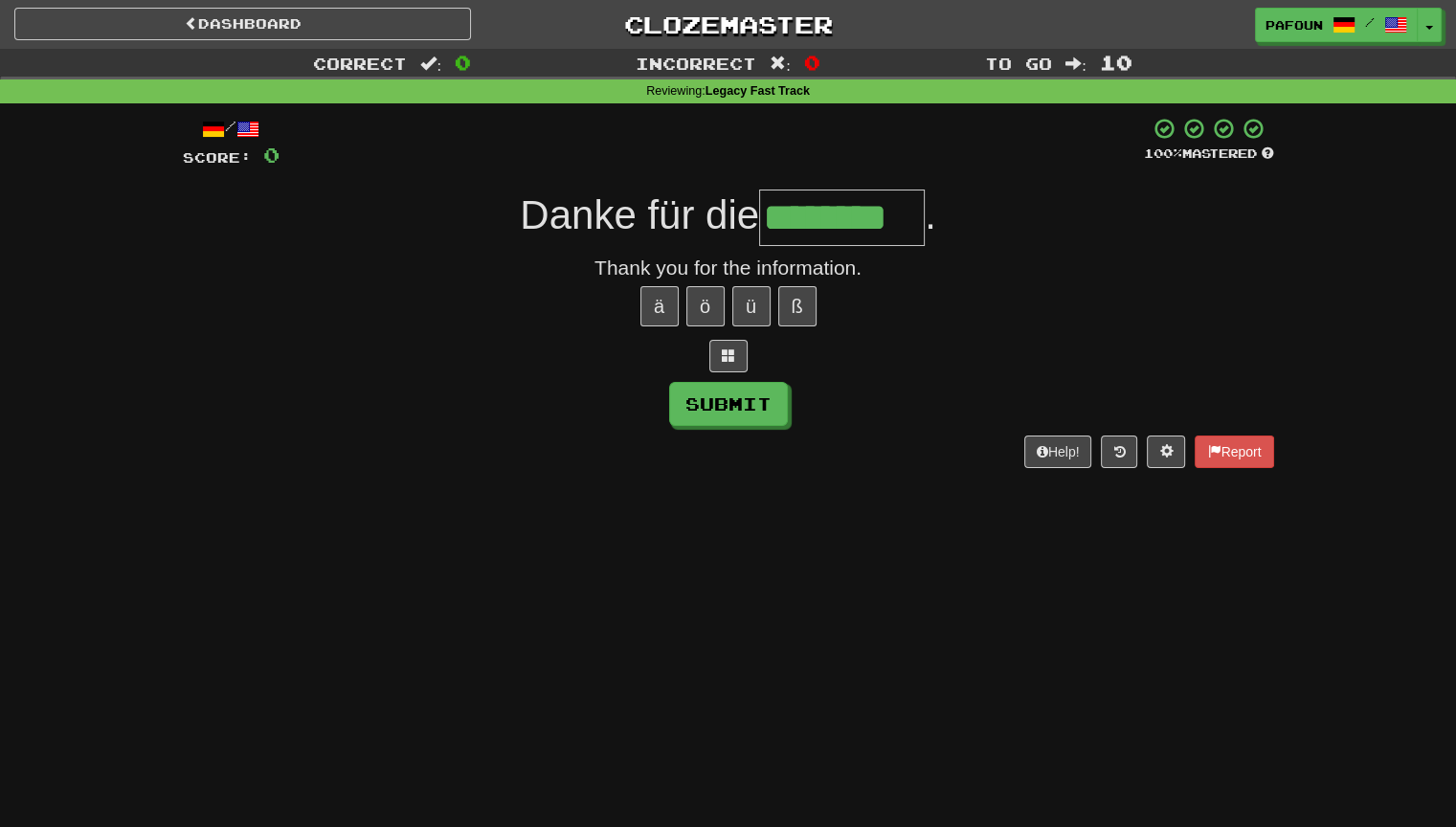 type on "********" 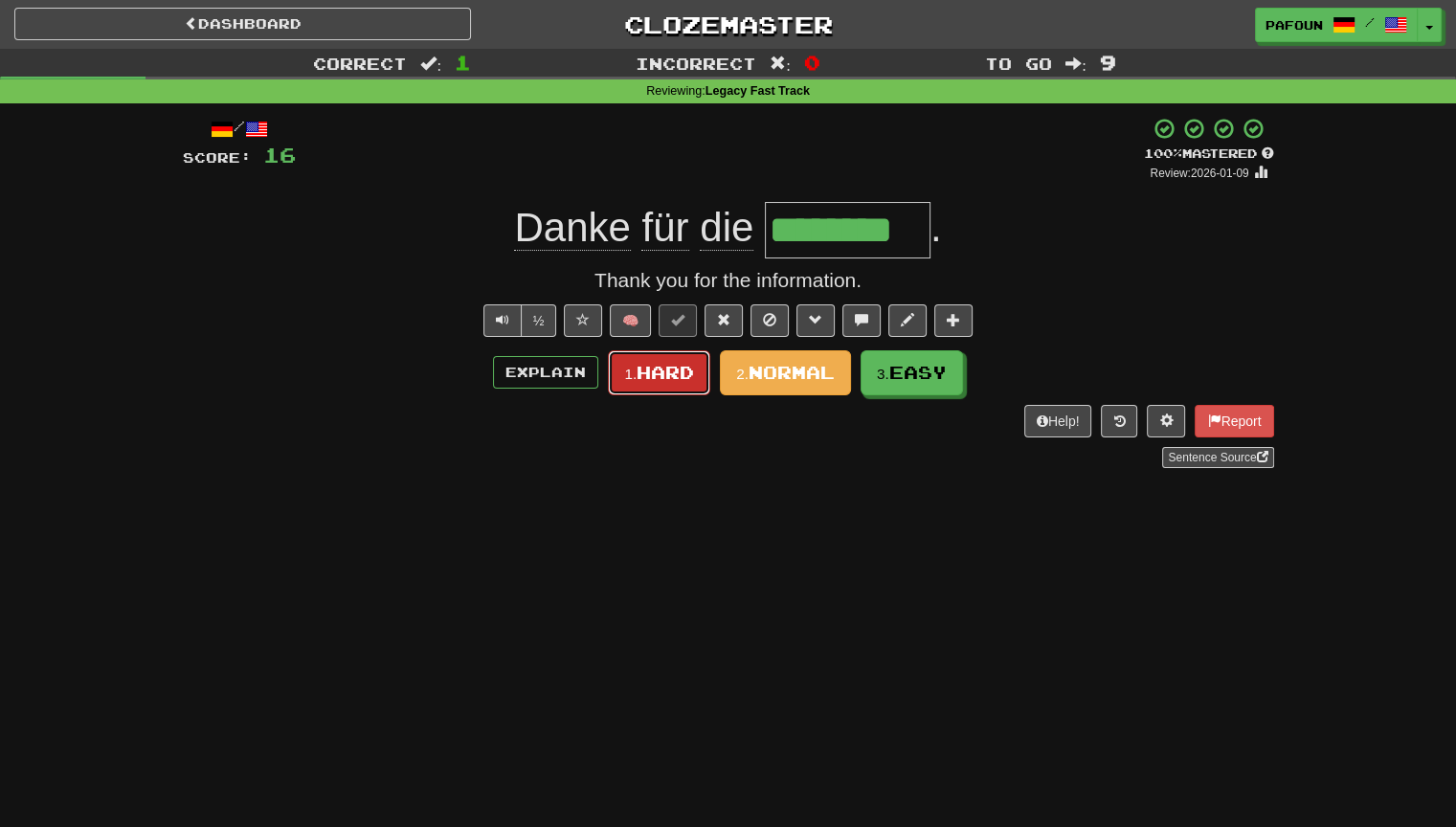 click on "Hard" at bounding box center [665, 372] 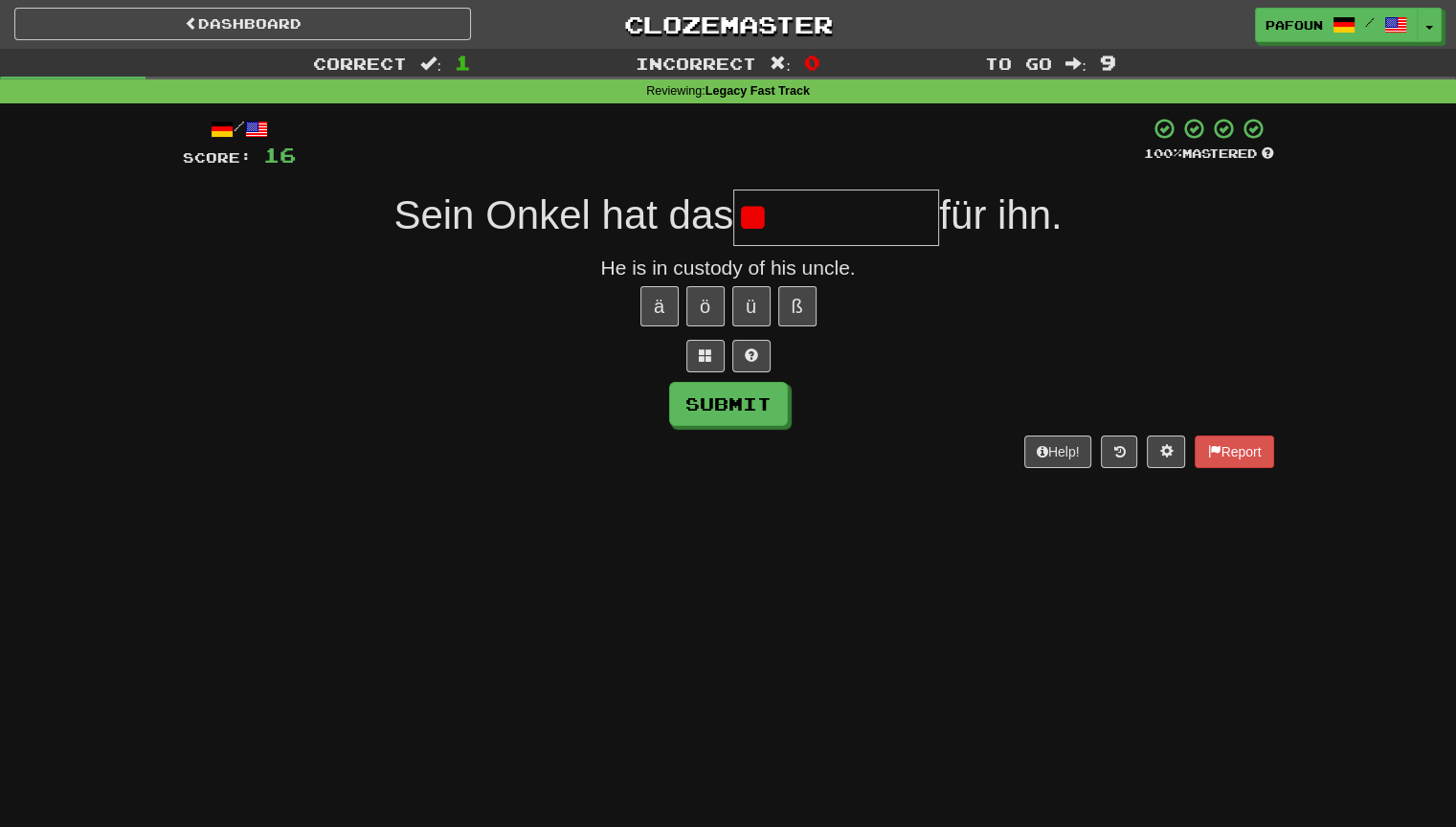 type on "*" 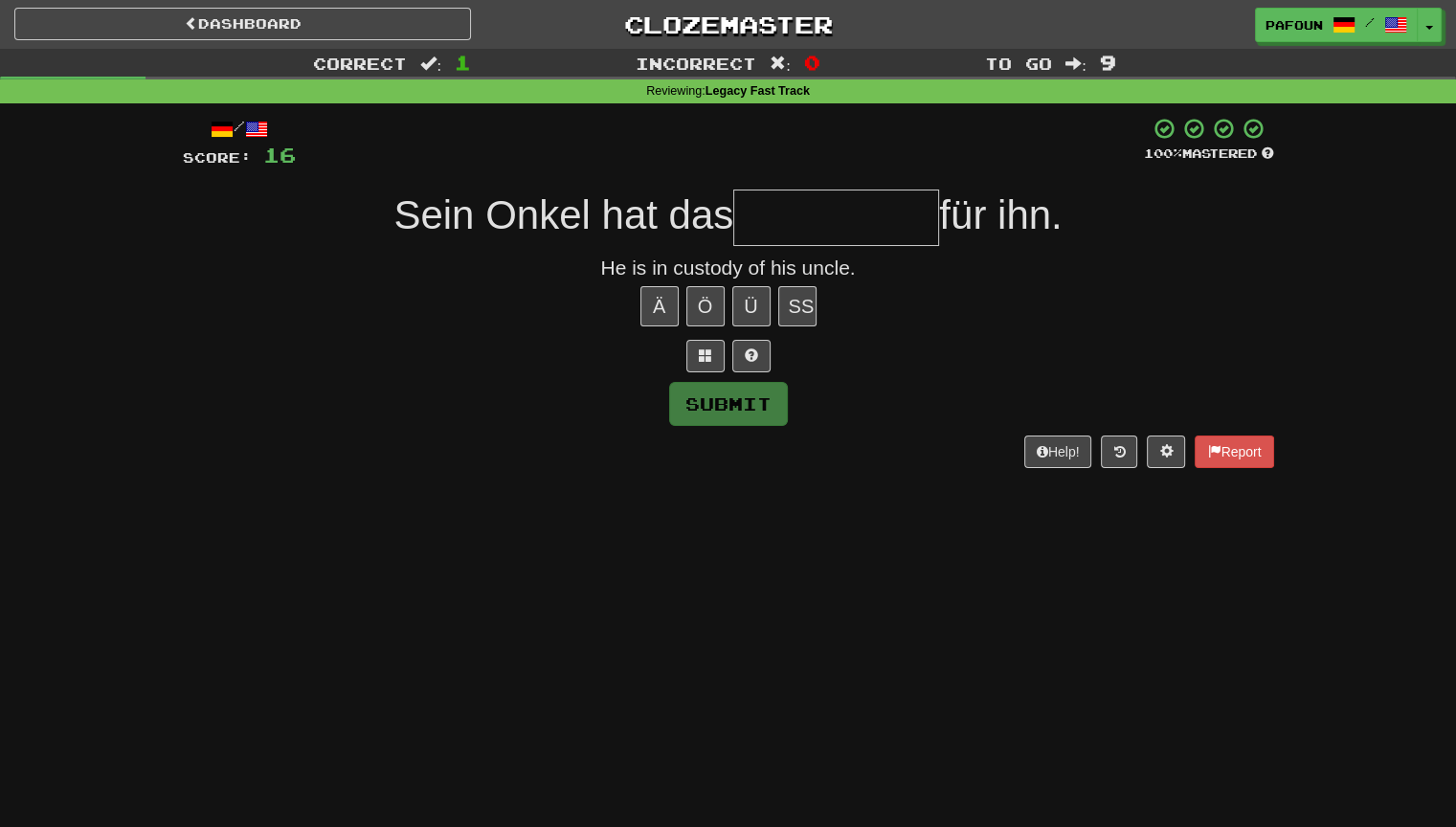 type on "*" 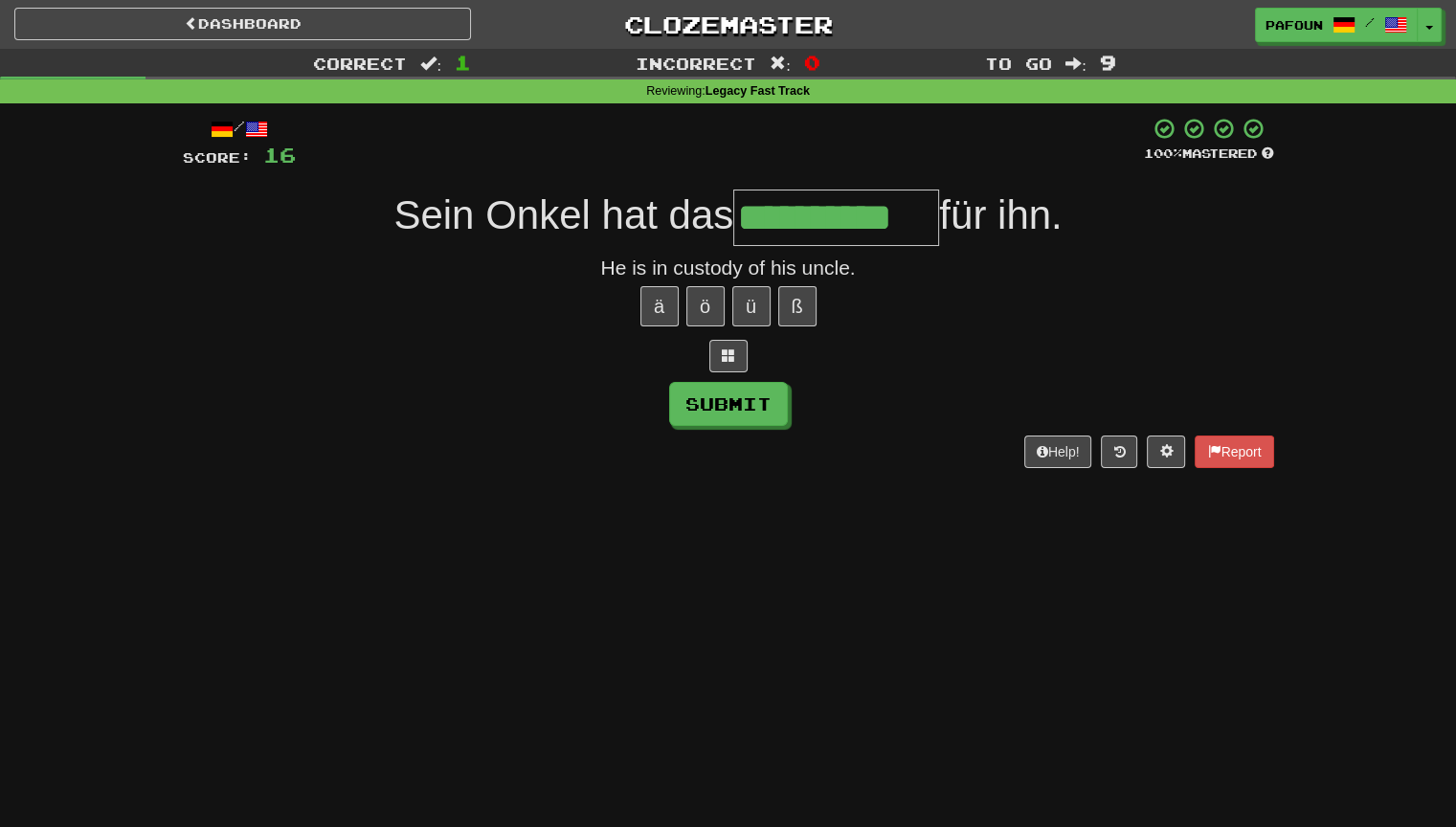 type on "**********" 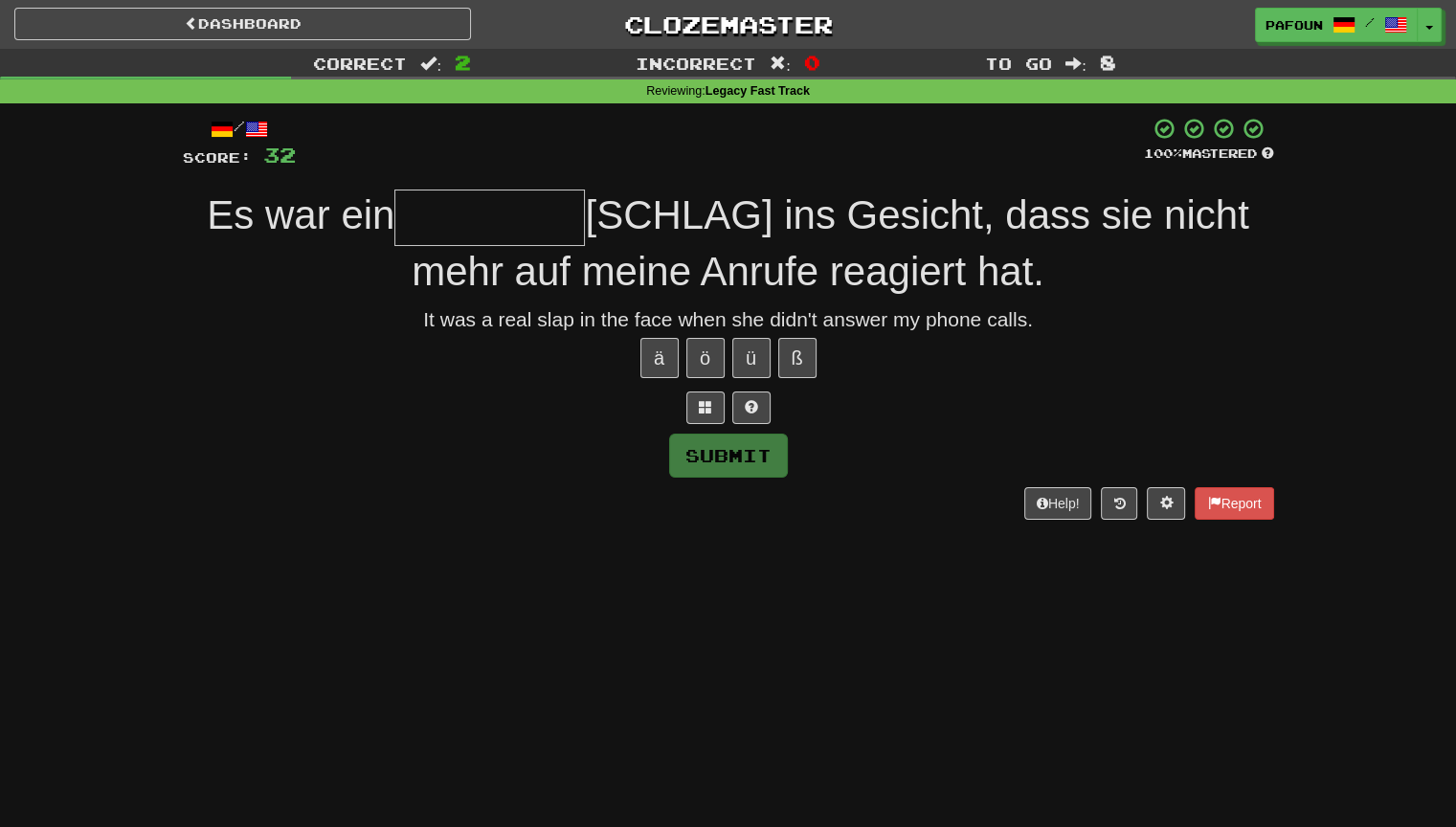 type on "*" 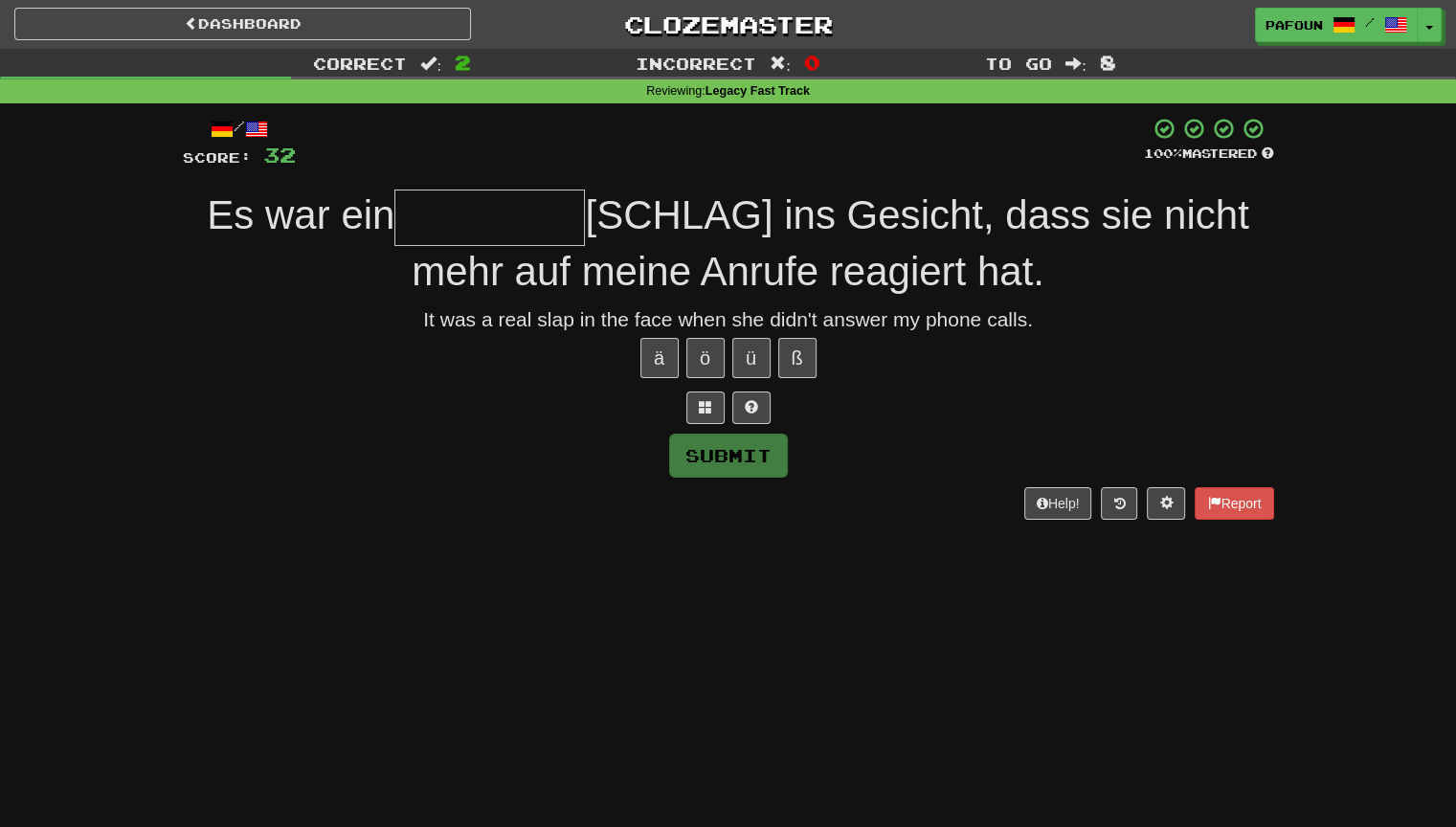 type on "*" 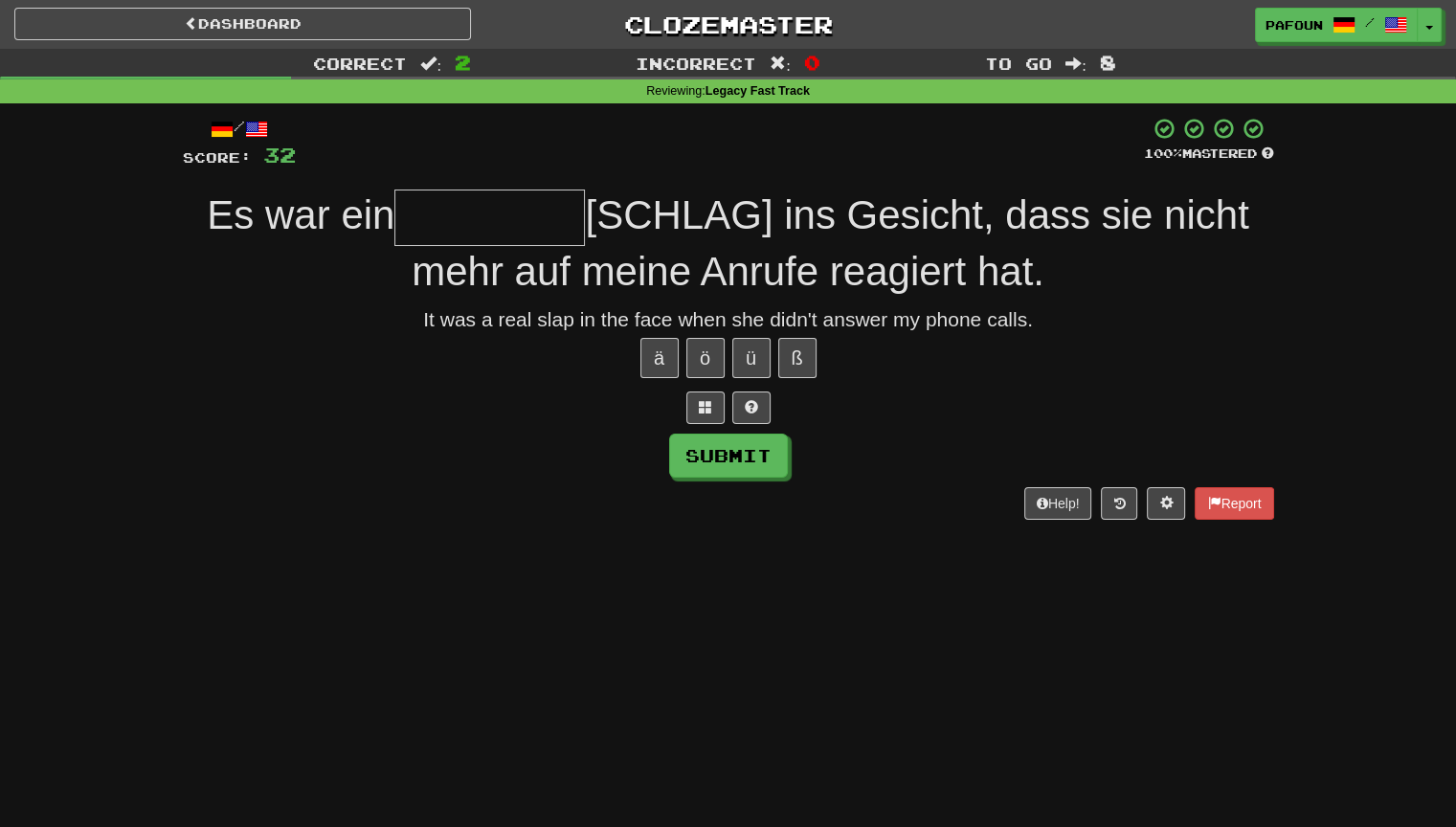 type on "*" 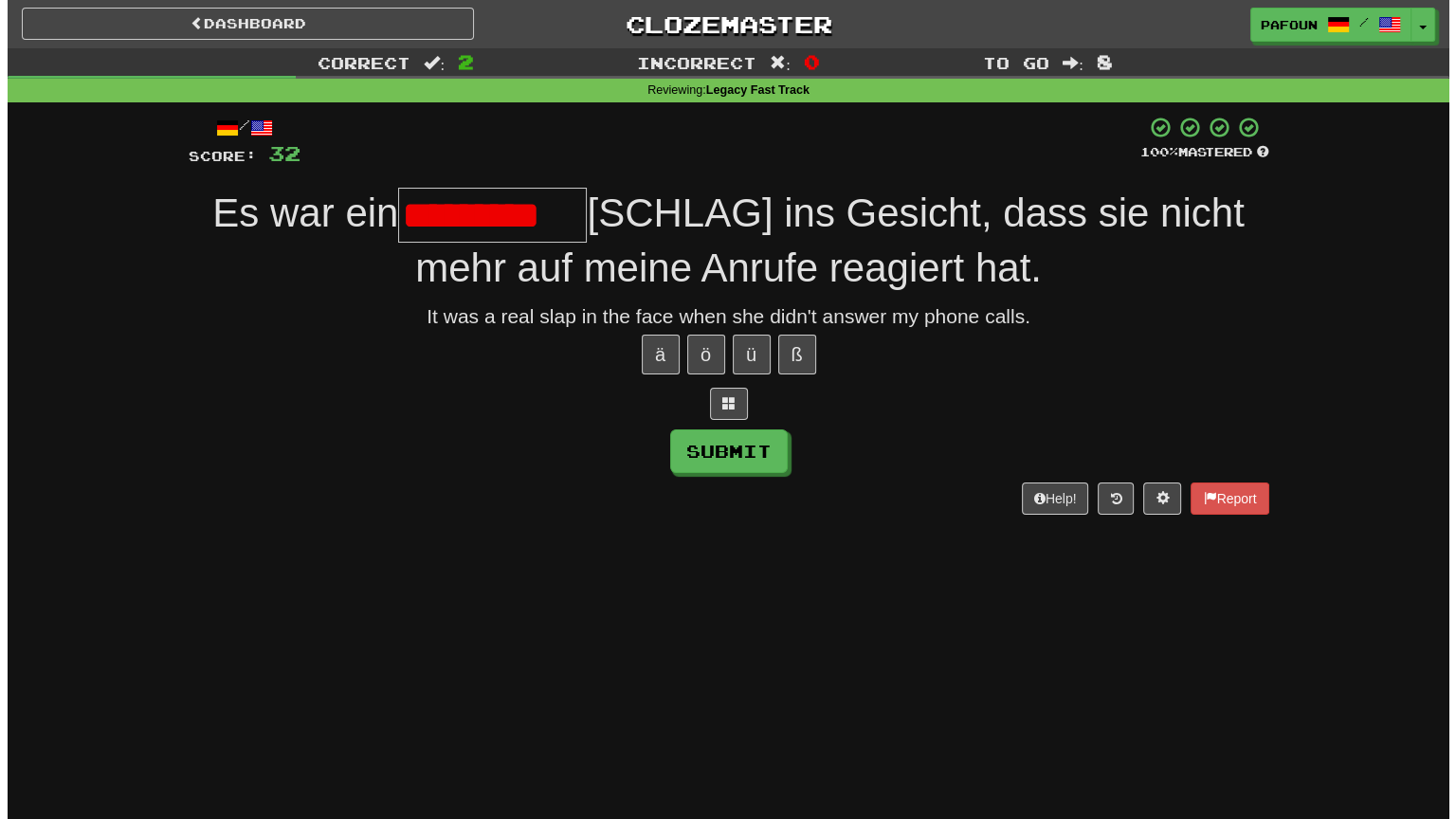 scroll, scrollTop: 0, scrollLeft: 0, axis: both 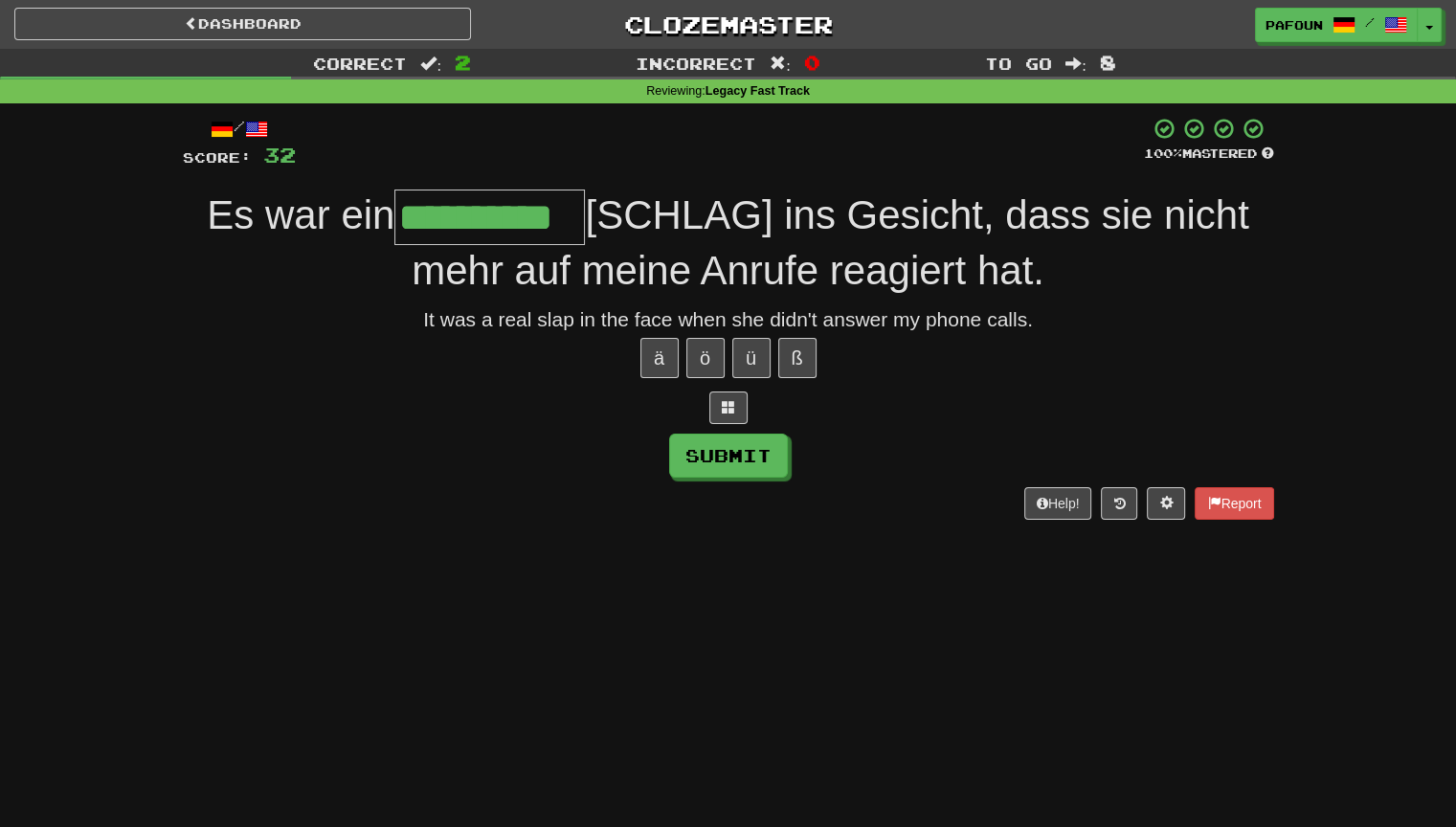type on "**********" 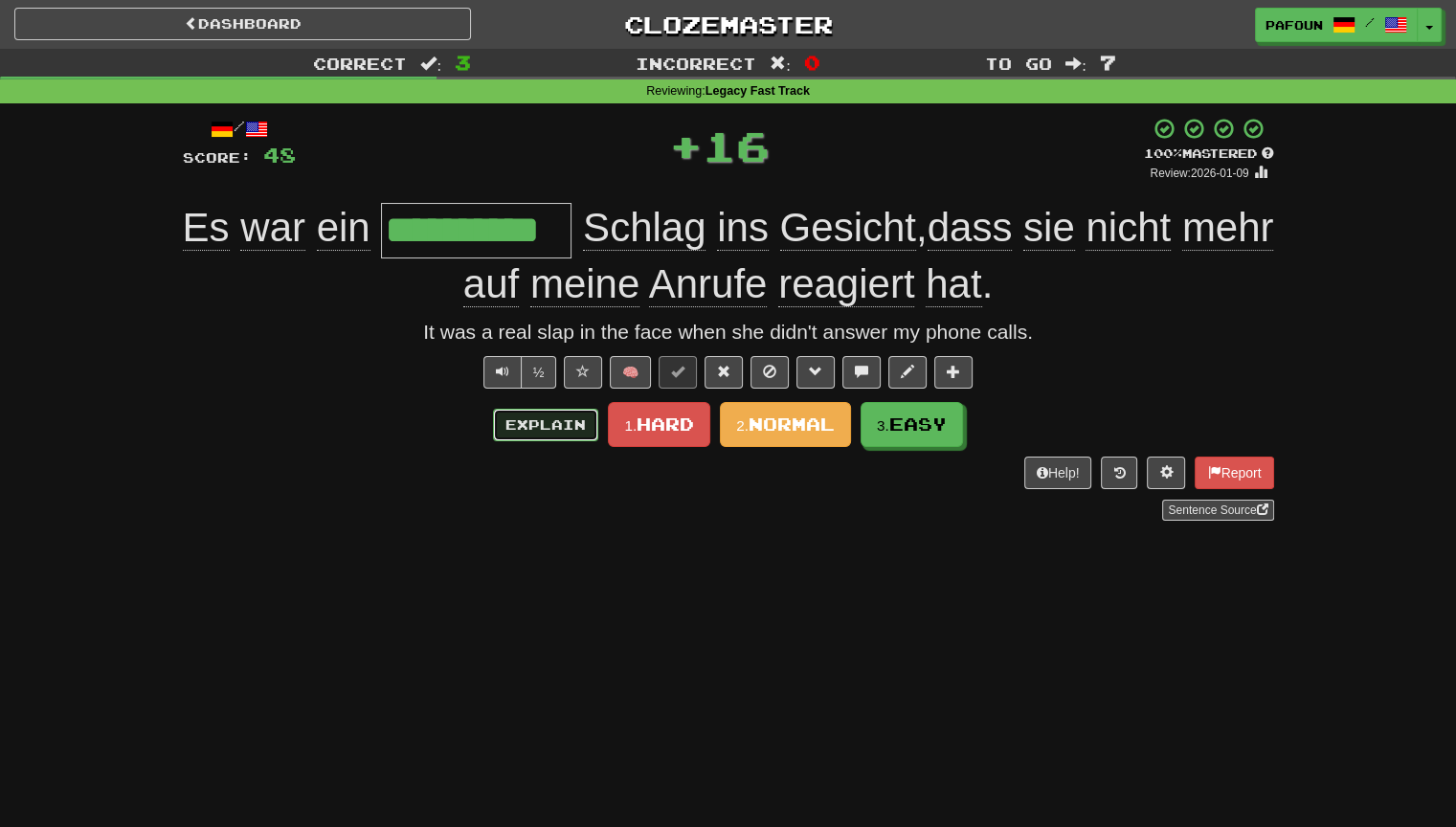 click on "Explain" at bounding box center [546, 425] 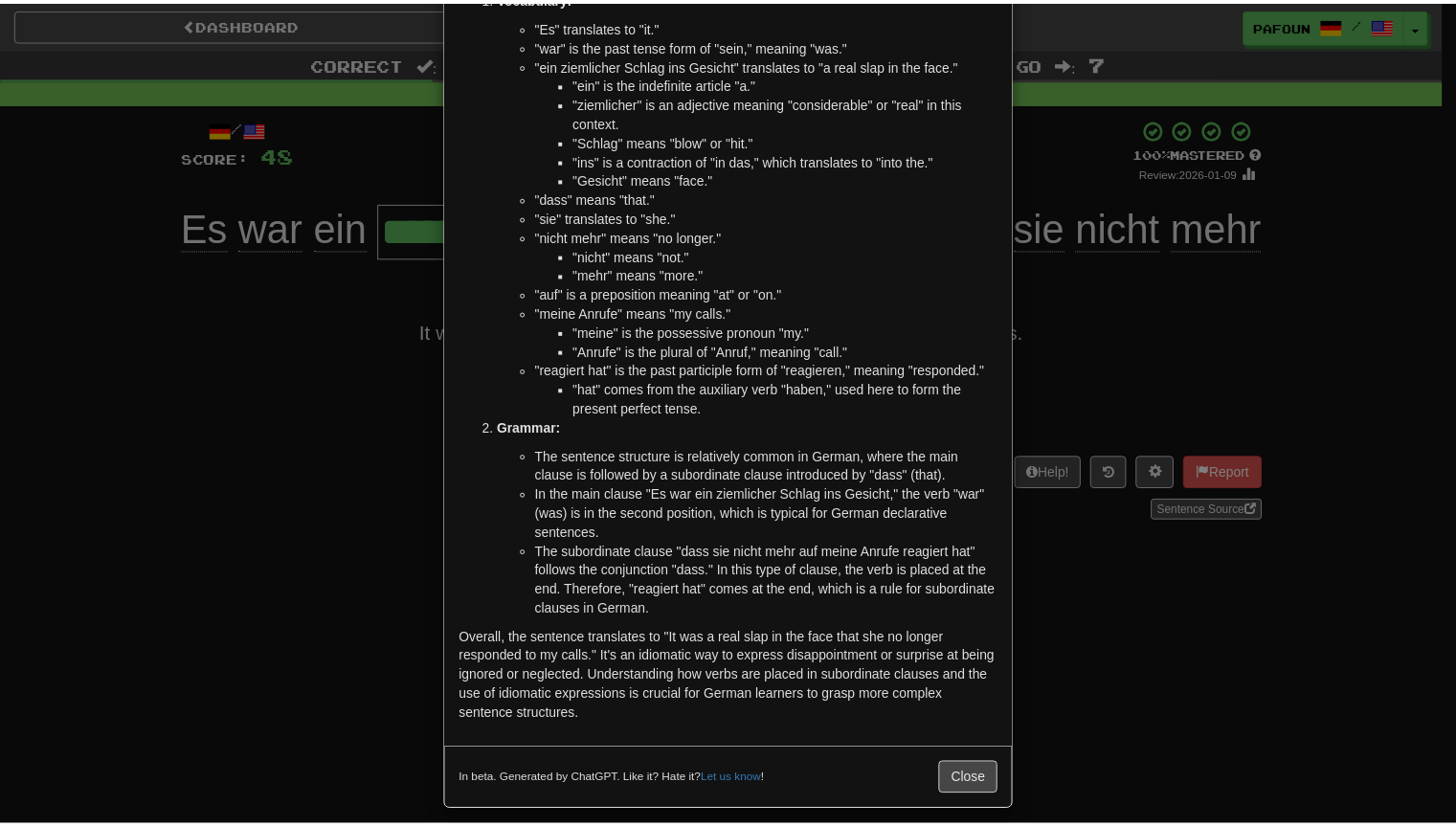 scroll, scrollTop: 184, scrollLeft: 0, axis: vertical 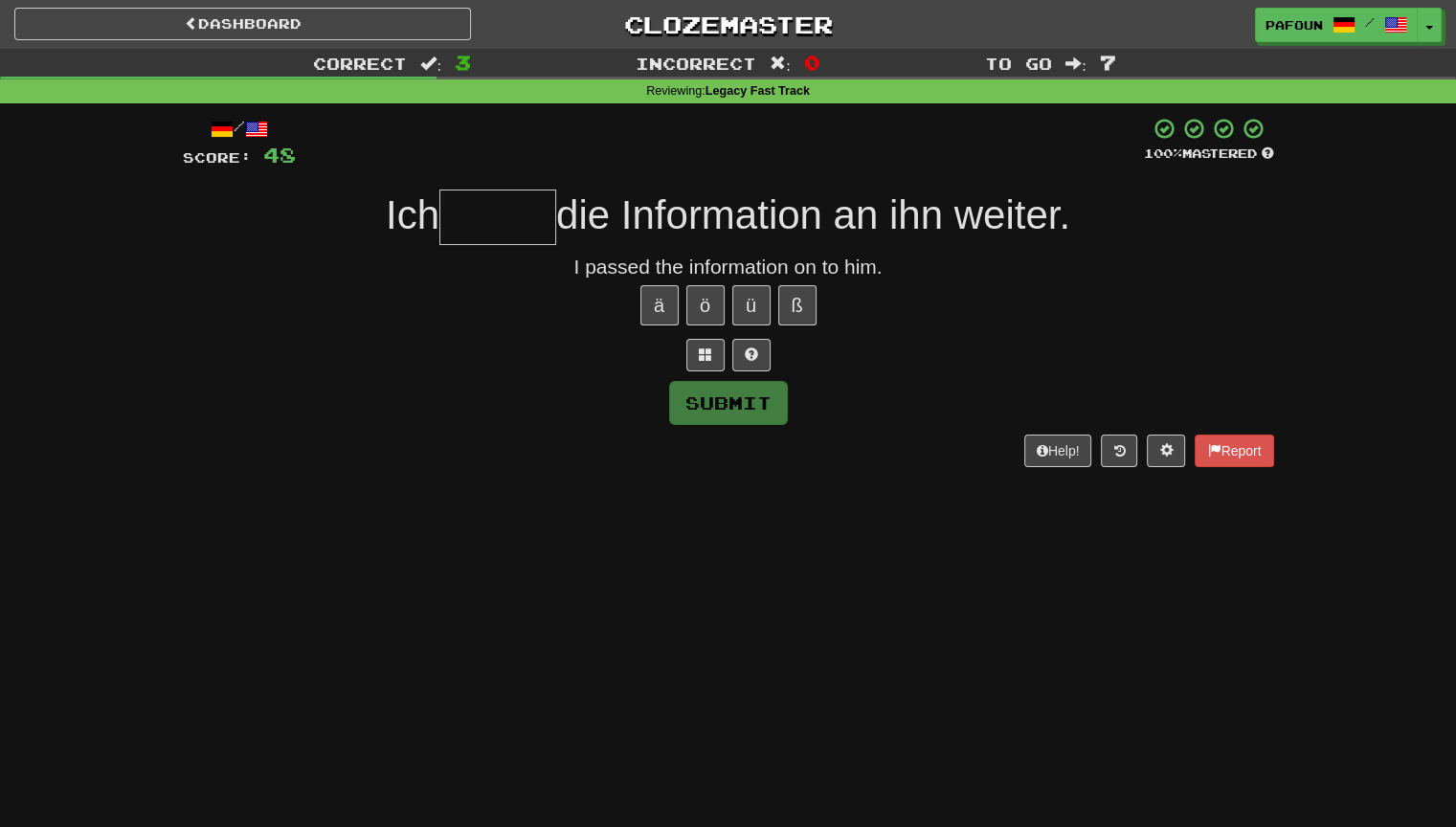 type on "*" 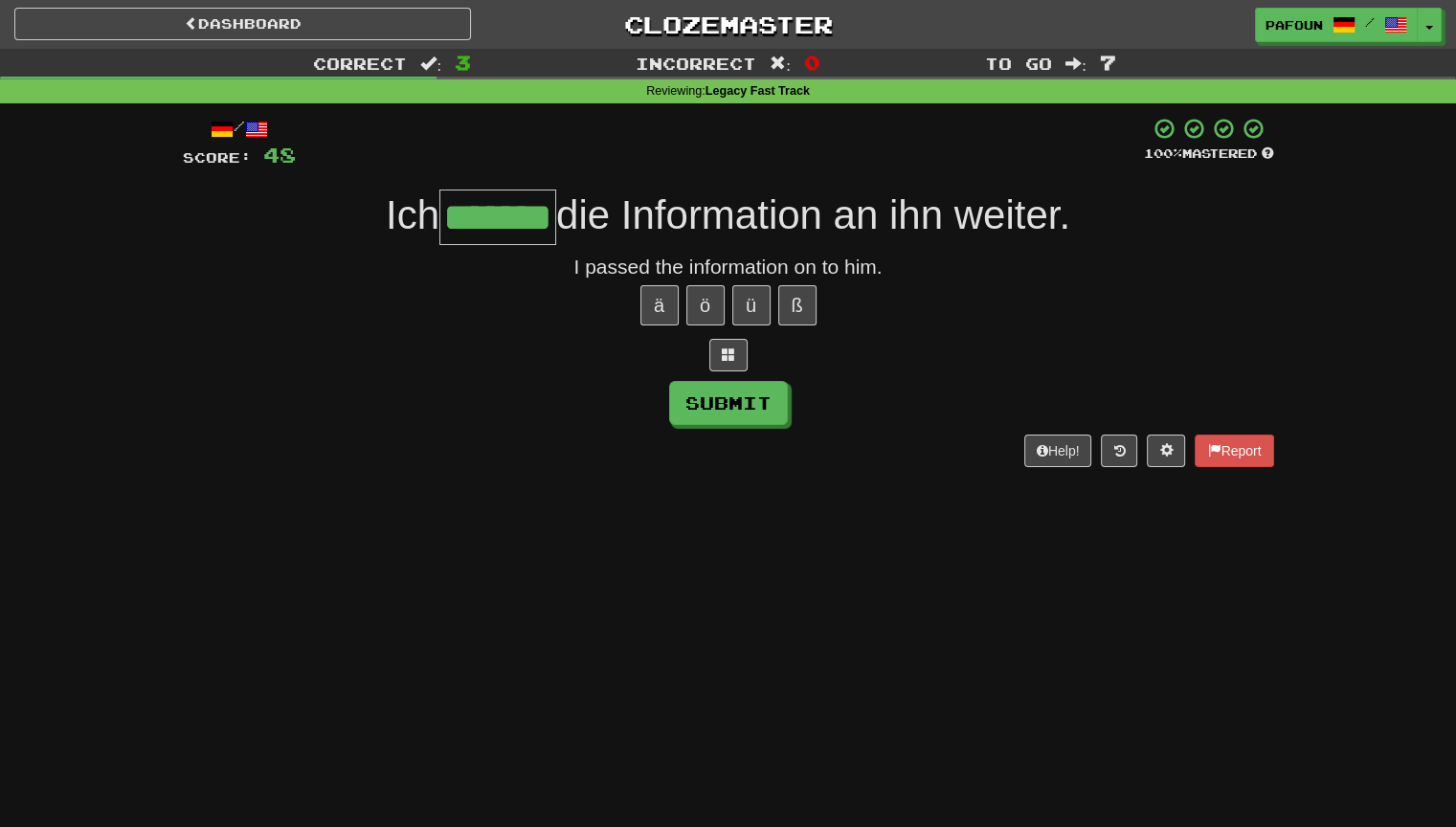 type on "*******" 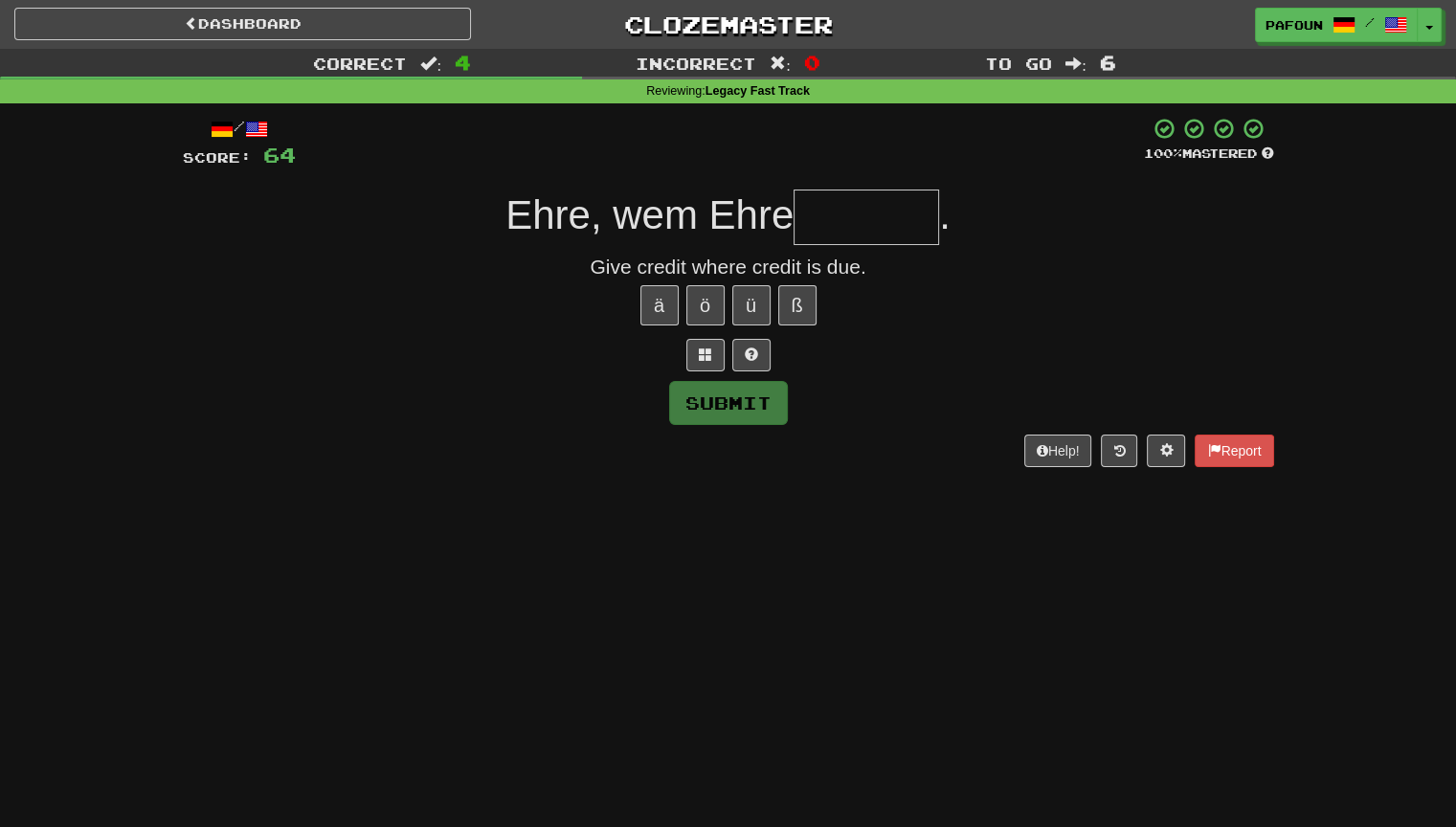 type on "*" 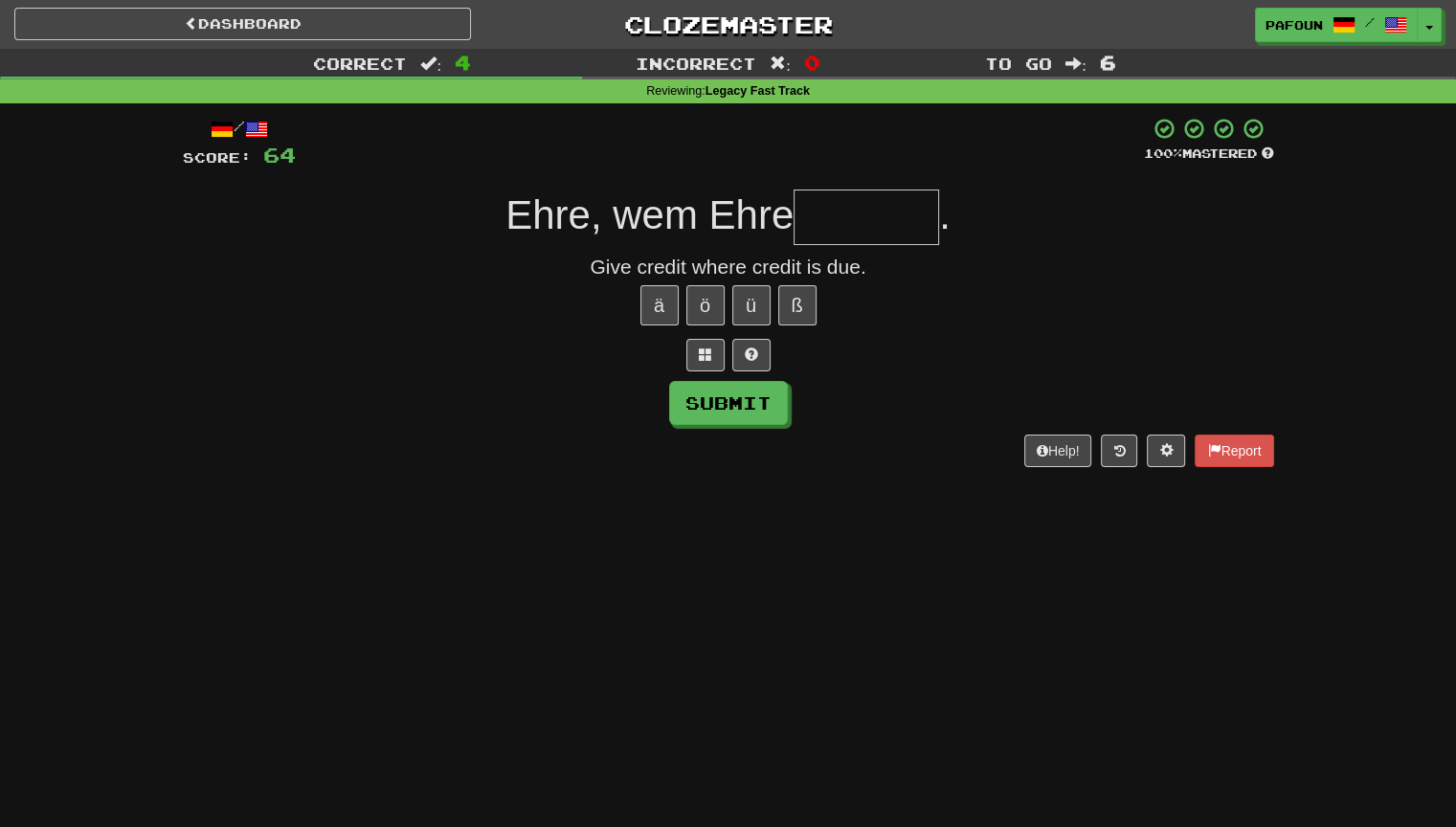 type on "*" 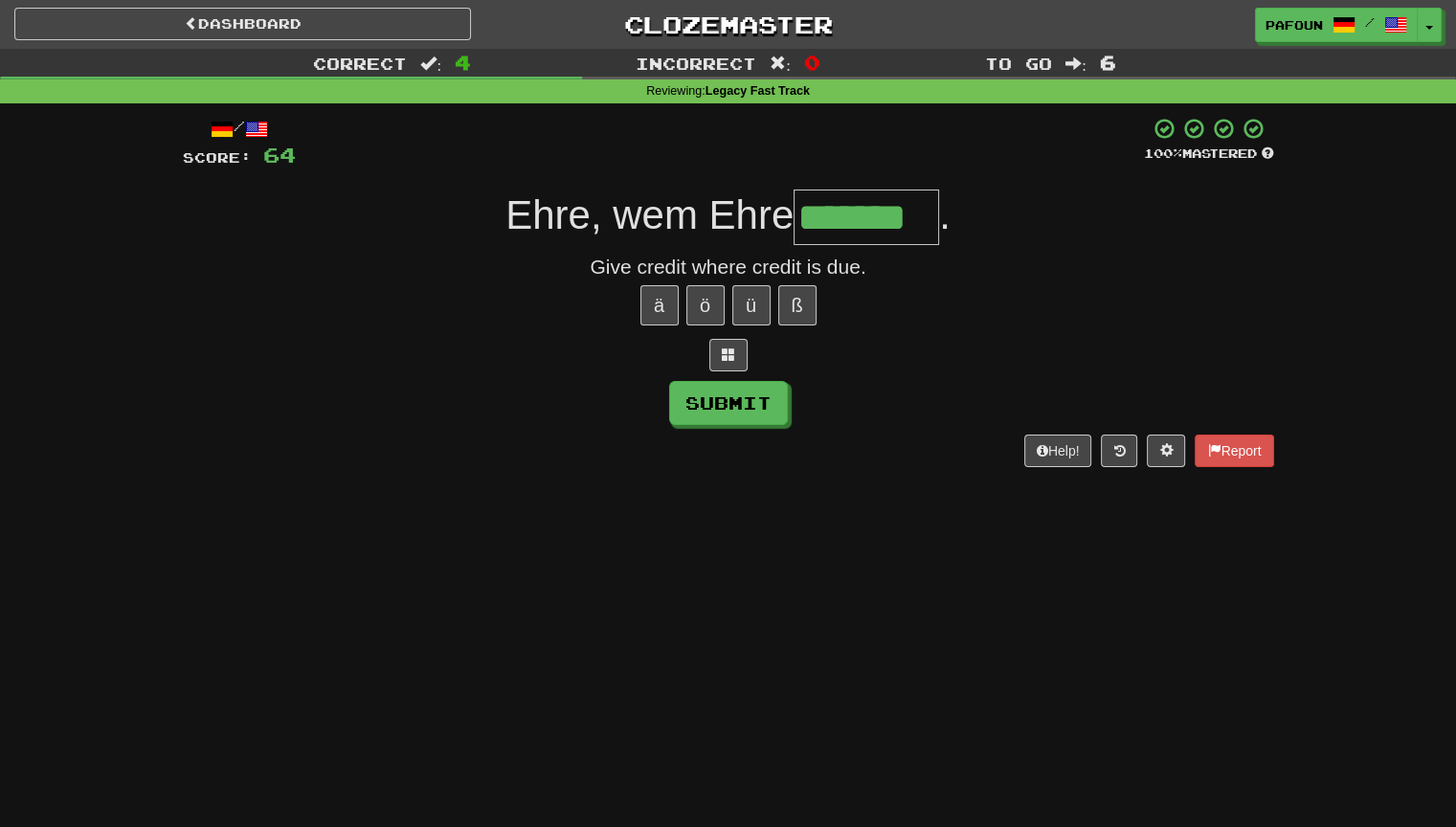 type on "*******" 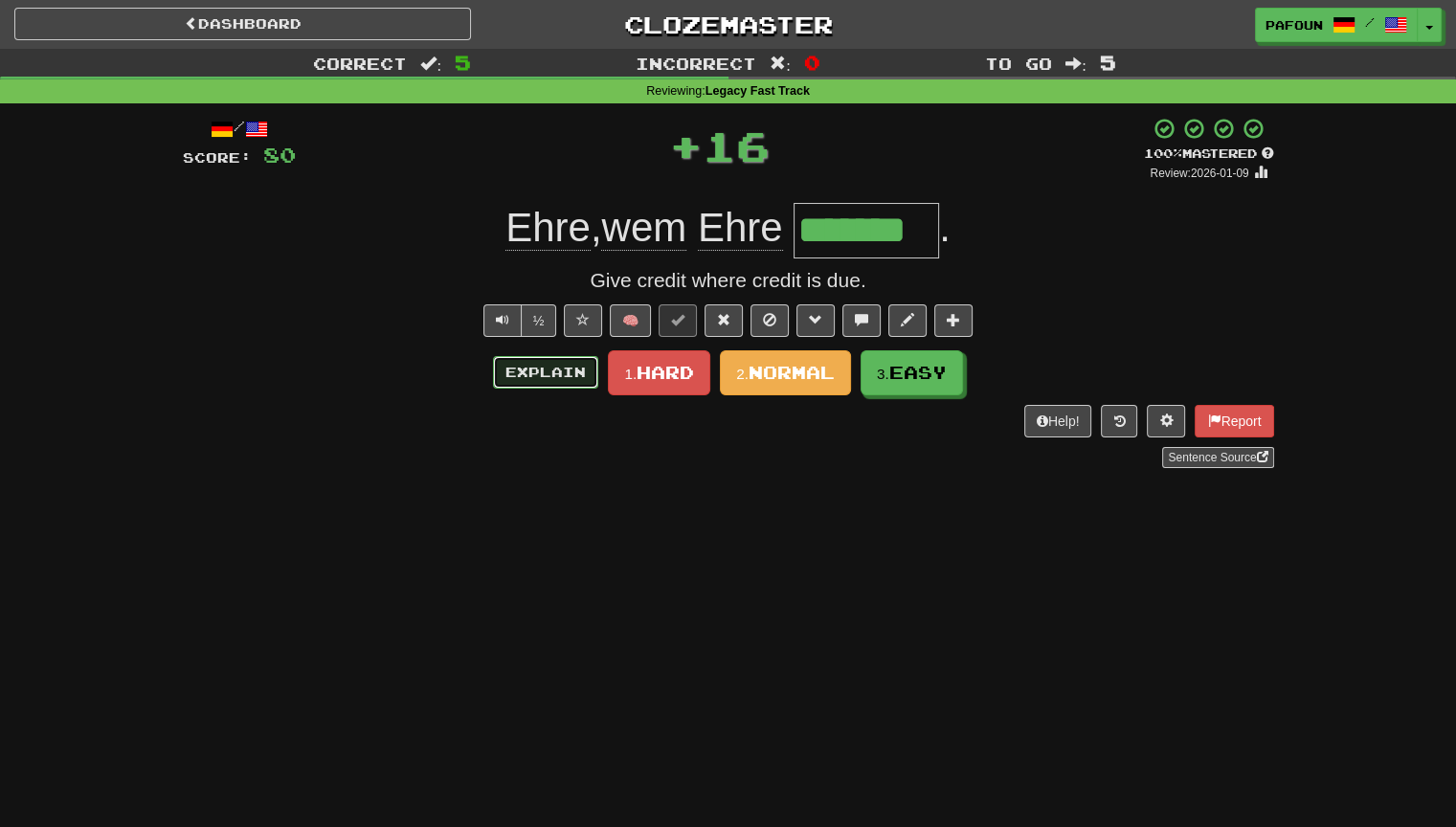 click on "Explain" at bounding box center [546, 372] 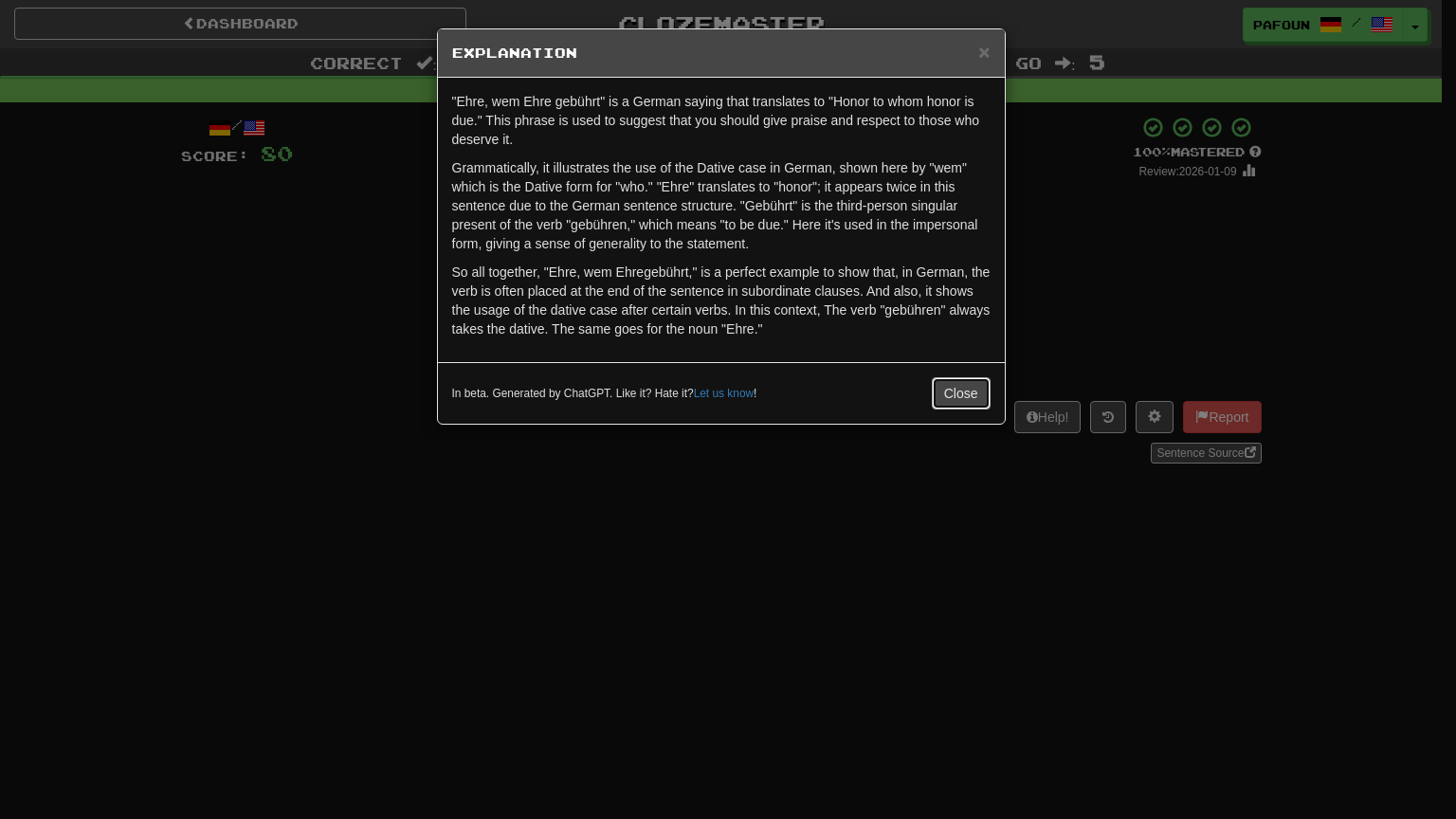 click on "Close" at bounding box center (961, 393) 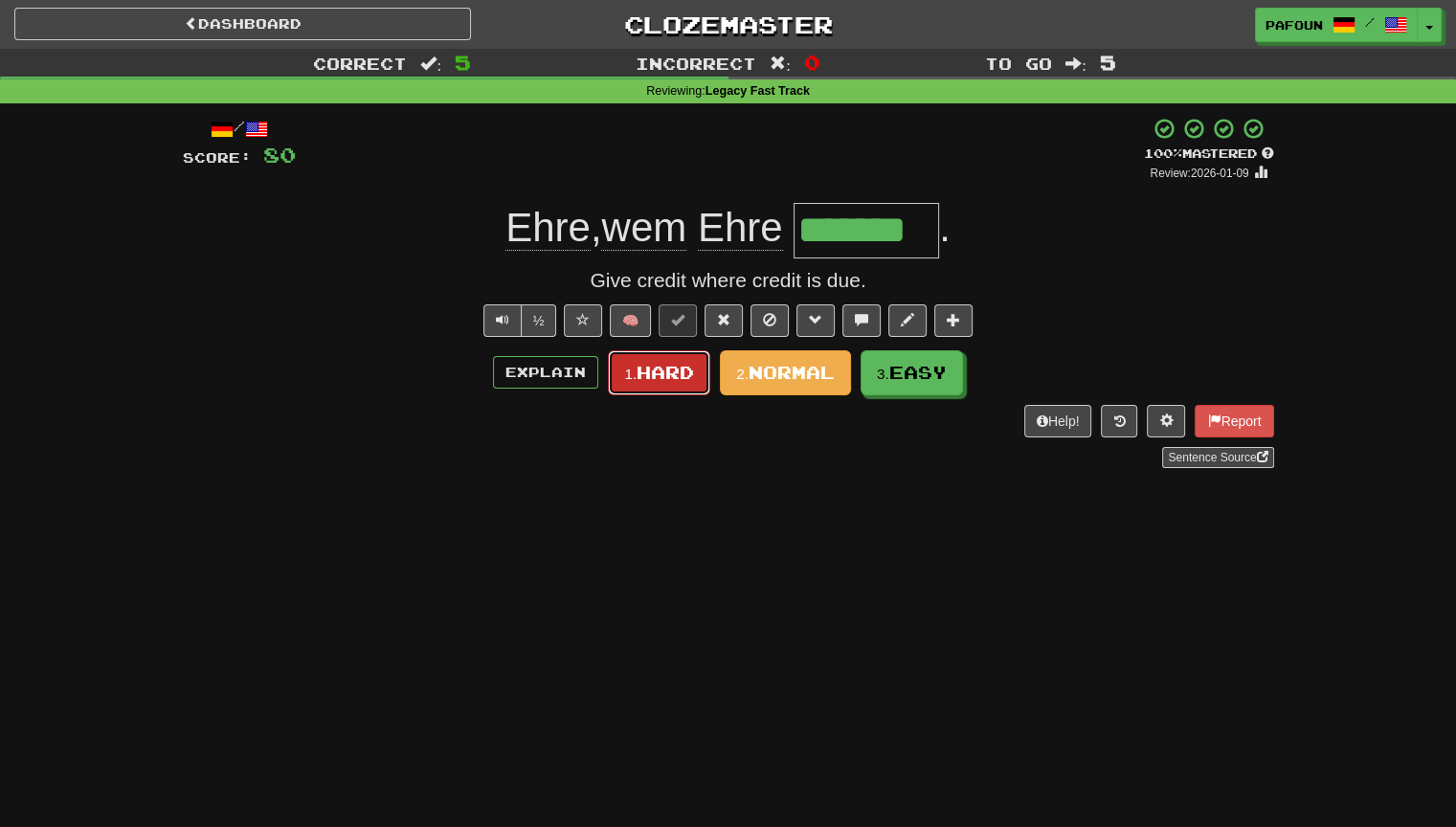 click on "1.  Hard" at bounding box center [659, 372] 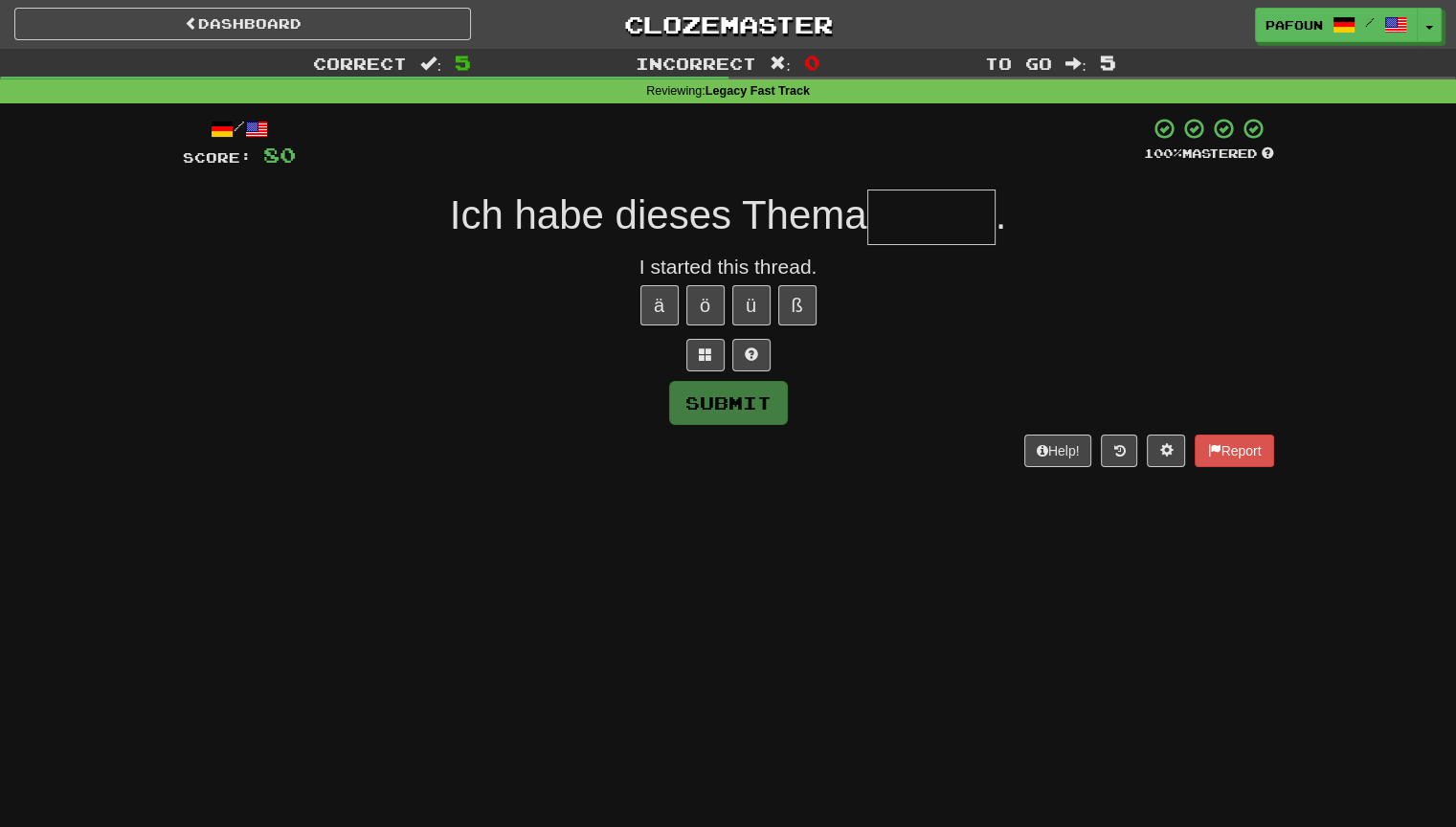 type on "*" 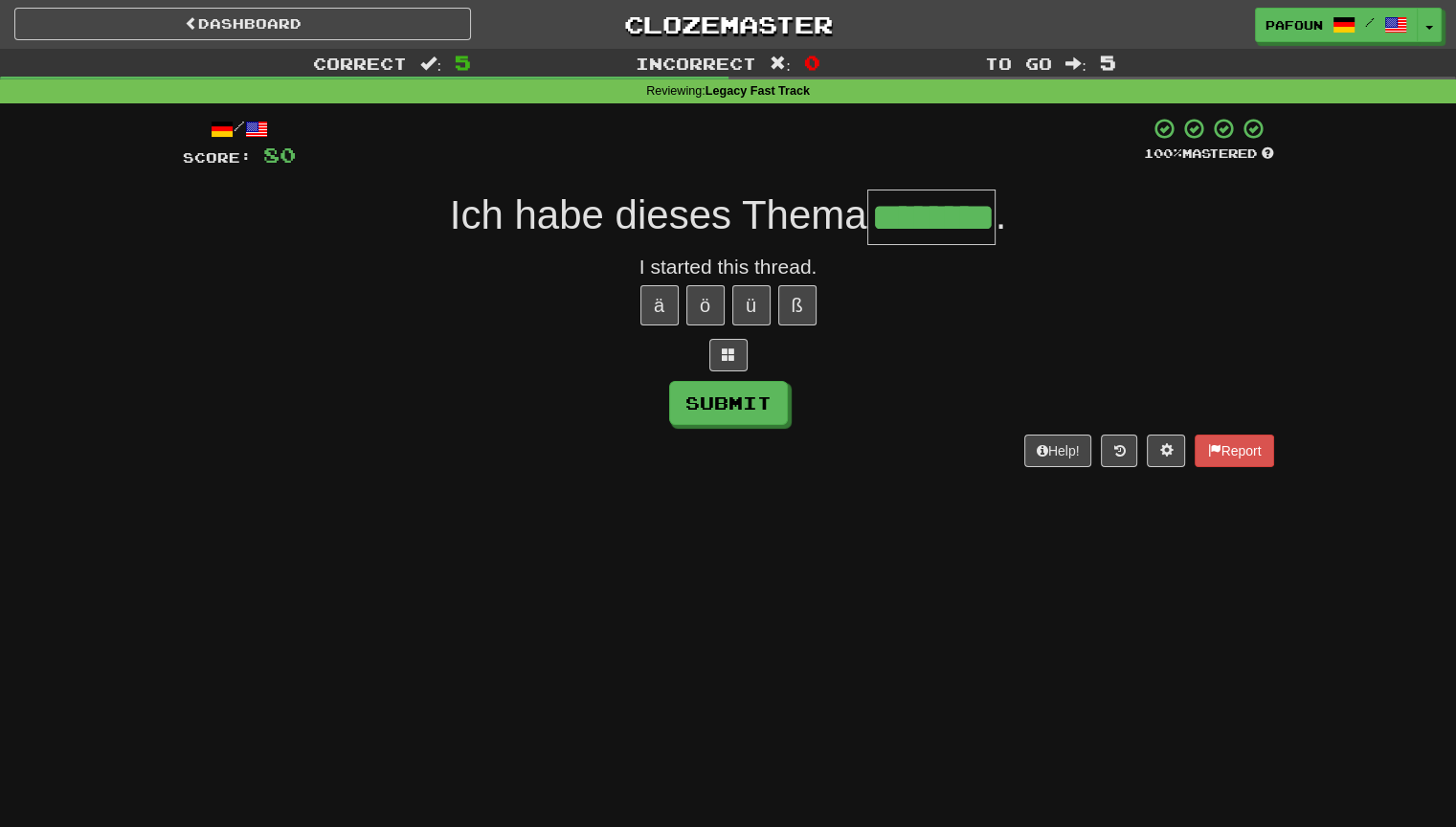 type on "********" 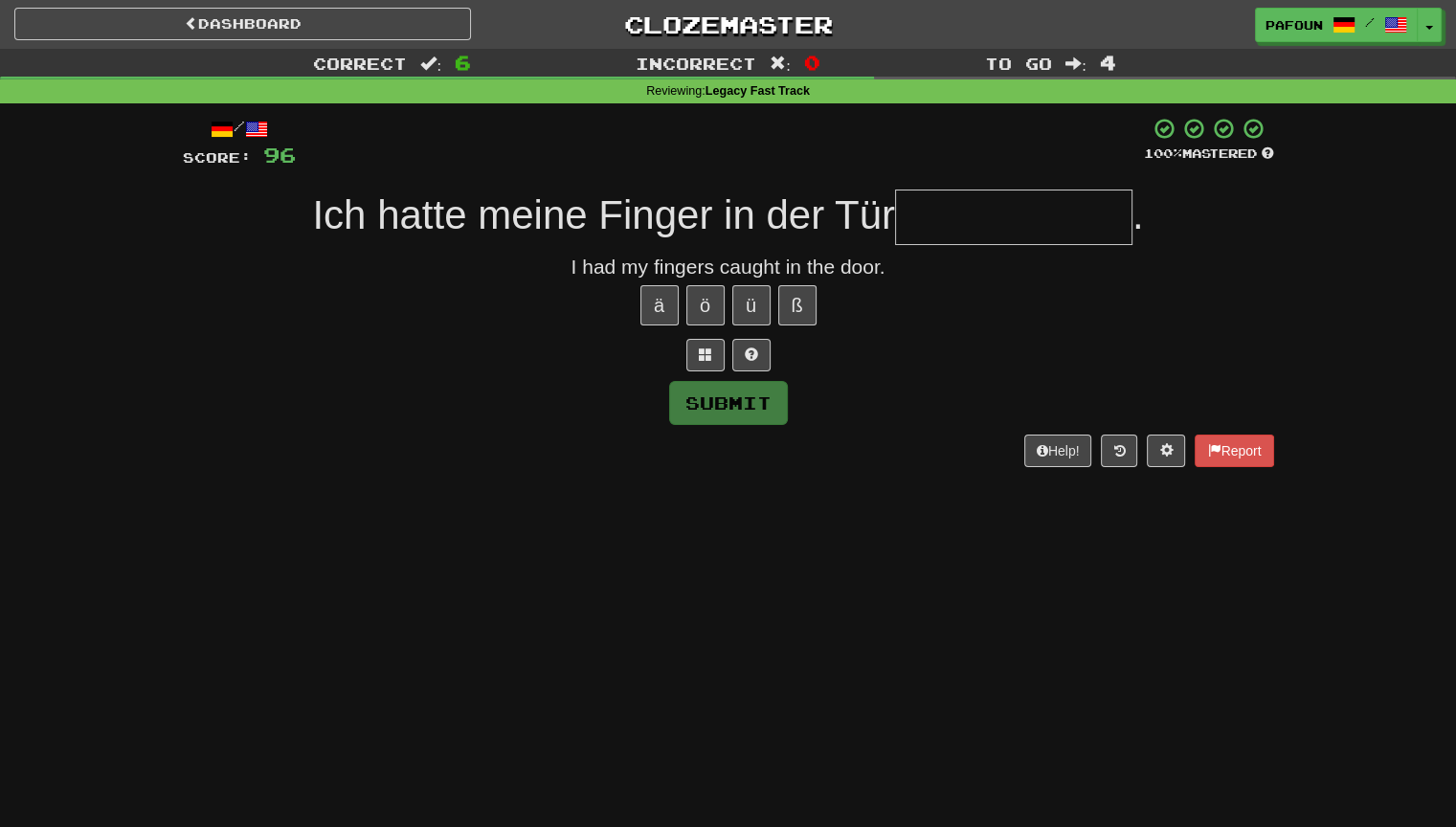 type on "*" 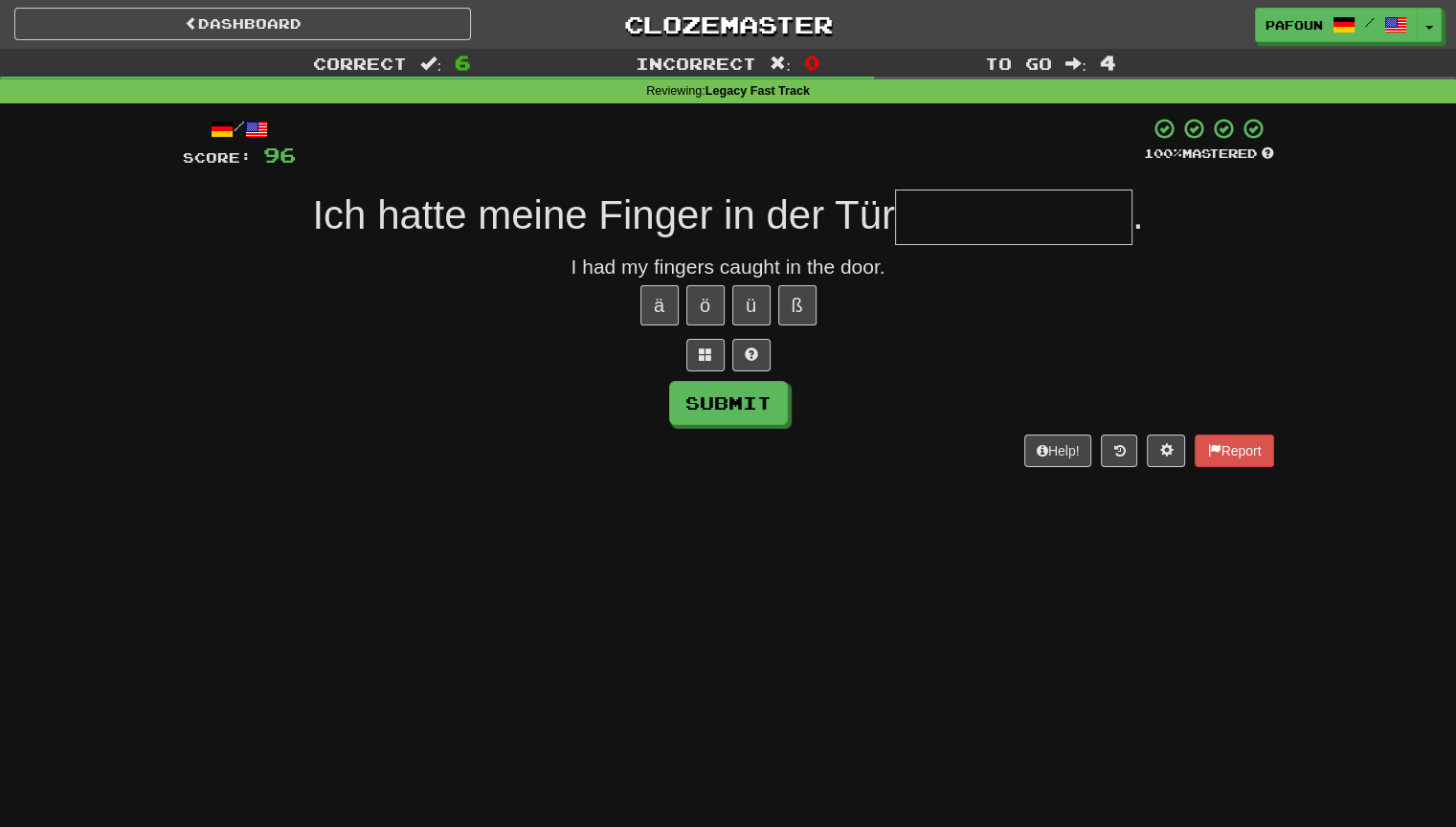 type on "*" 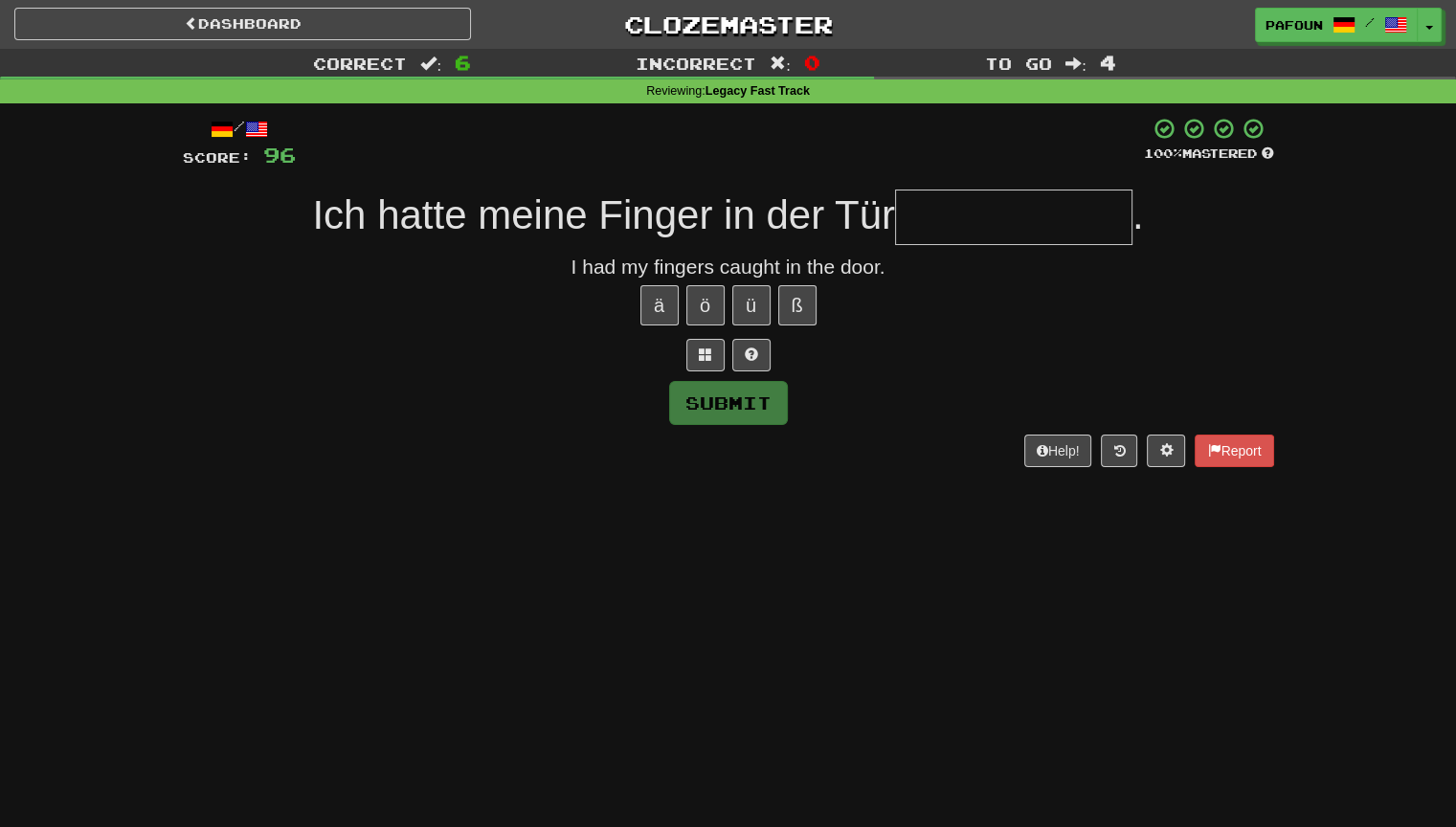 type on "*" 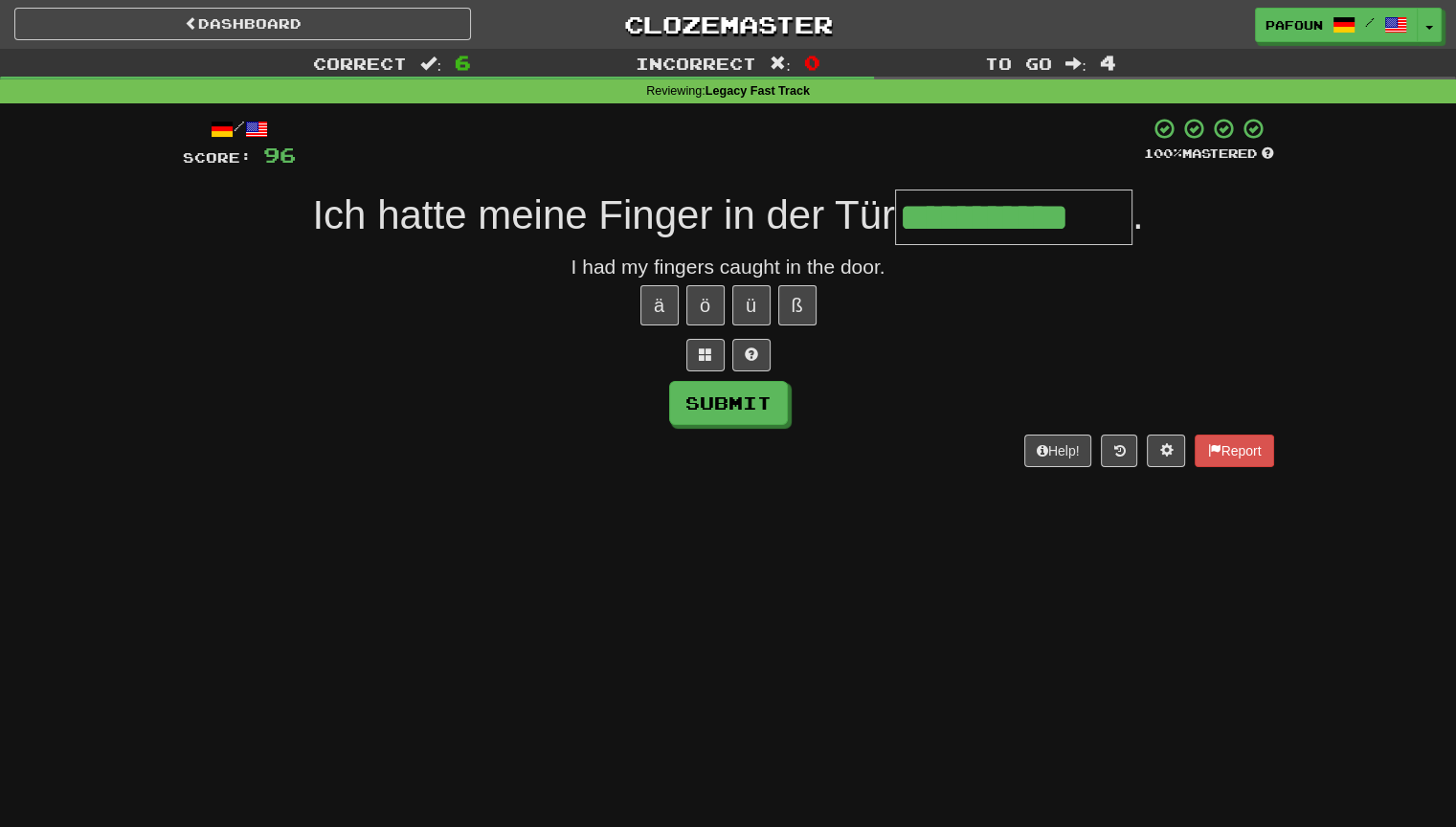 type on "**********" 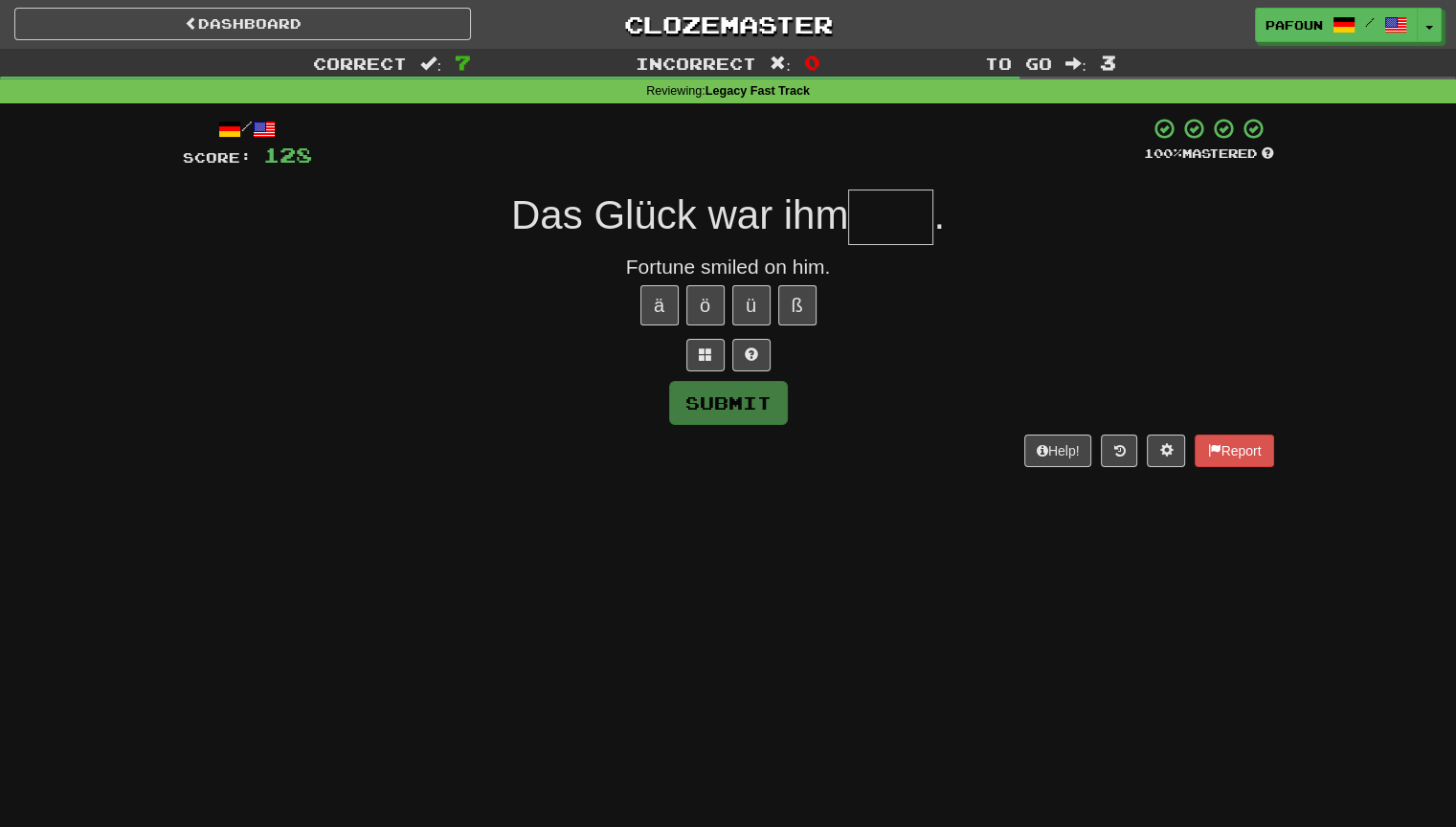 type on "*" 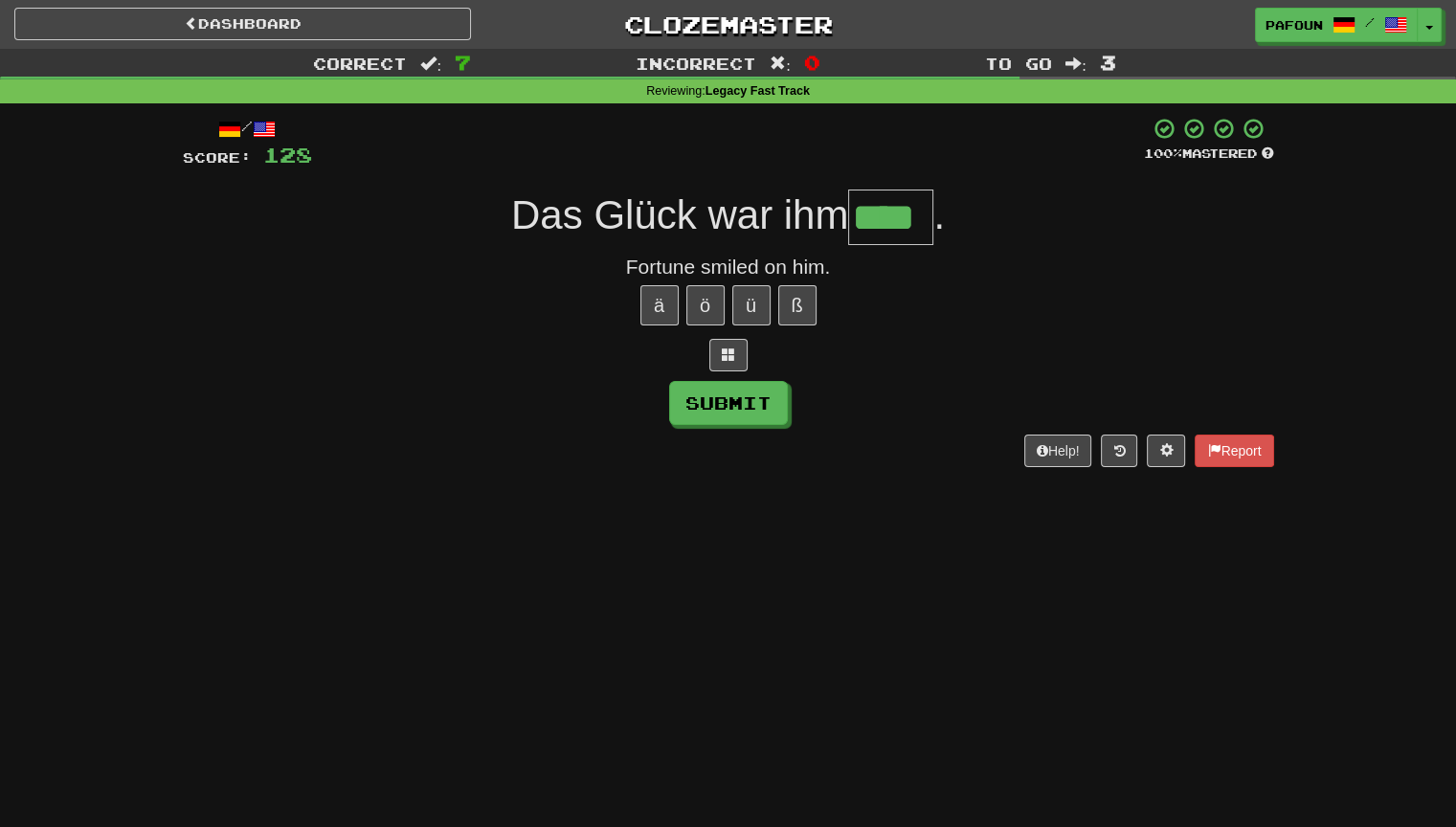 type on "****" 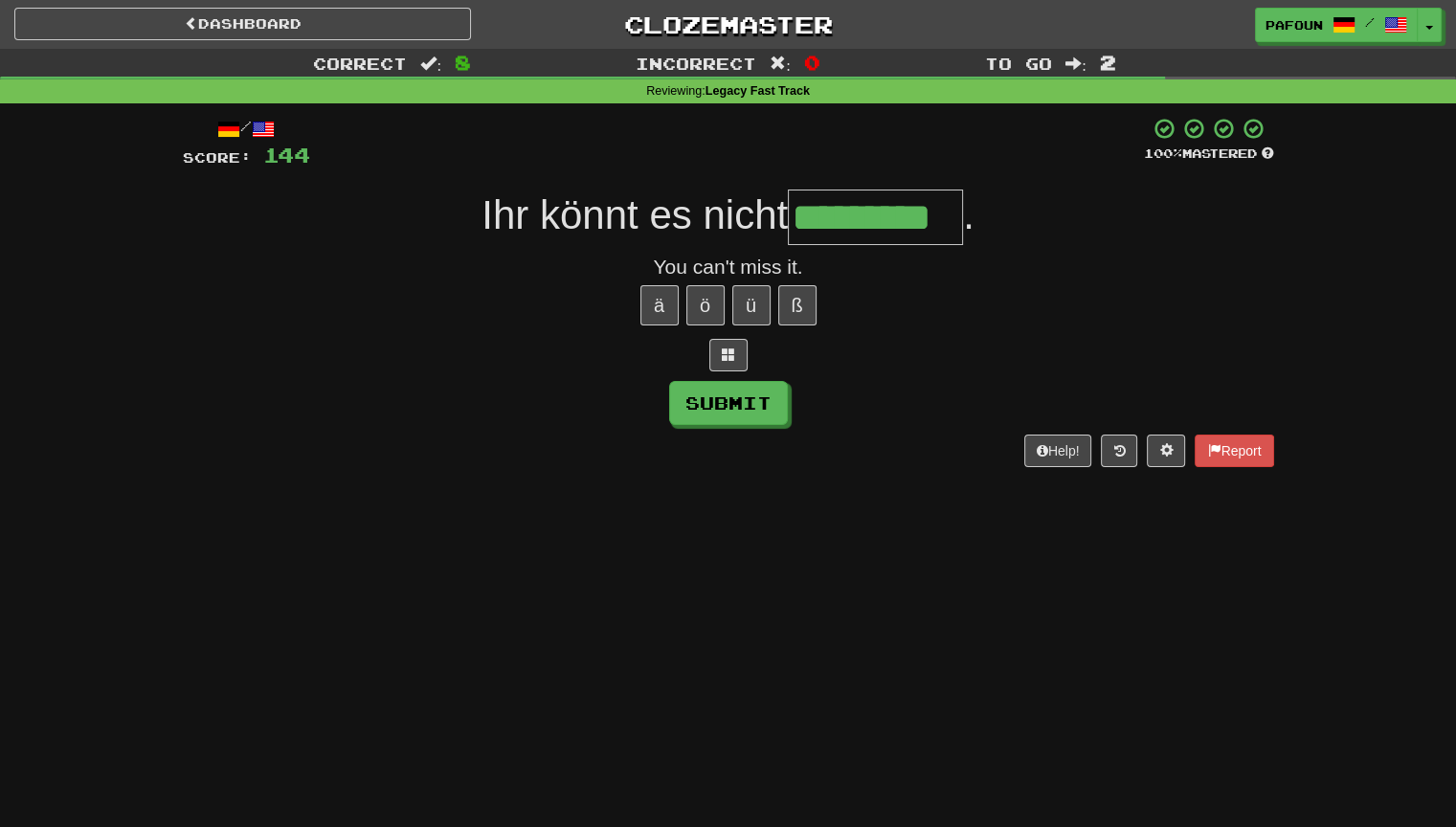 type on "*********" 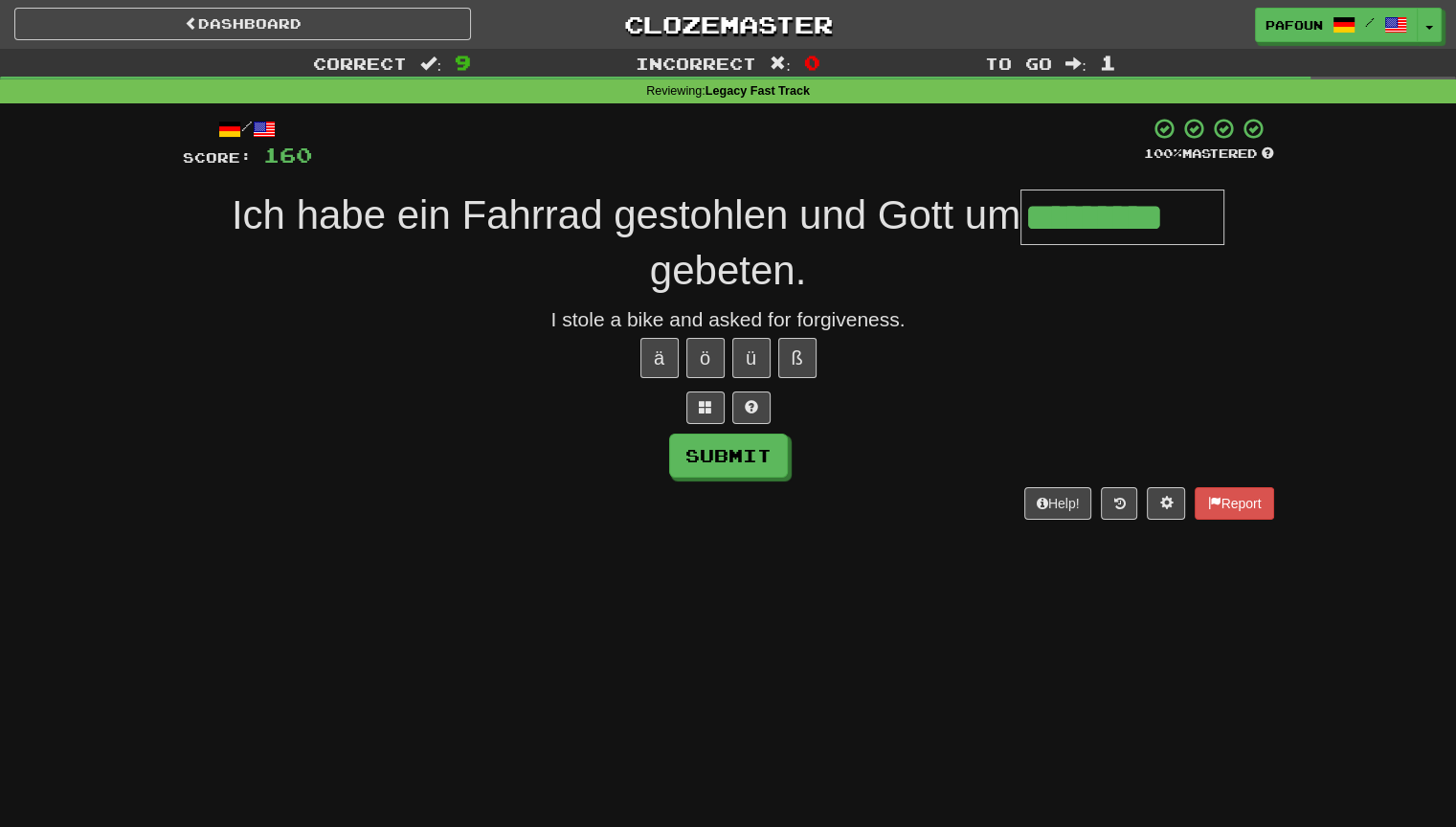 type on "*********" 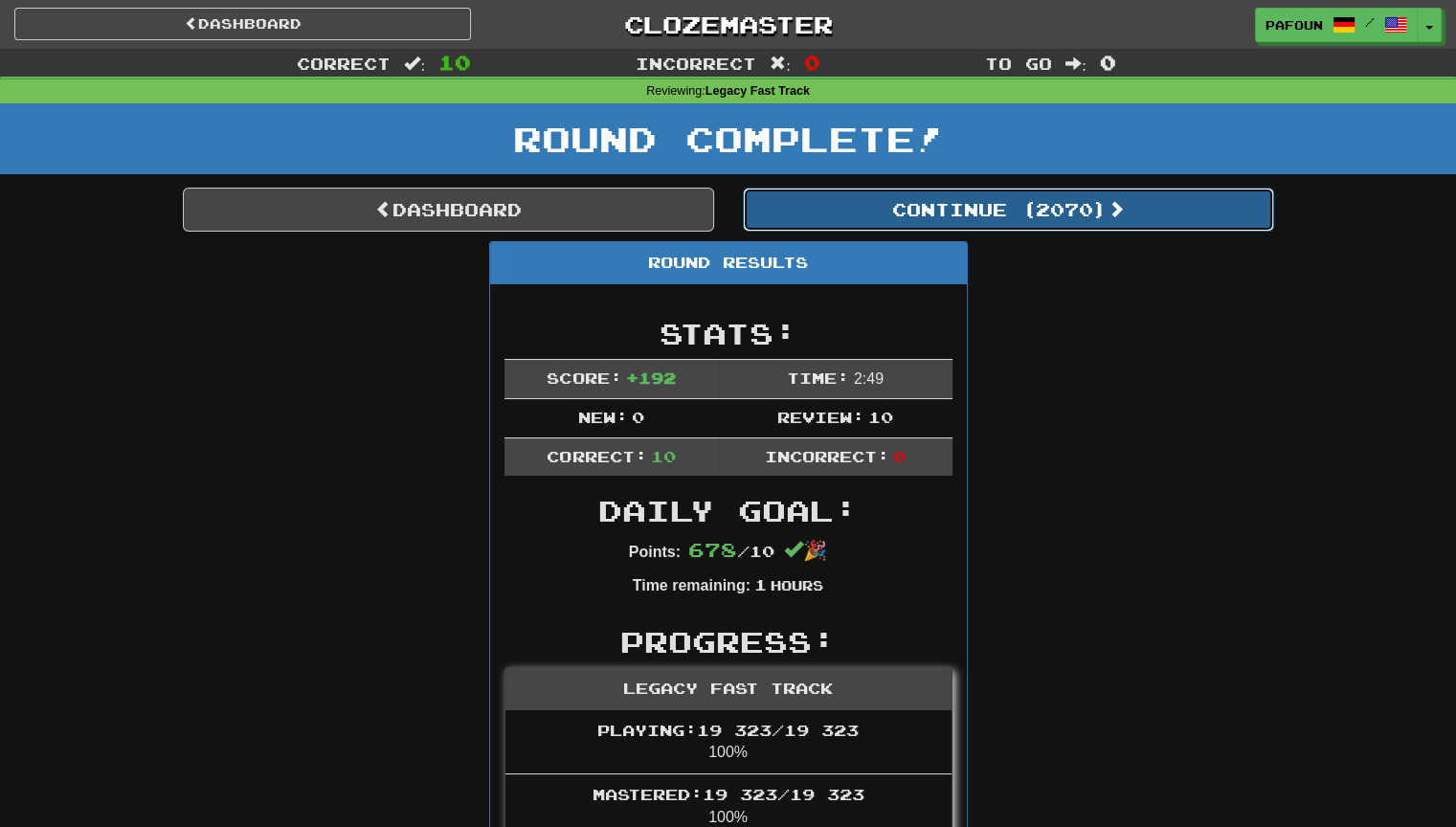 click on "Continue ( 2070 )" at bounding box center [1008, 210] 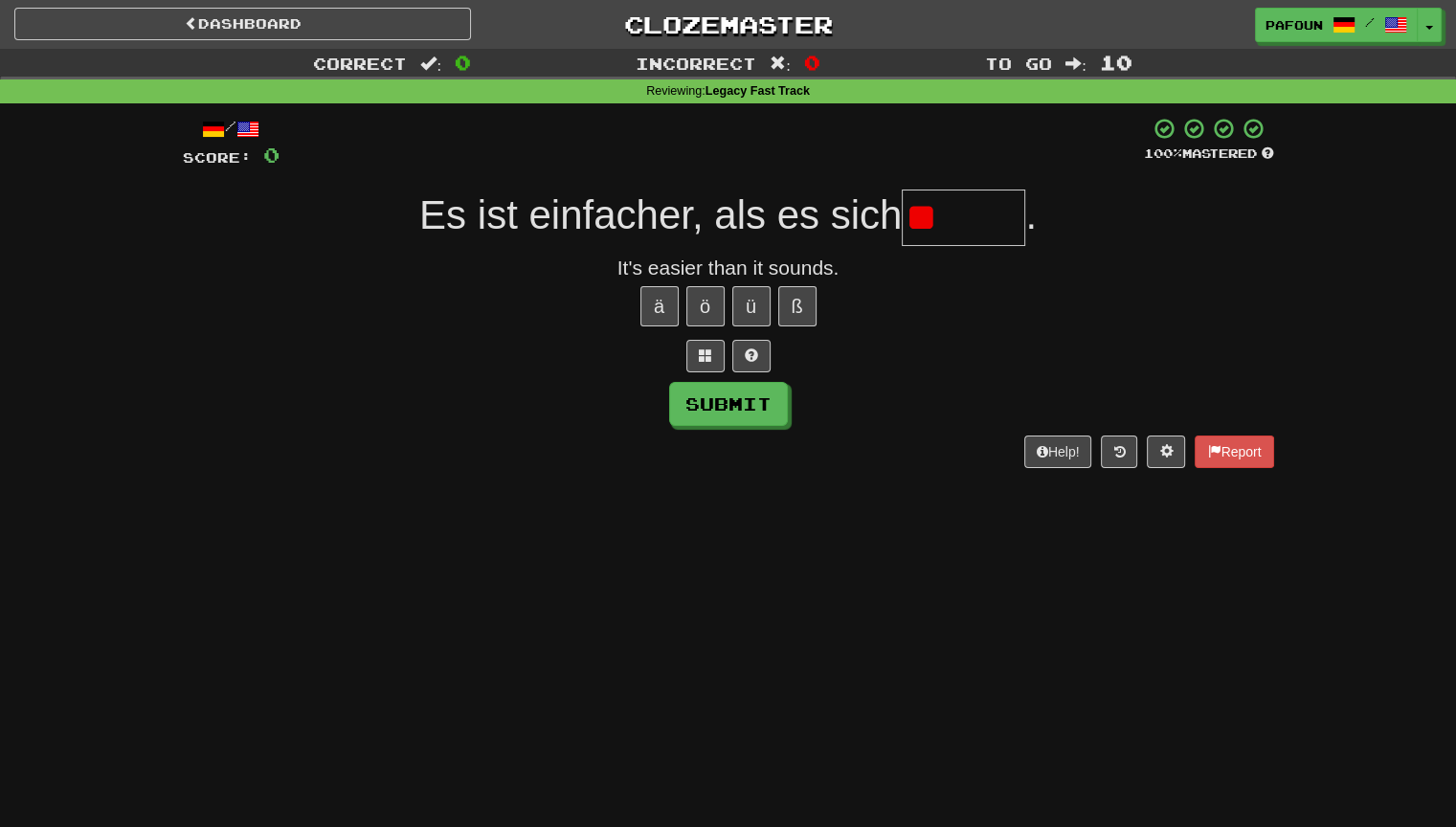 type on "*" 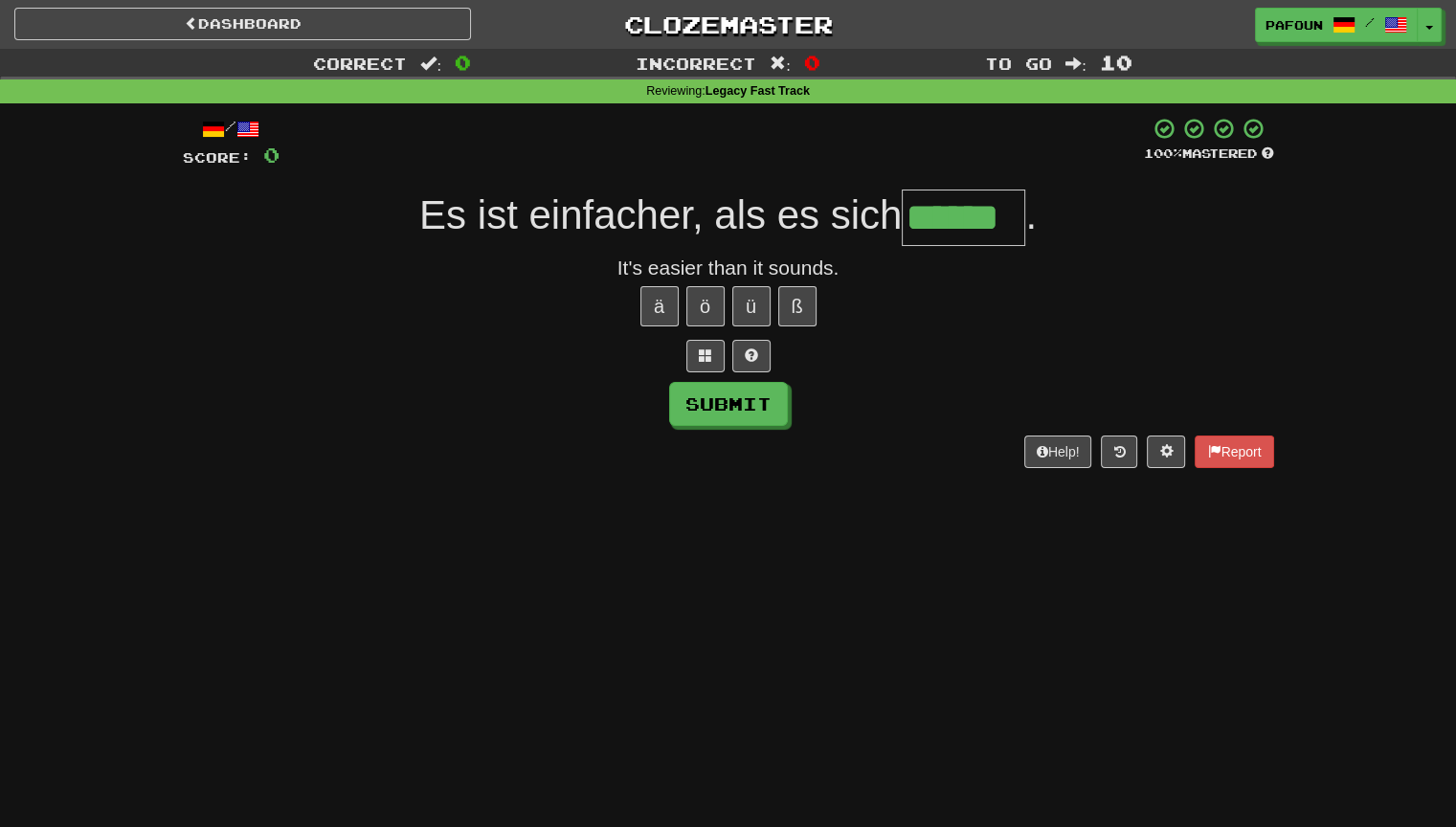type on "******" 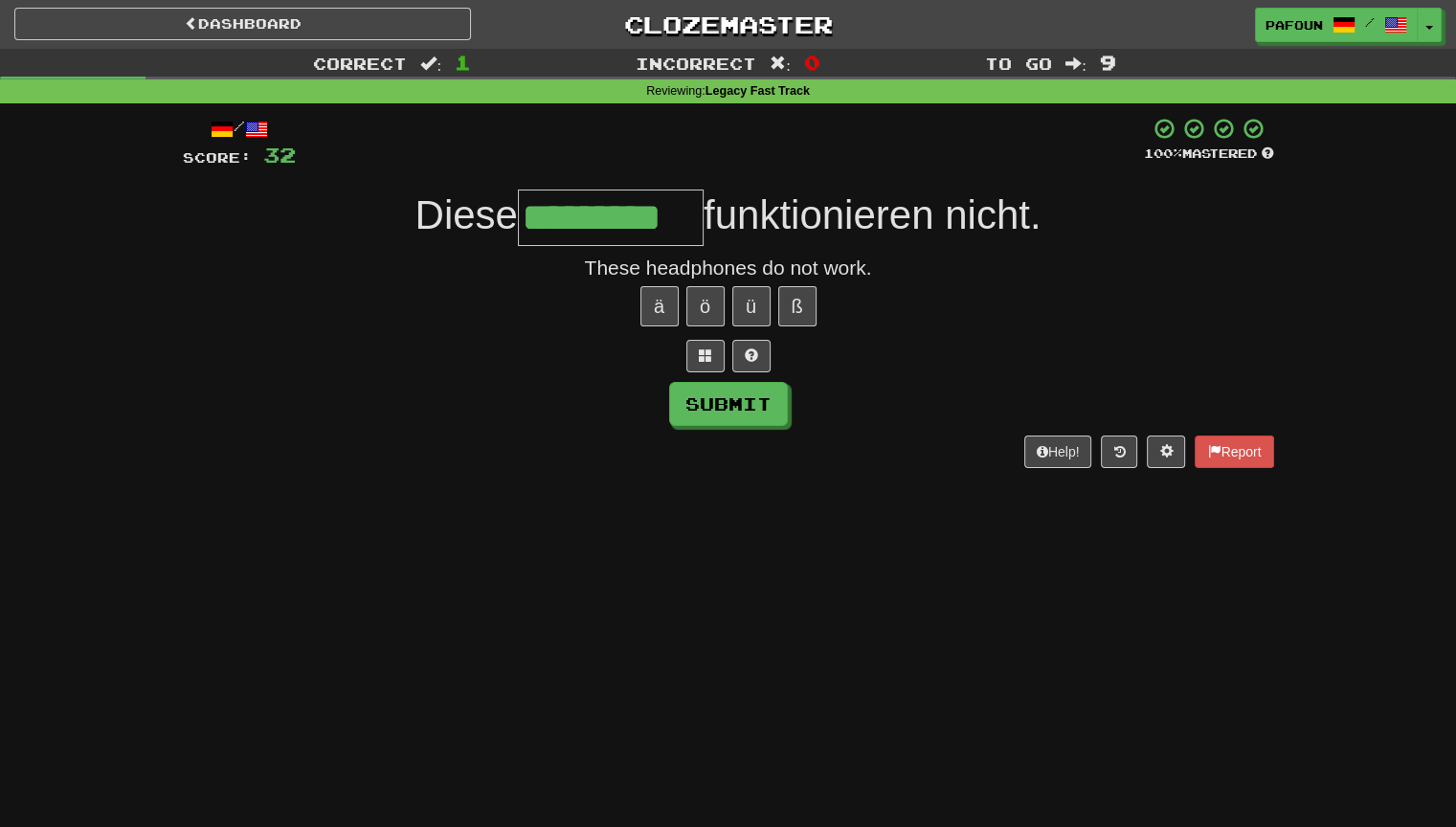 type on "*********" 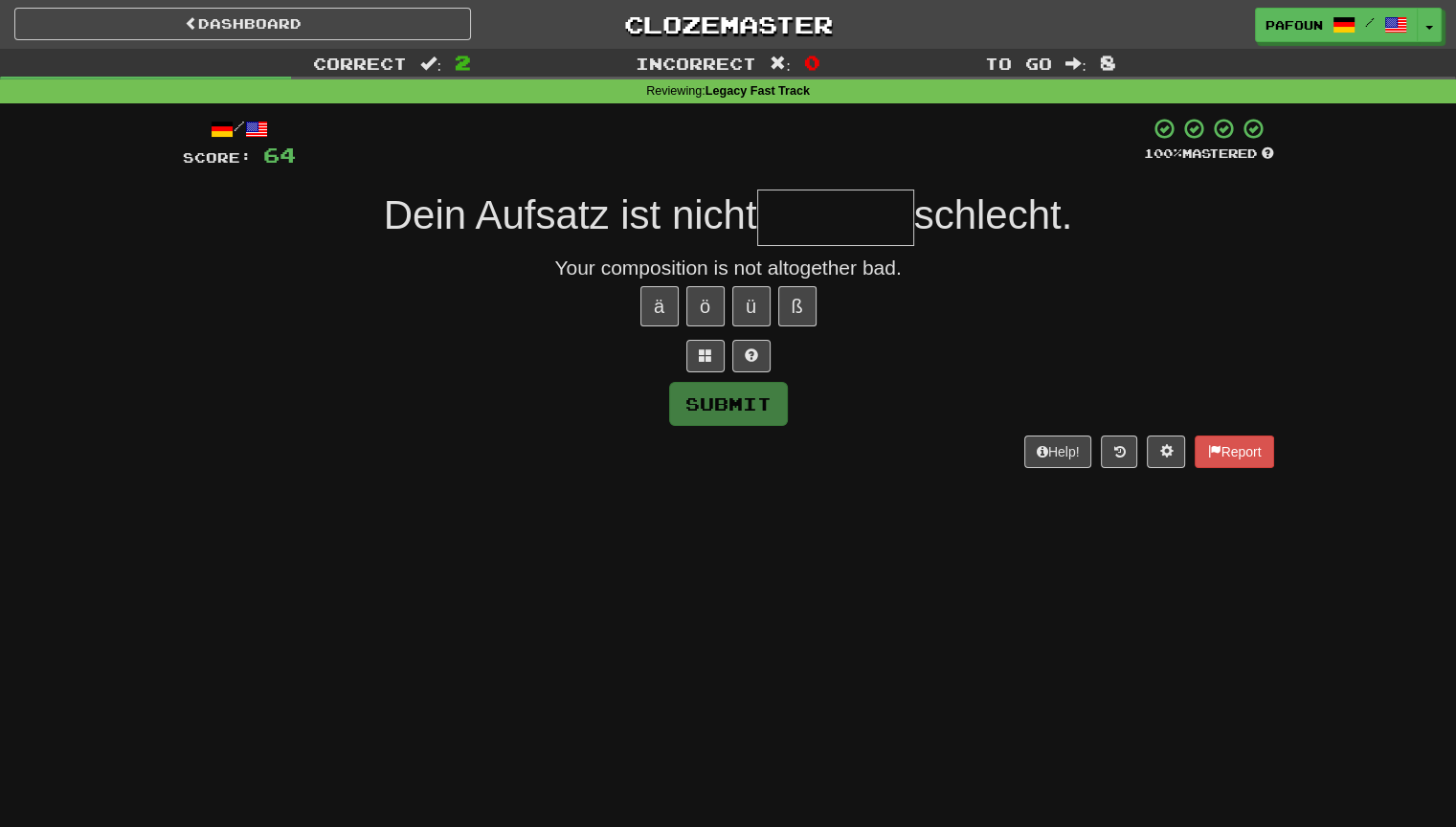 type on "*" 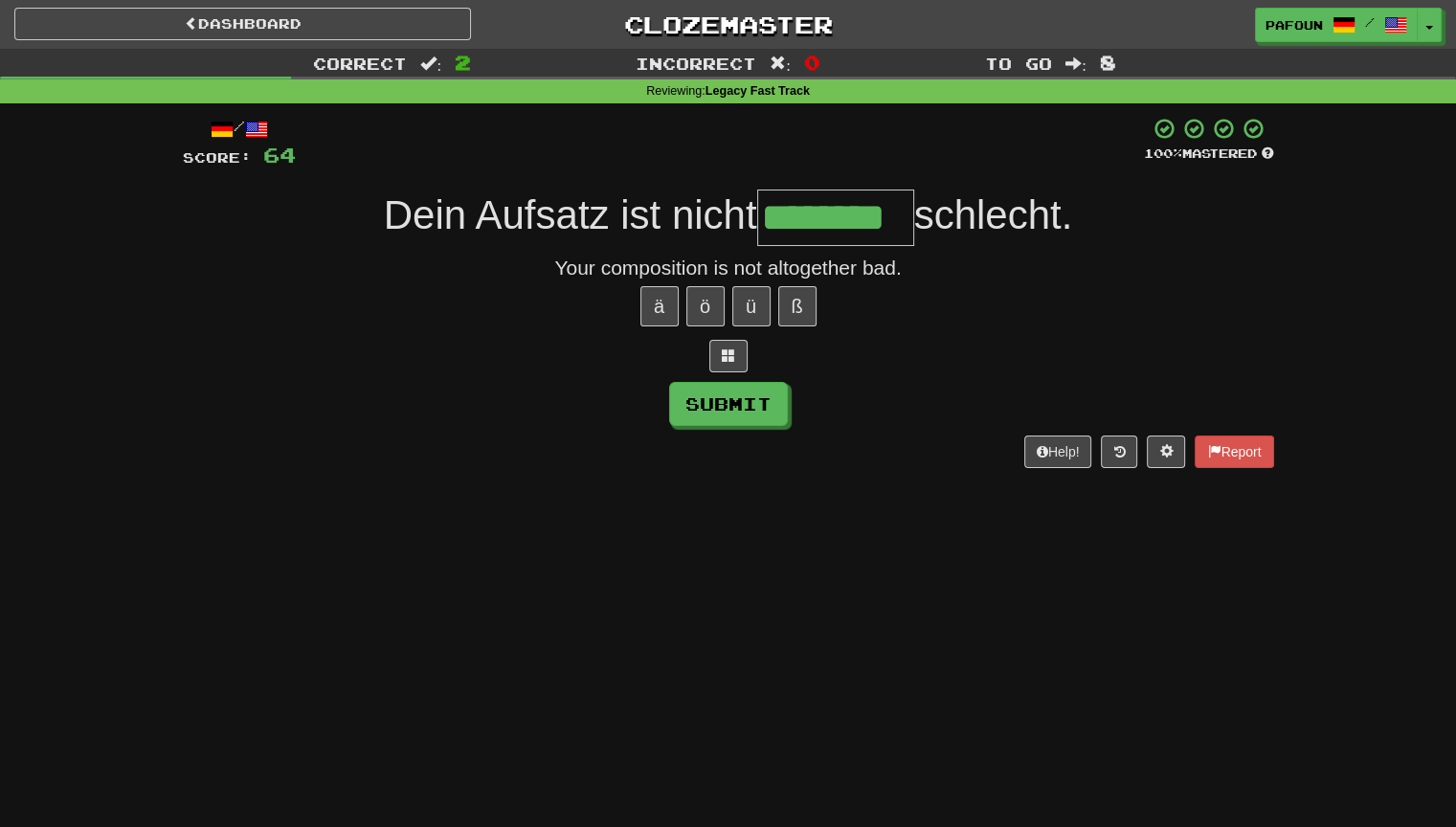 type on "********" 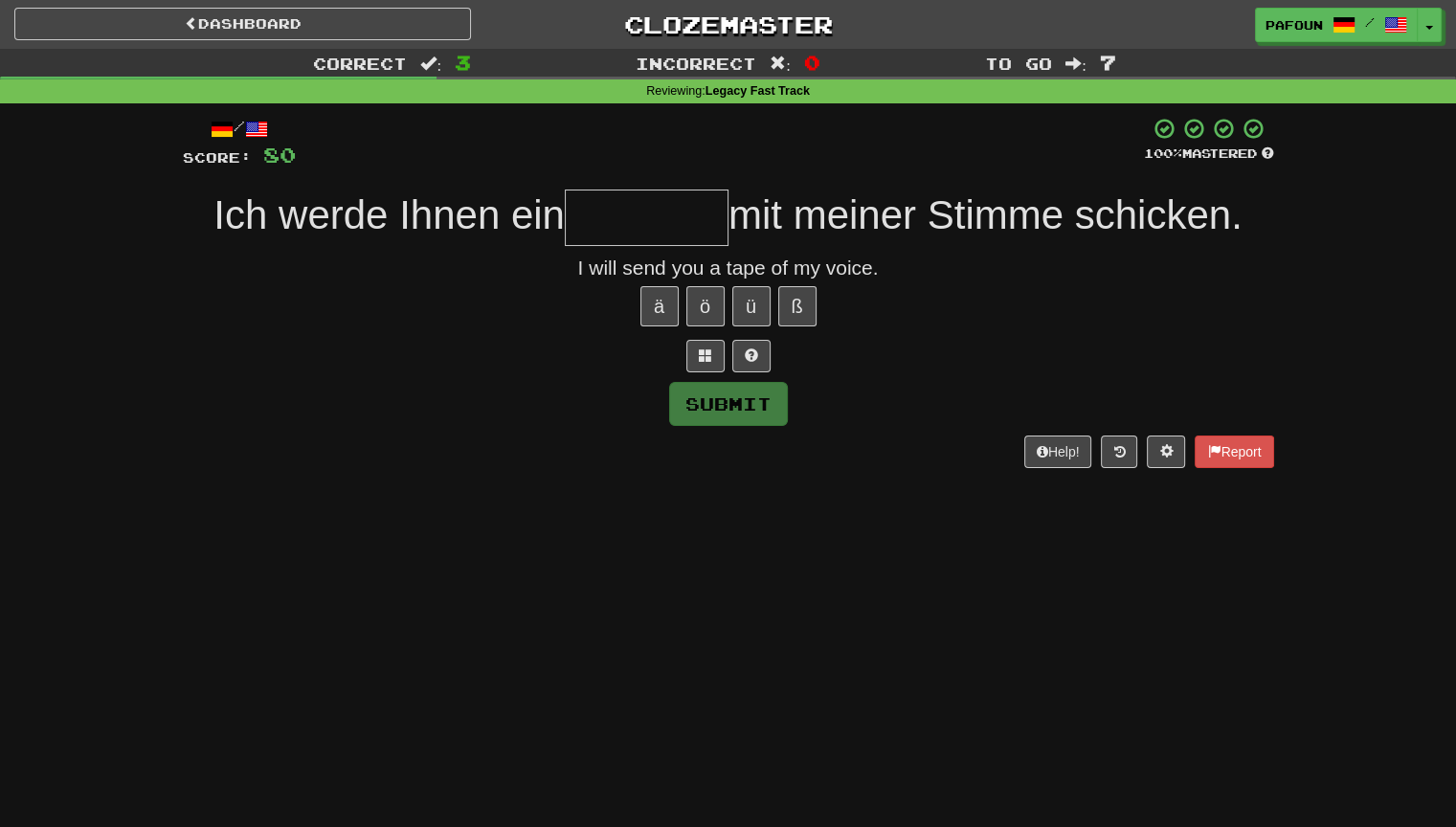 type on "*" 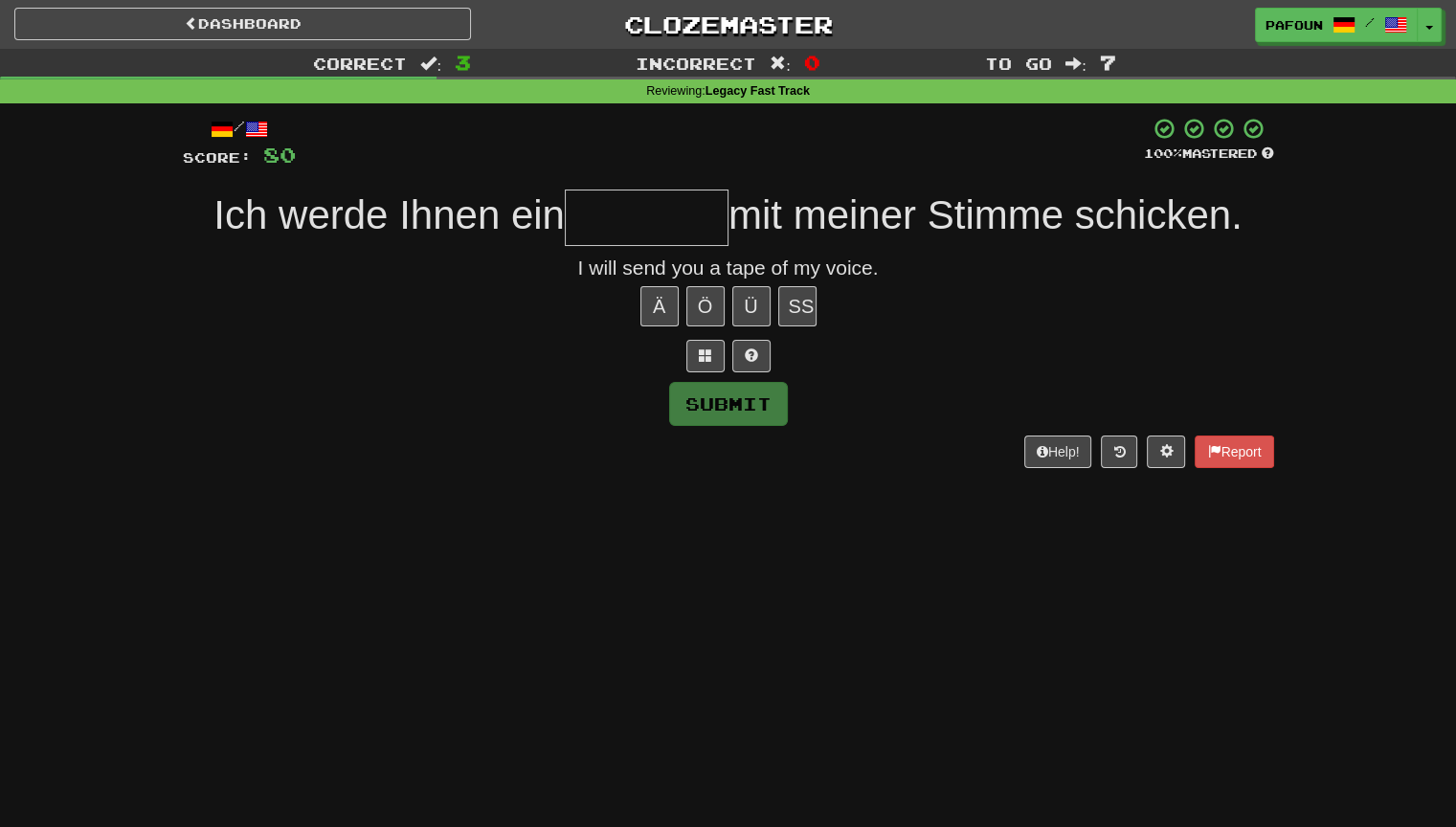 type on "*" 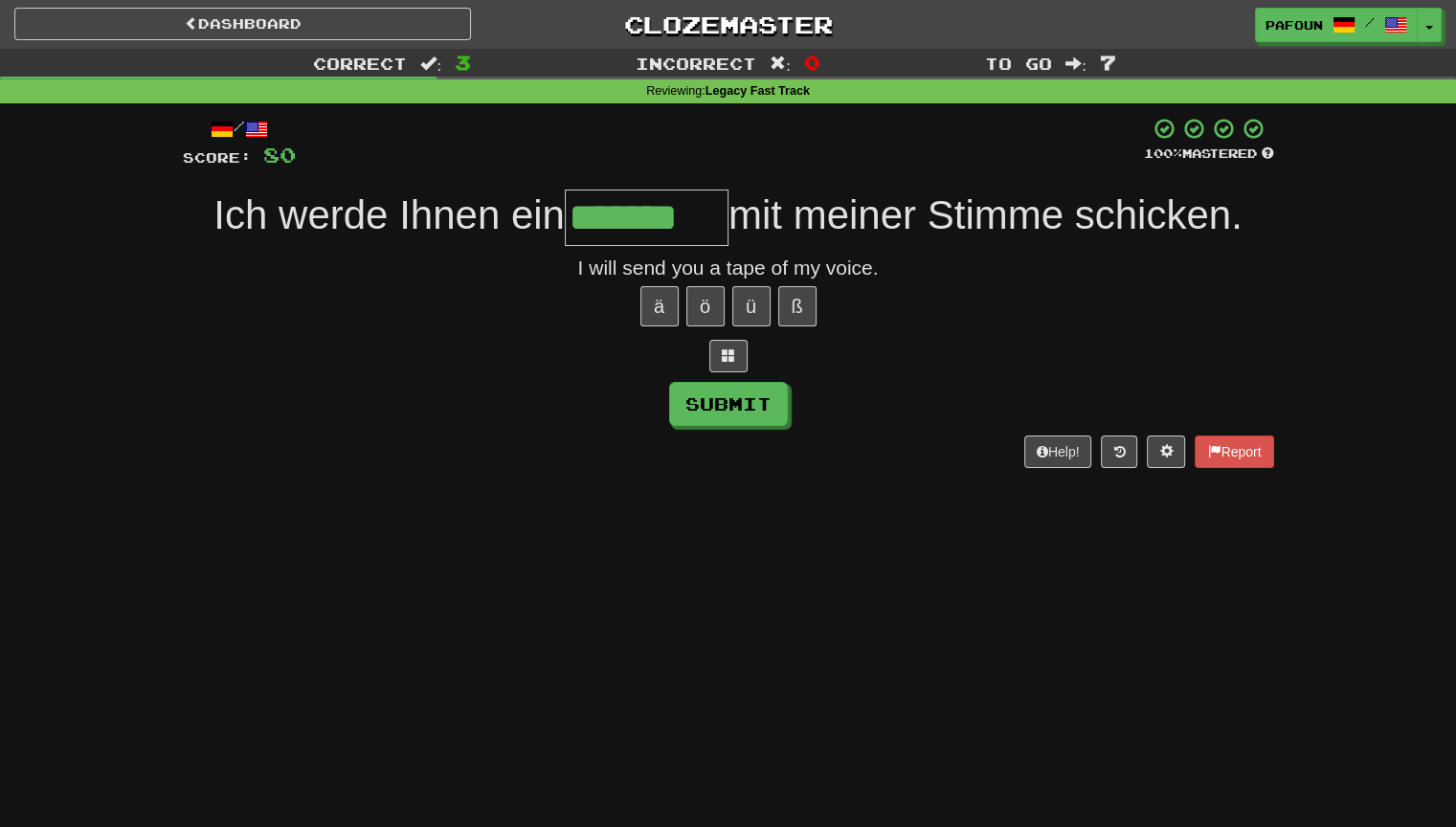 type on "*******" 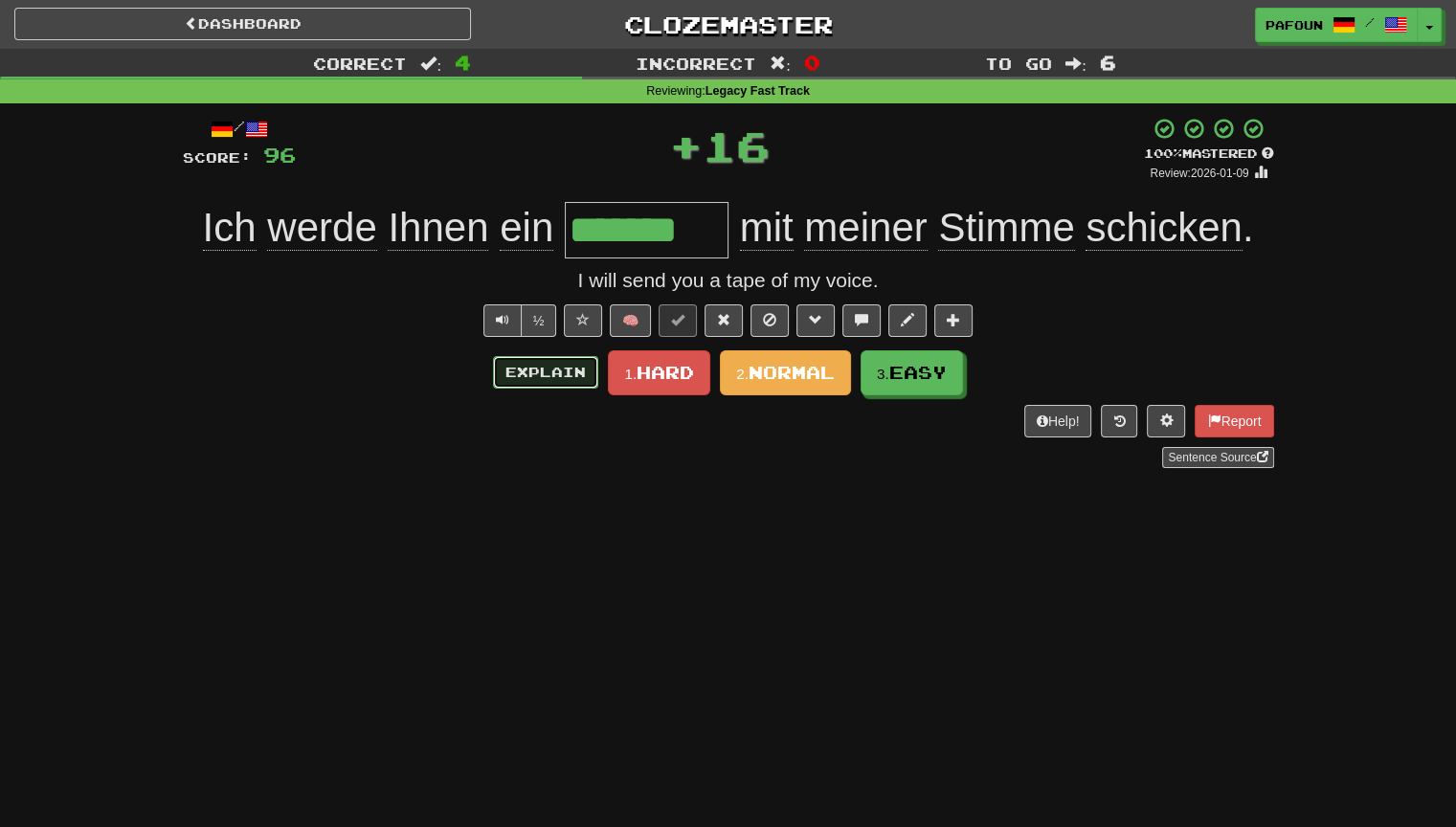 click on "Explain" at bounding box center [546, 372] 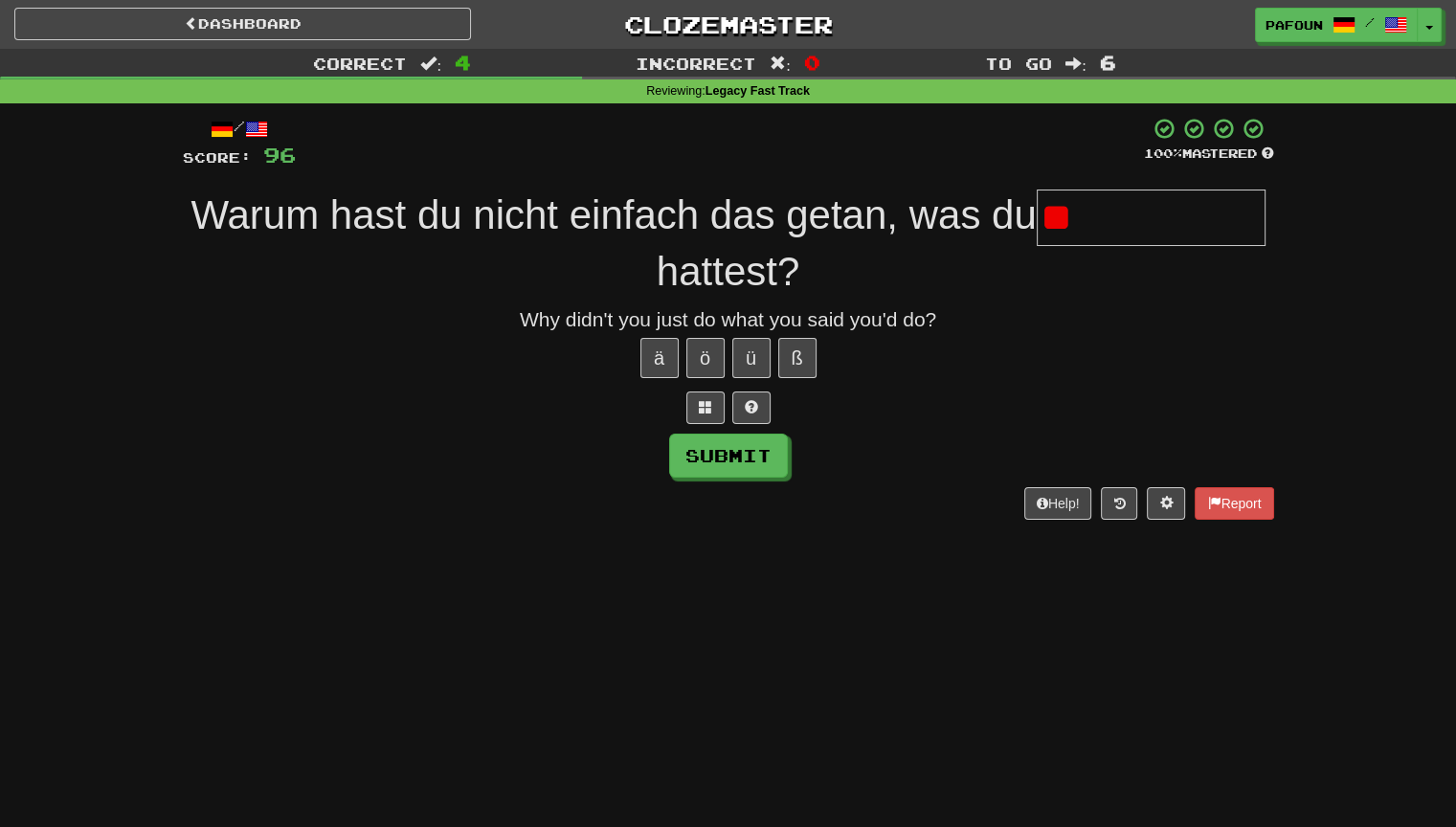type on "*" 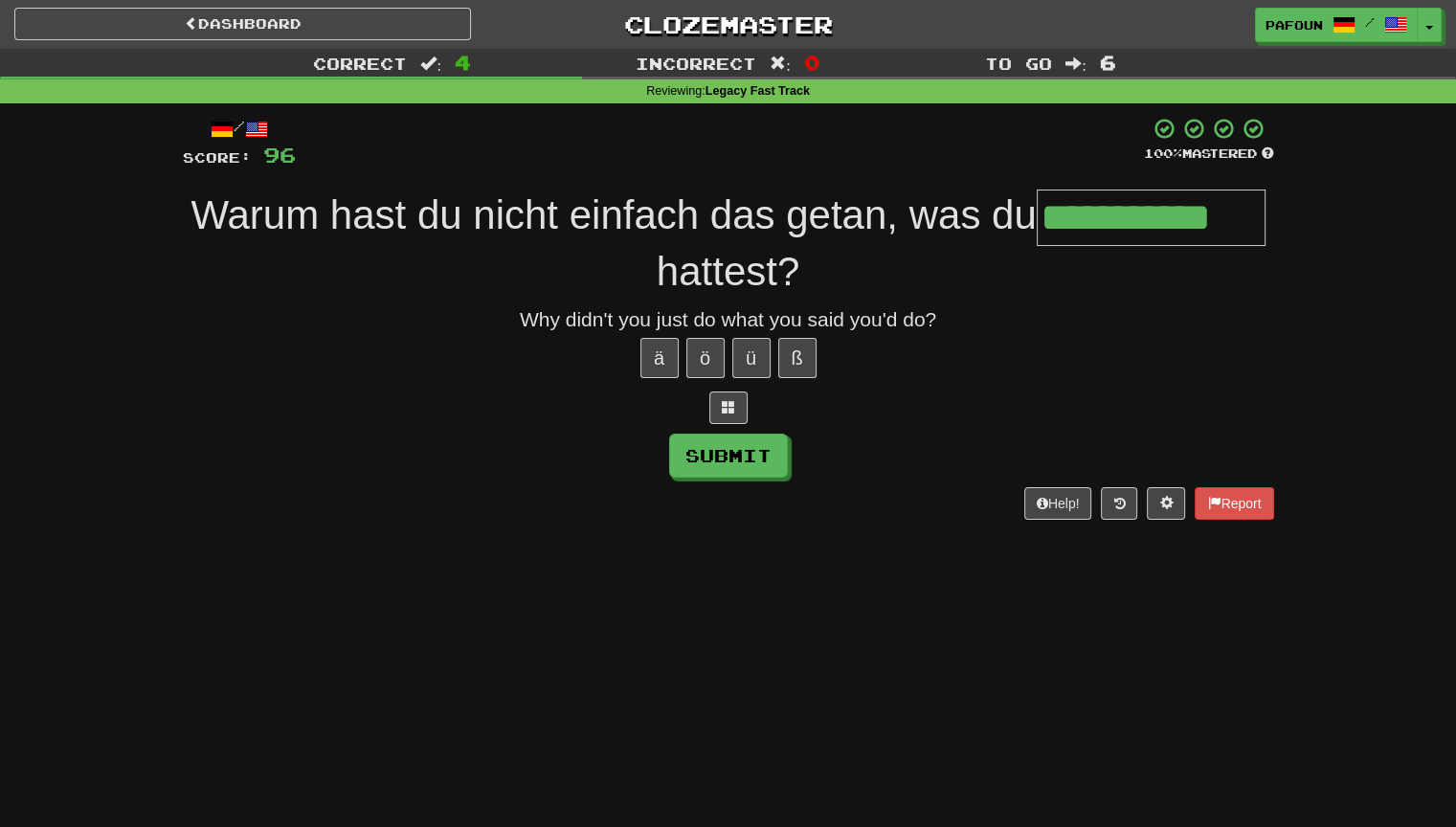 type on "**********" 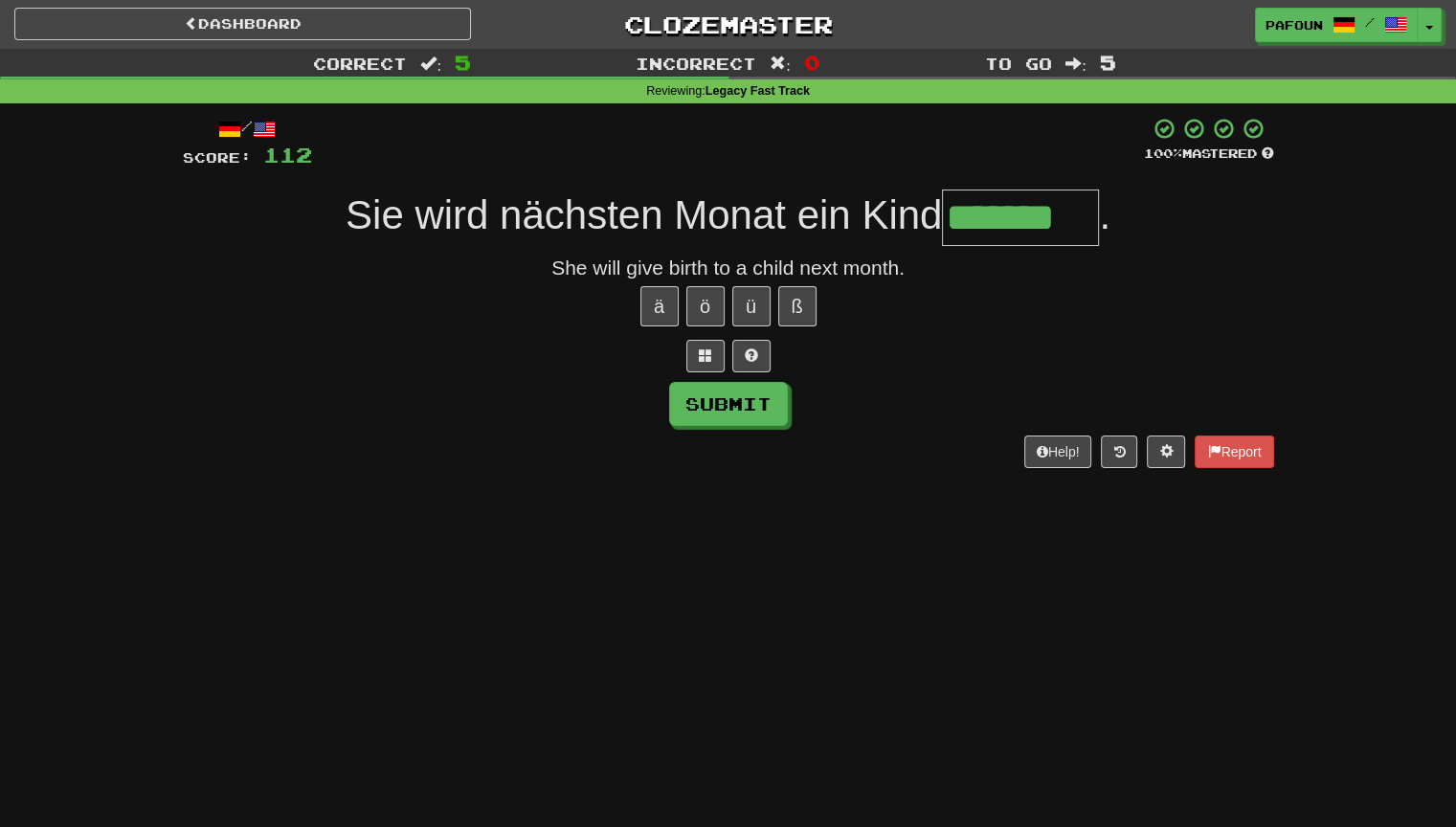 type on "*******" 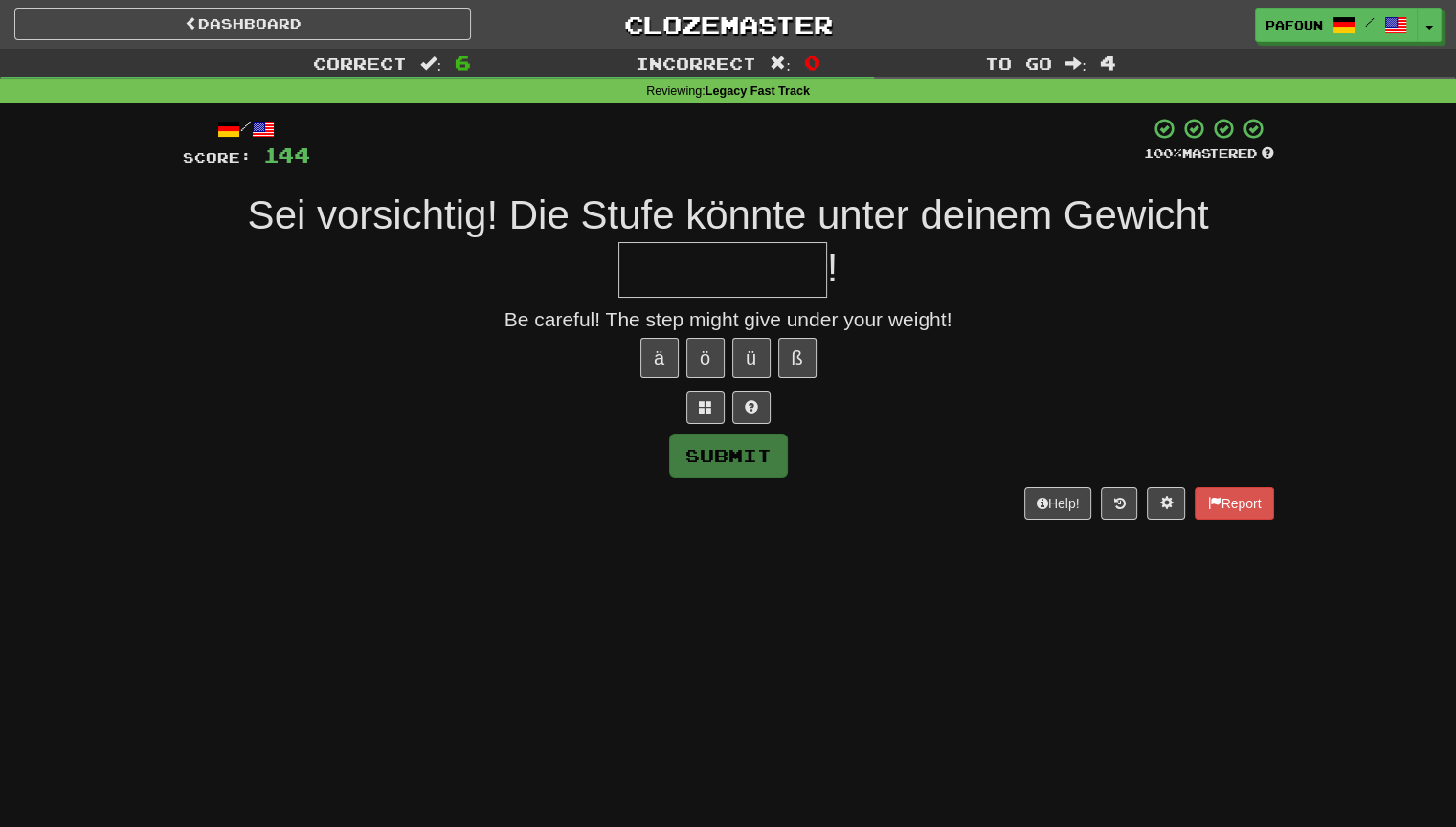 type on "*" 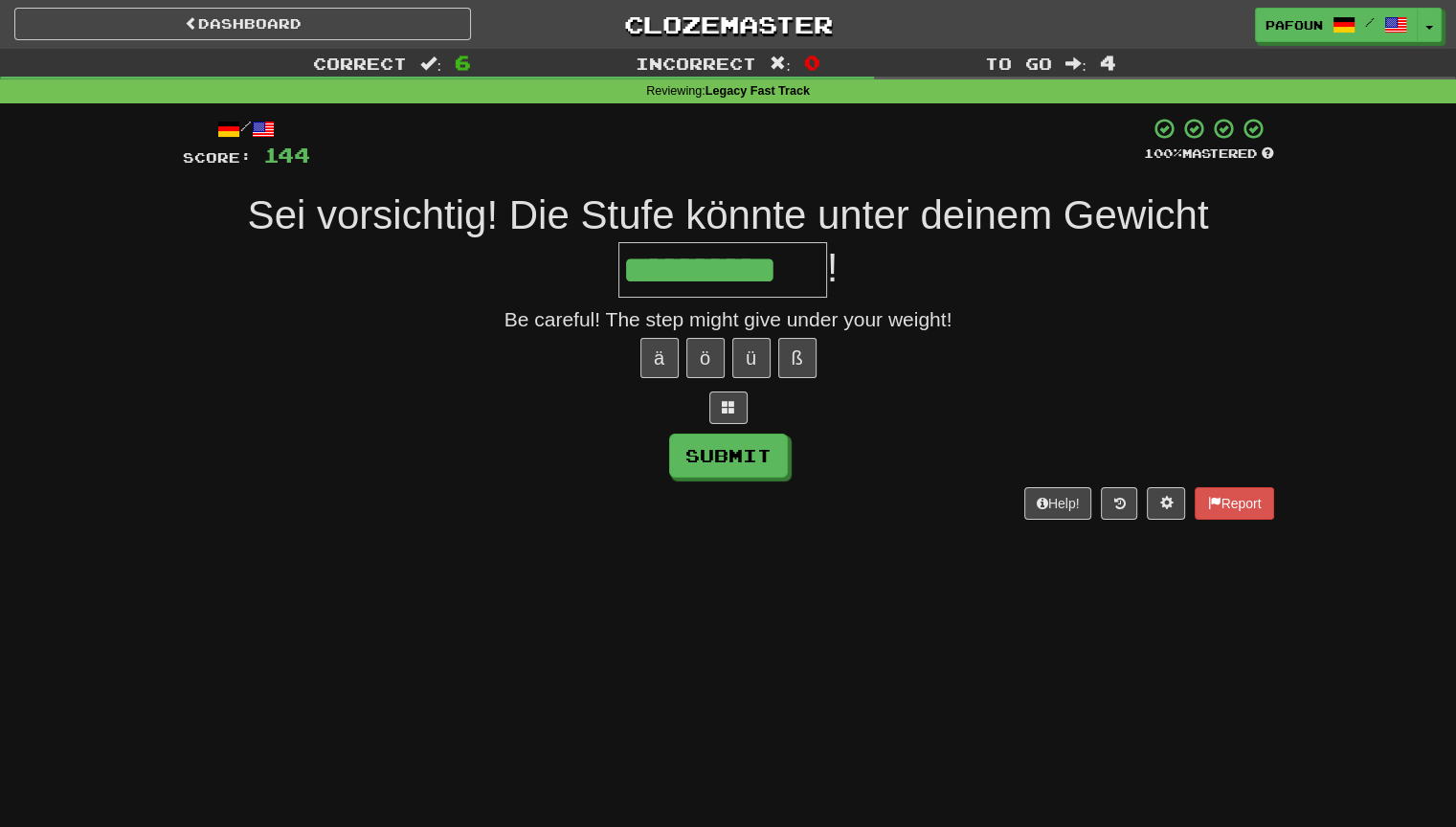 type on "**********" 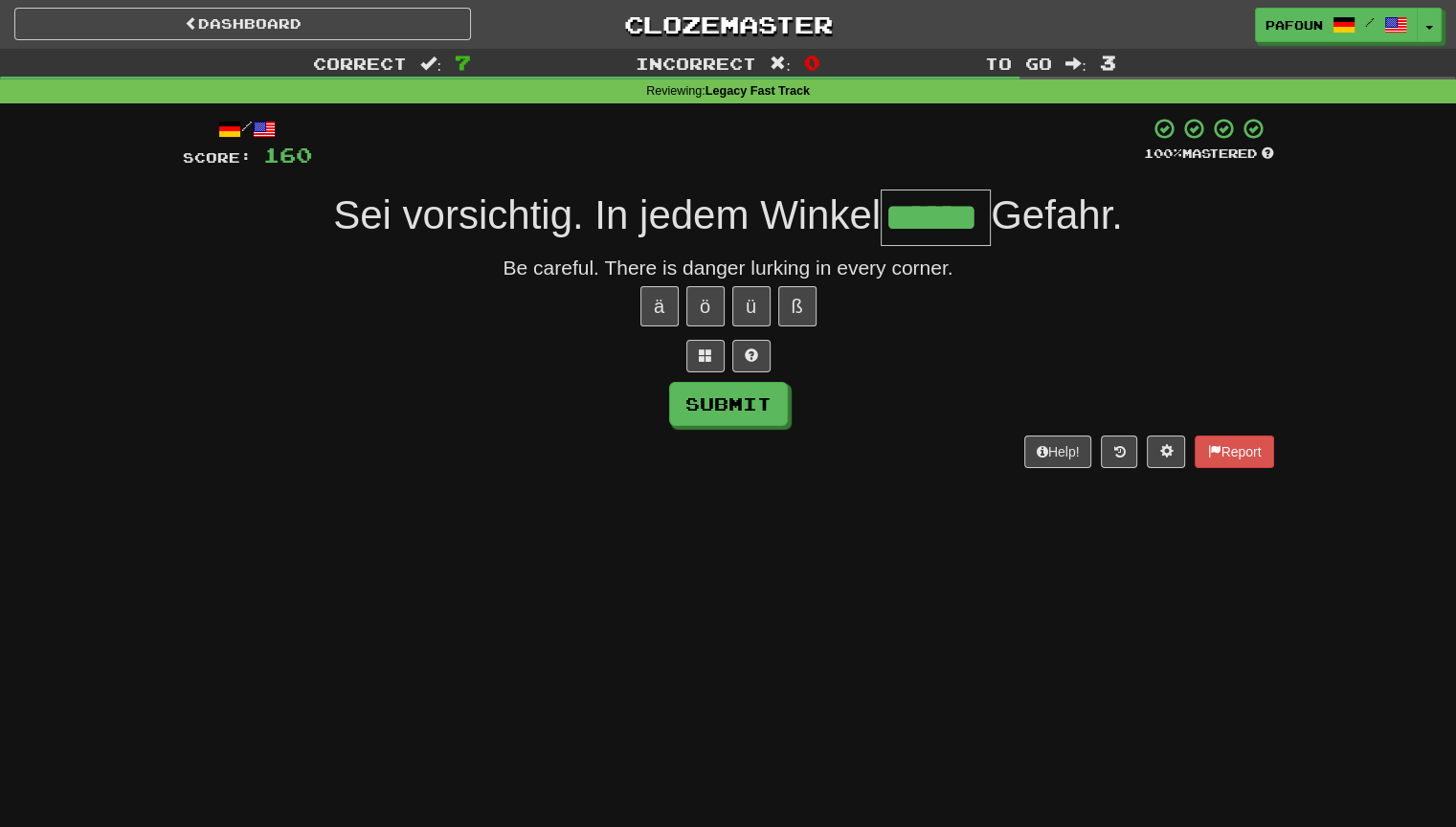 type on "******" 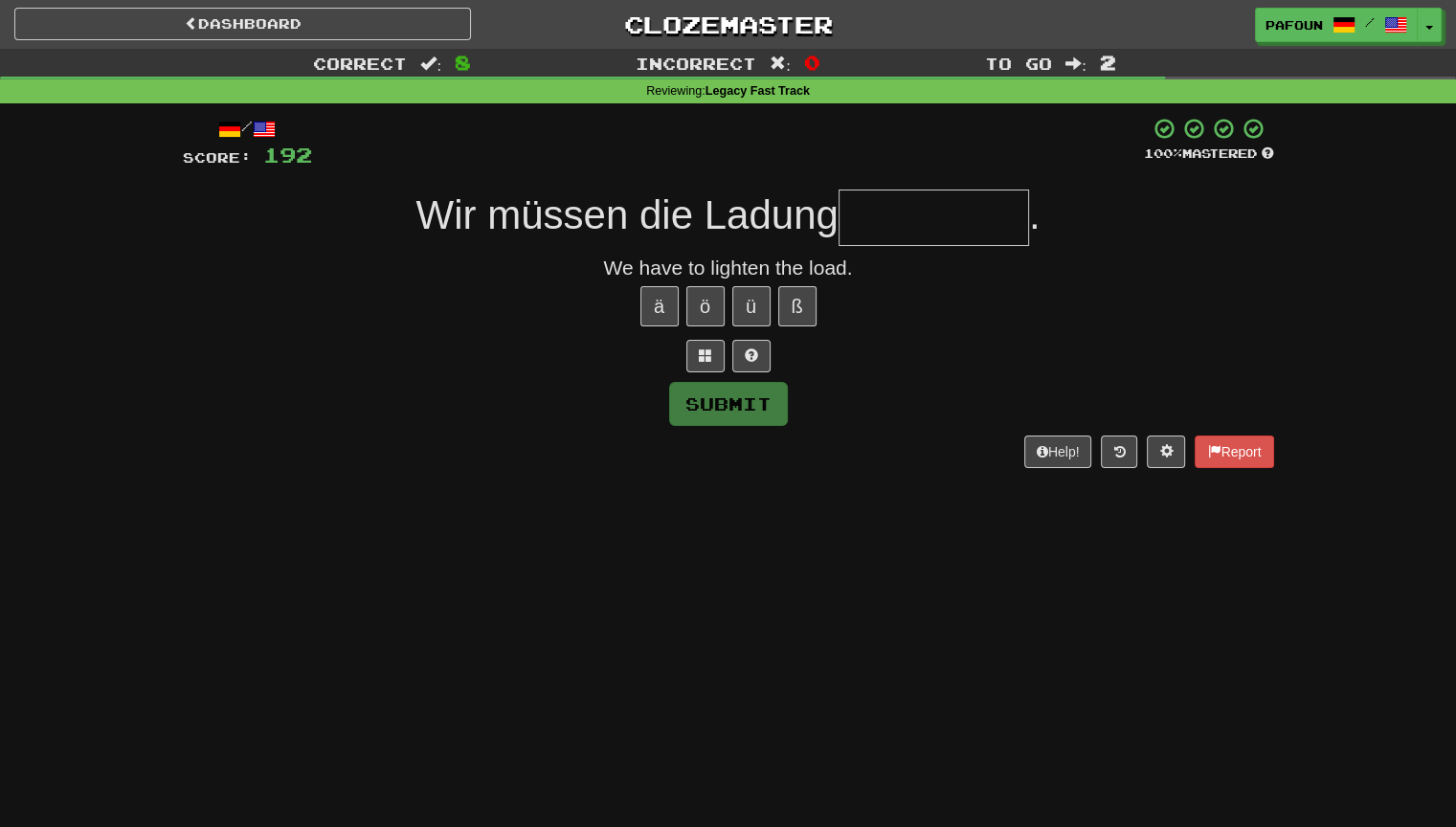type on "*" 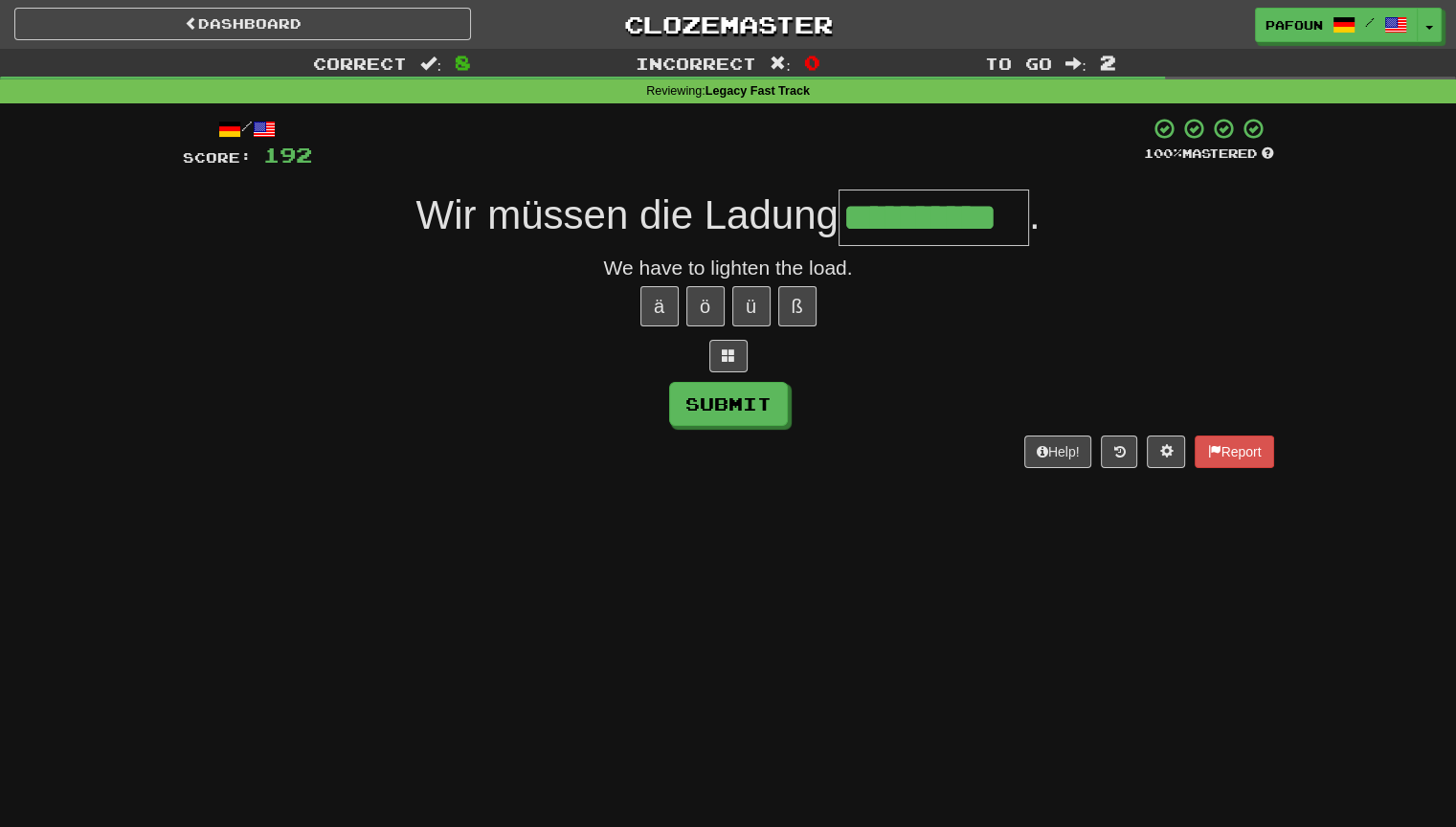 type on "**********" 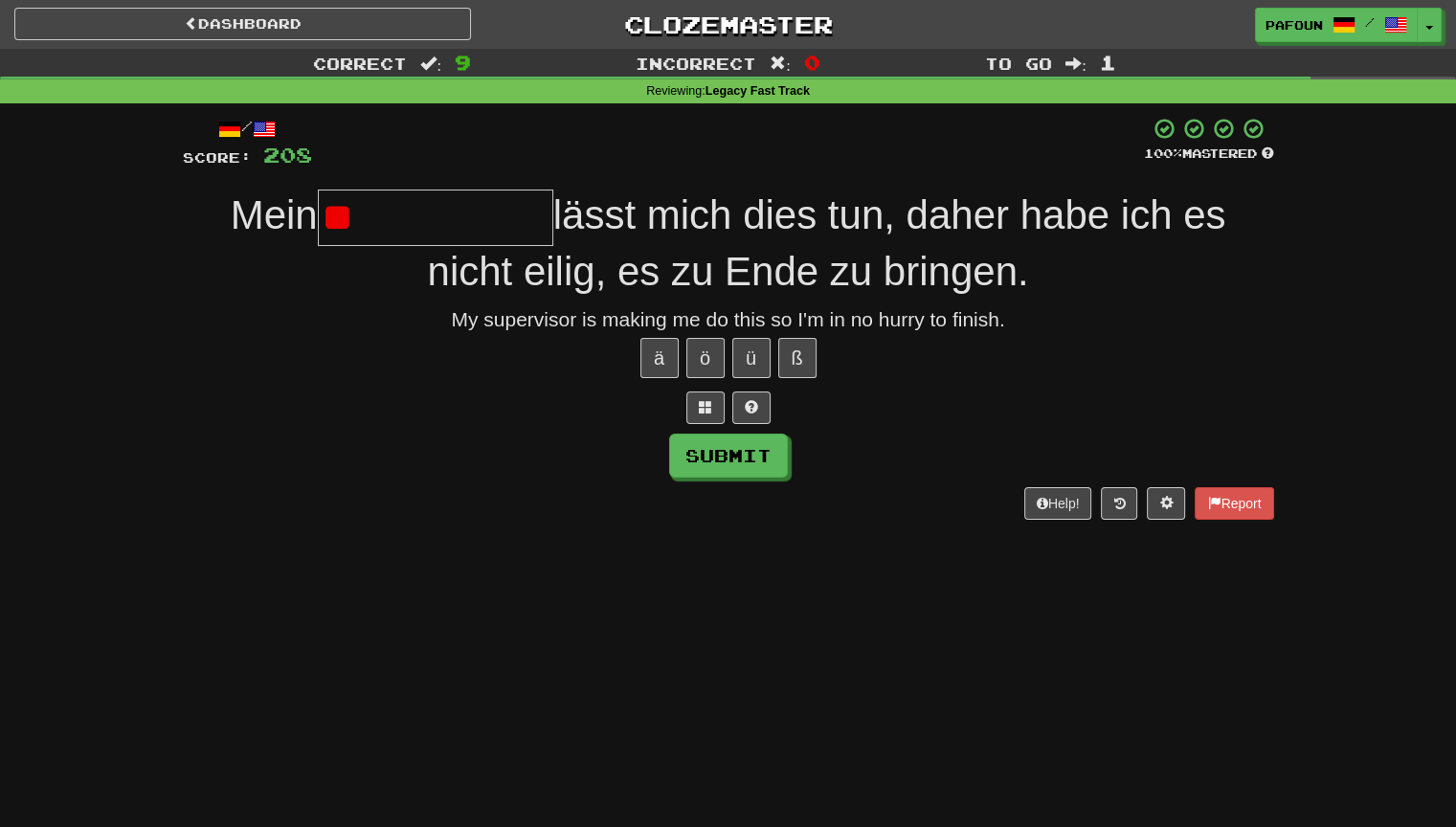 type on "*" 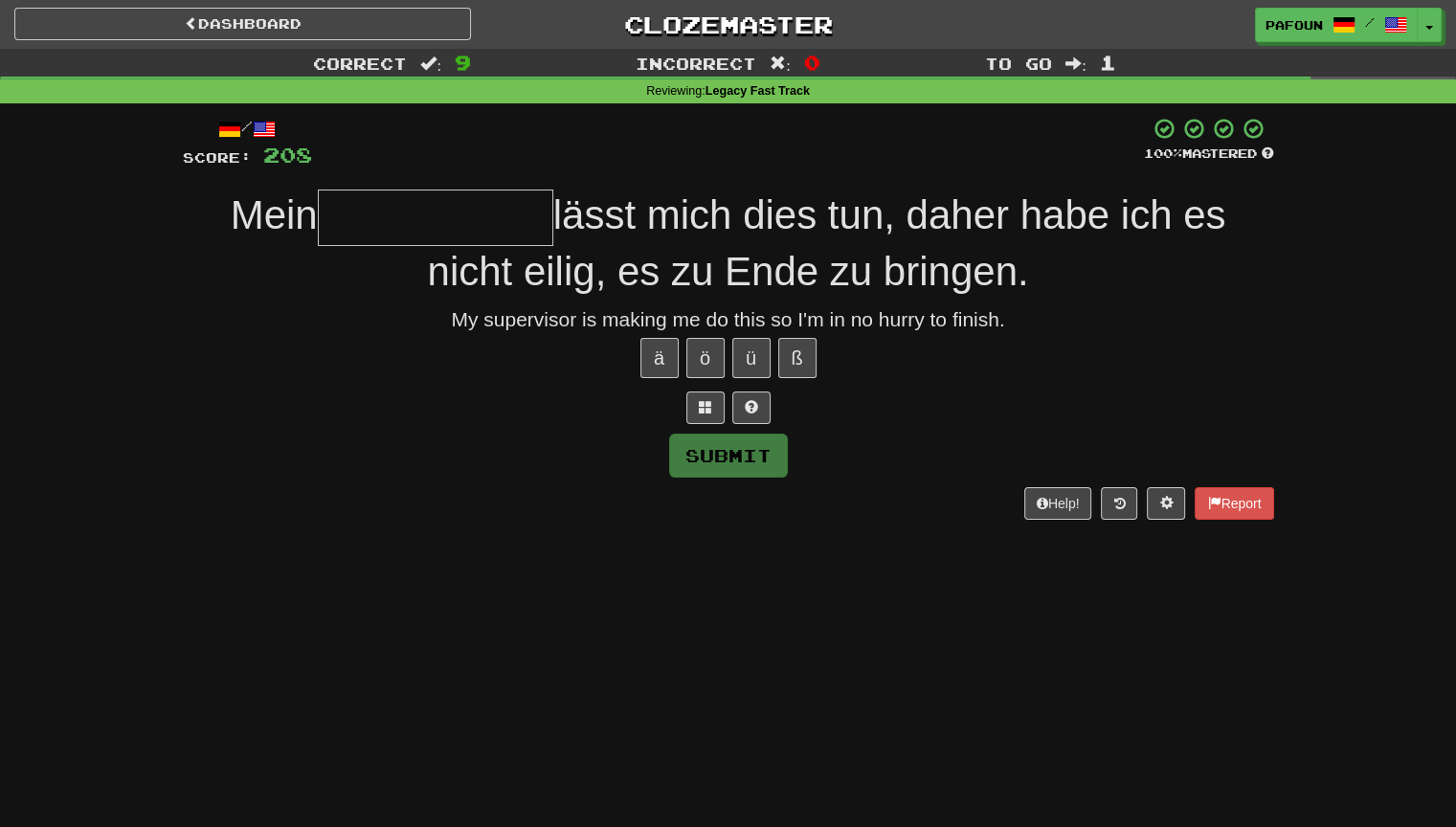 type on "*" 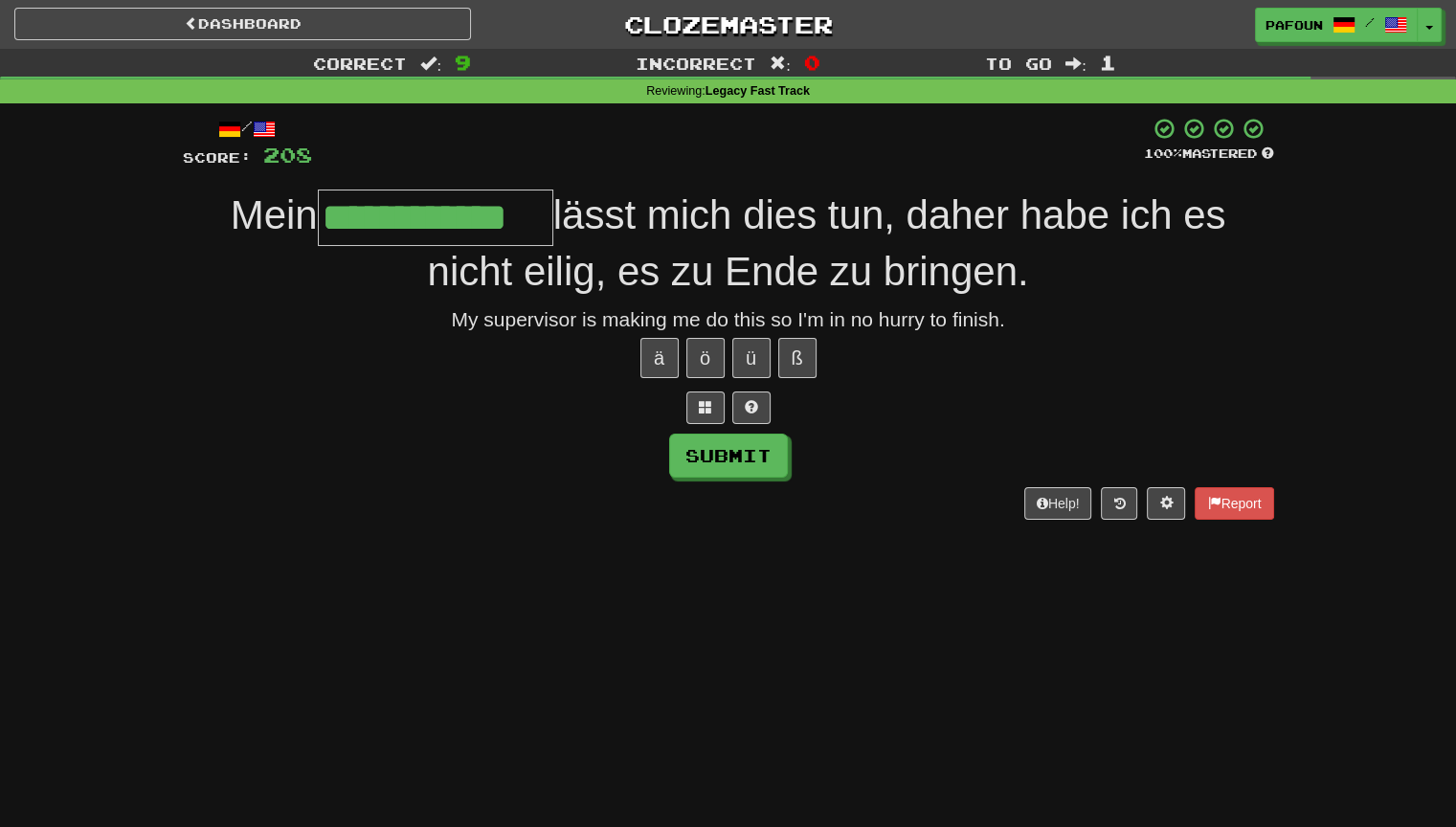 type on "**********" 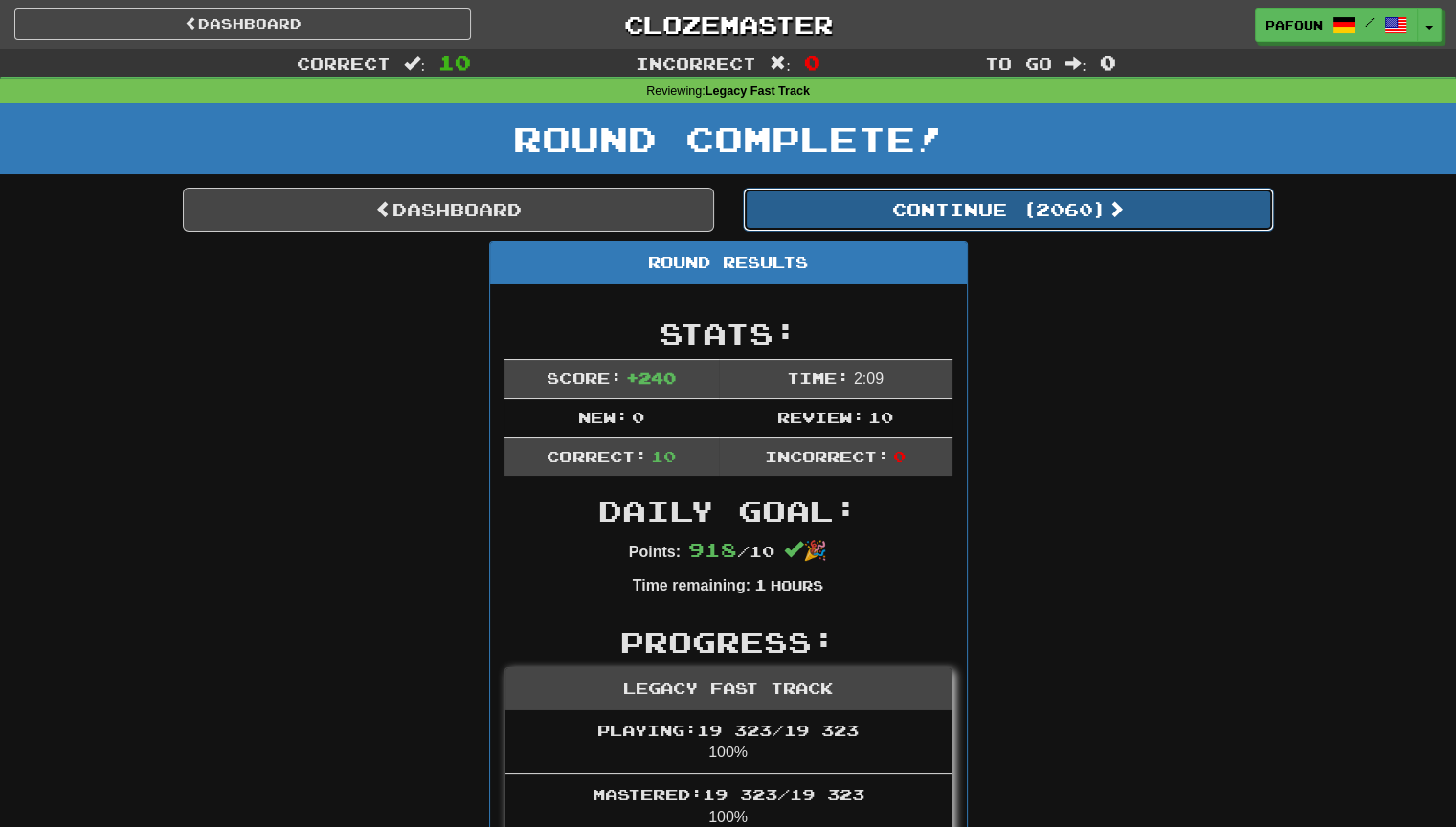 click on "Continue ( 2060 )" at bounding box center (1008, 210) 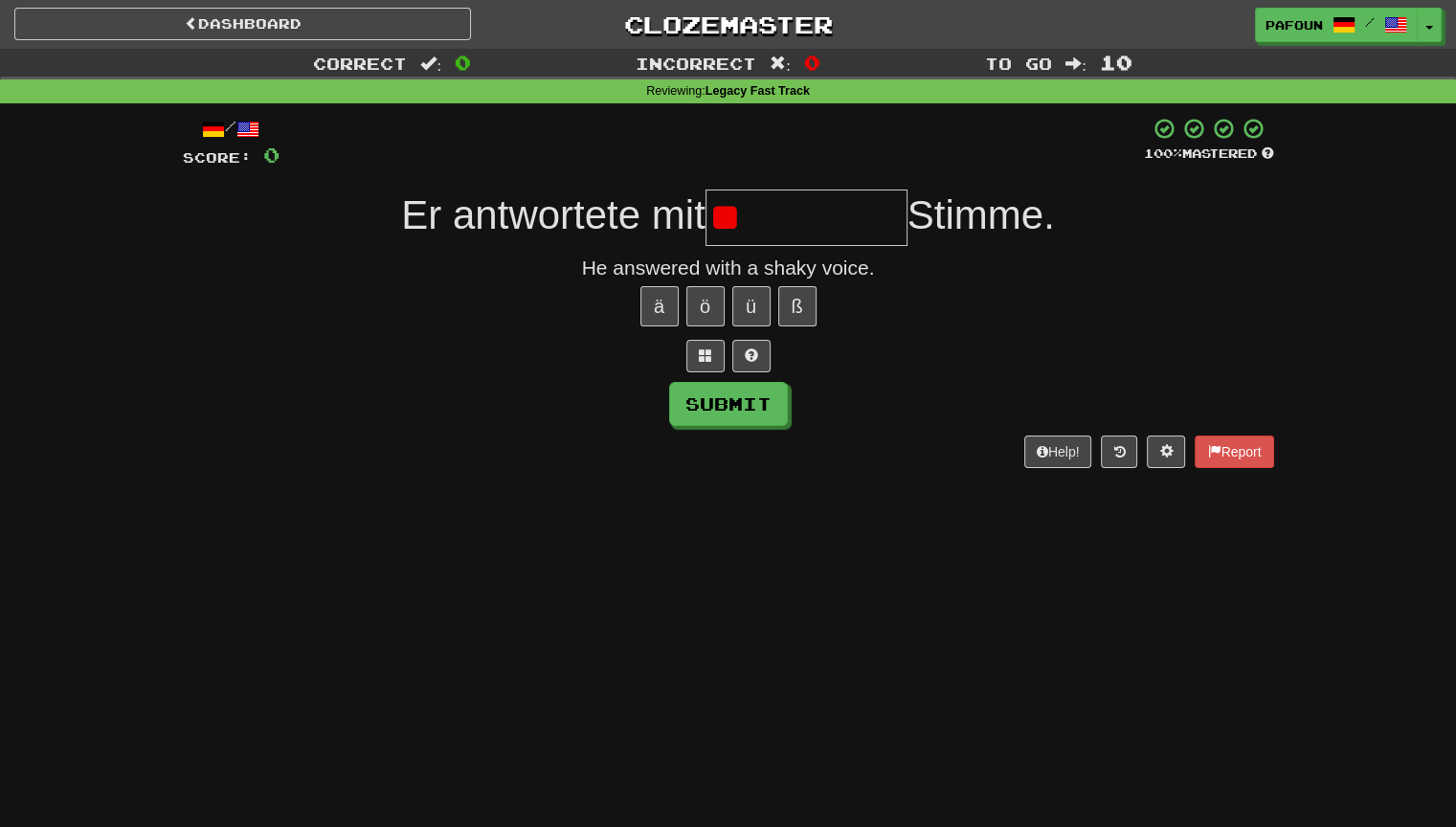 type on "*" 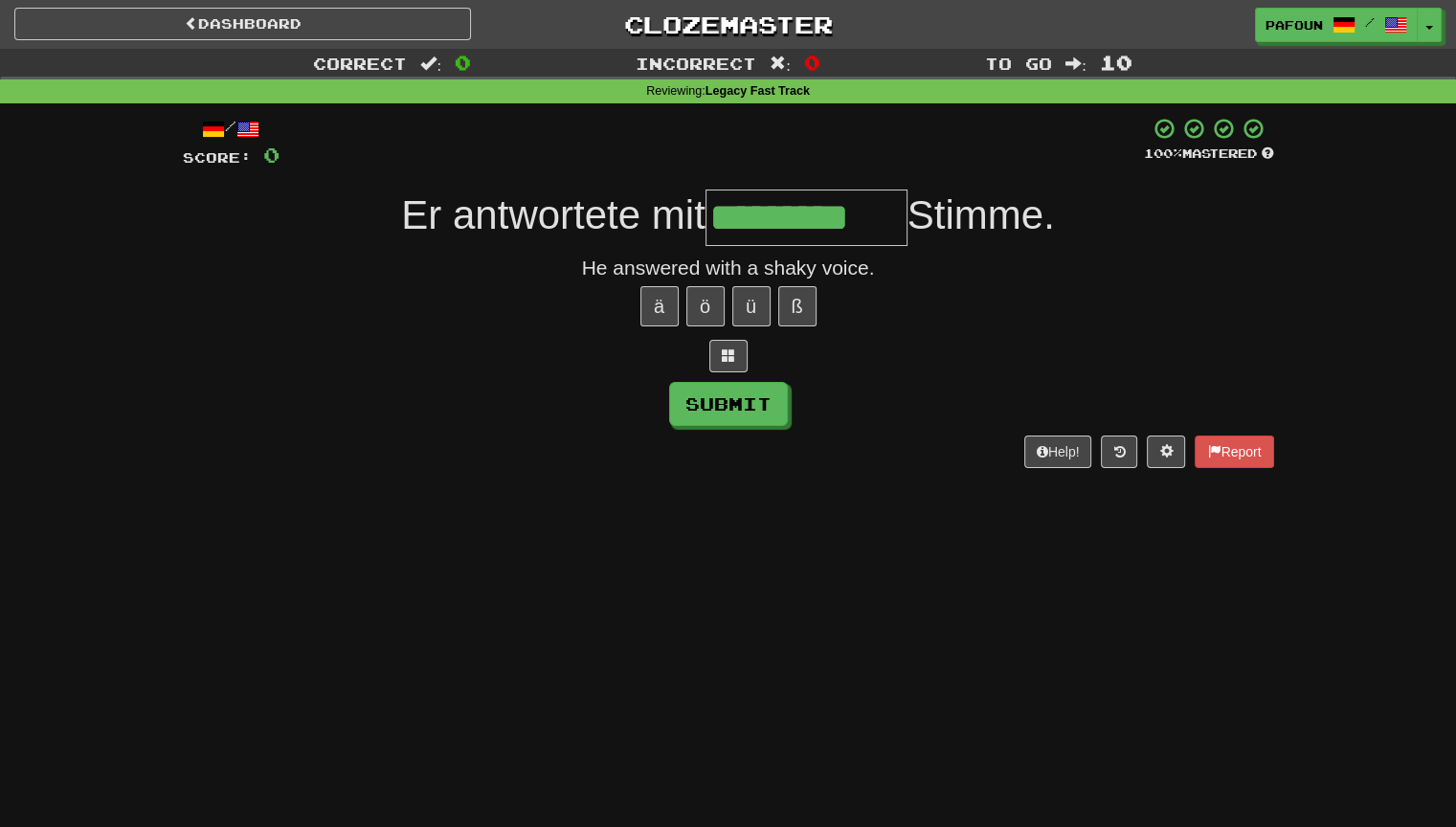 type on "*********" 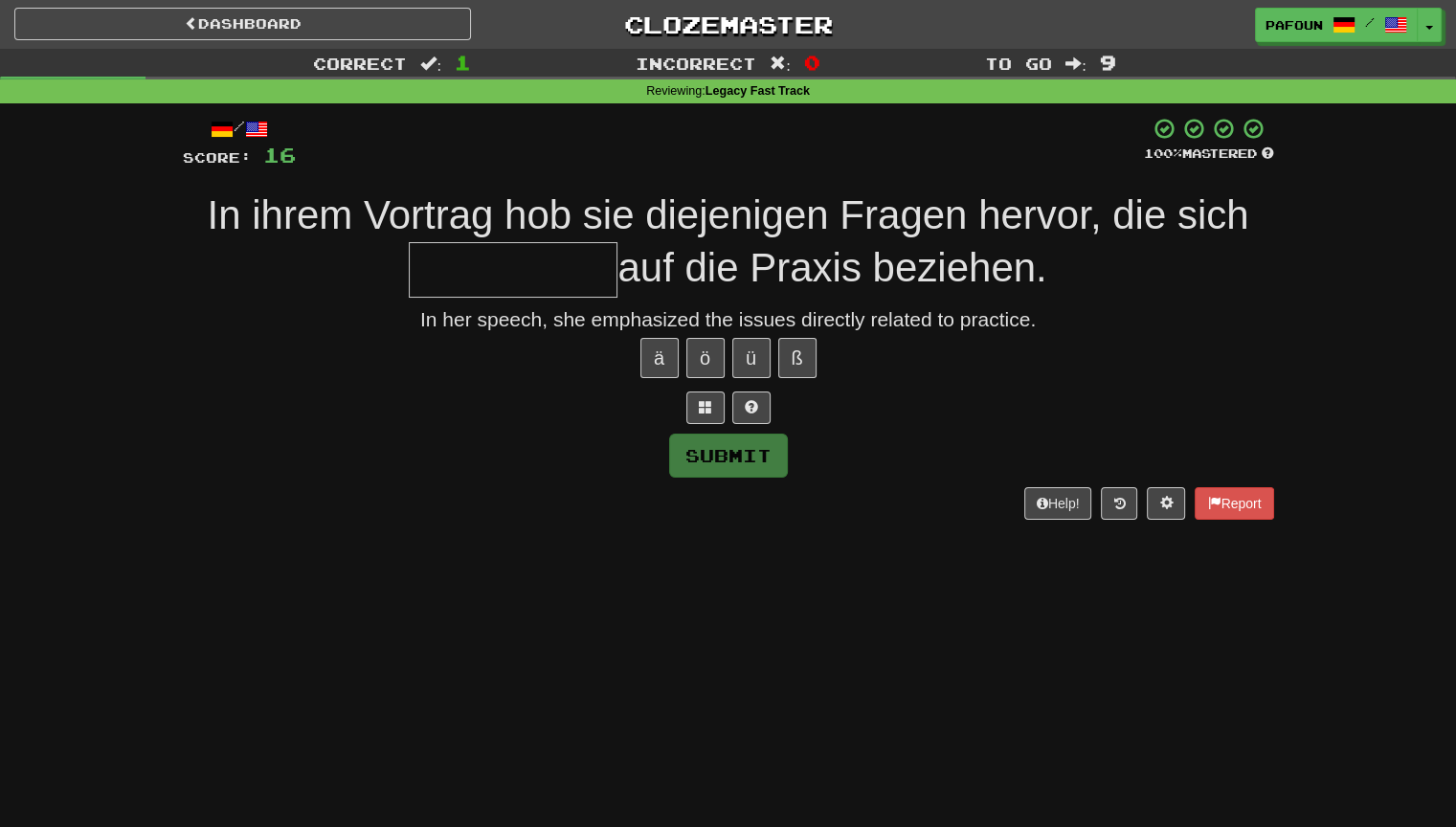type on "*" 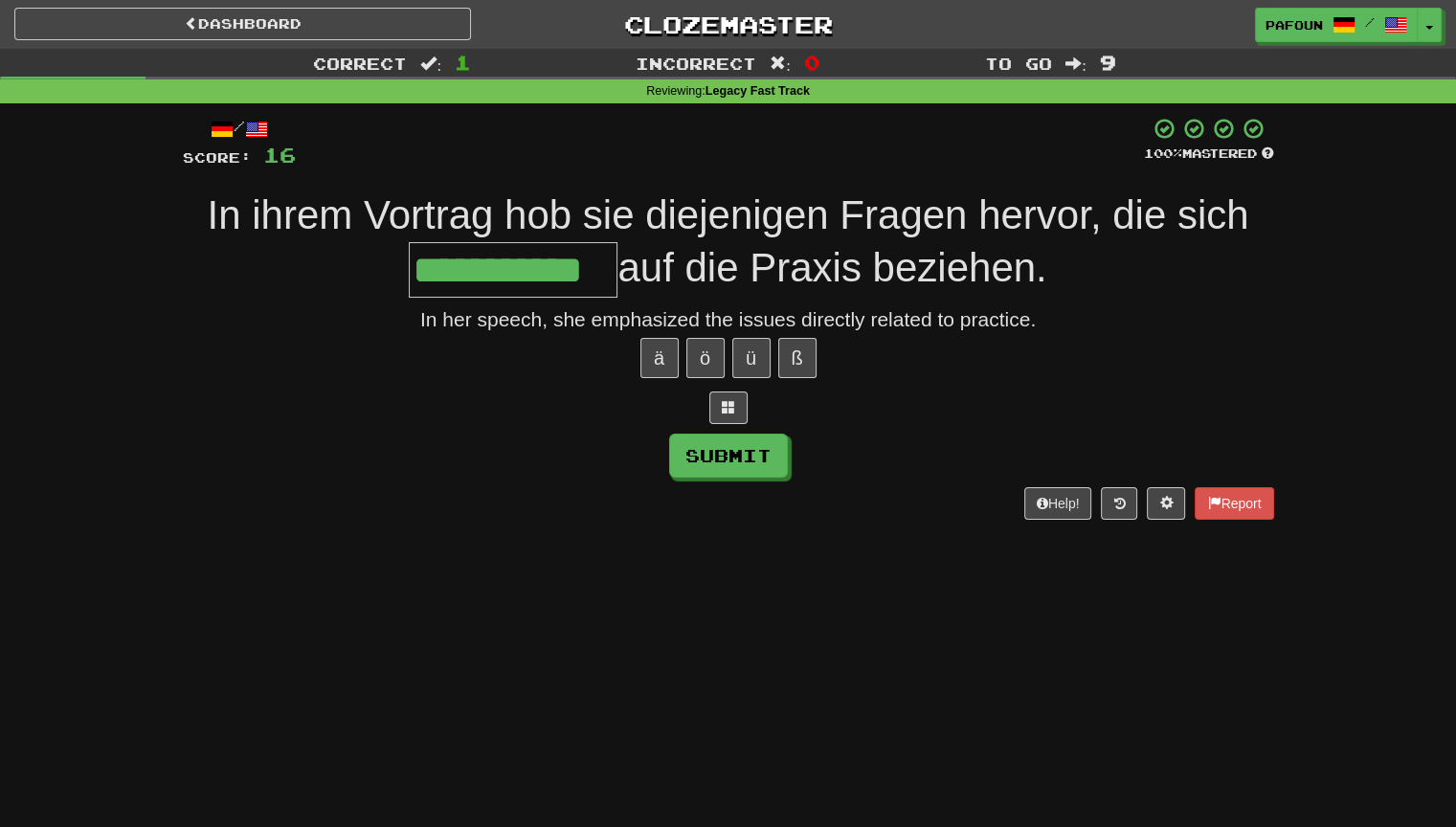 type on "**********" 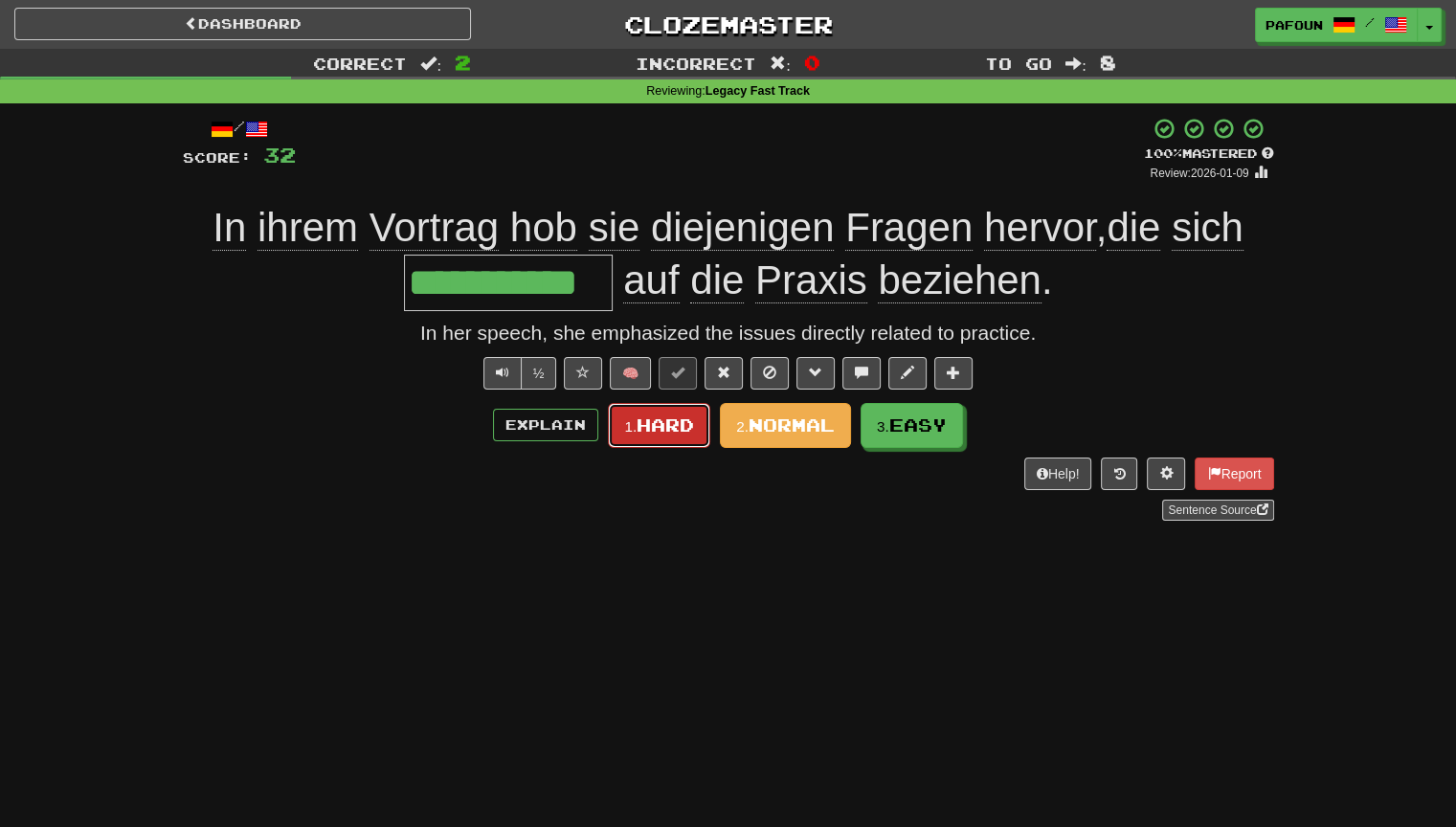 click on "Hard" at bounding box center [665, 425] 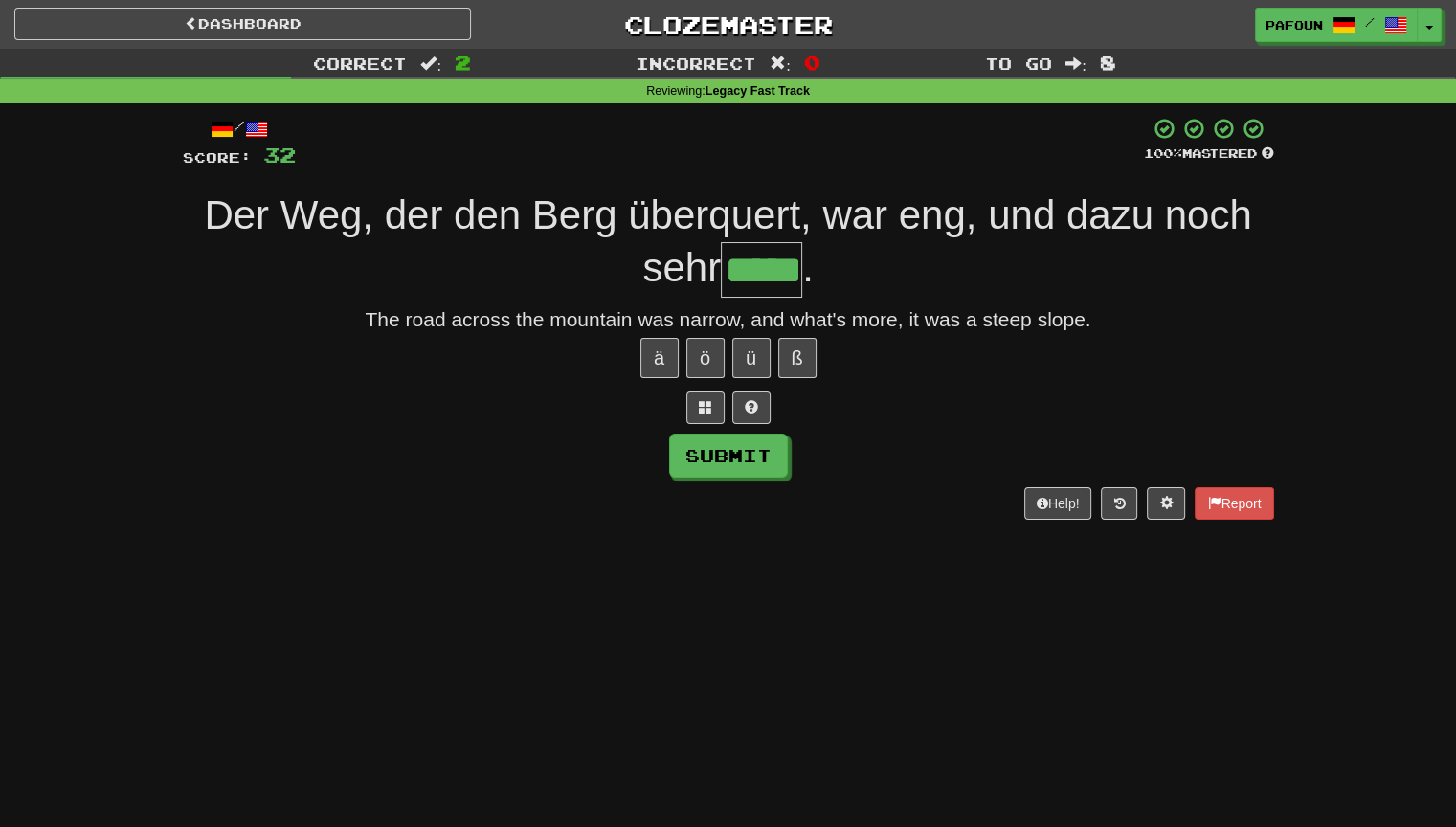 type on "*****" 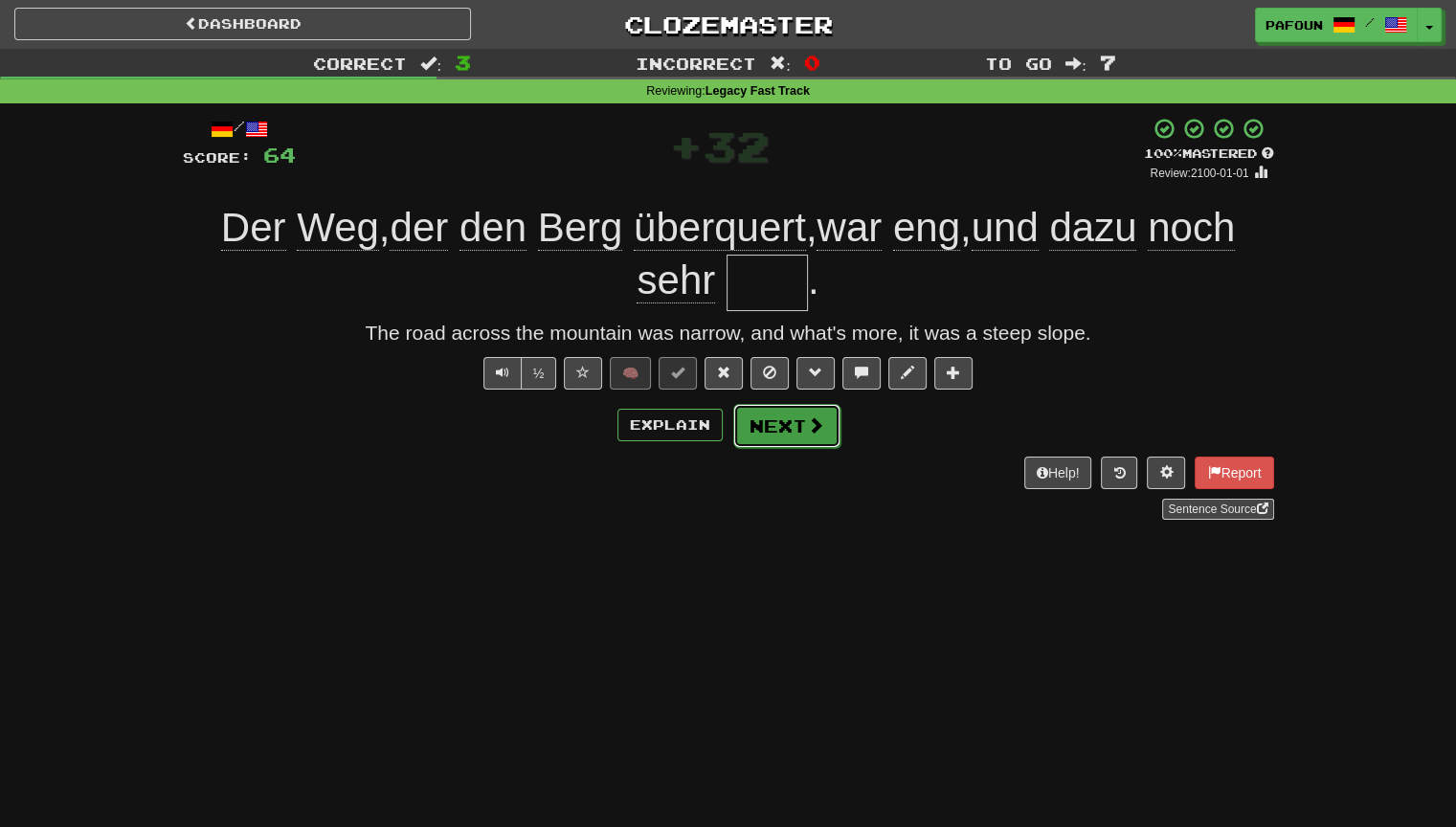 click on "Next" at bounding box center (787, 426) 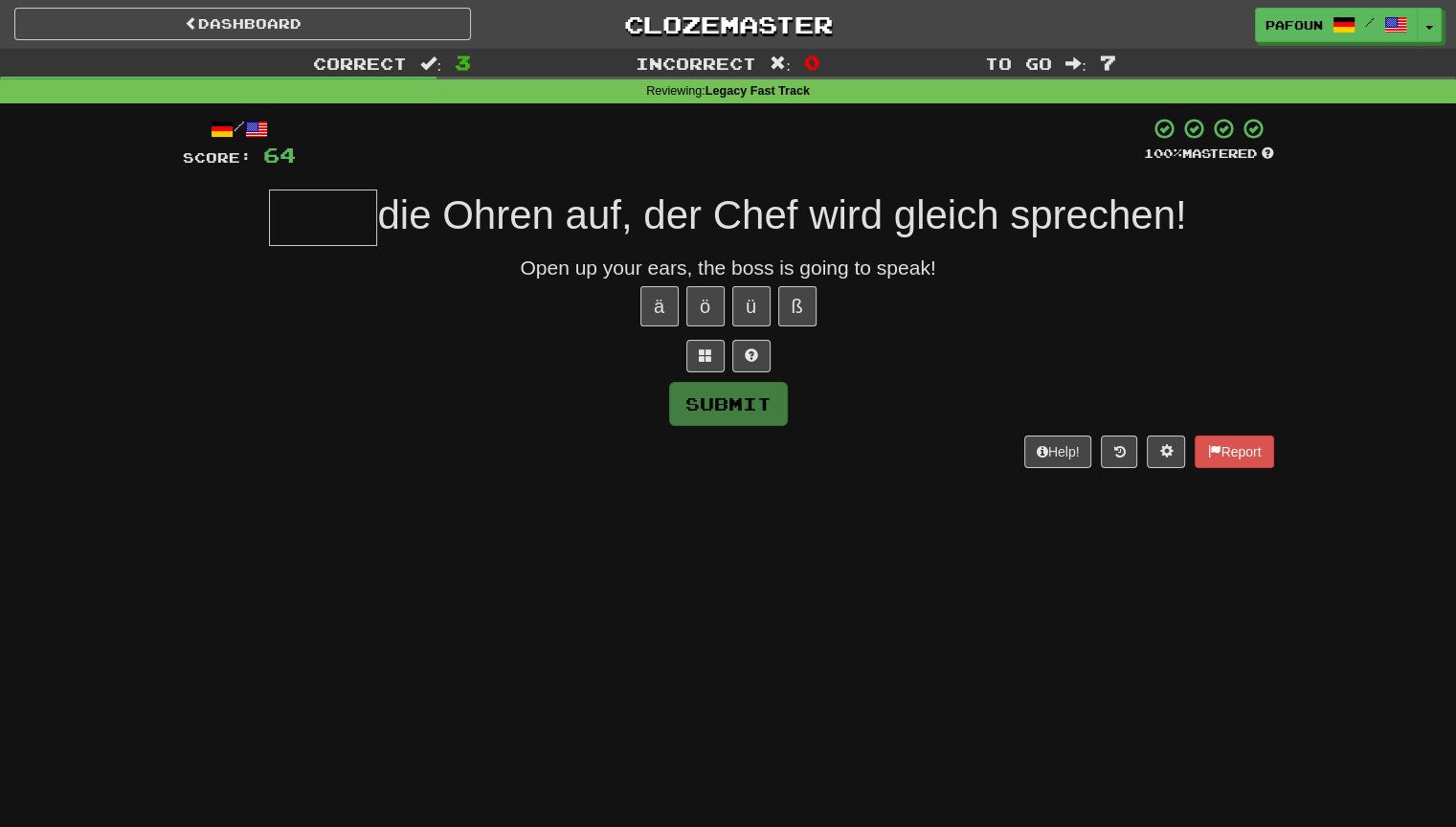 type on "*" 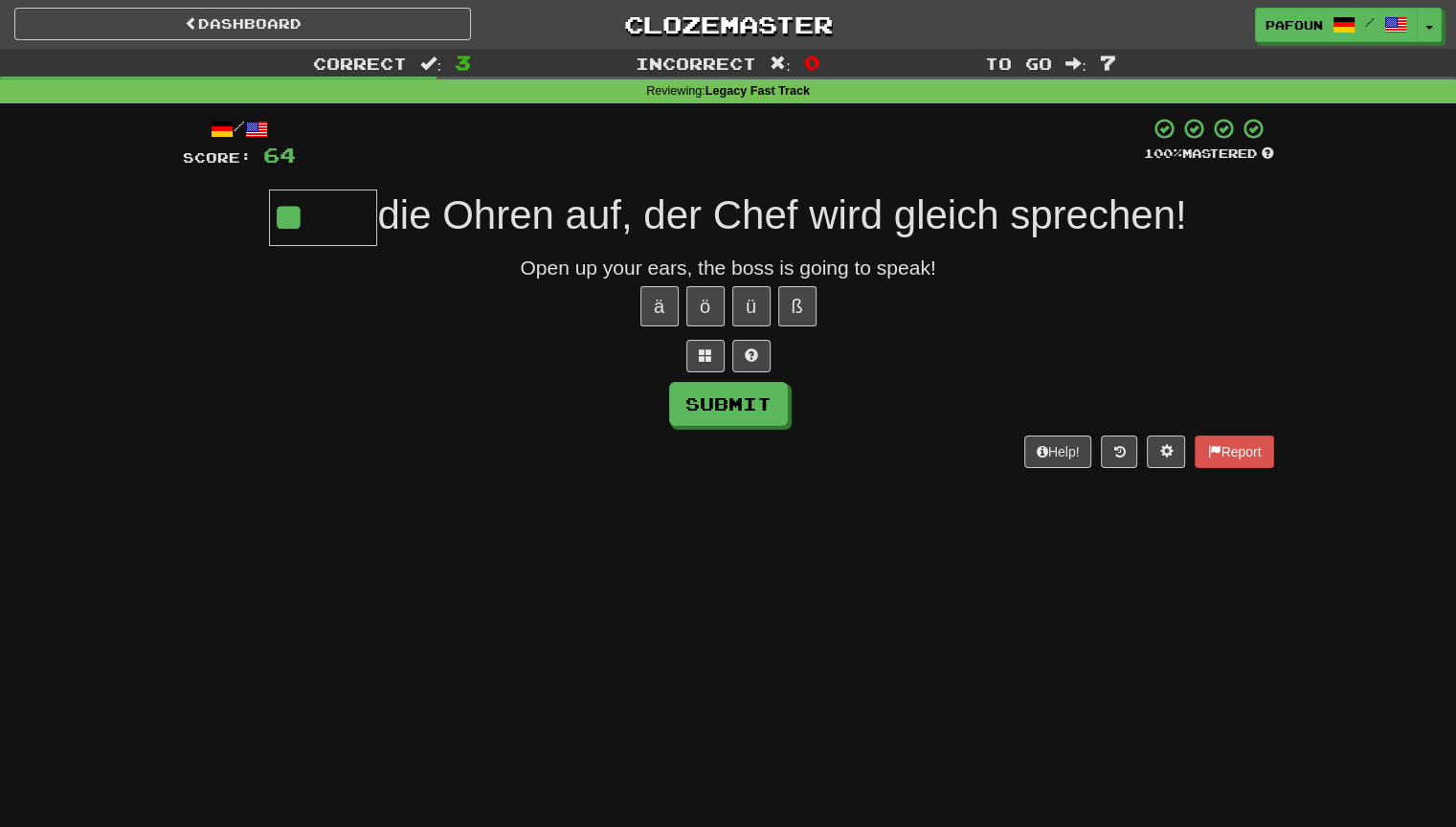 type on "*" 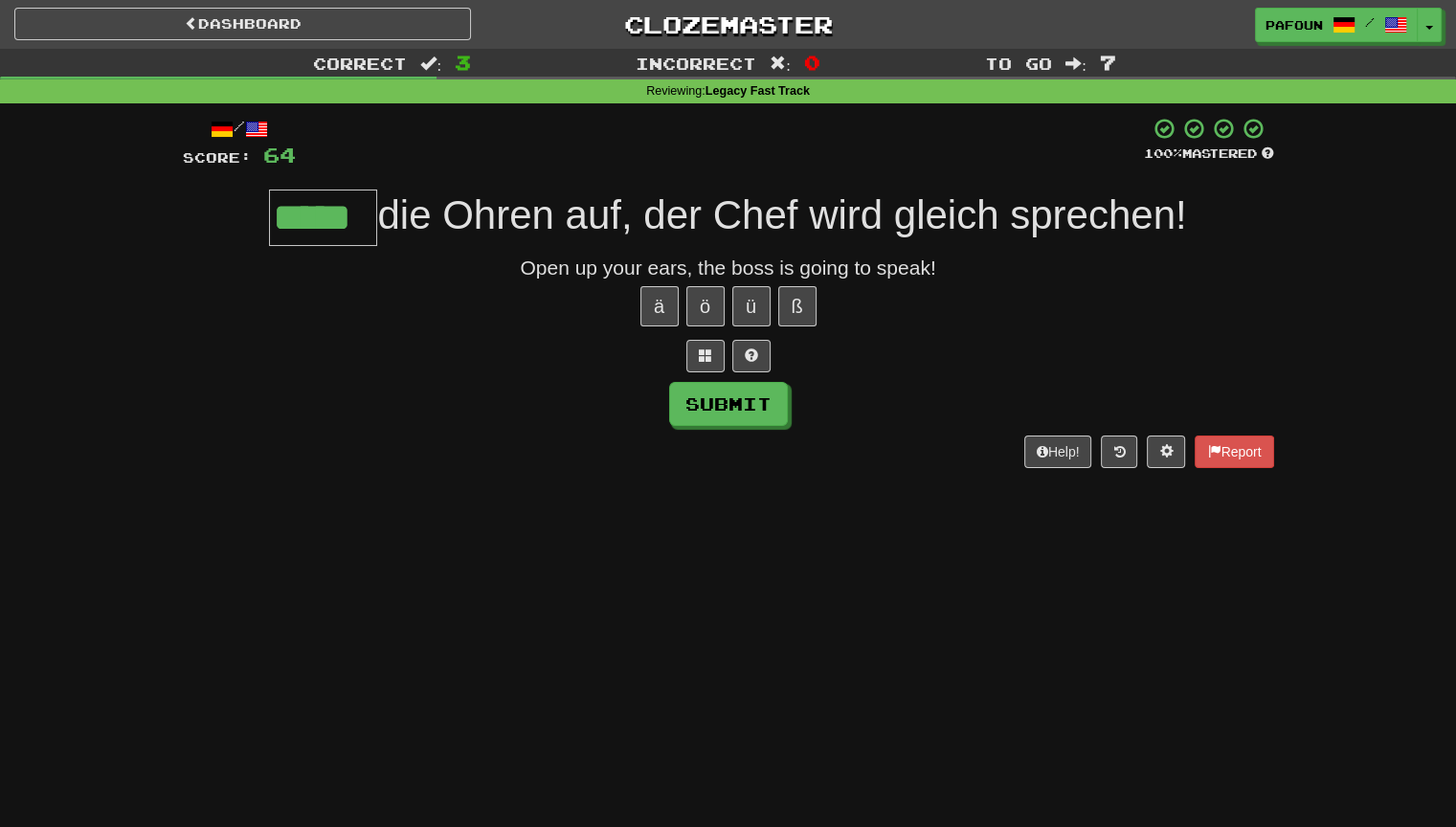 type on "*****" 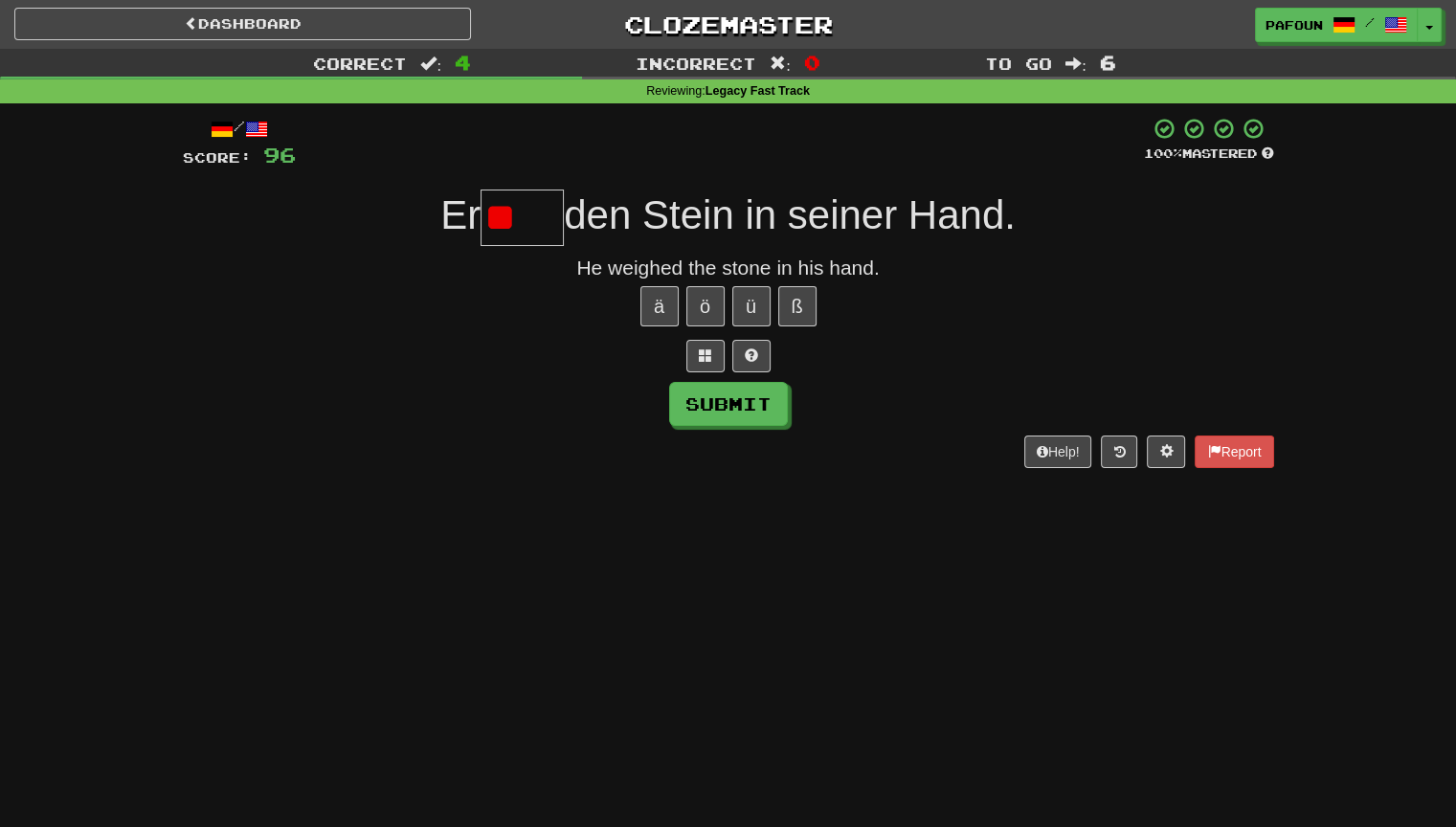 type on "*" 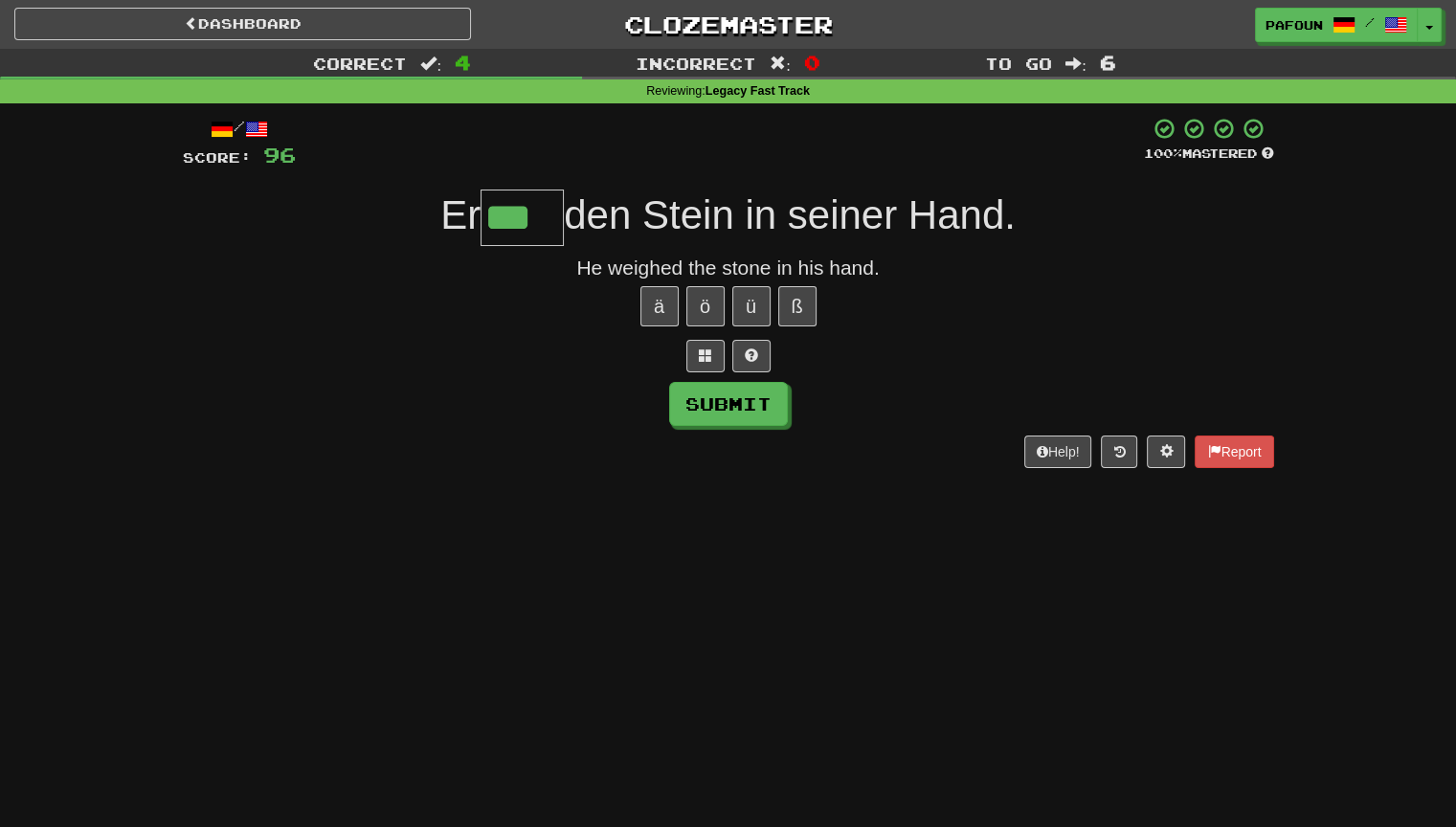 type on "***" 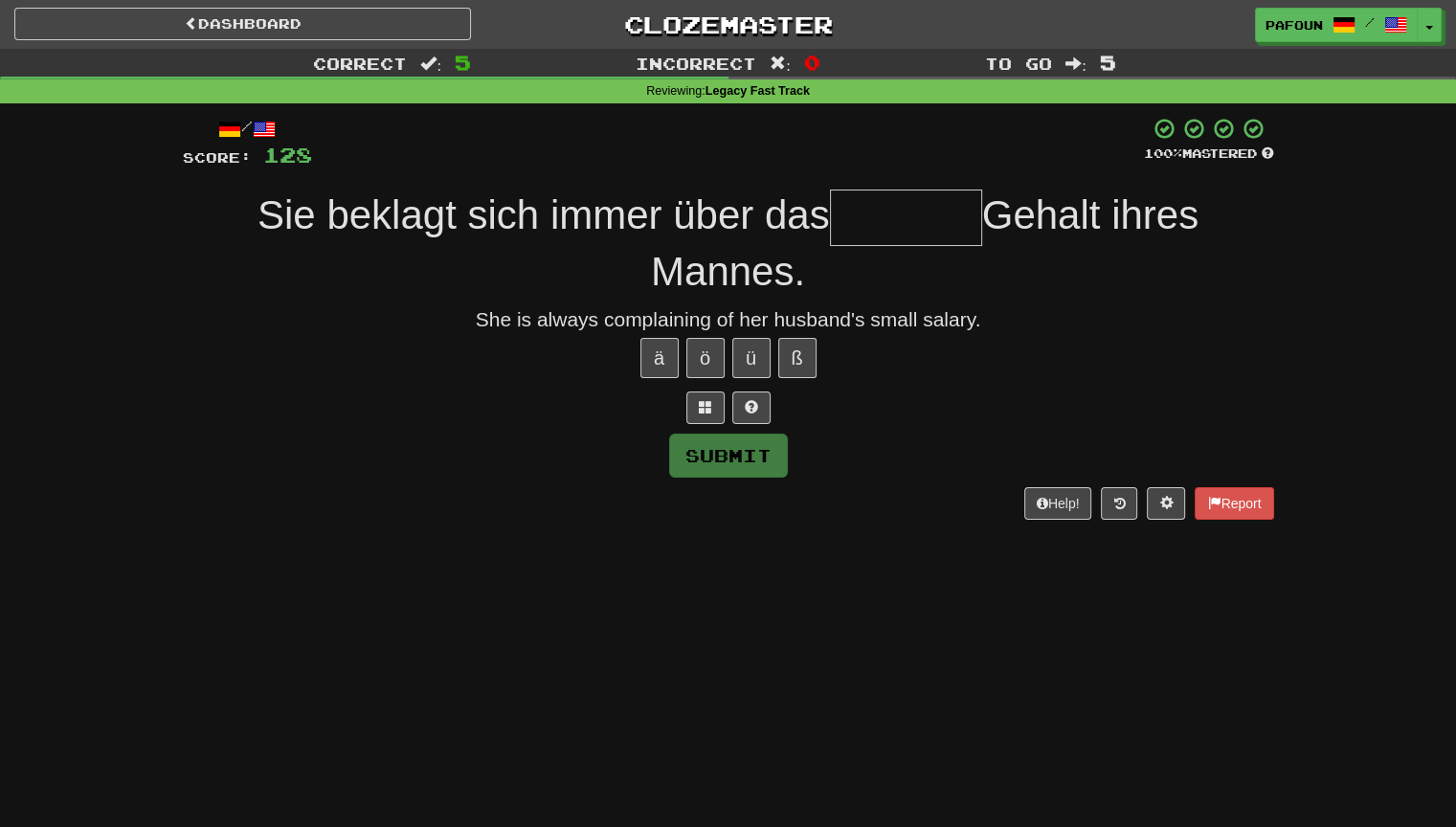 type on "*" 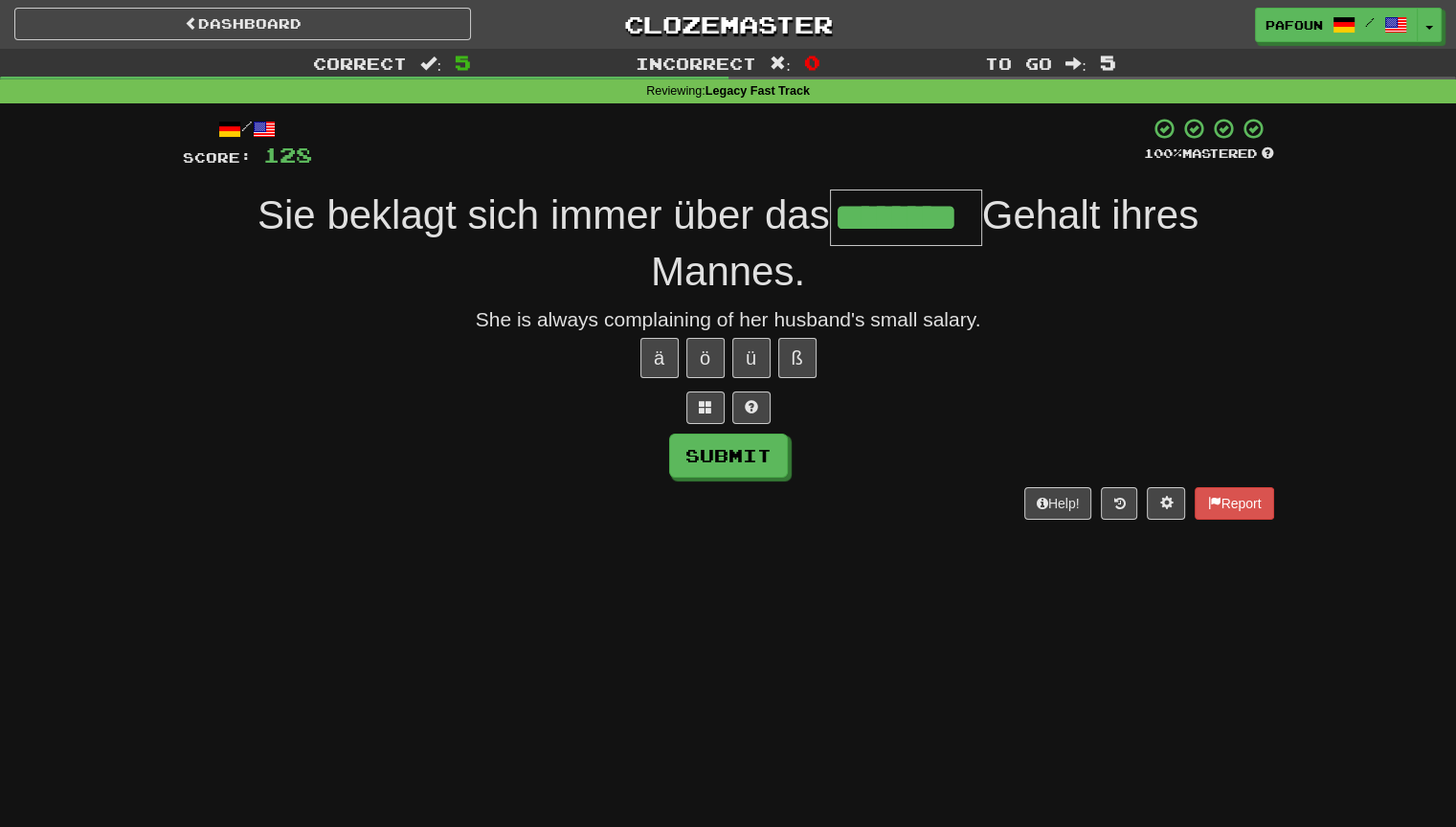 type on "********" 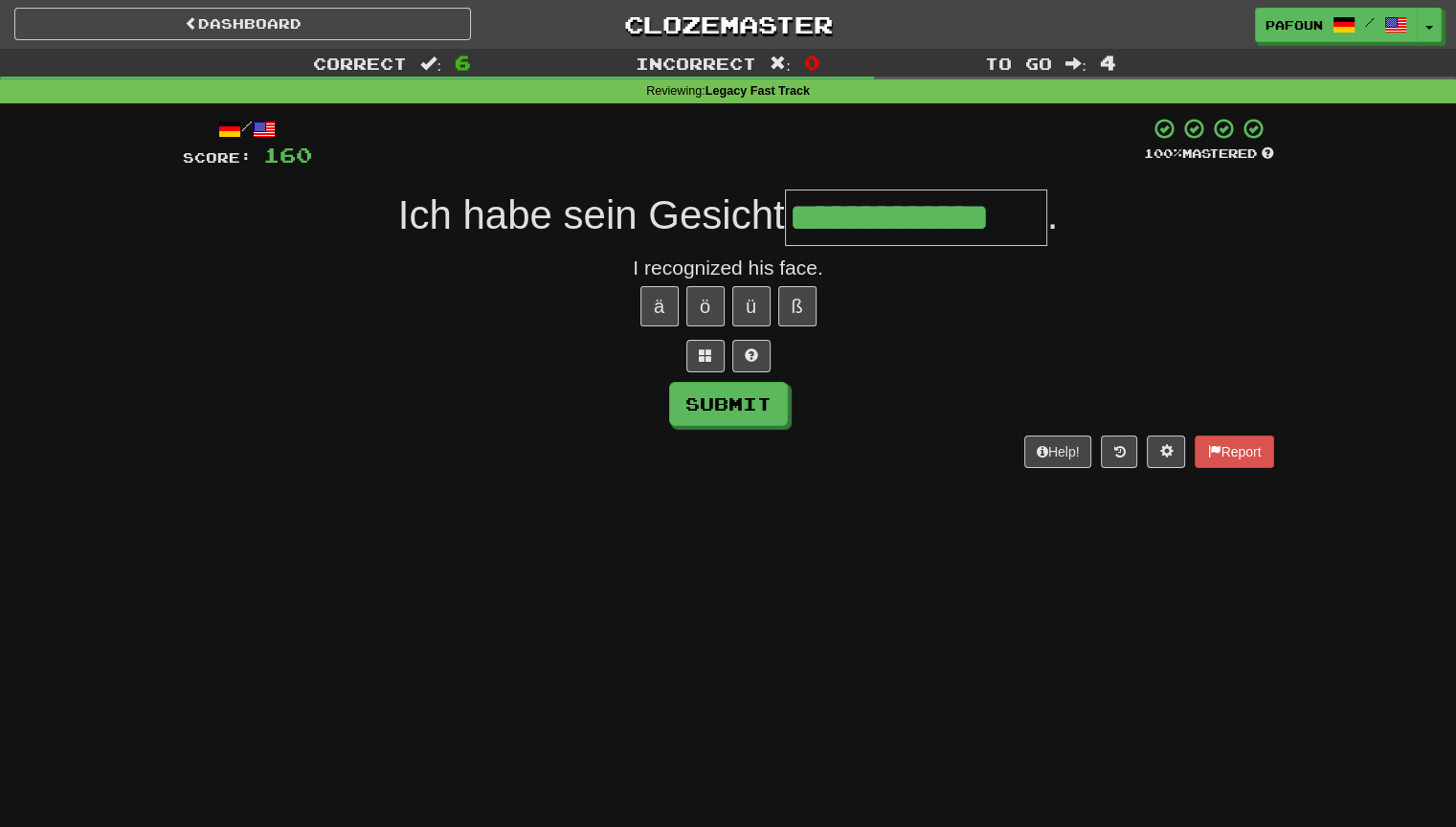 type on "**********" 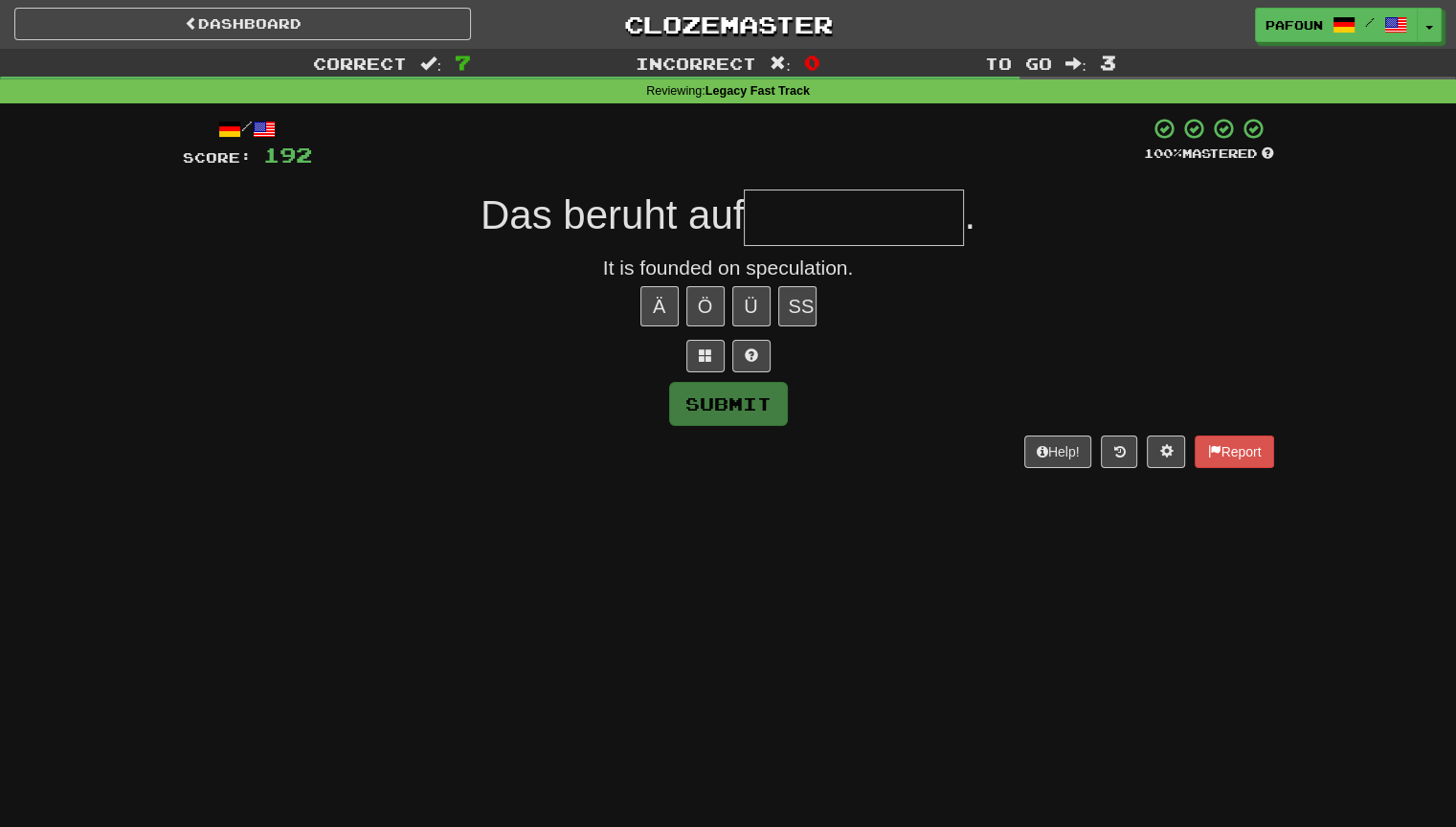type on "*" 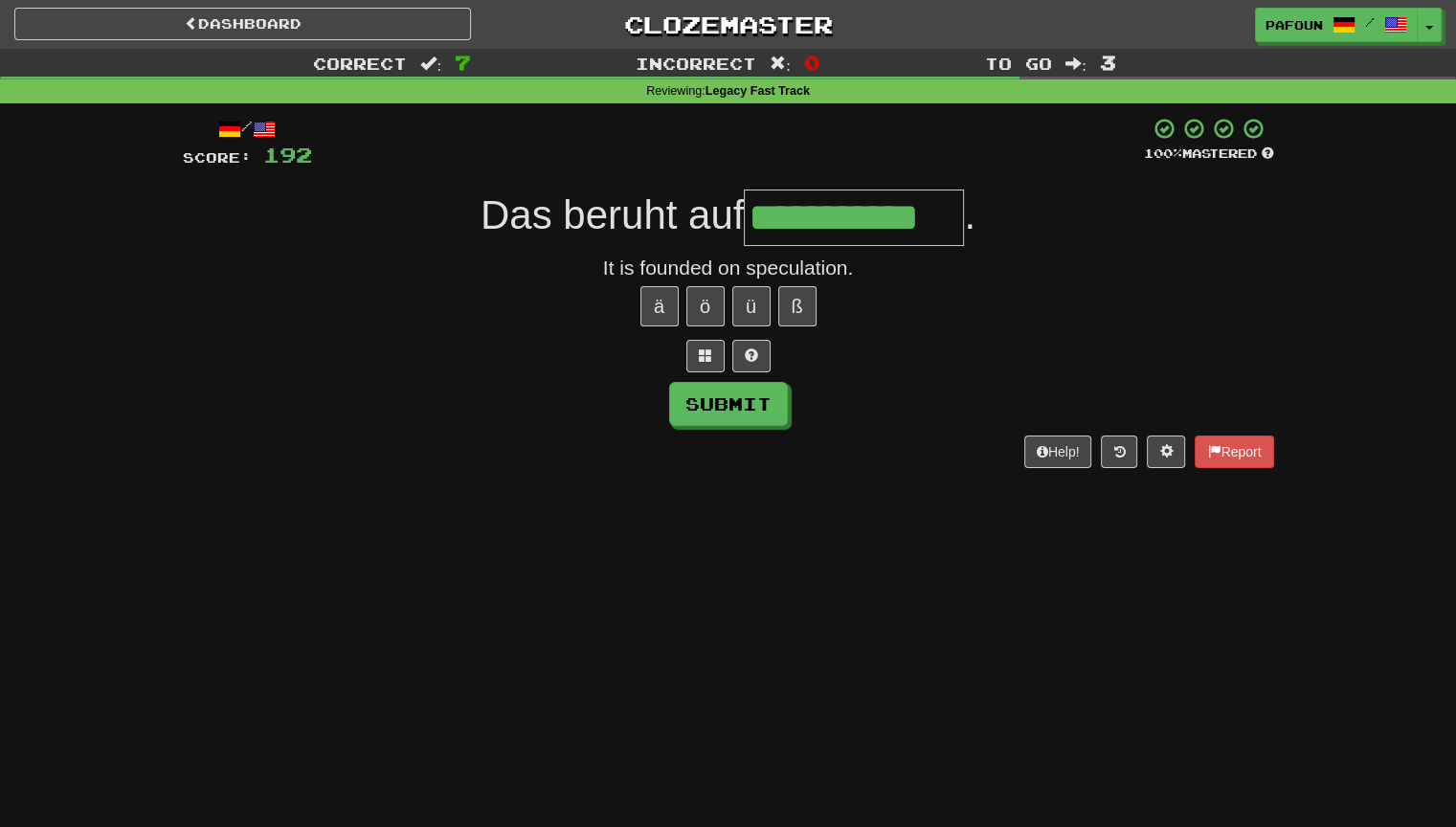 type on "**********" 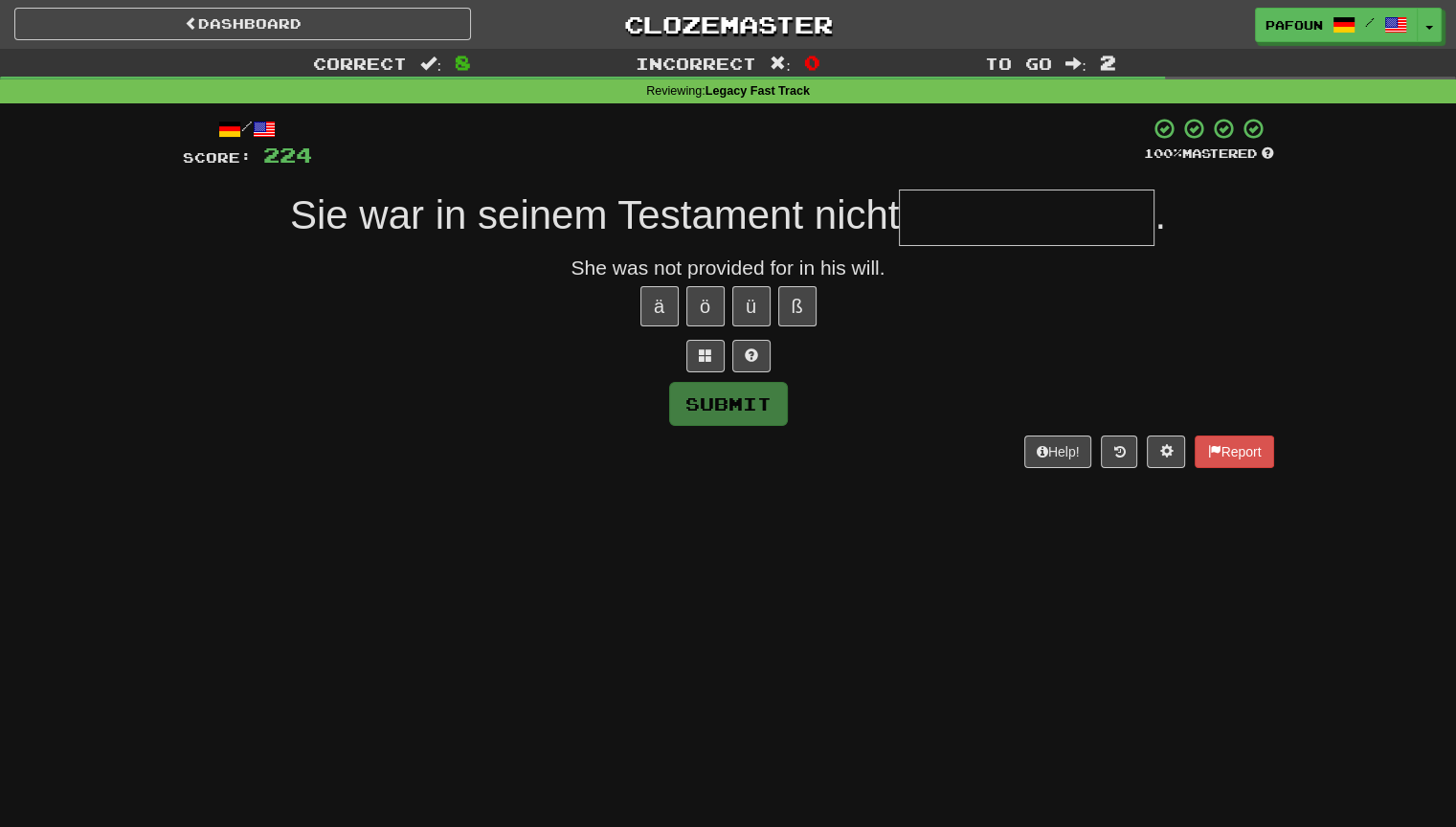 type on "*" 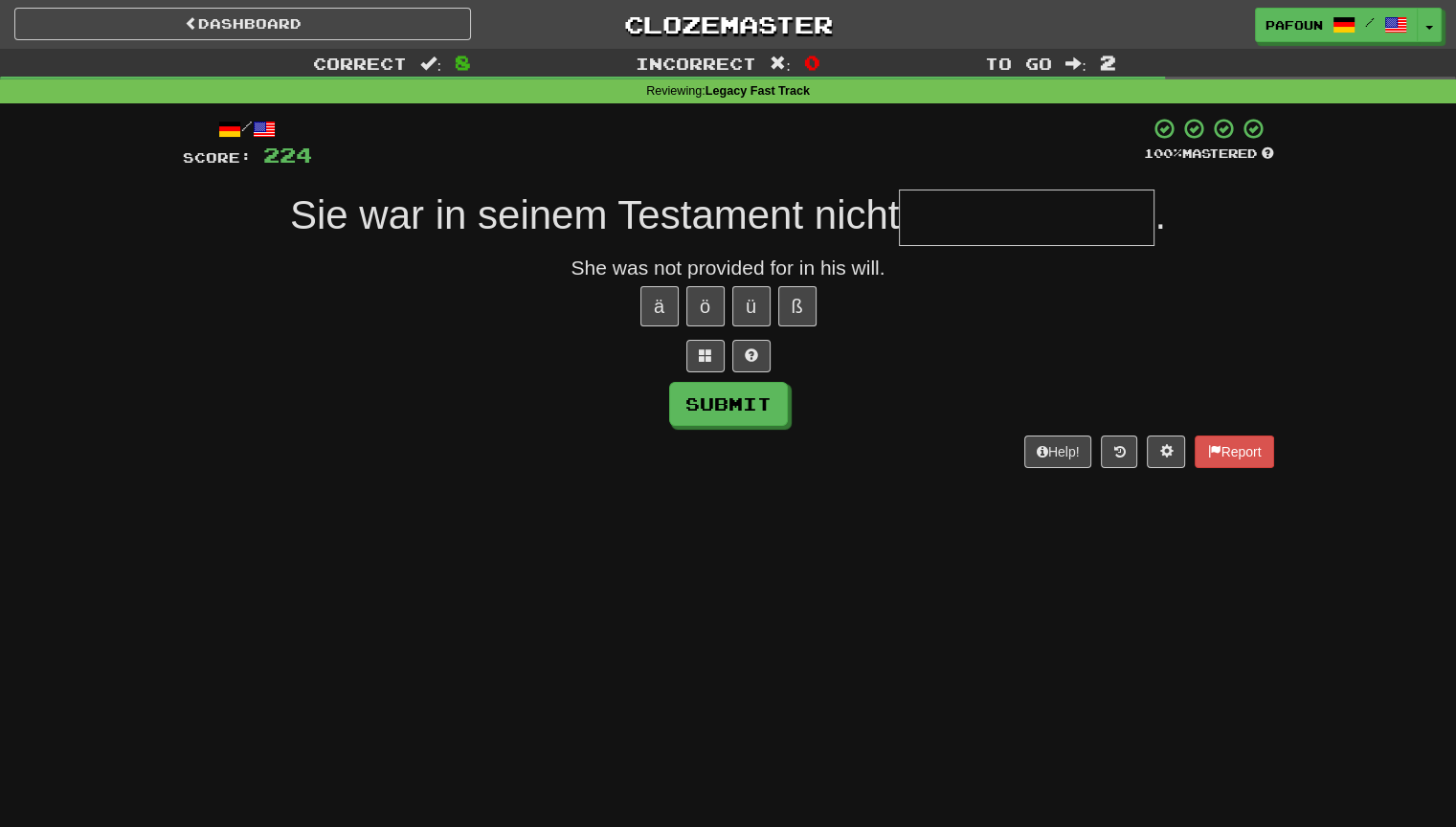 type on "*" 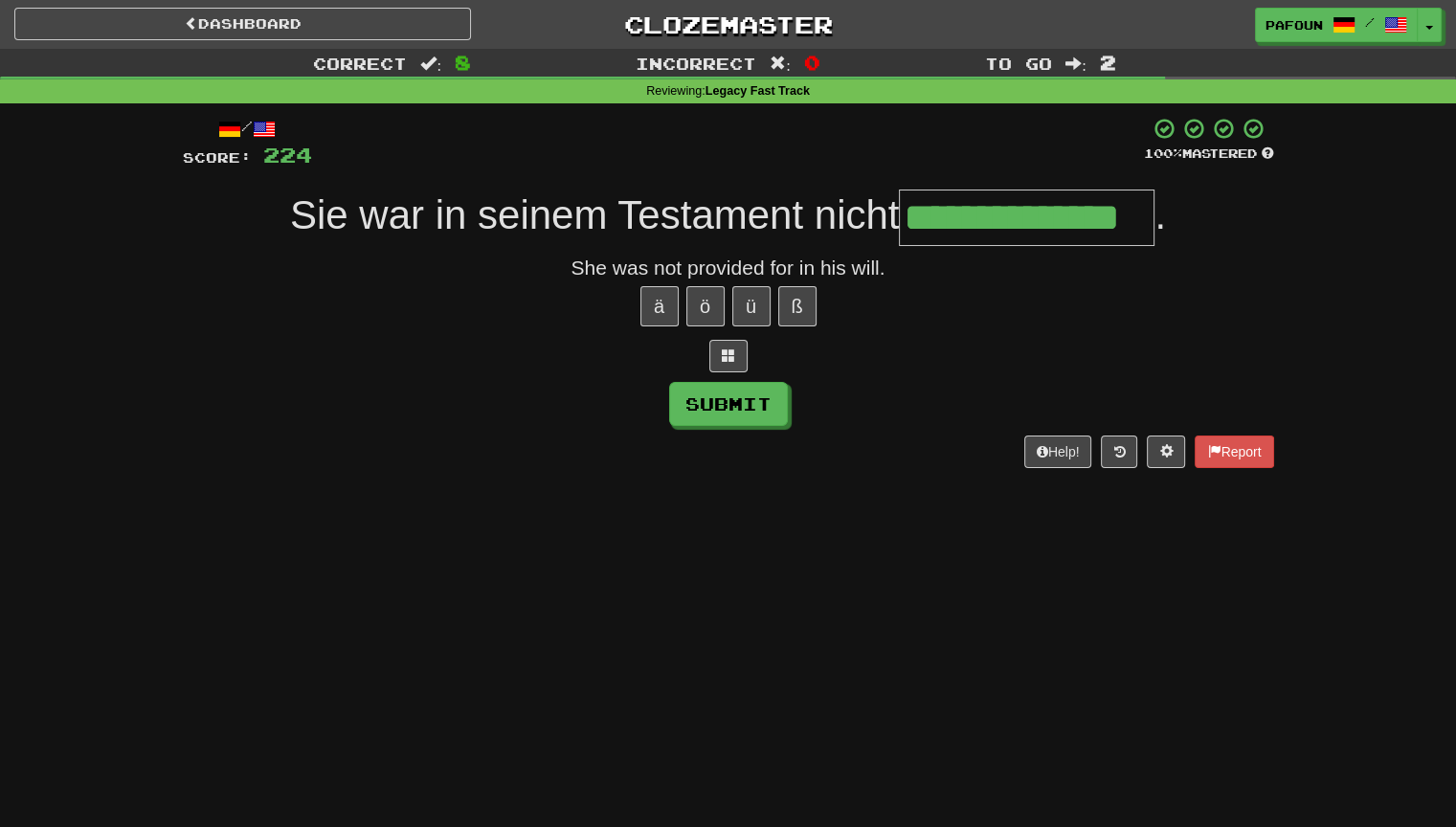 type on "**********" 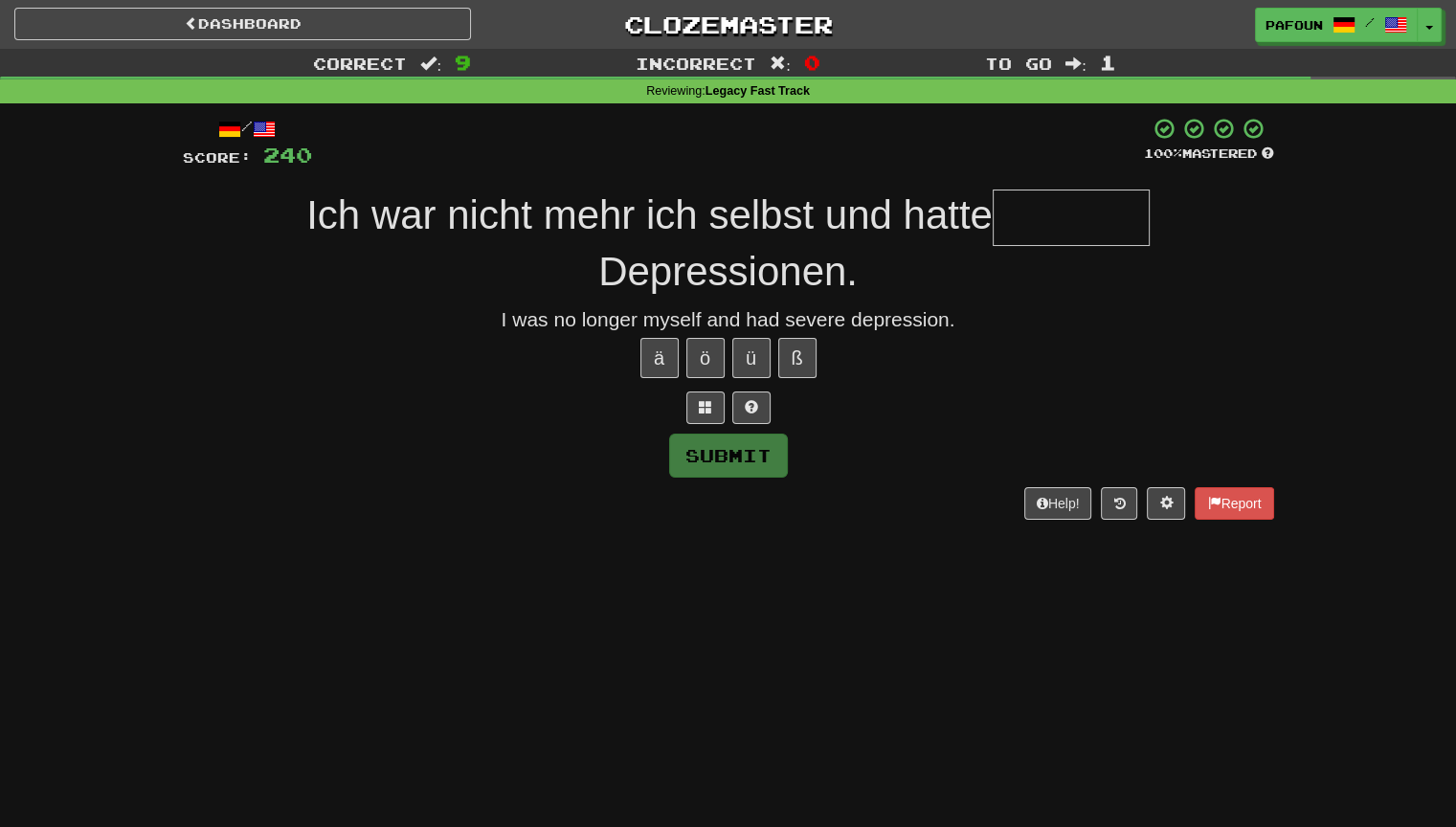 type on "*" 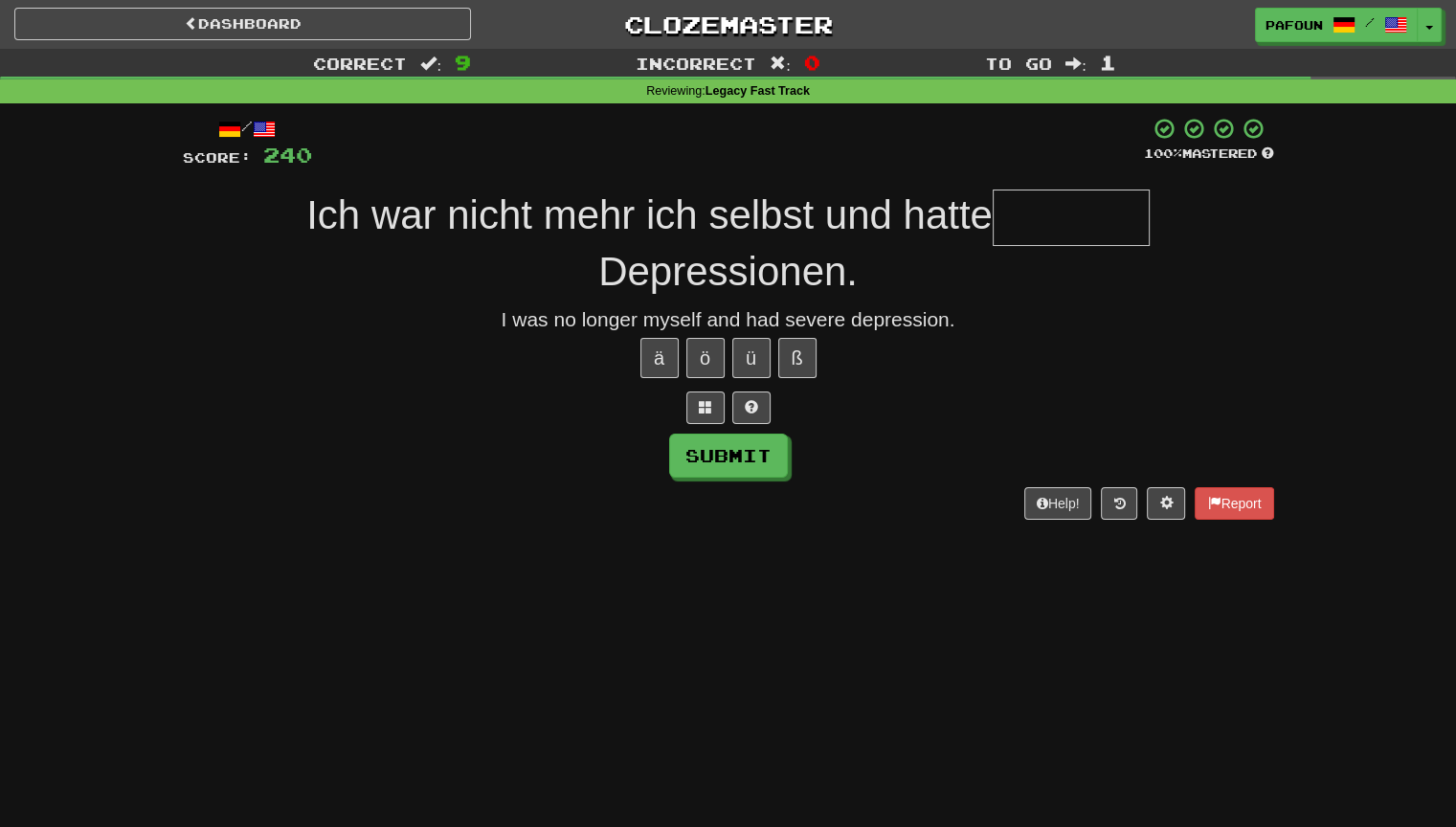 type on "*" 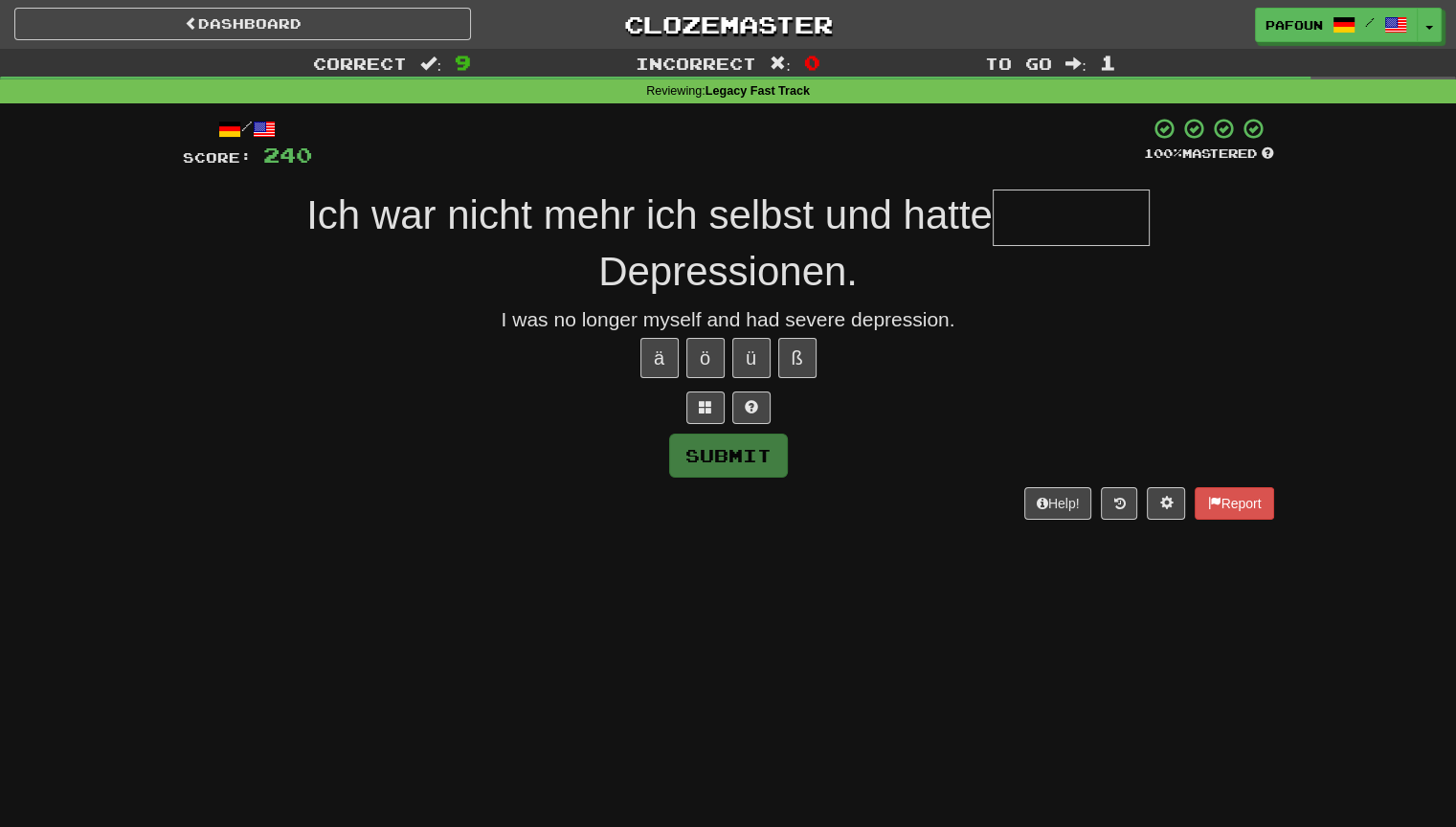 type on "*" 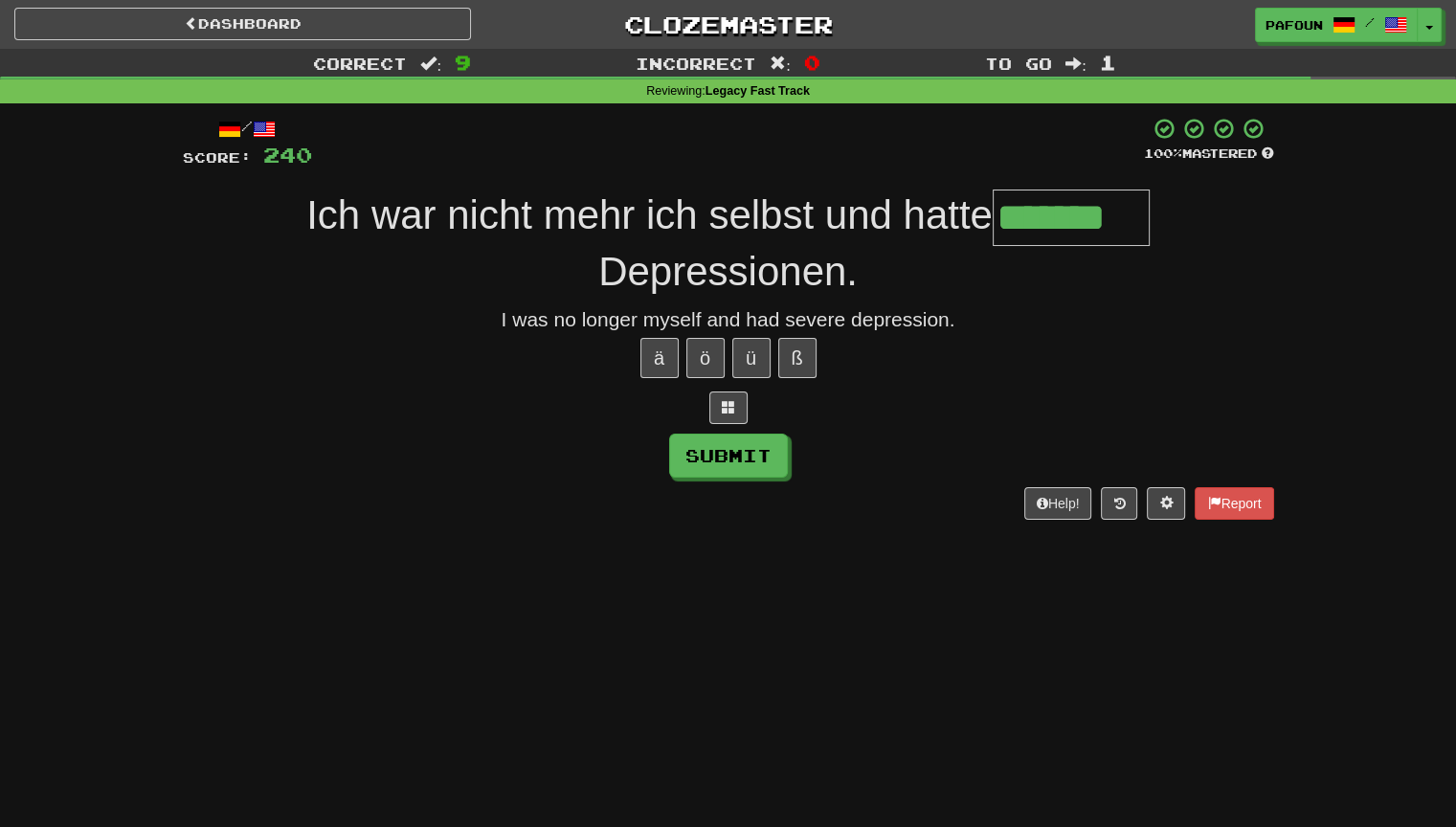 type on "*******" 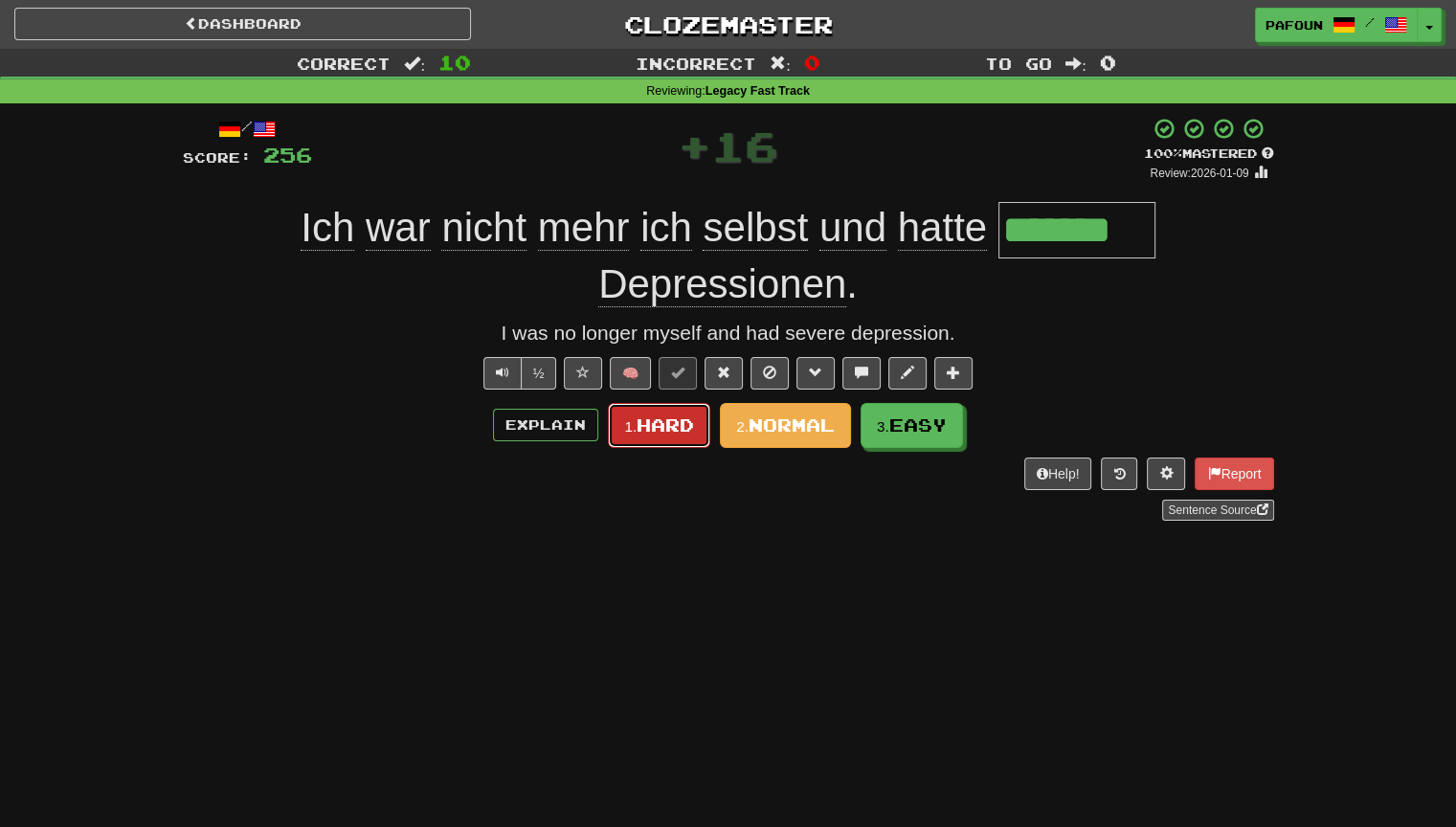 click on "1.  Hard" at bounding box center [659, 425] 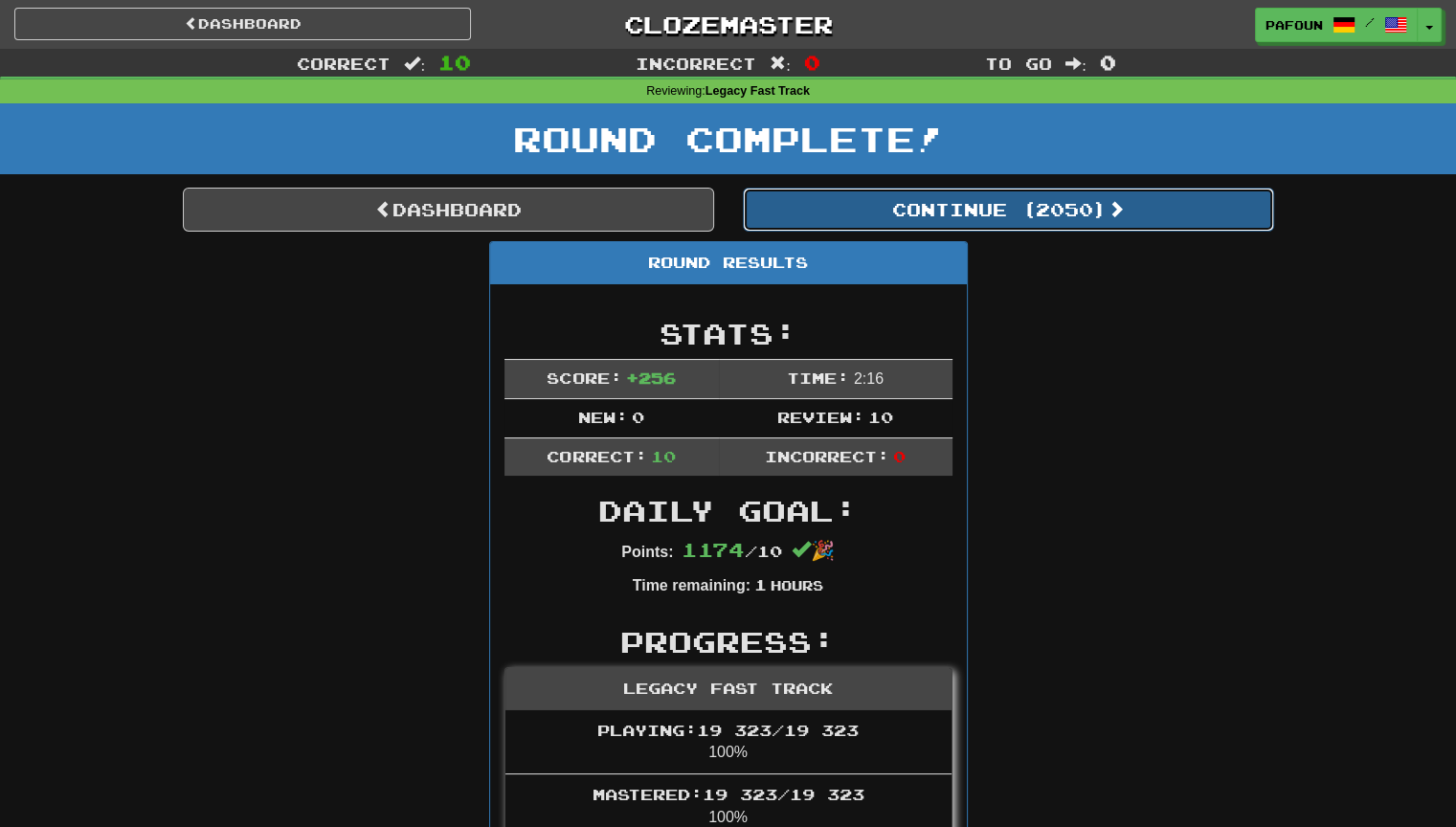 click on "Continue ( 2050 )" at bounding box center [1008, 210] 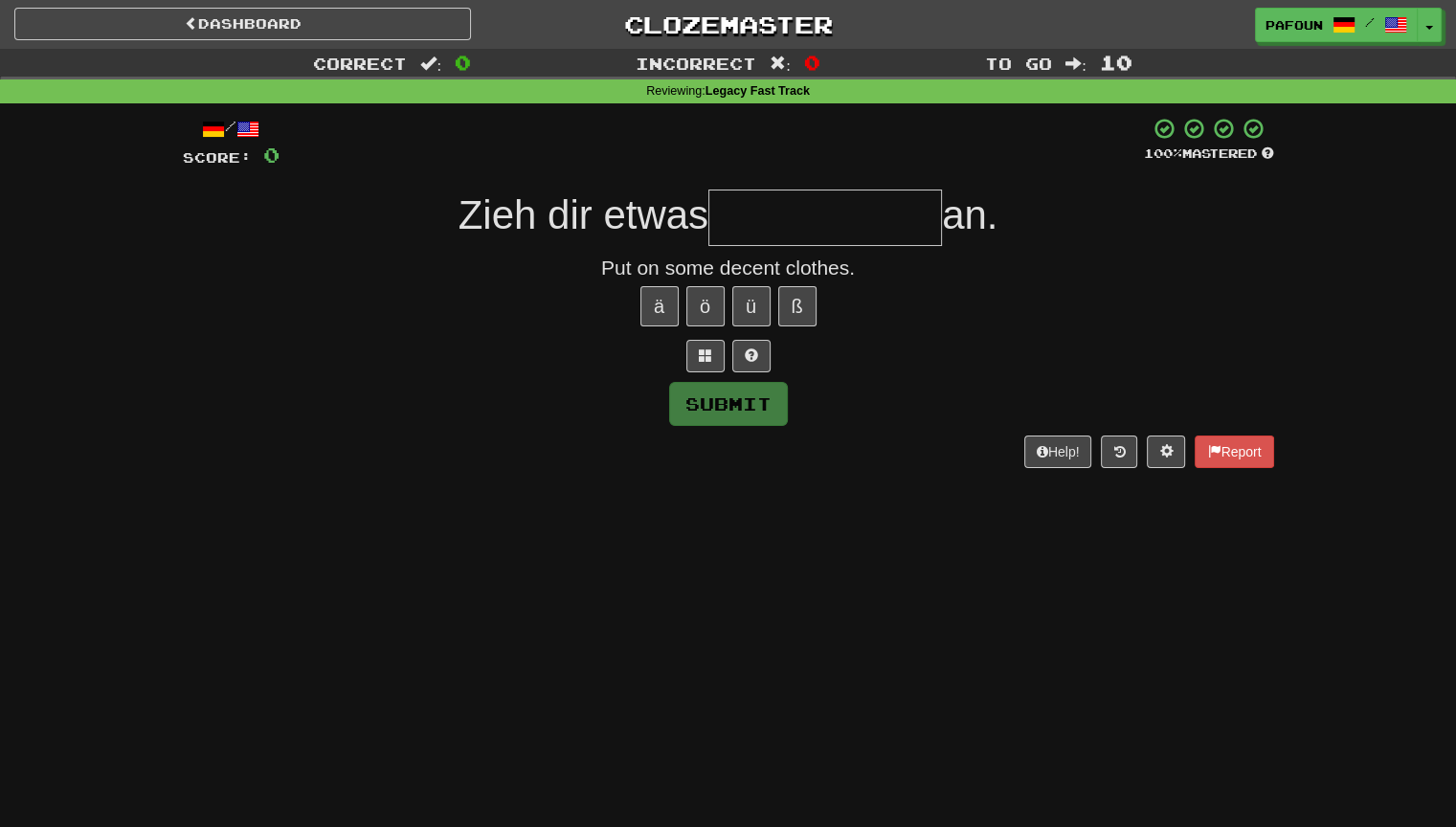type on "*" 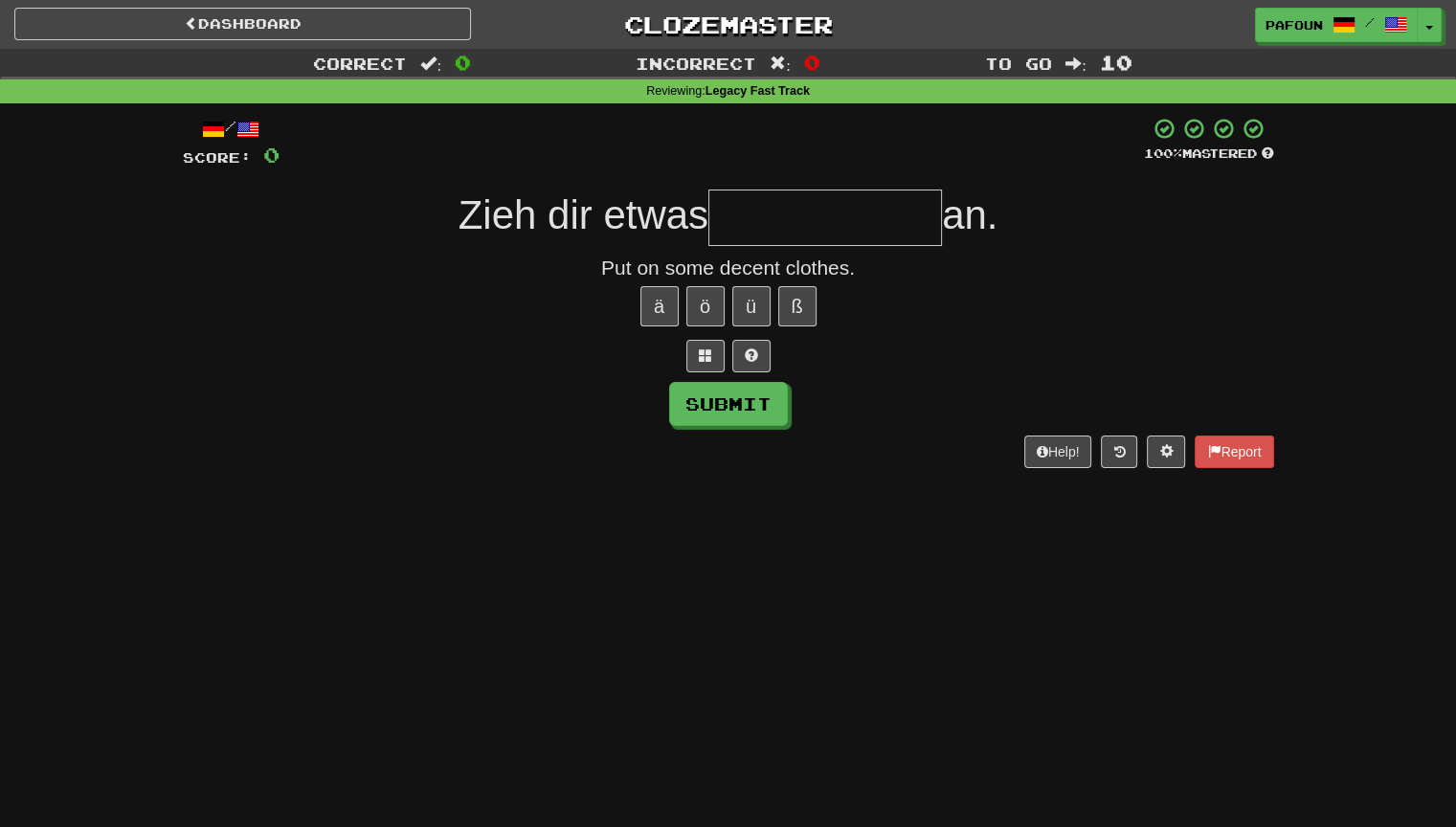 type on "*" 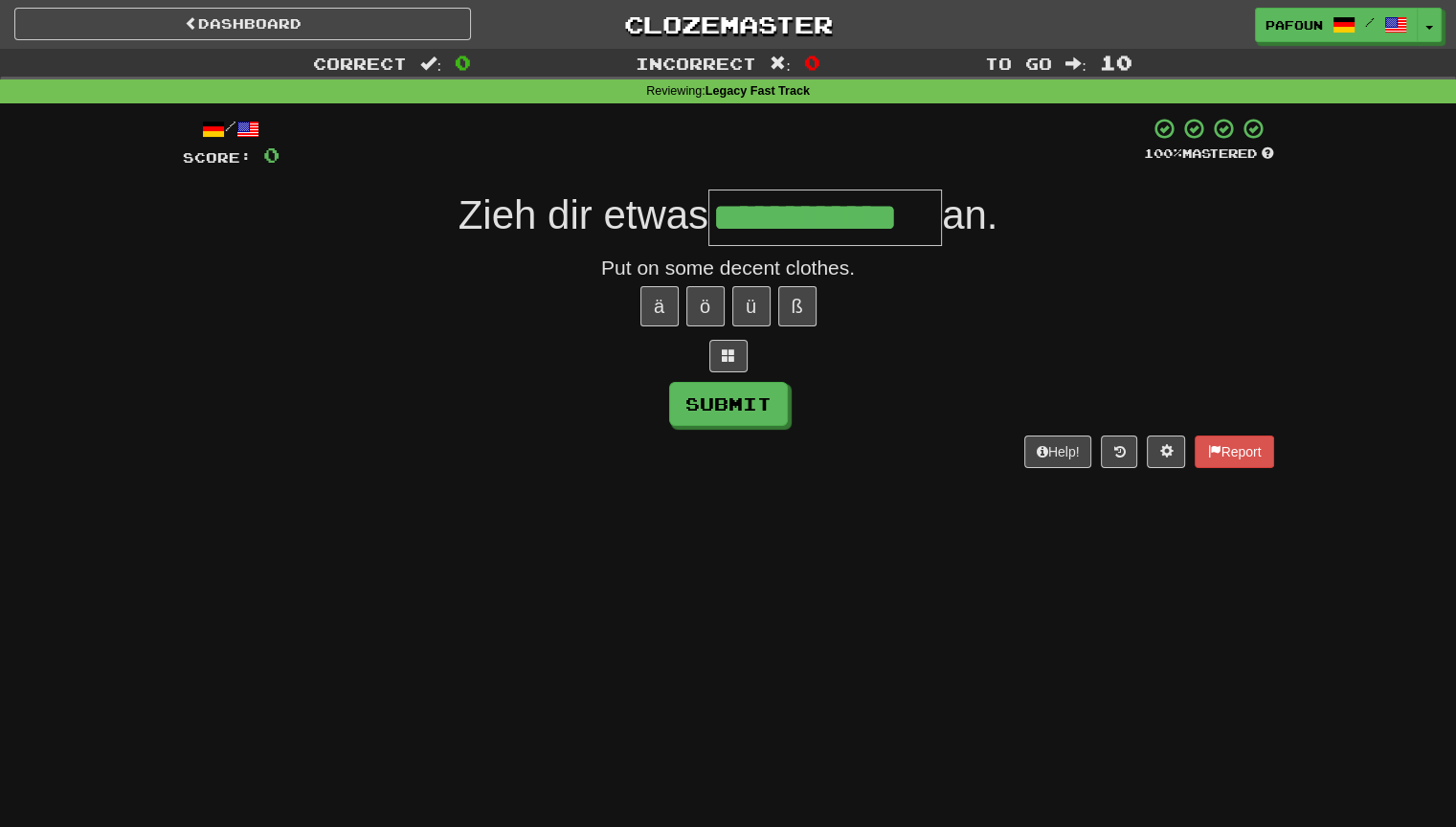 type on "**********" 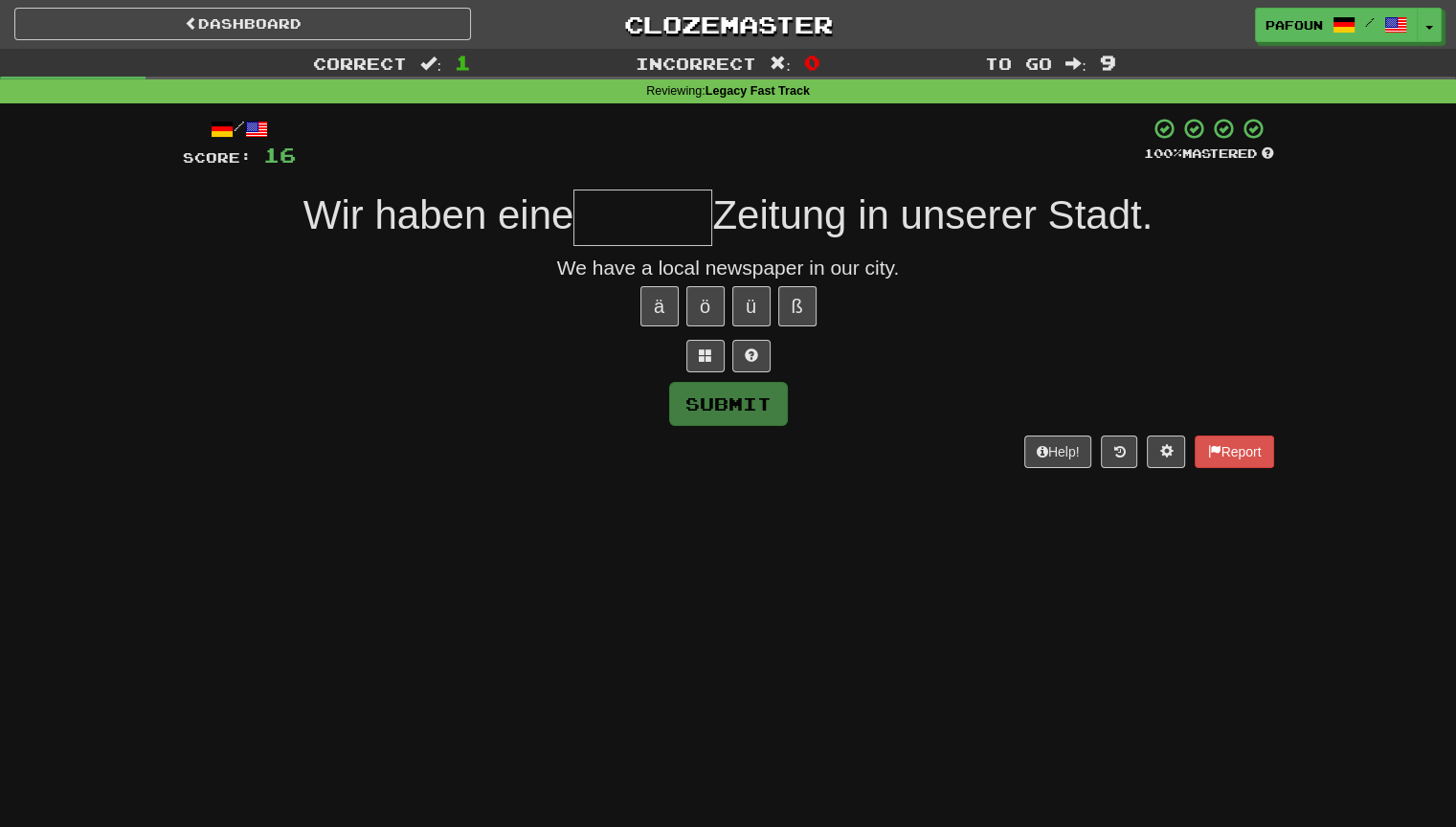 type on "*" 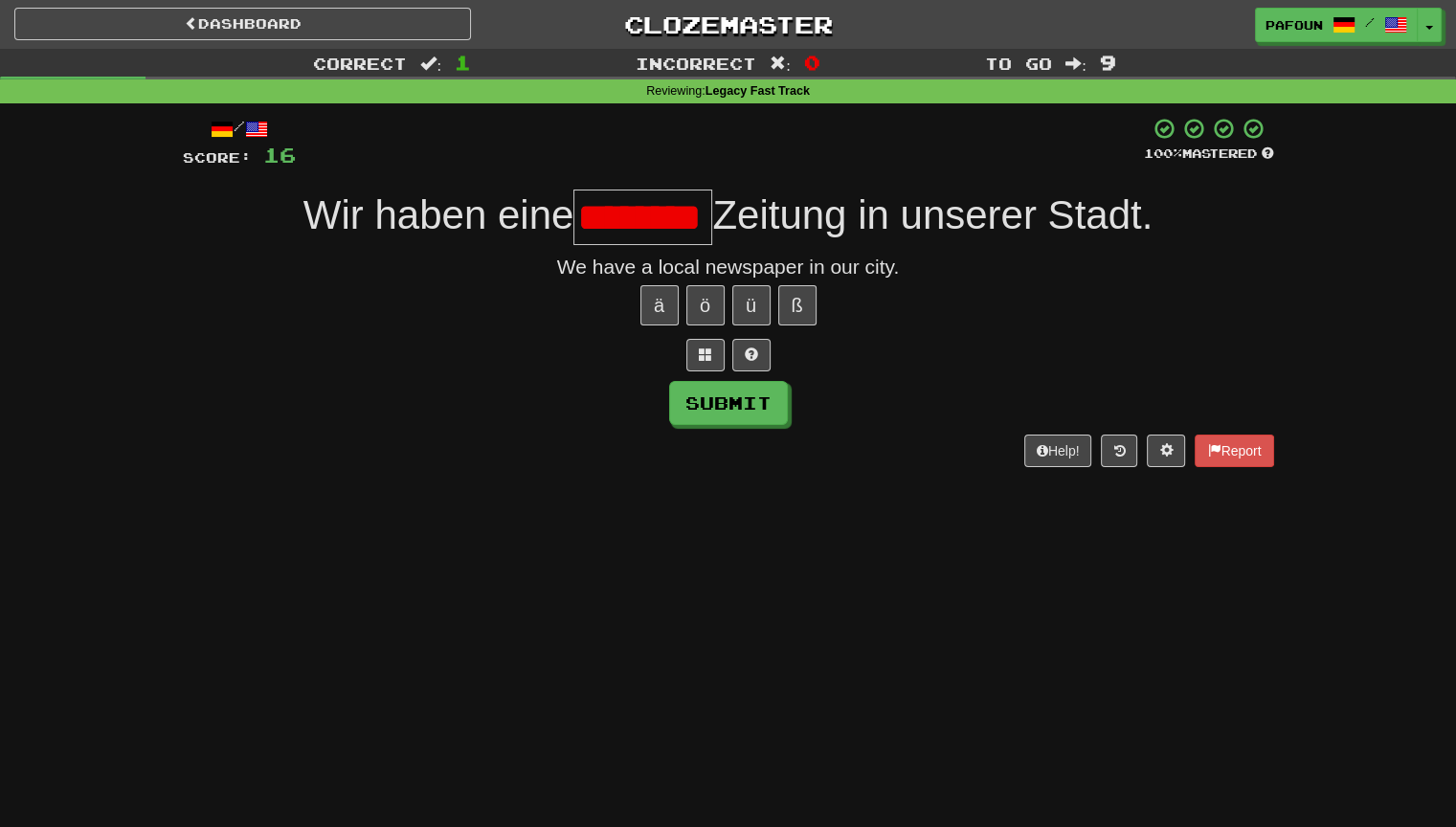 scroll, scrollTop: 0, scrollLeft: 0, axis: both 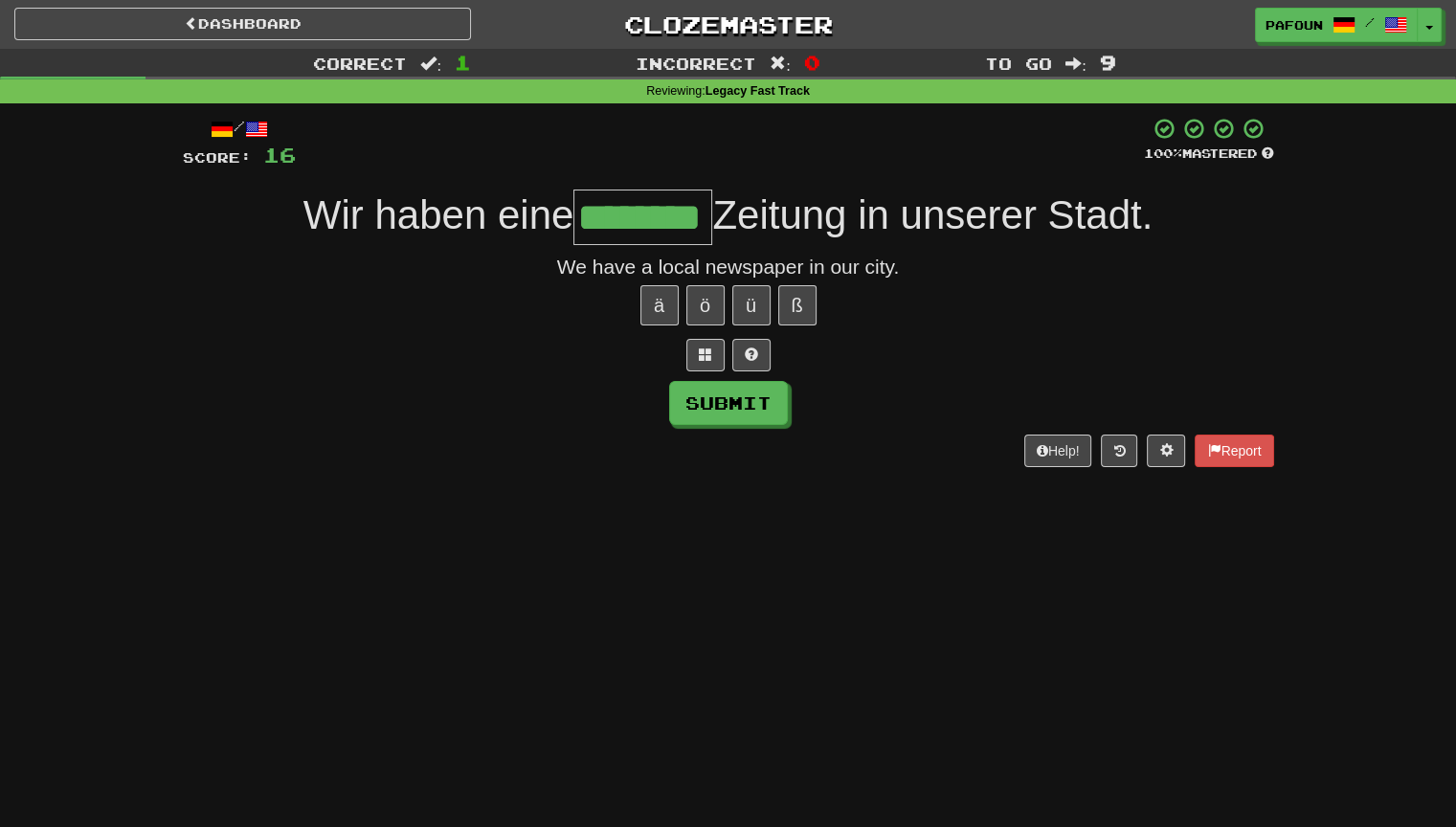 type on "********" 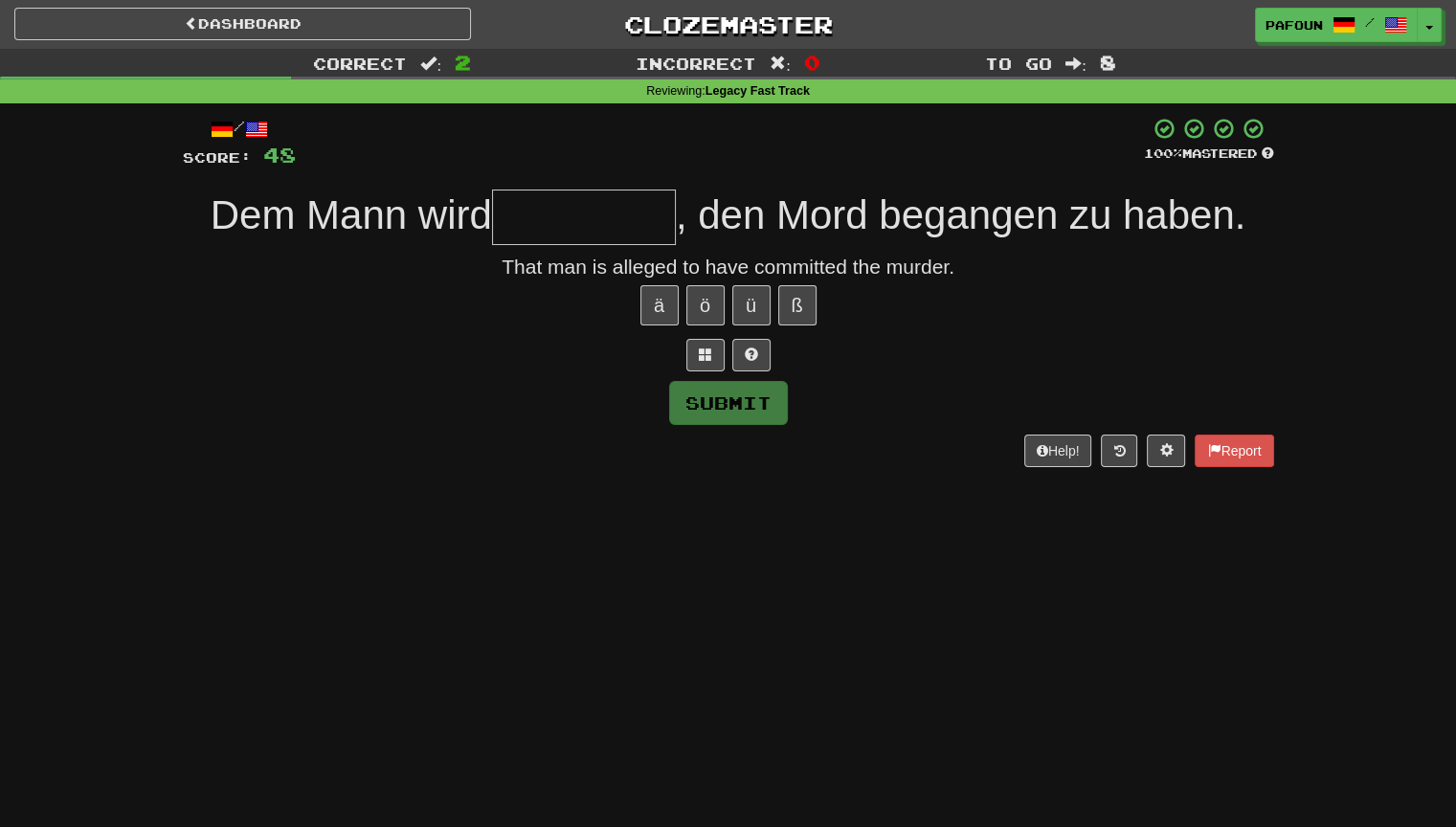 type on "*" 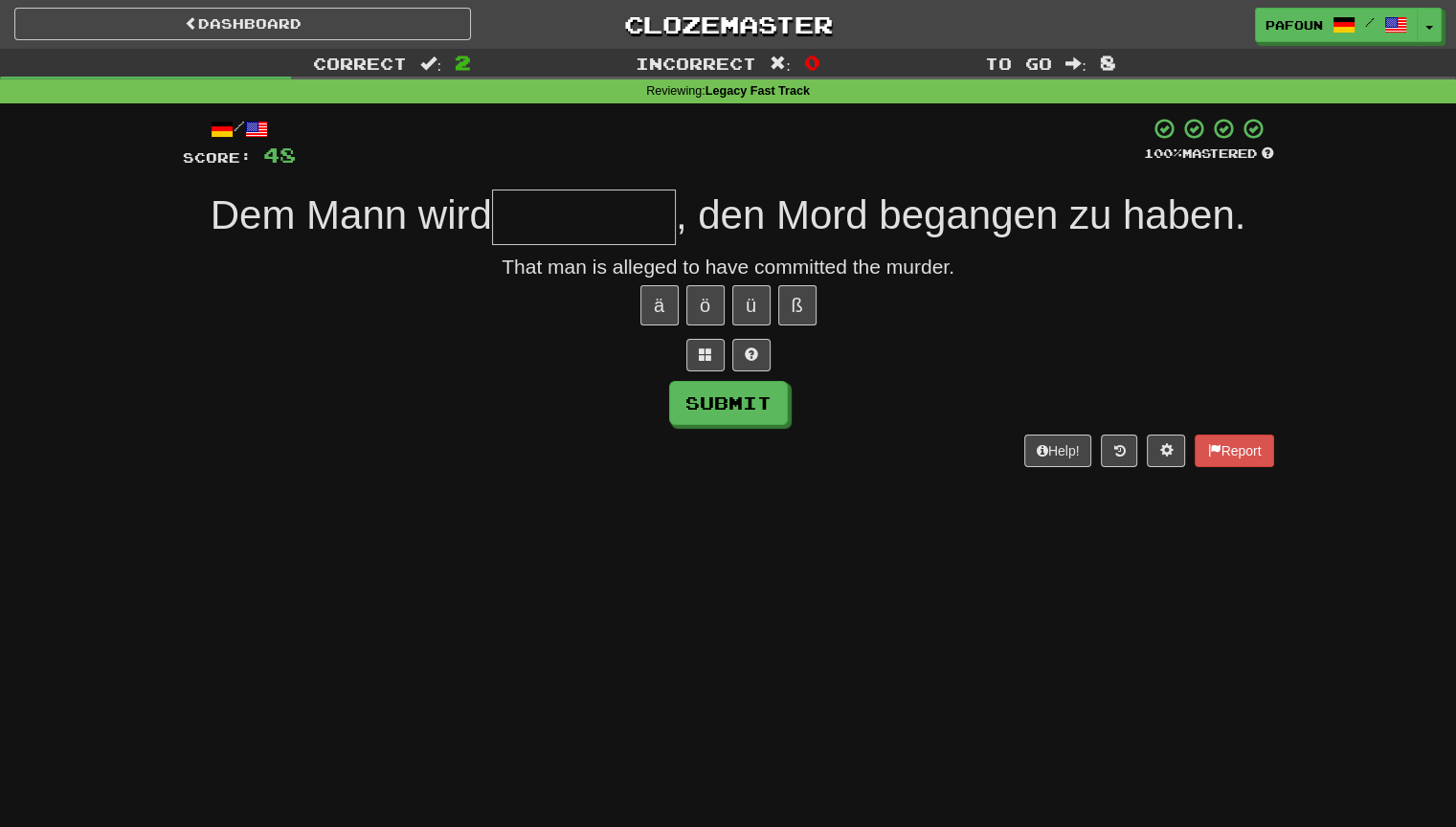 type on "*" 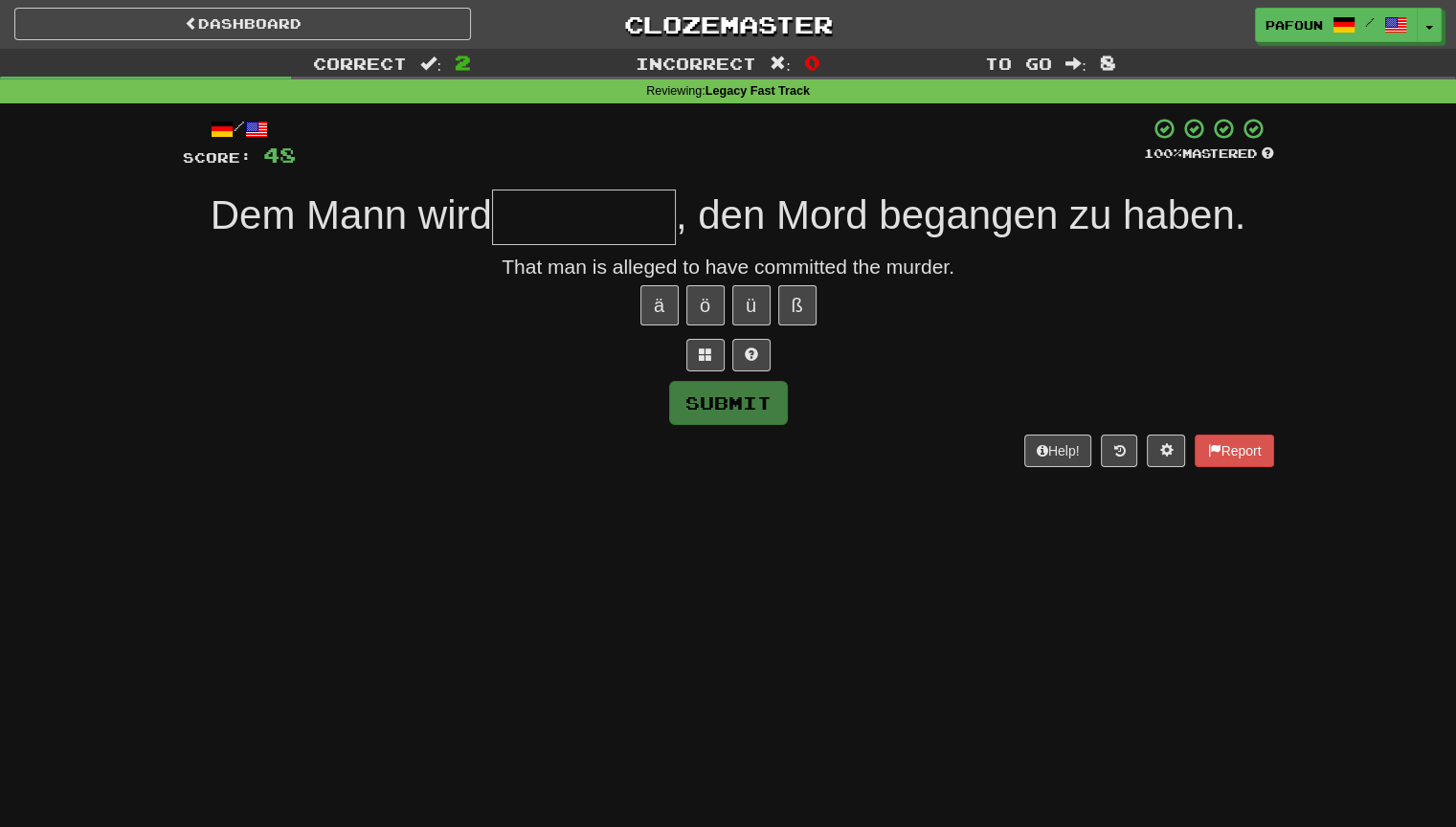 type on "*" 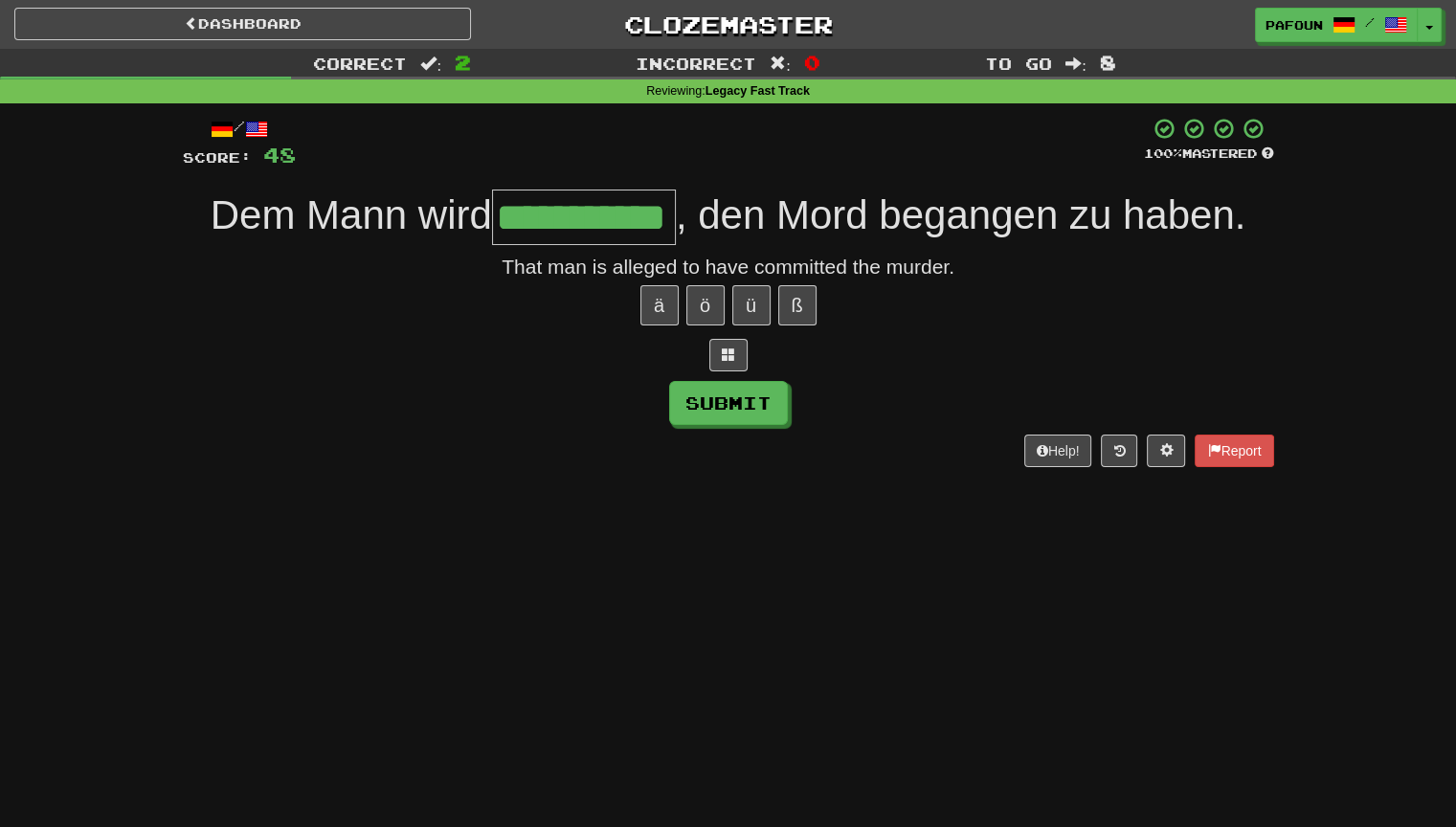 type on "**********" 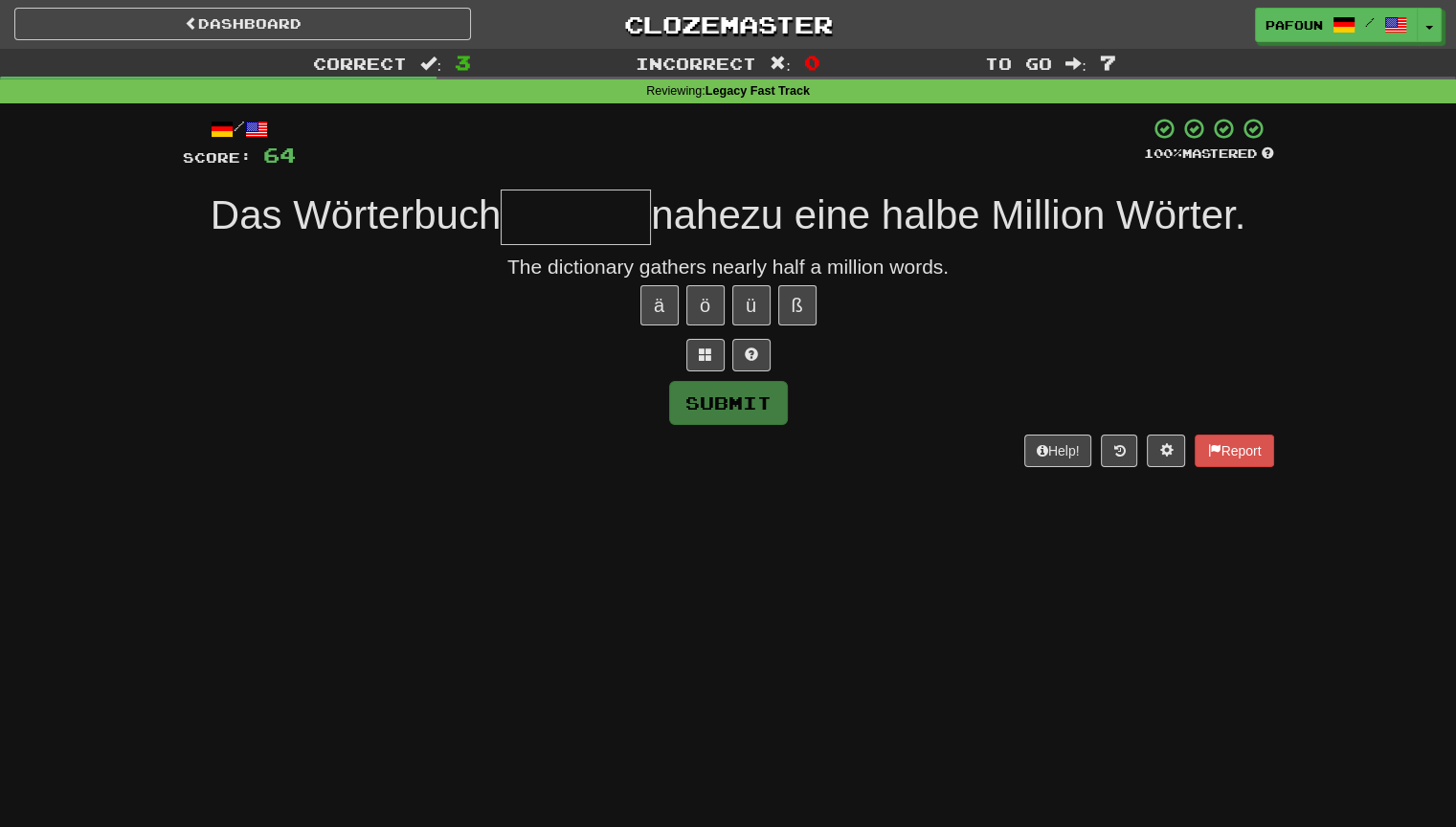 type on "*" 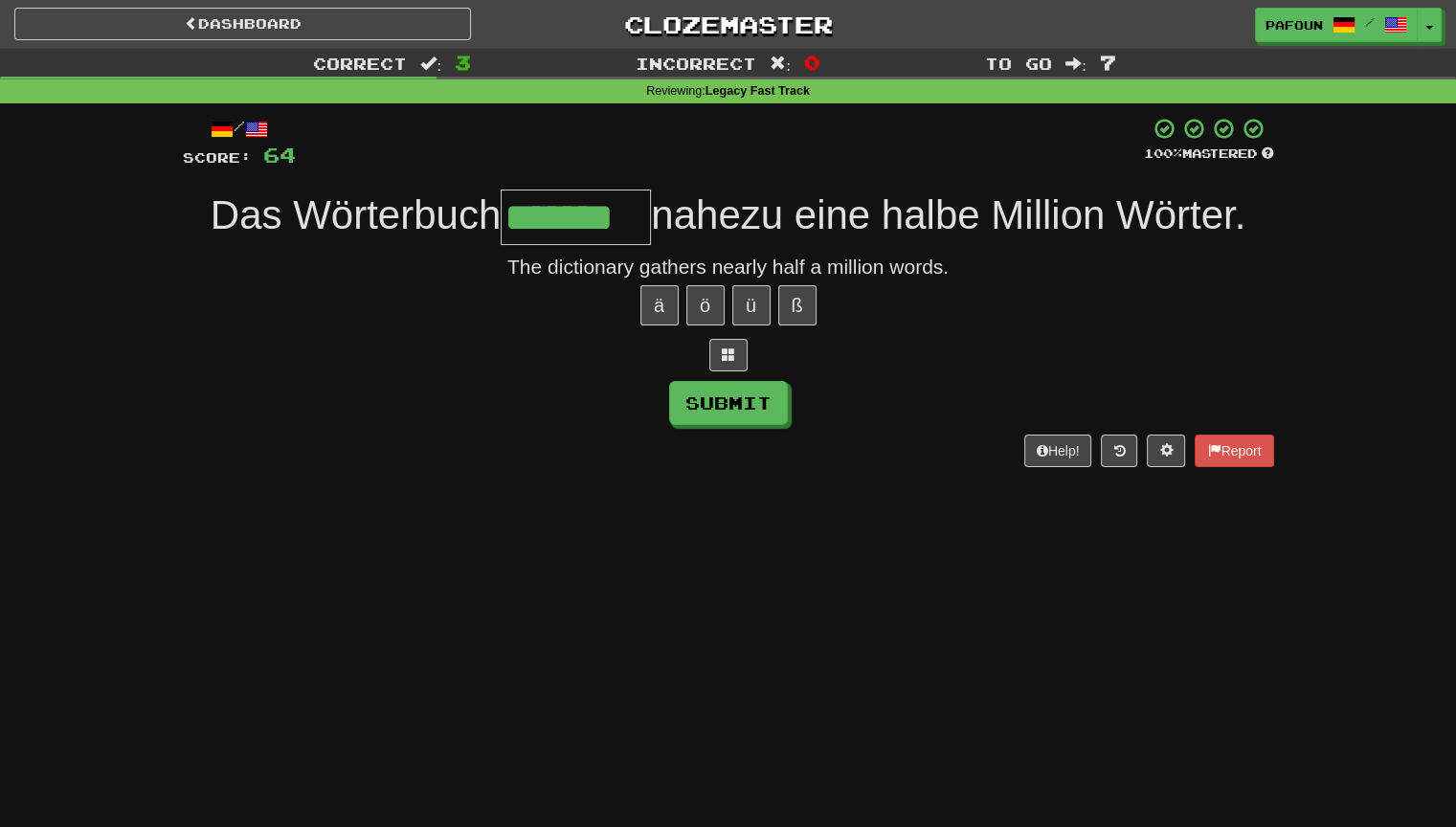 type on "*******" 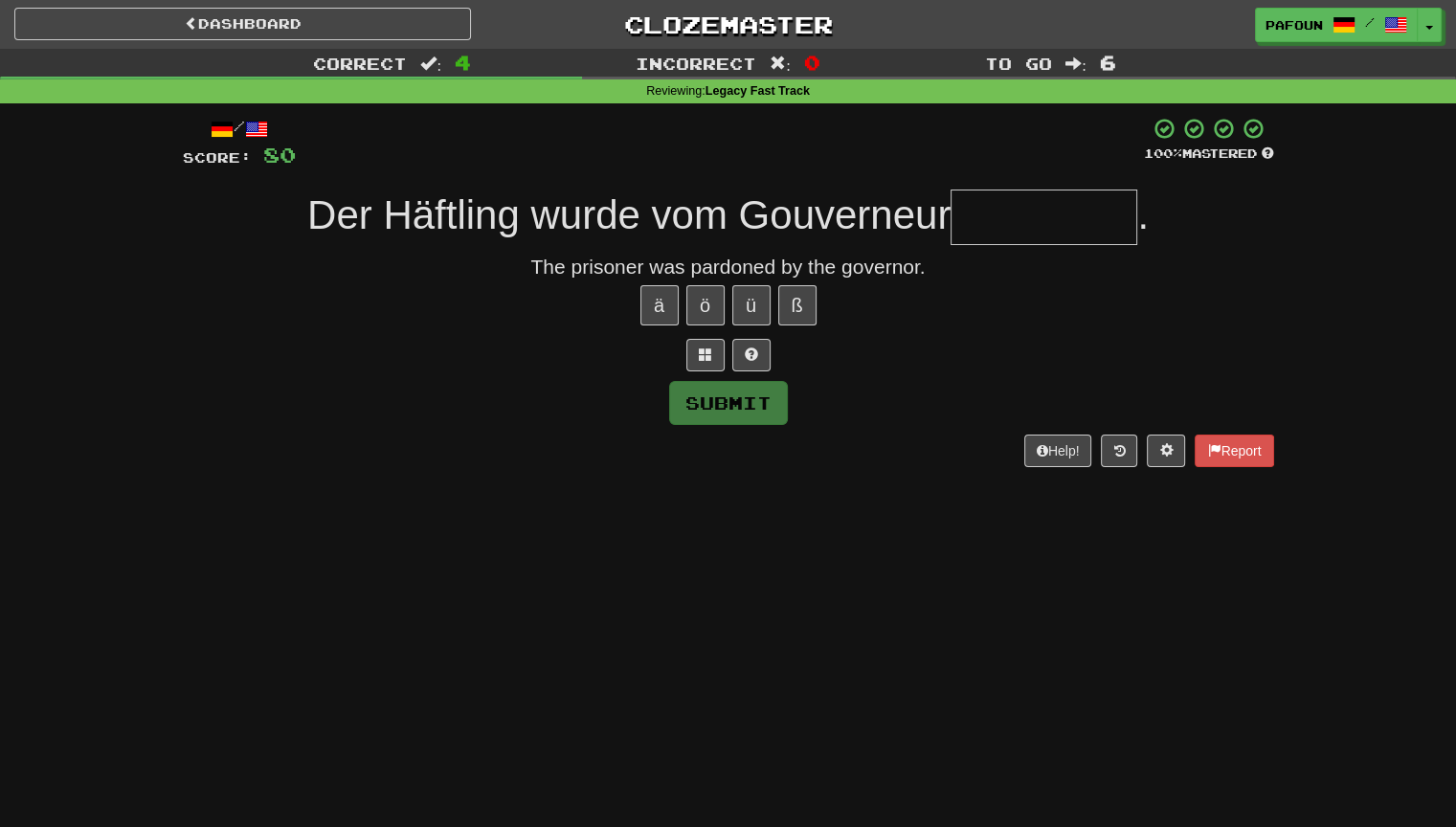 type on "*" 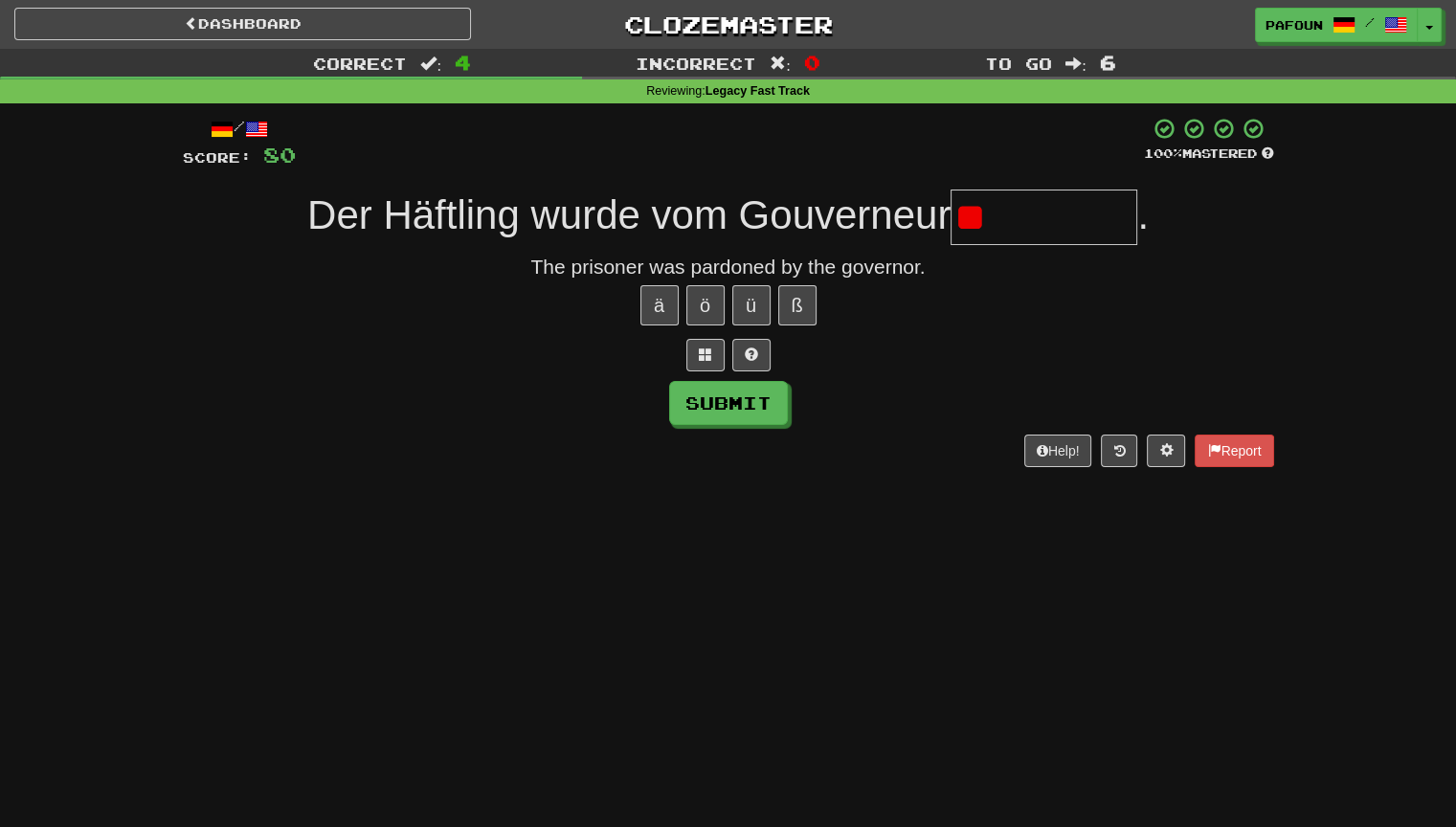 type on "*" 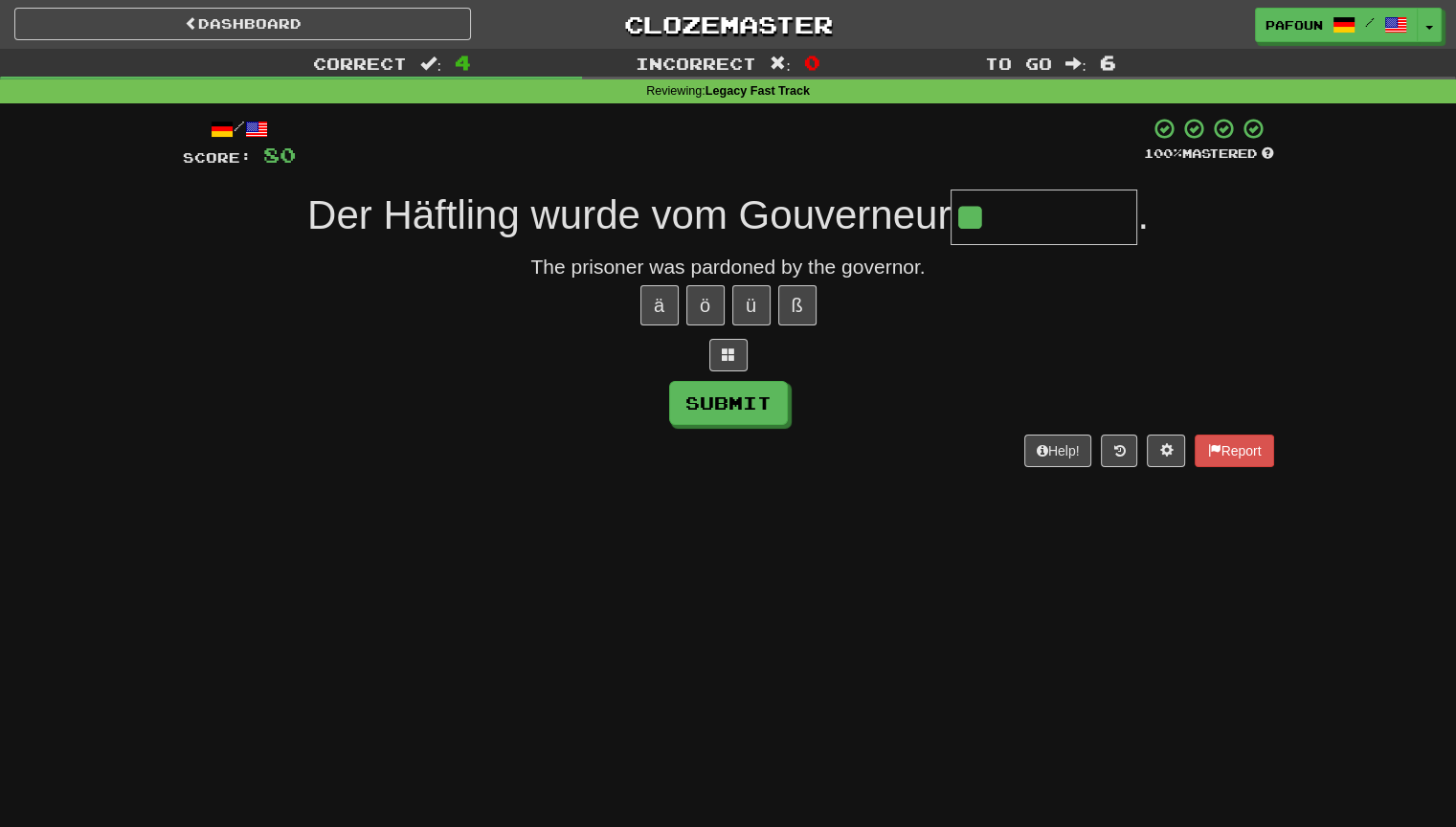 click on "**" at bounding box center [1043, 217] 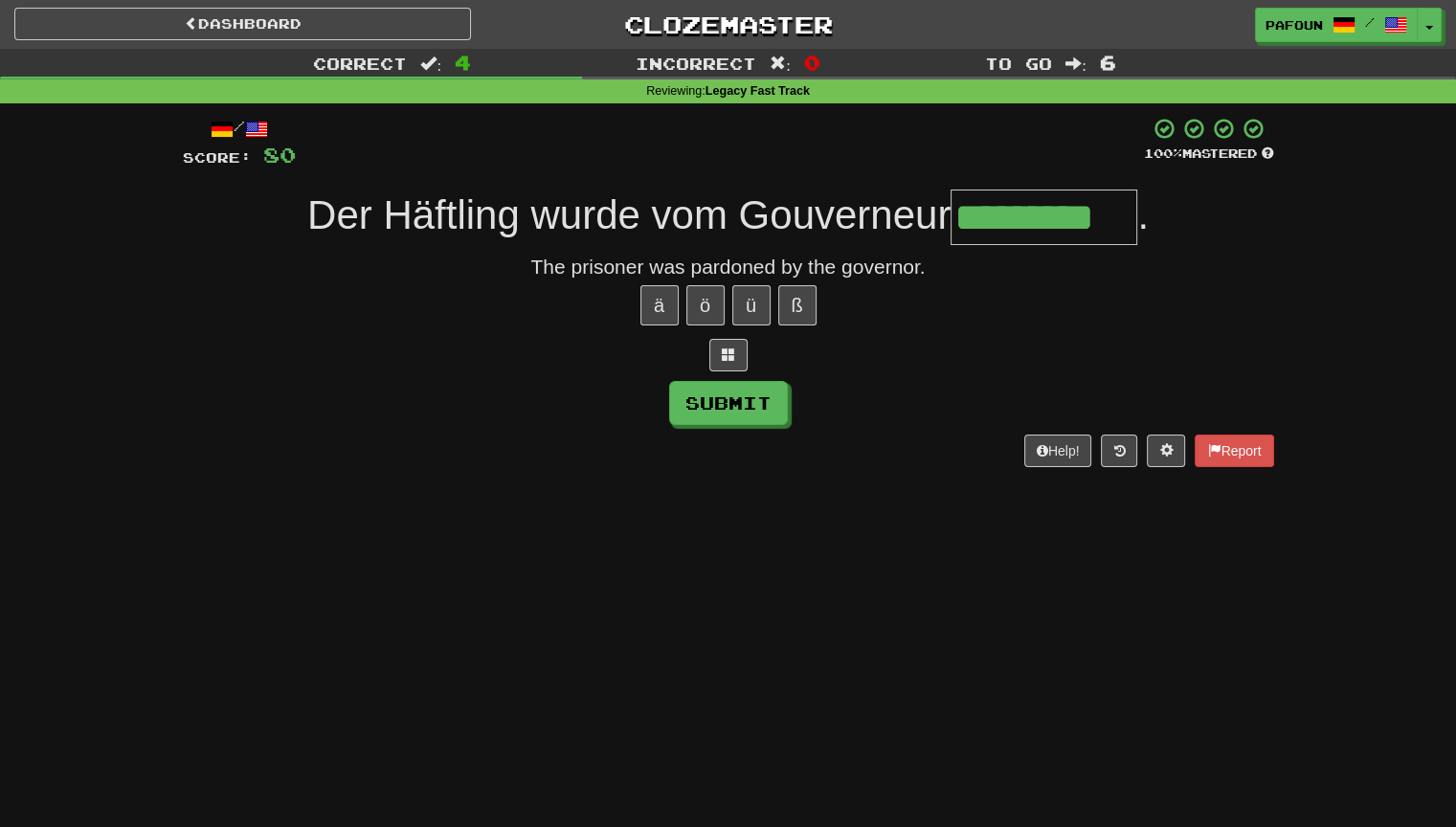 type on "*********" 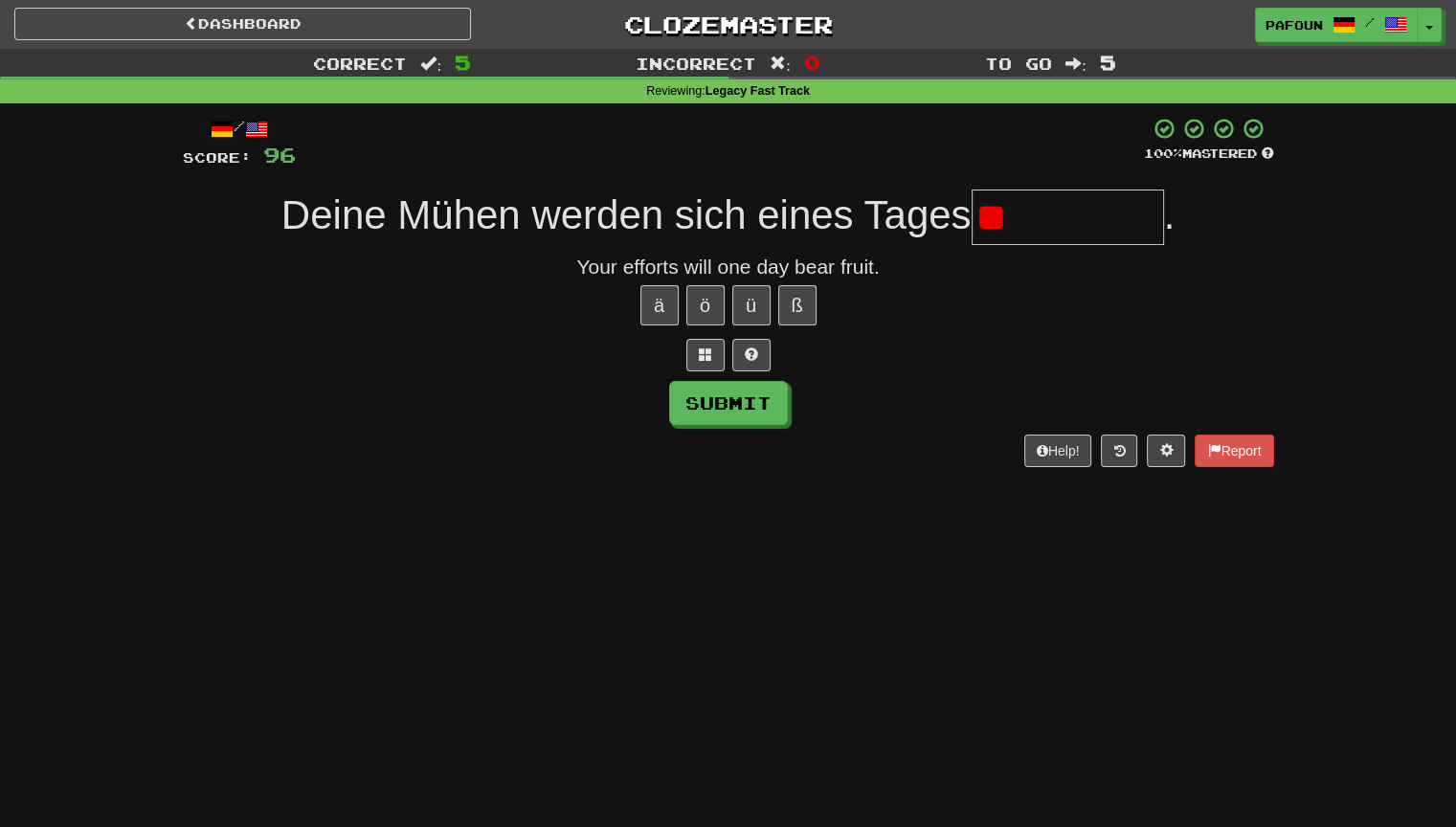 type on "*" 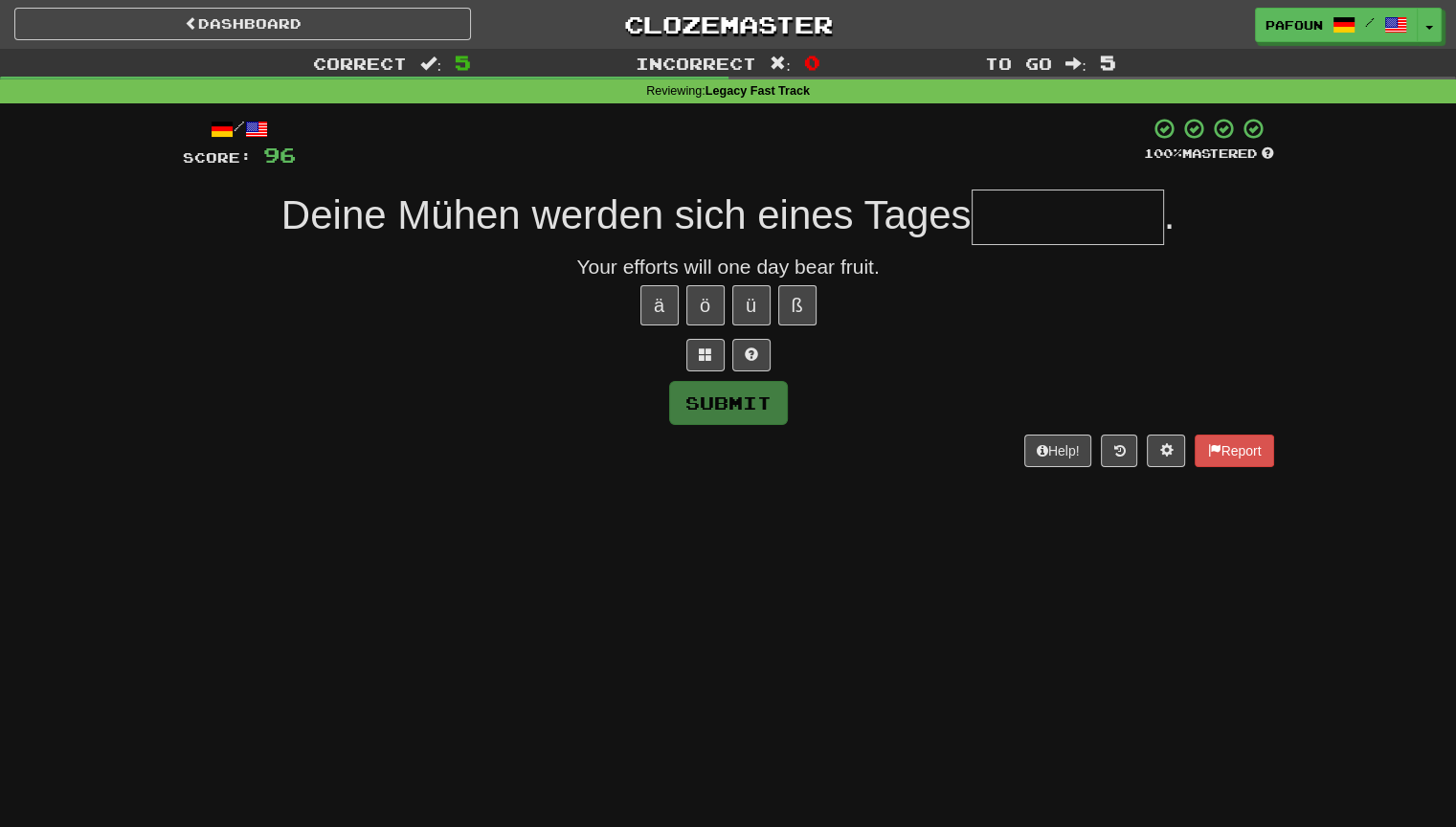 type on "*" 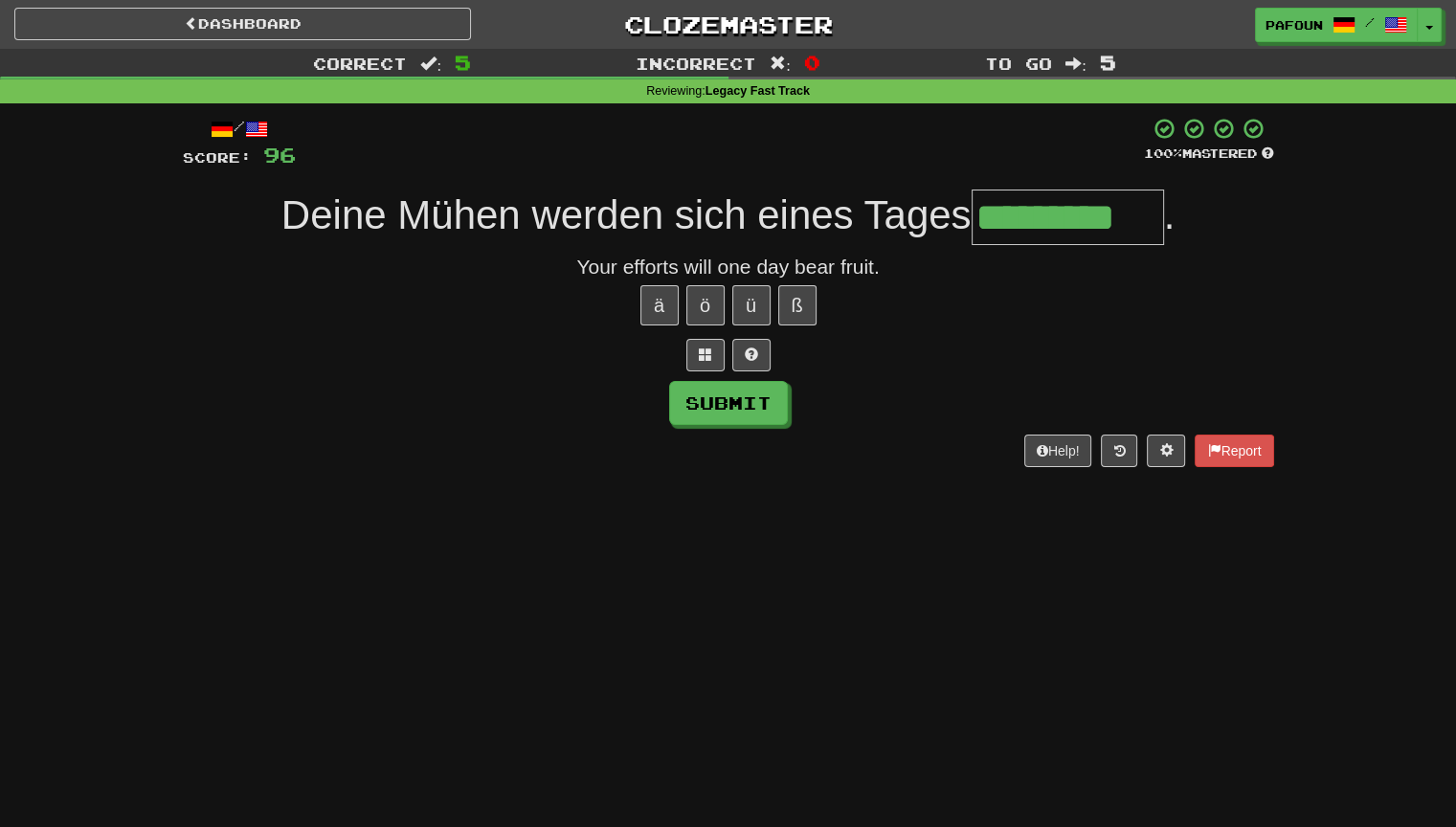 type on "*********" 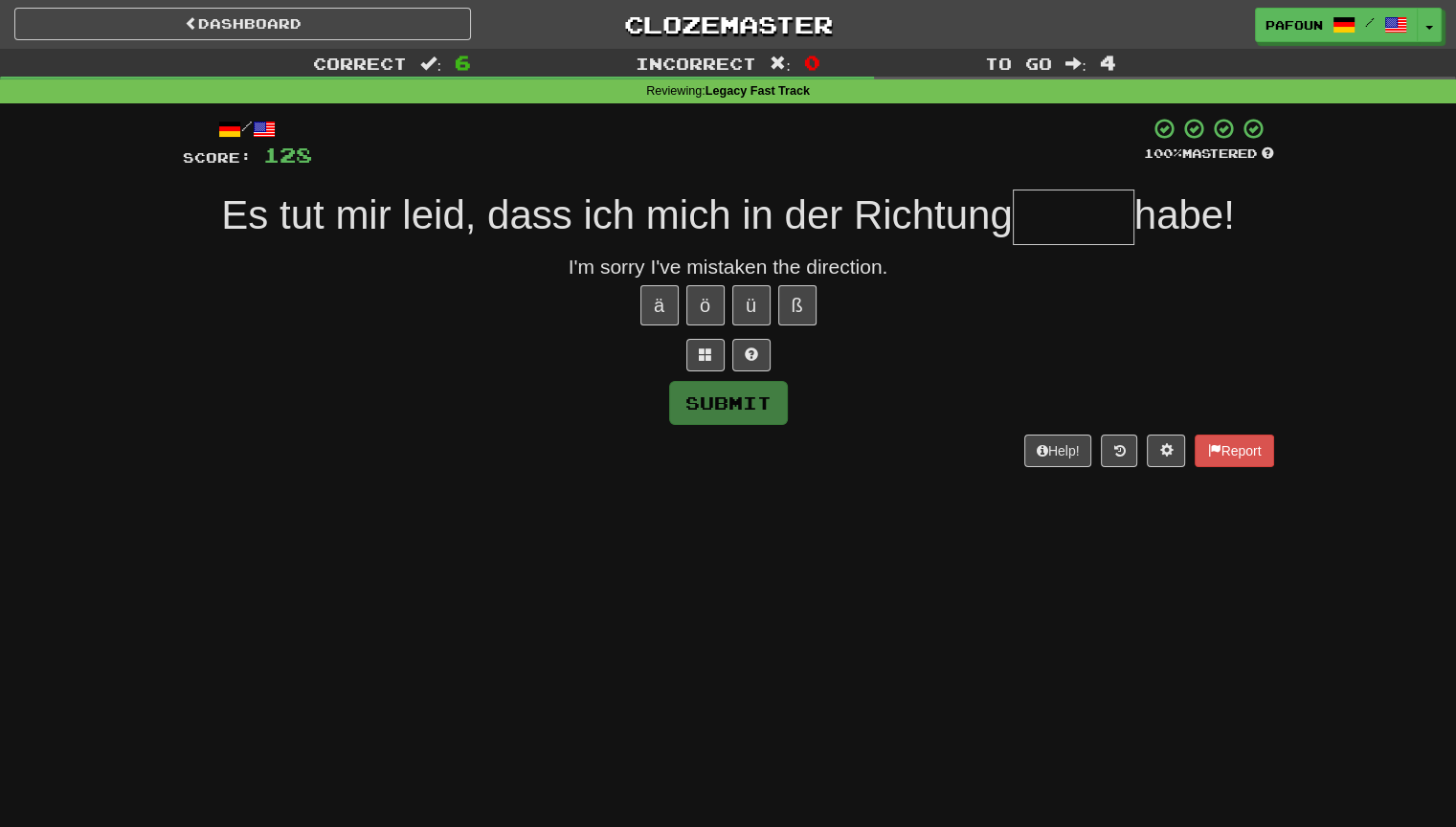 type on "*" 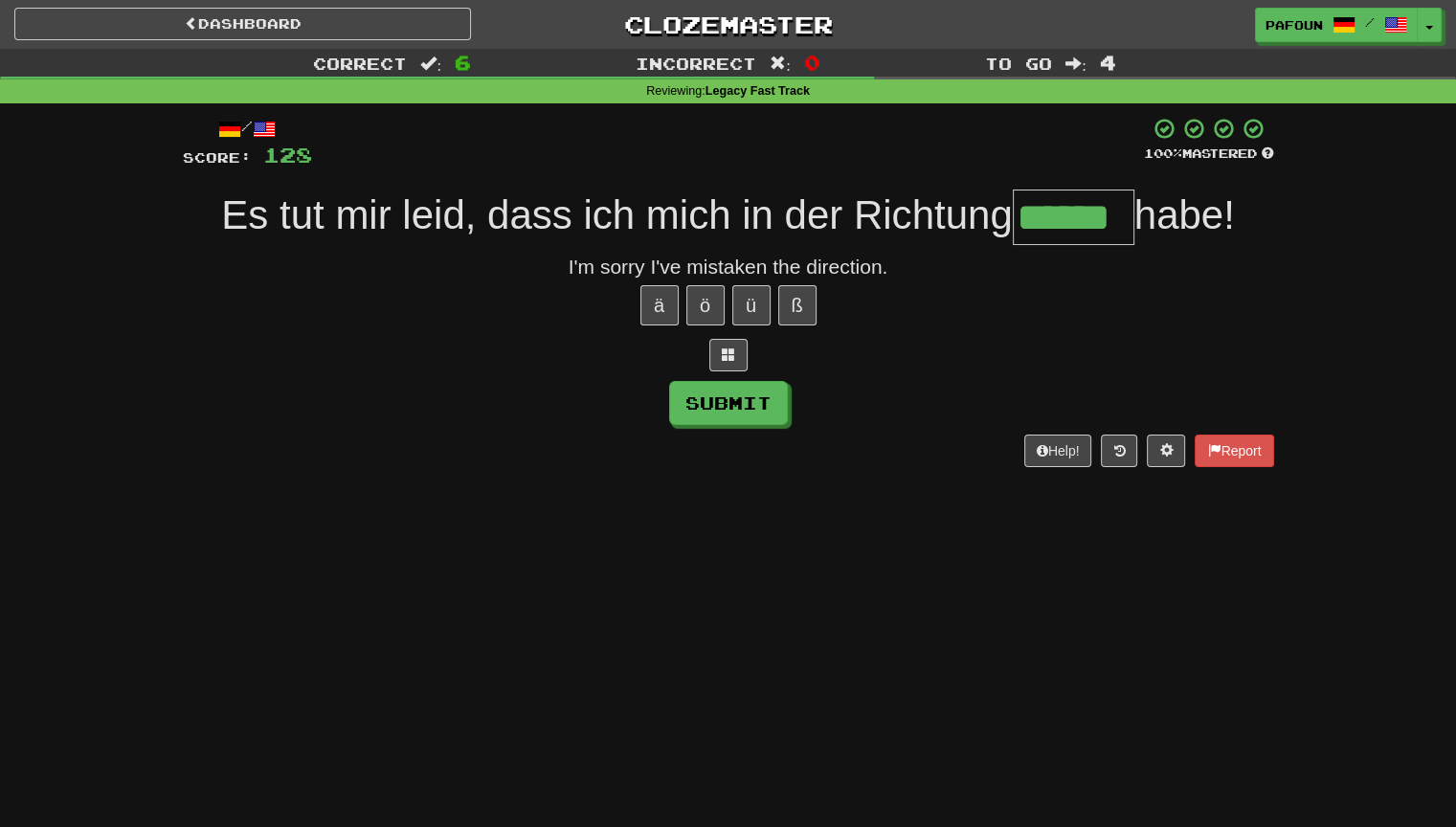 type on "******" 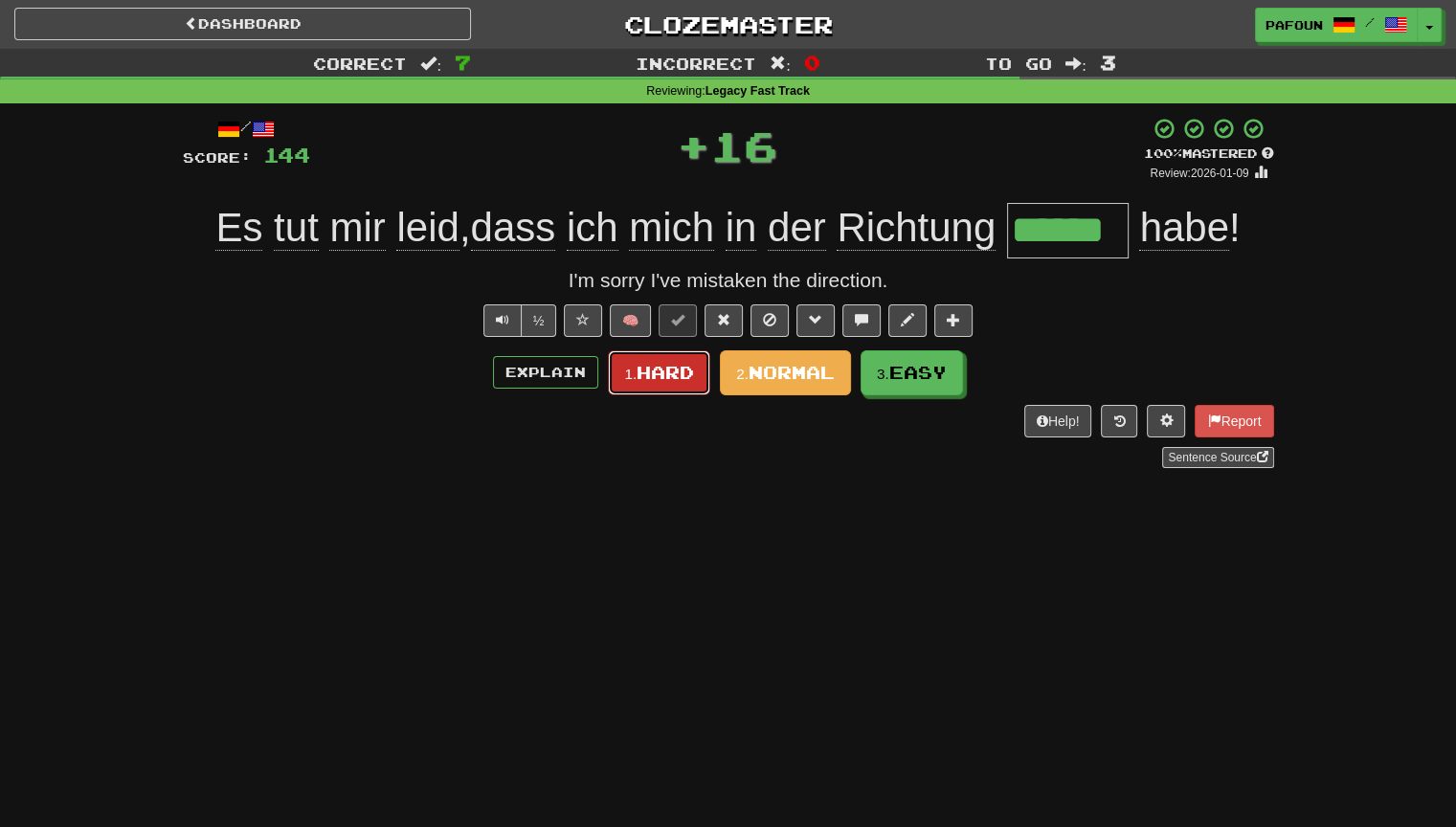 click on "1." at bounding box center (630, 373) 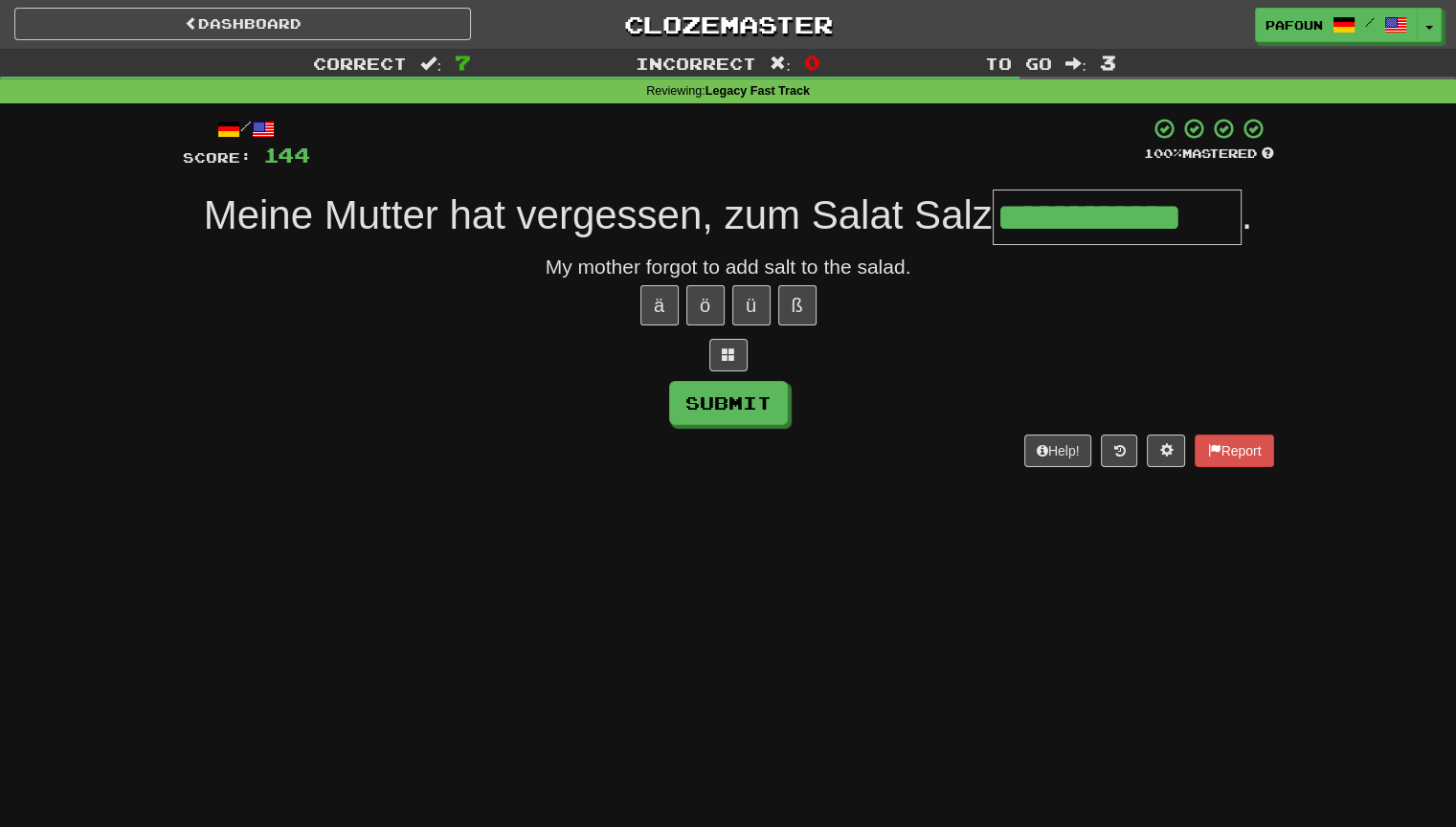 type on "**********" 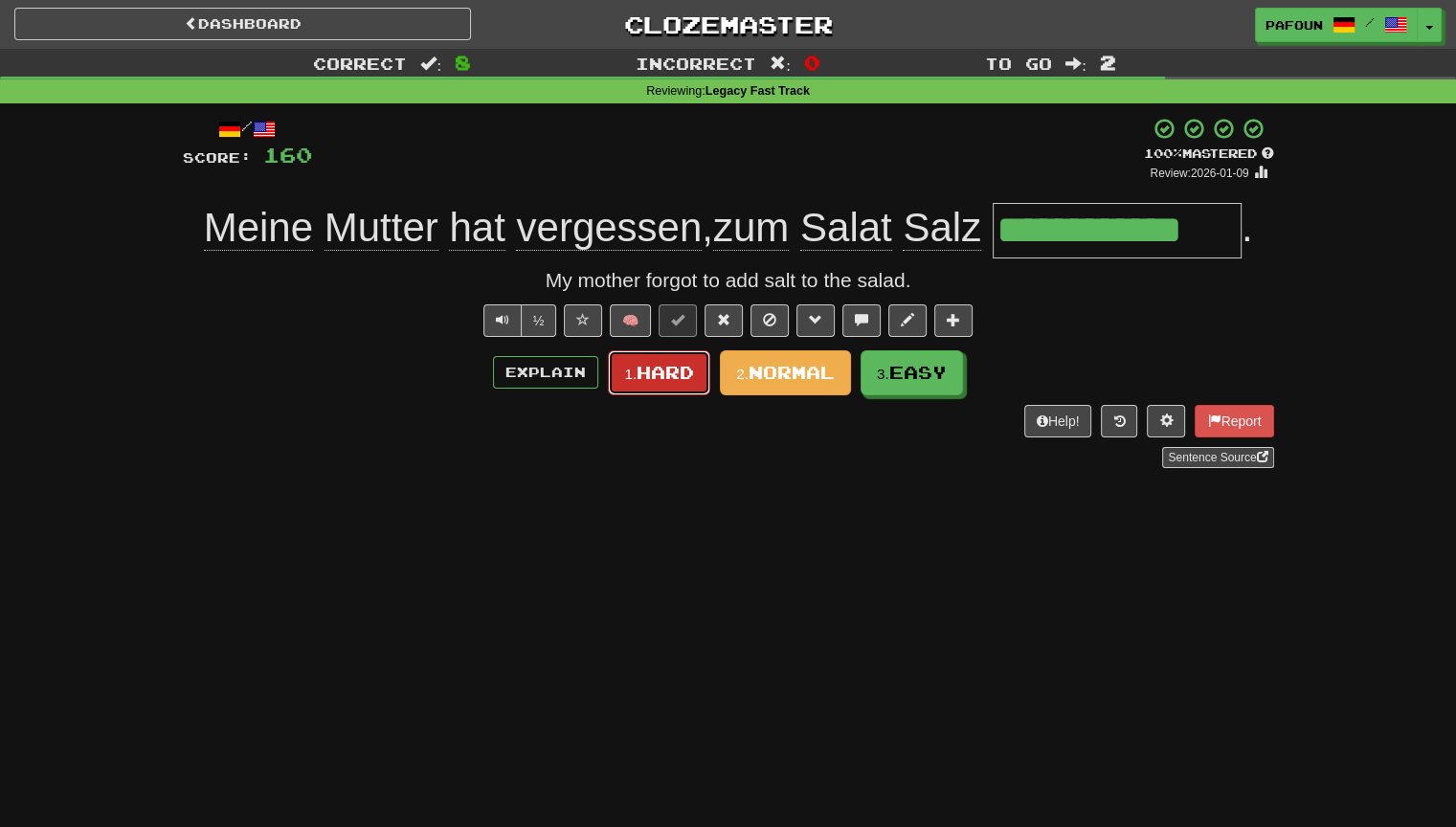 click on "Hard" at bounding box center (665, 372) 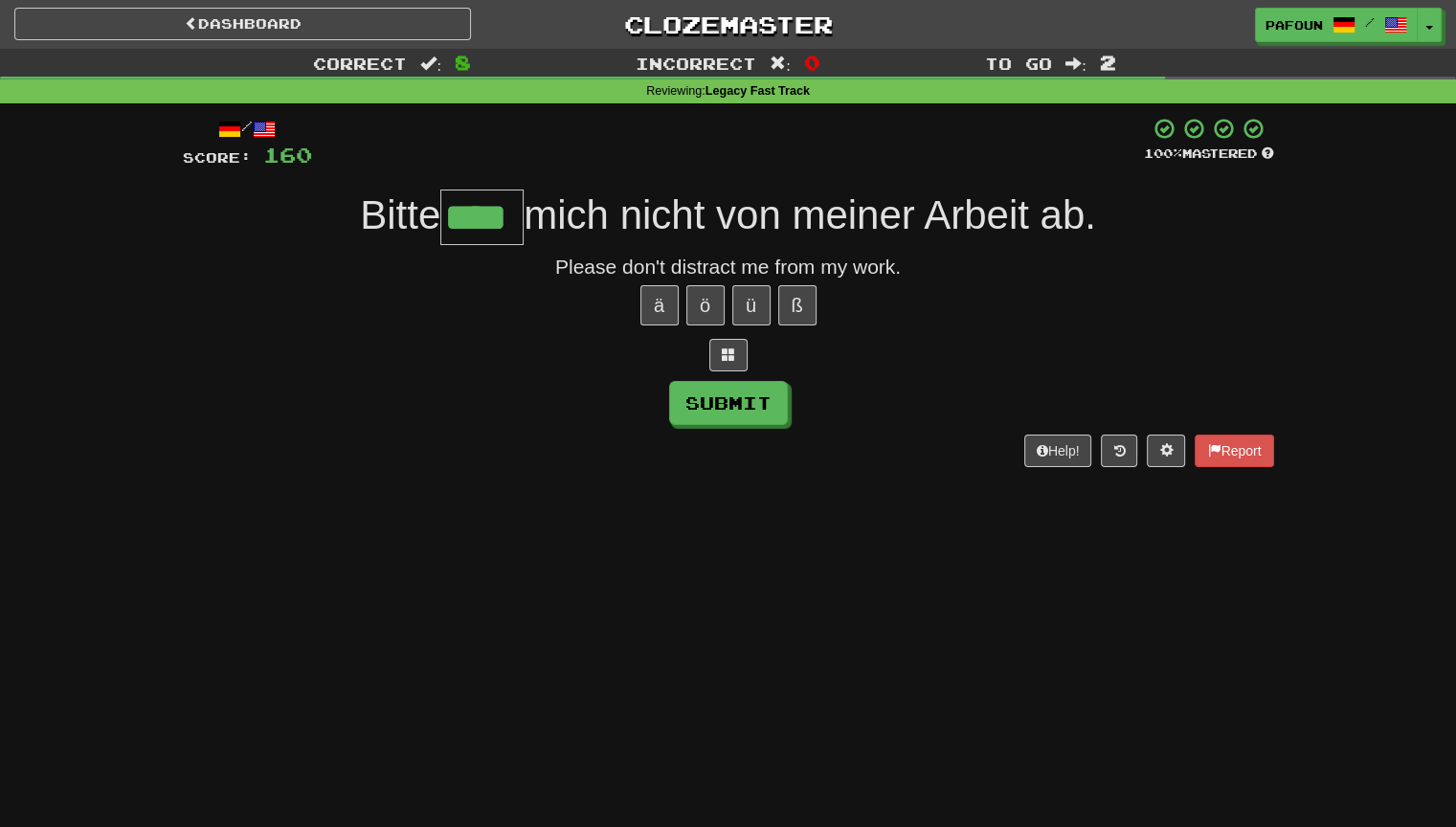 type on "****" 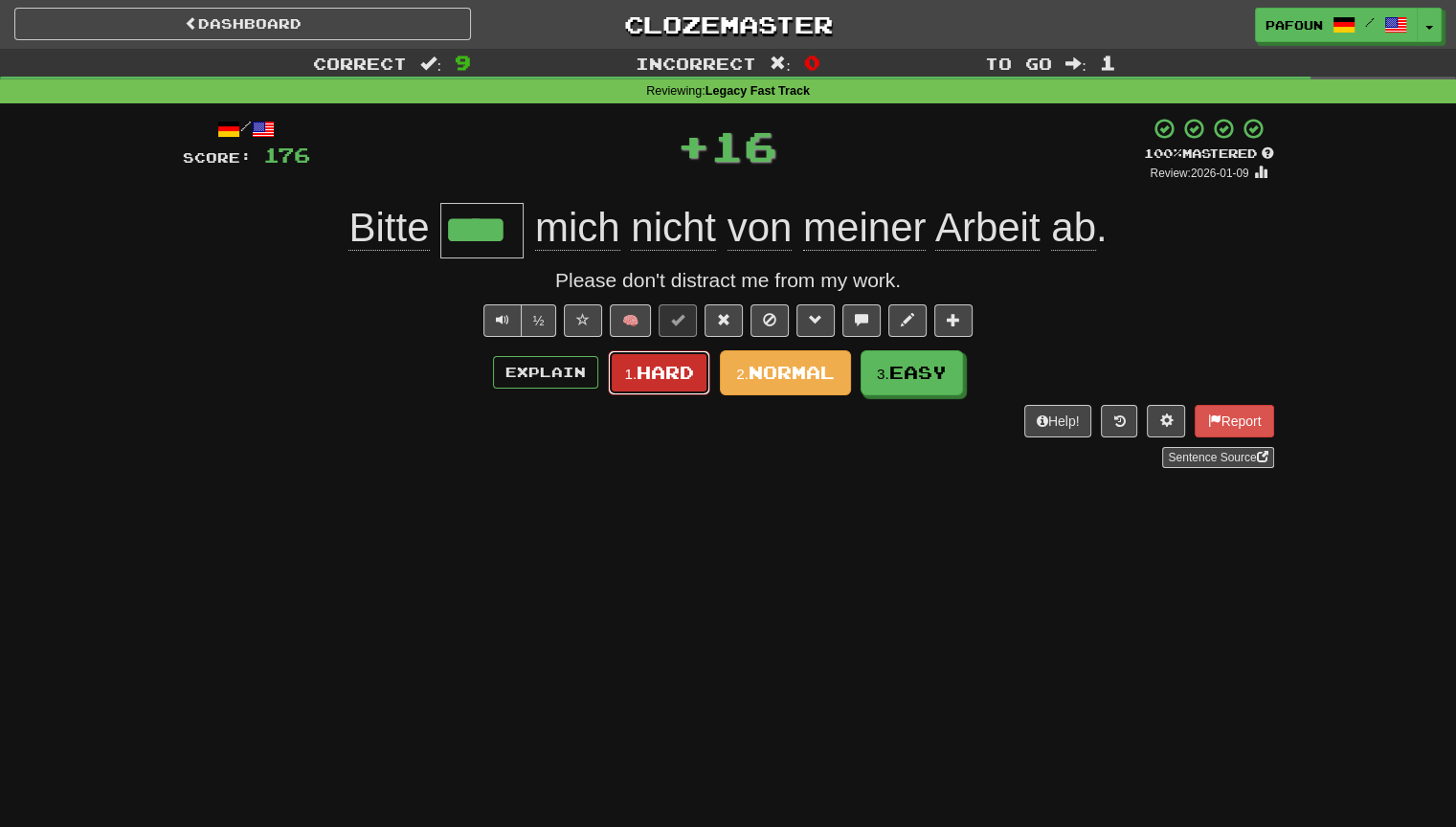 click on "Hard" at bounding box center (665, 372) 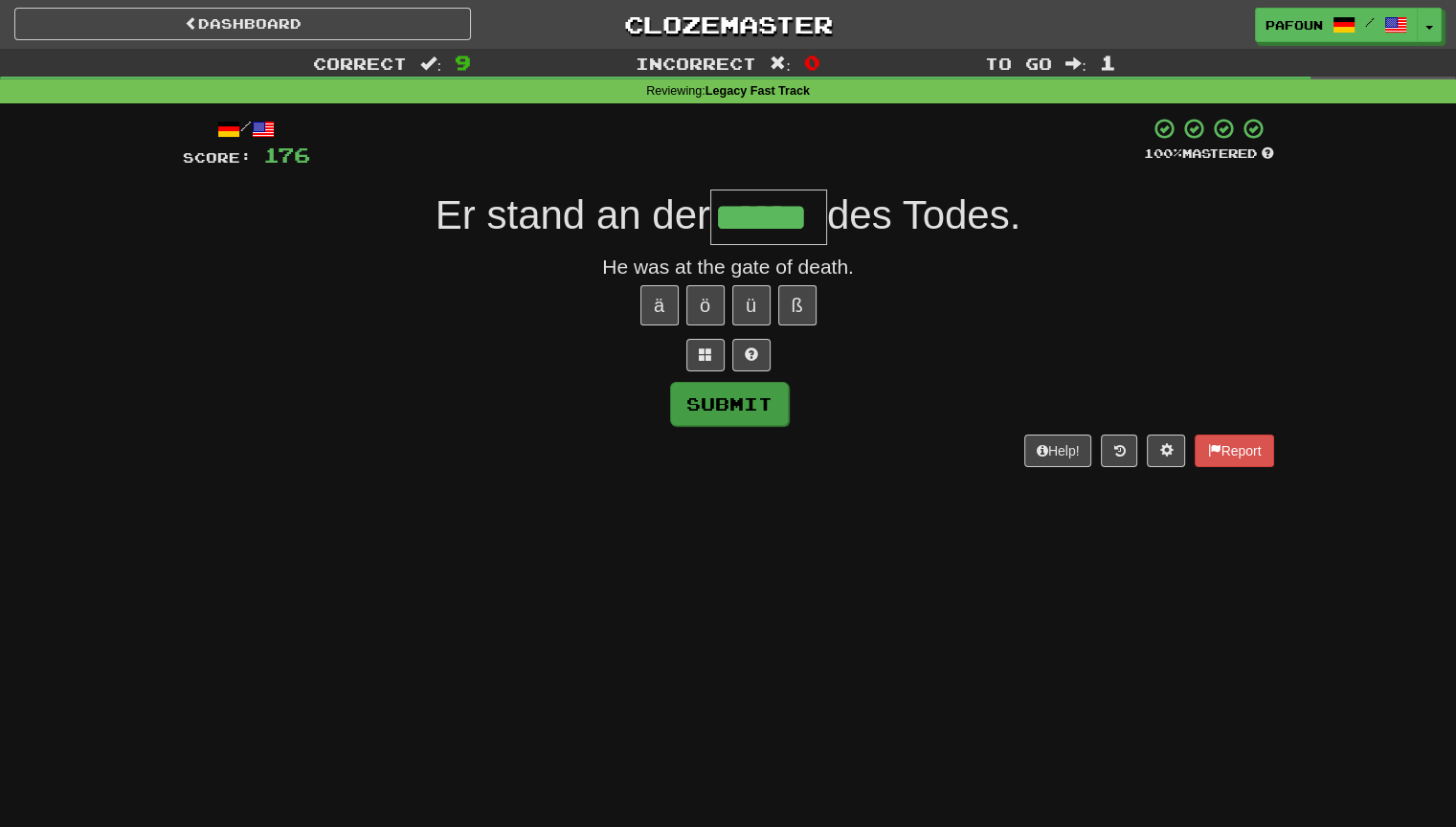 type on "******" 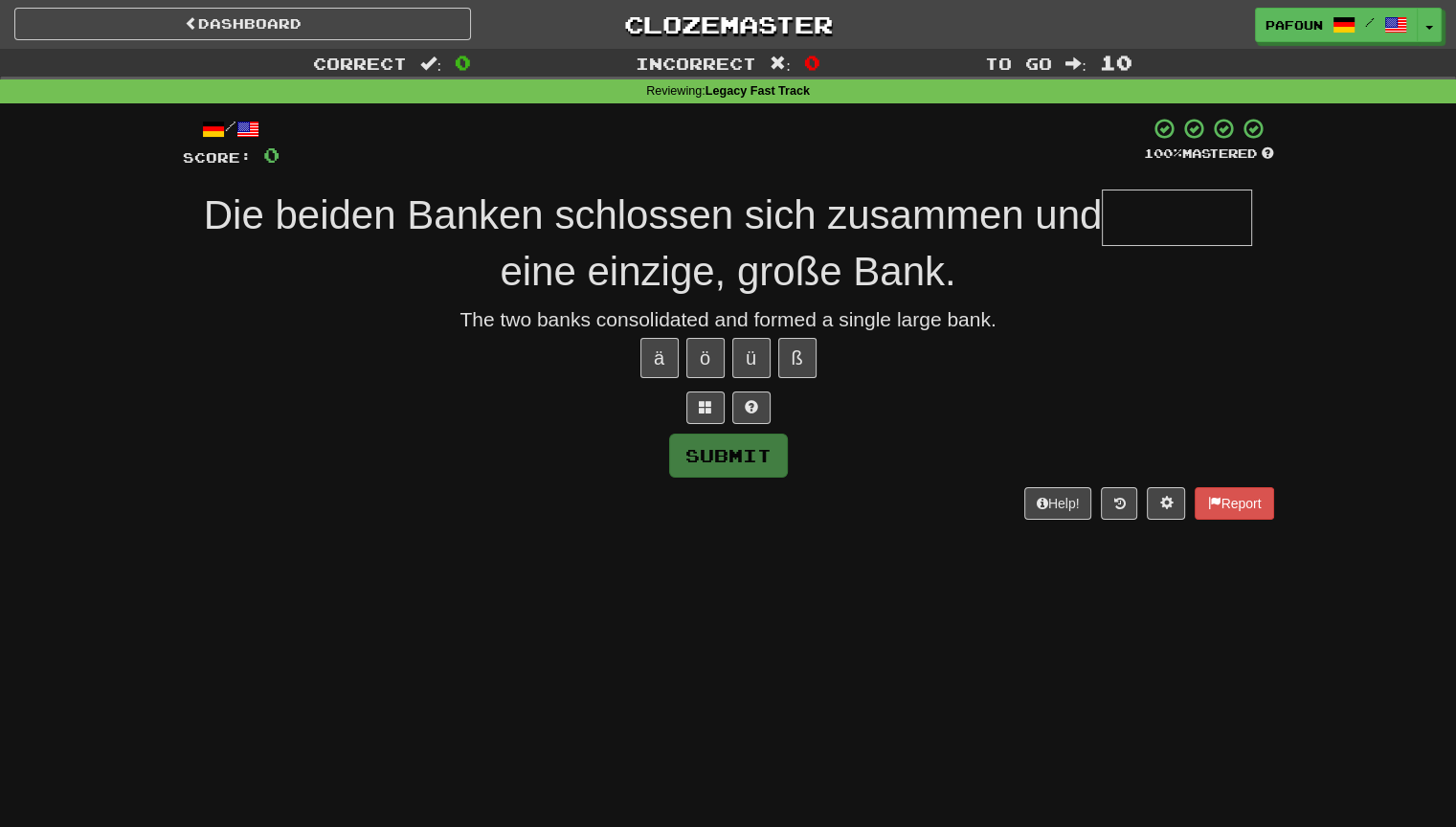 type on "*" 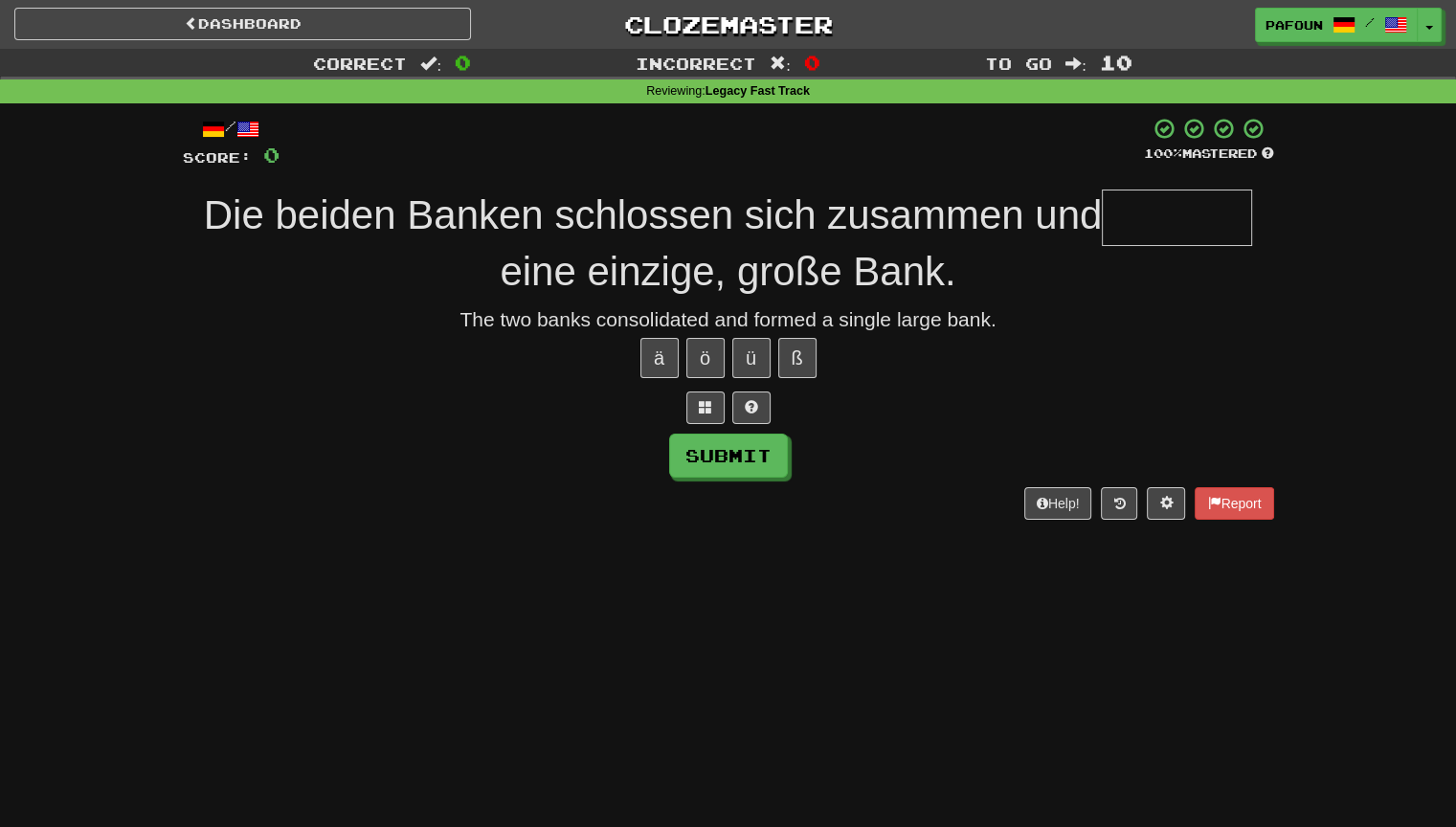 type on "*" 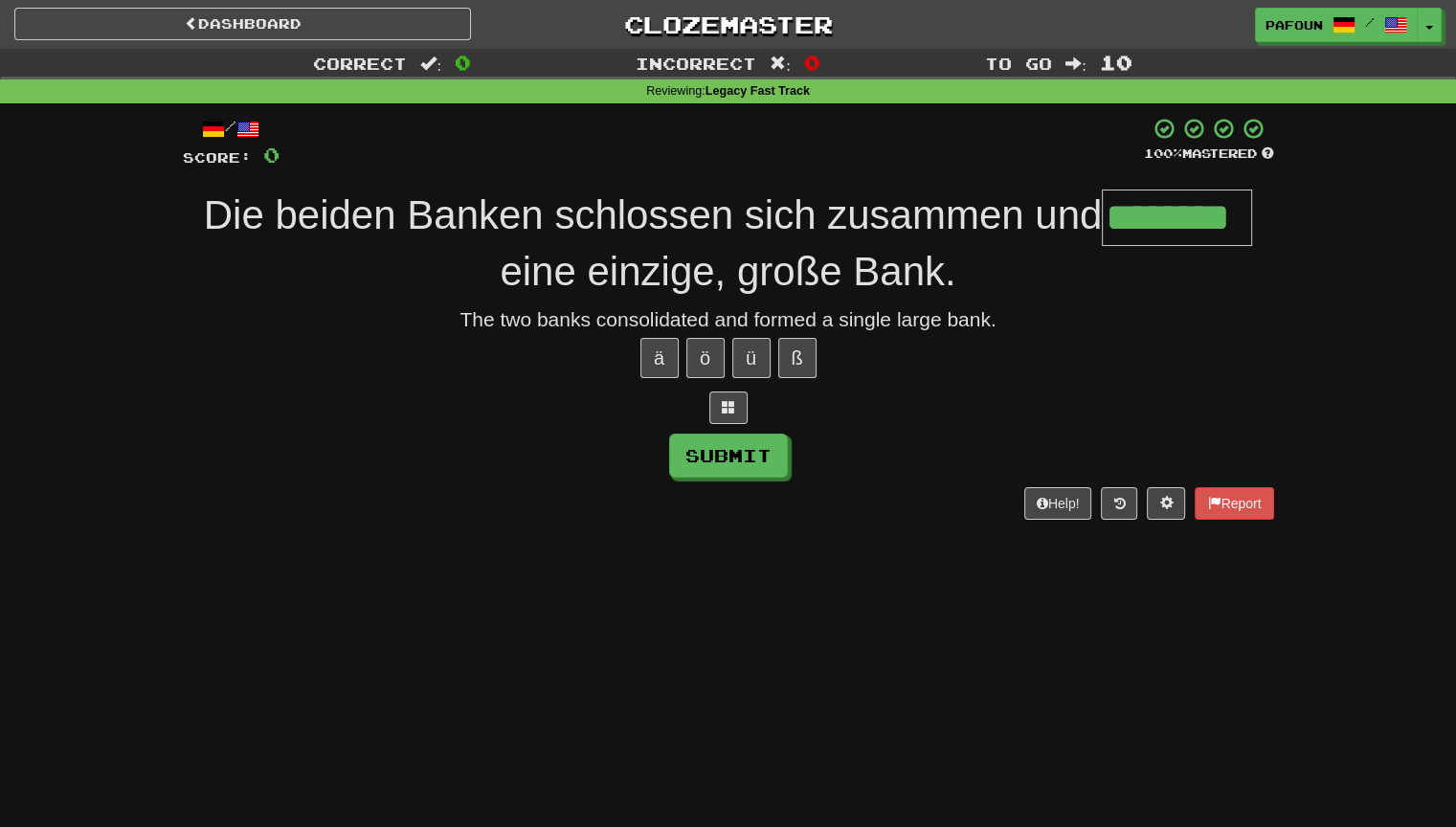 type on "********" 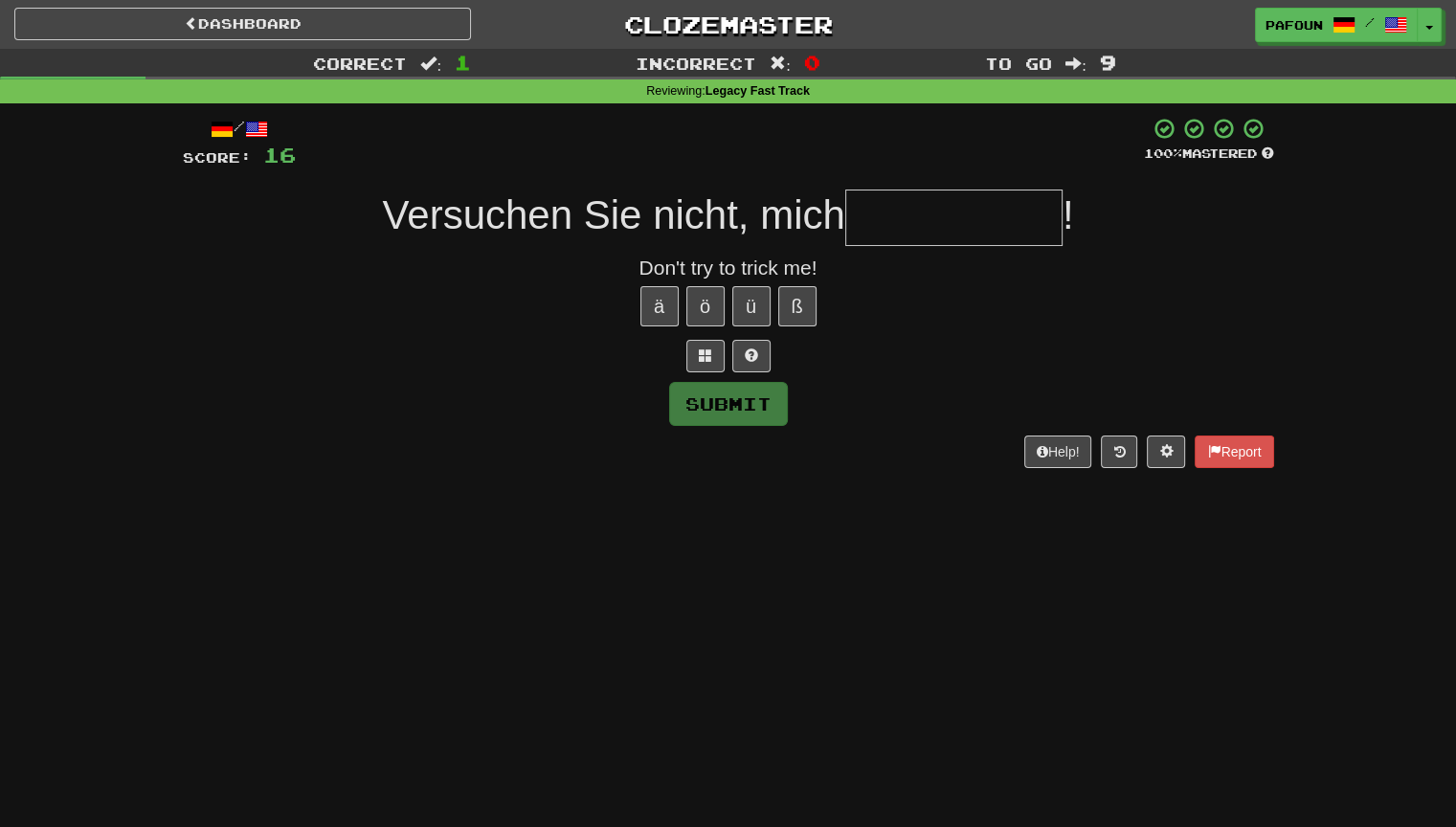 type on "*" 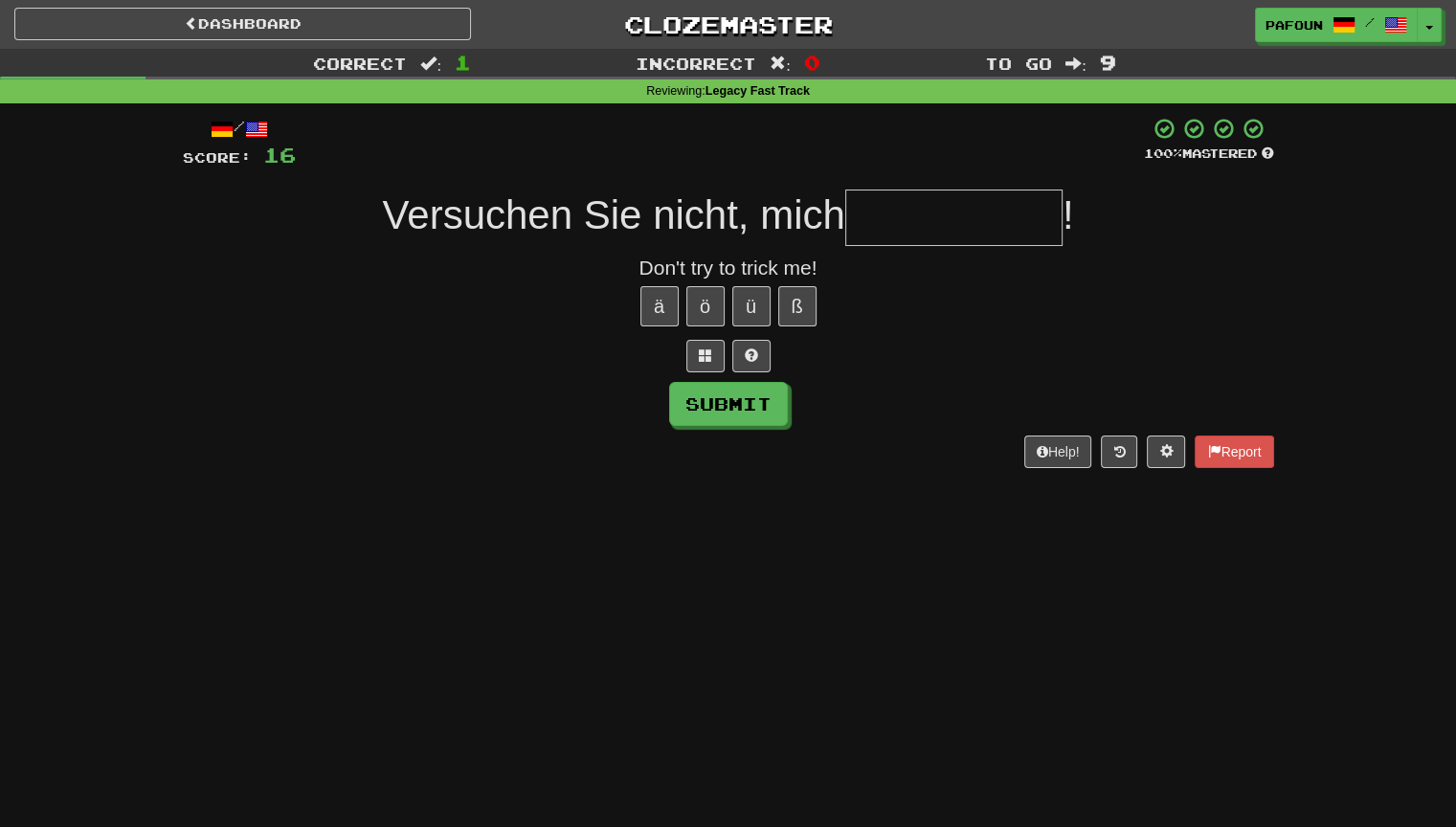type on "*" 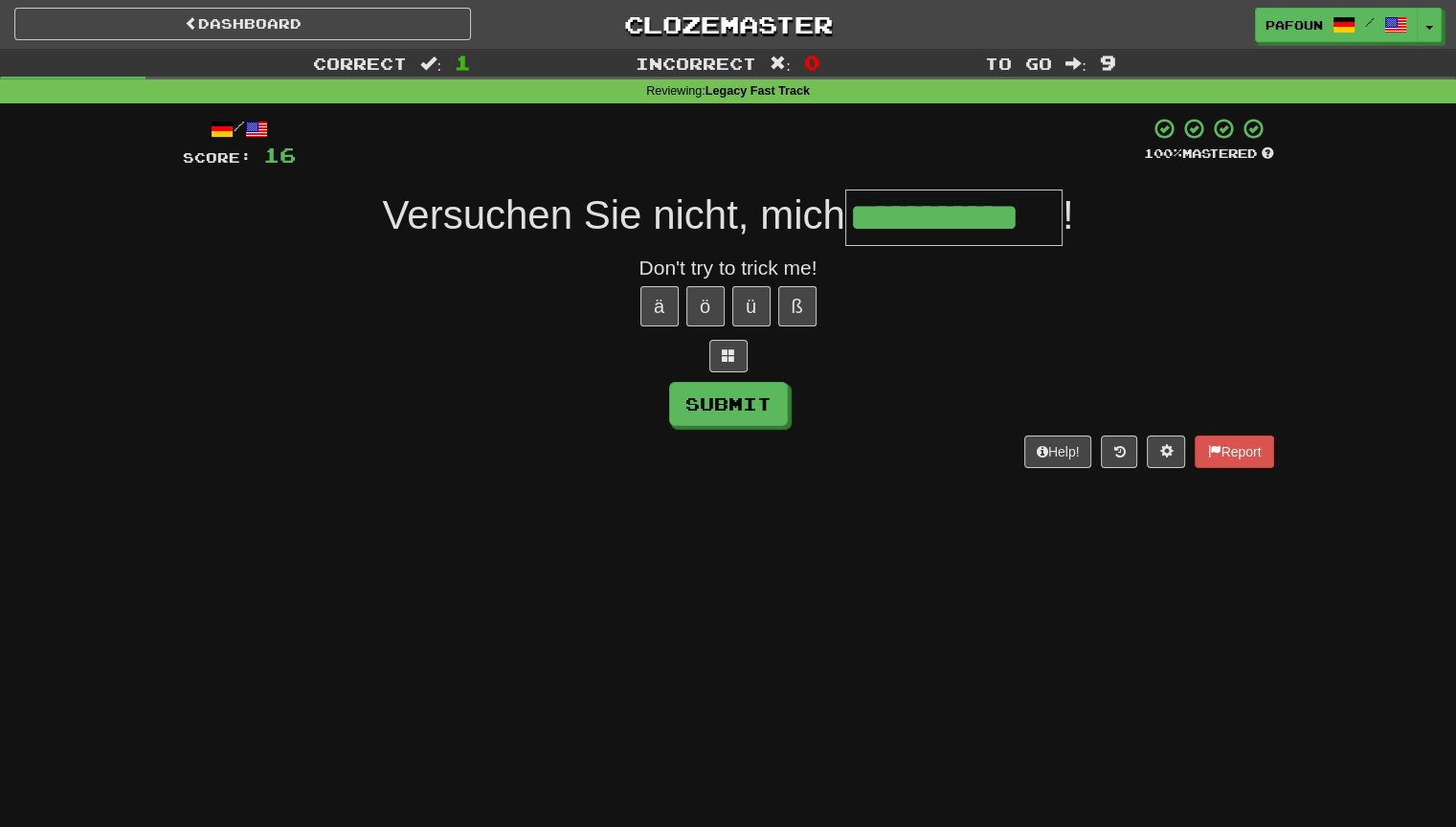 type on "**********" 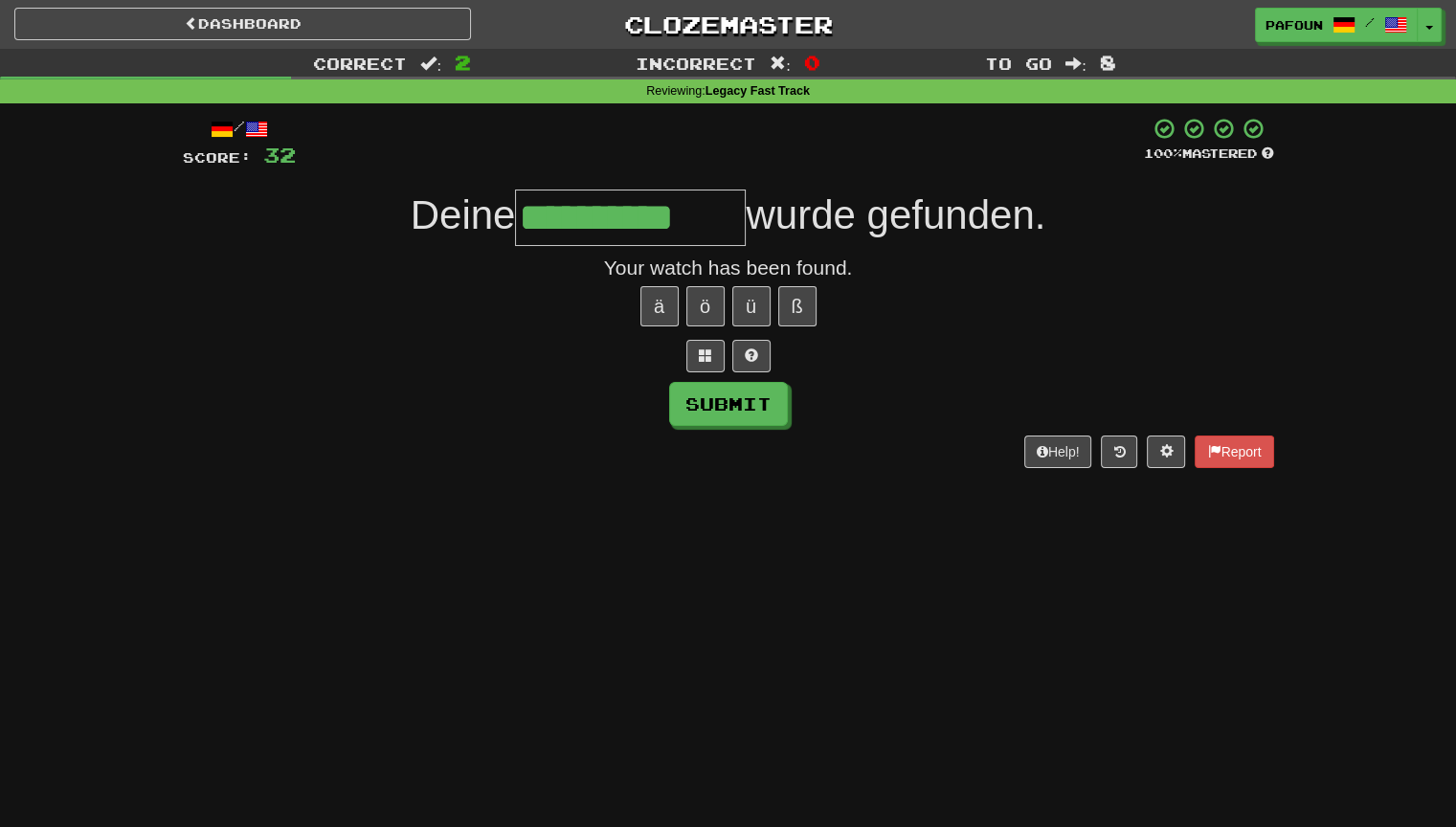 type on "**********" 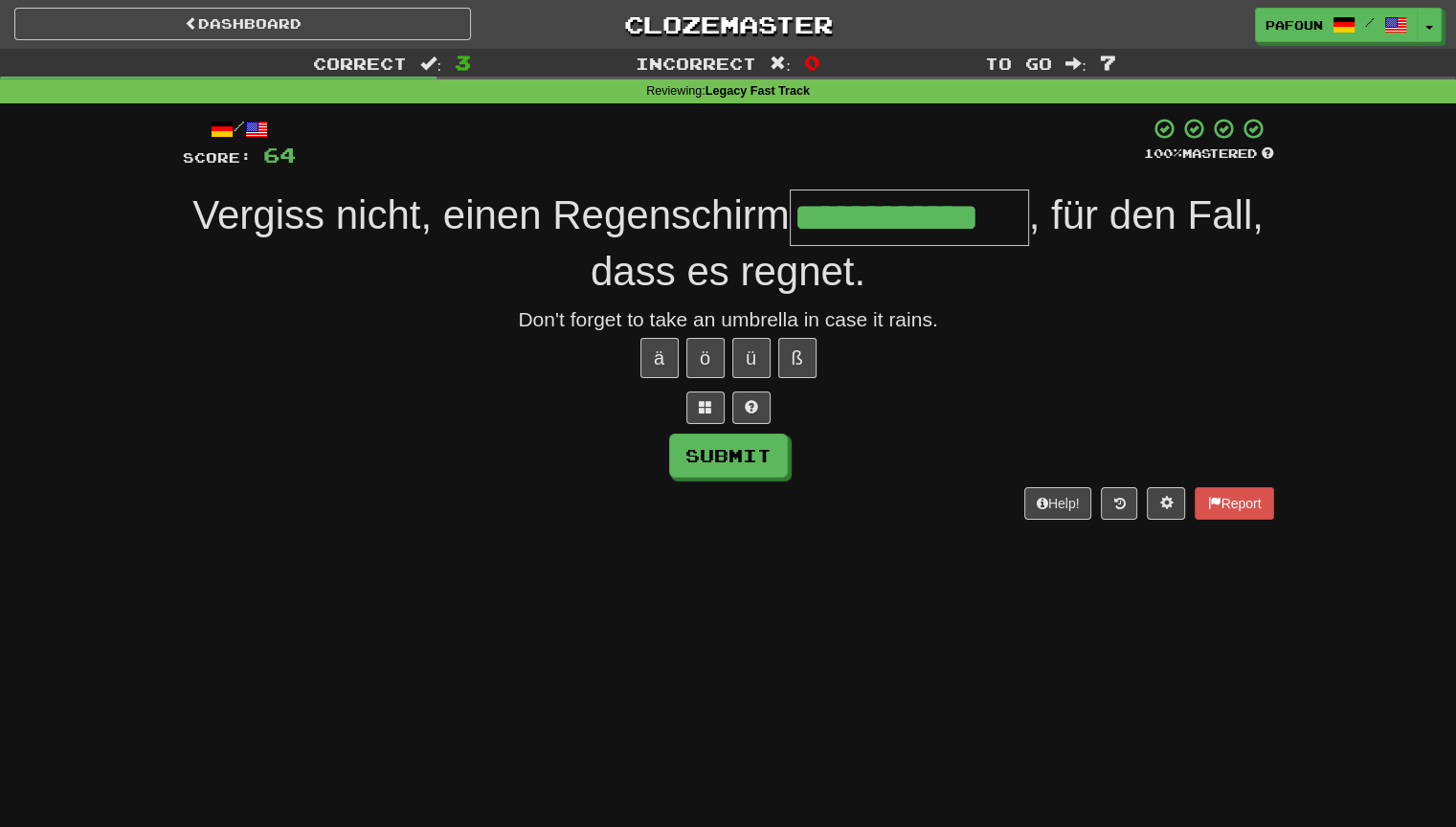 type on "**********" 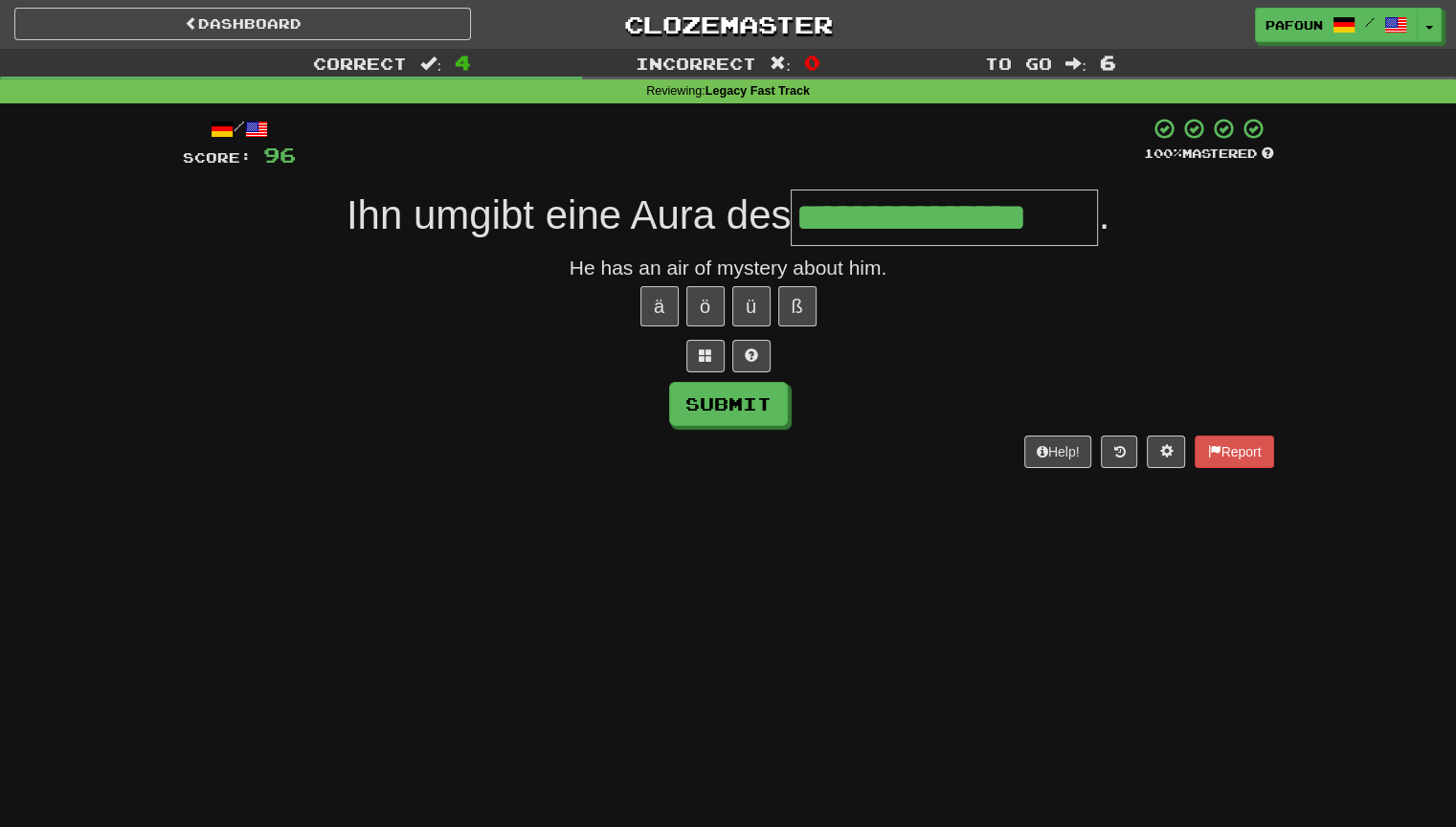 type on "**********" 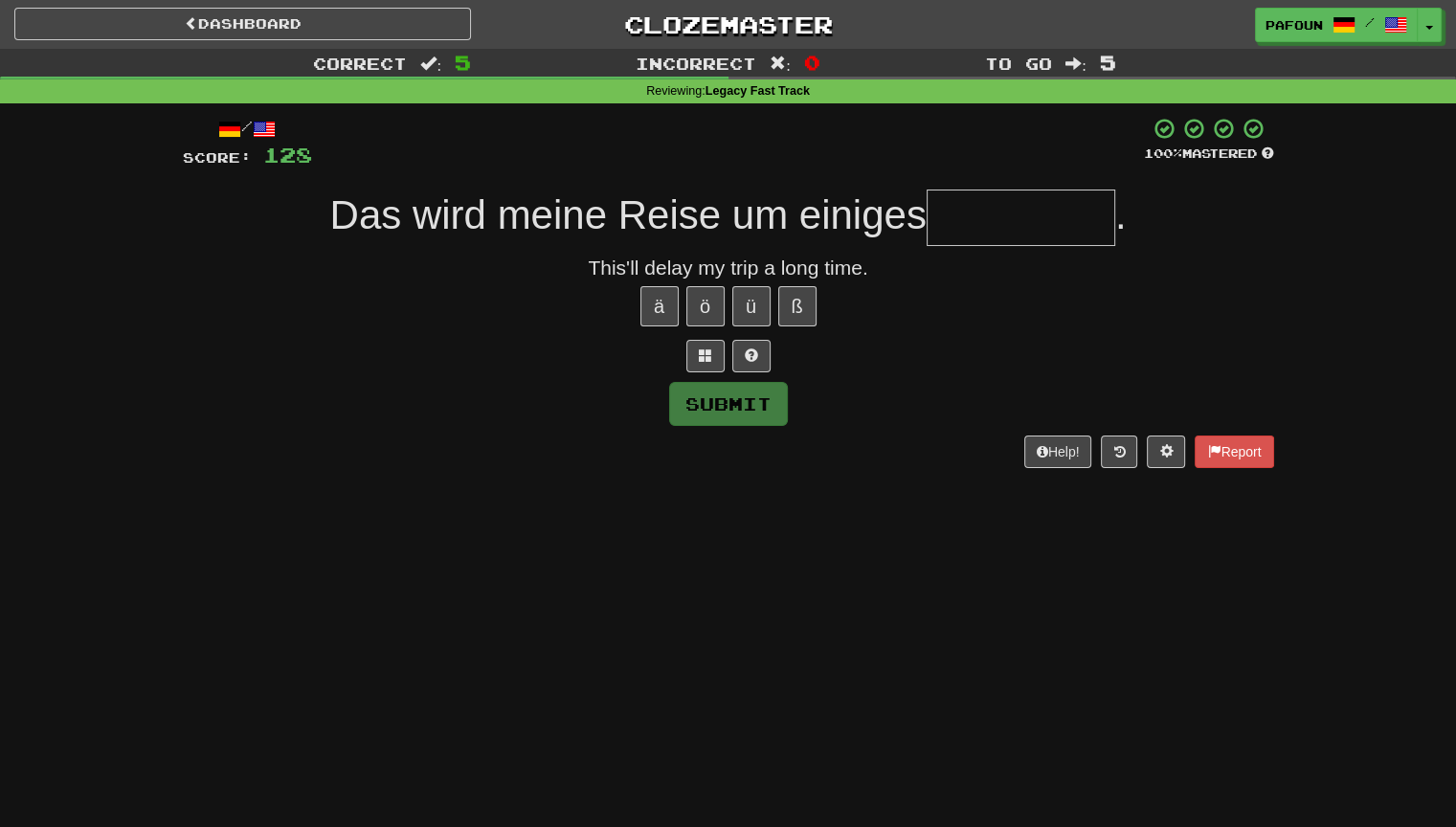 type on "*" 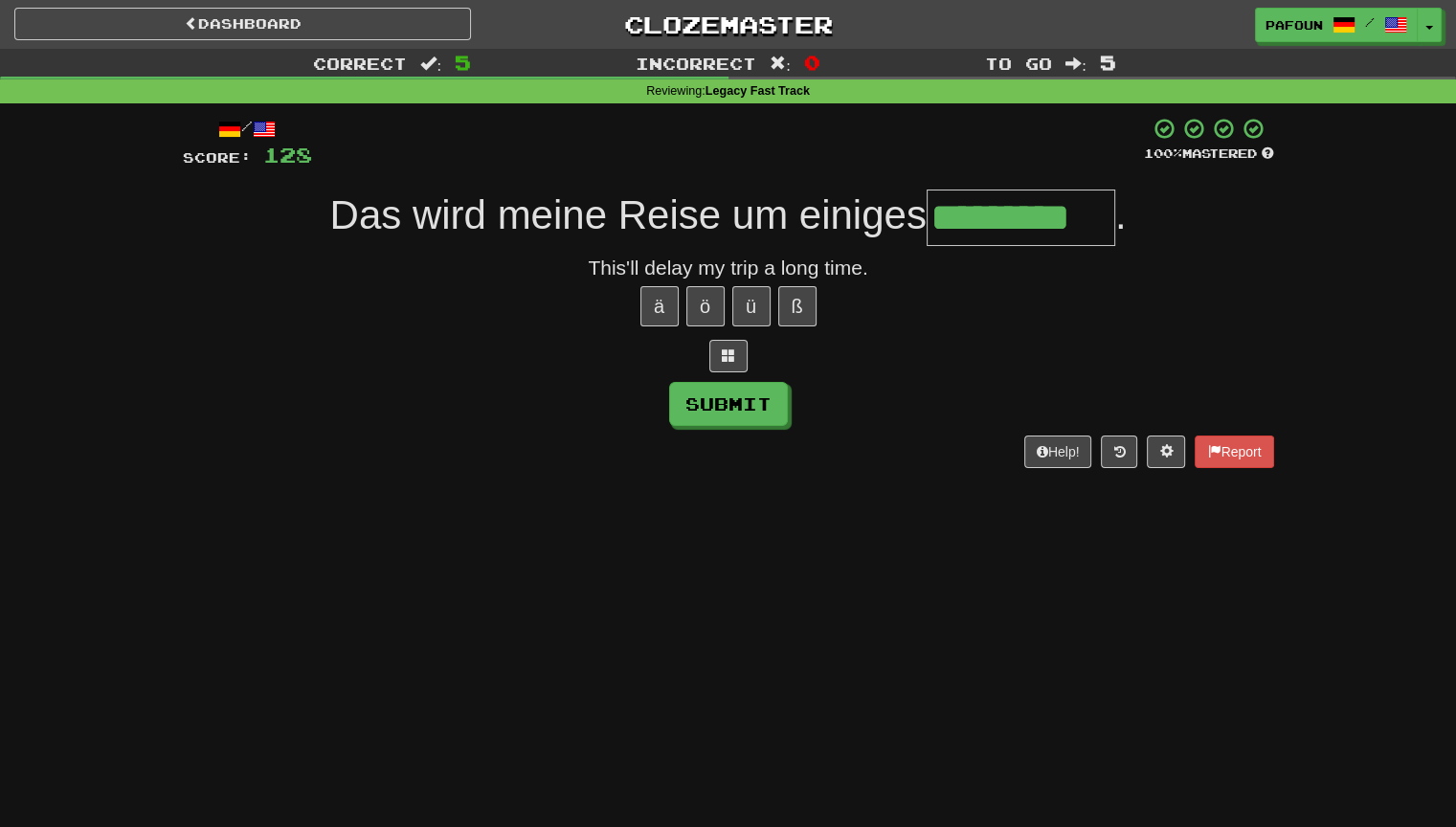 type on "*********" 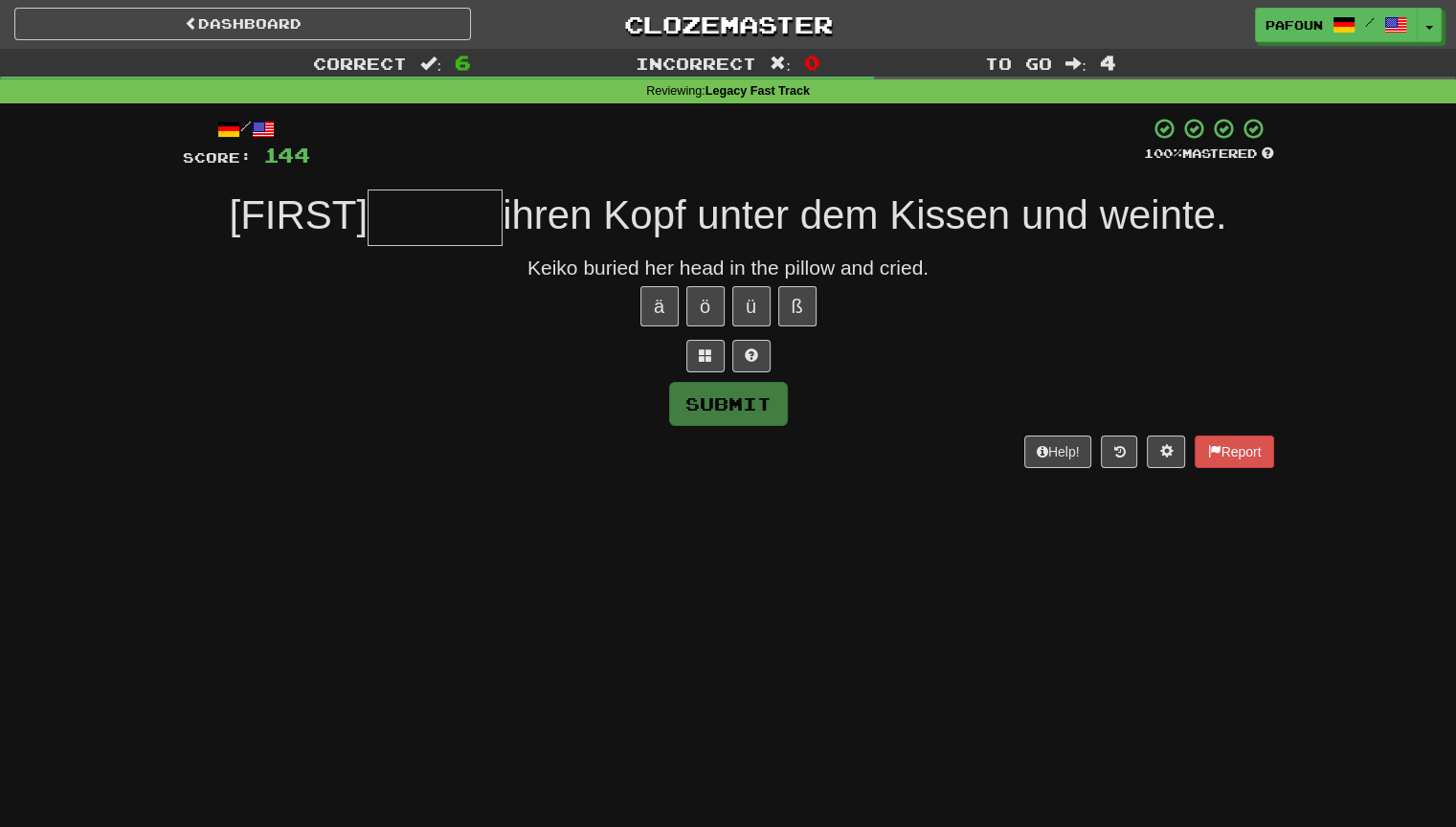 type on "*" 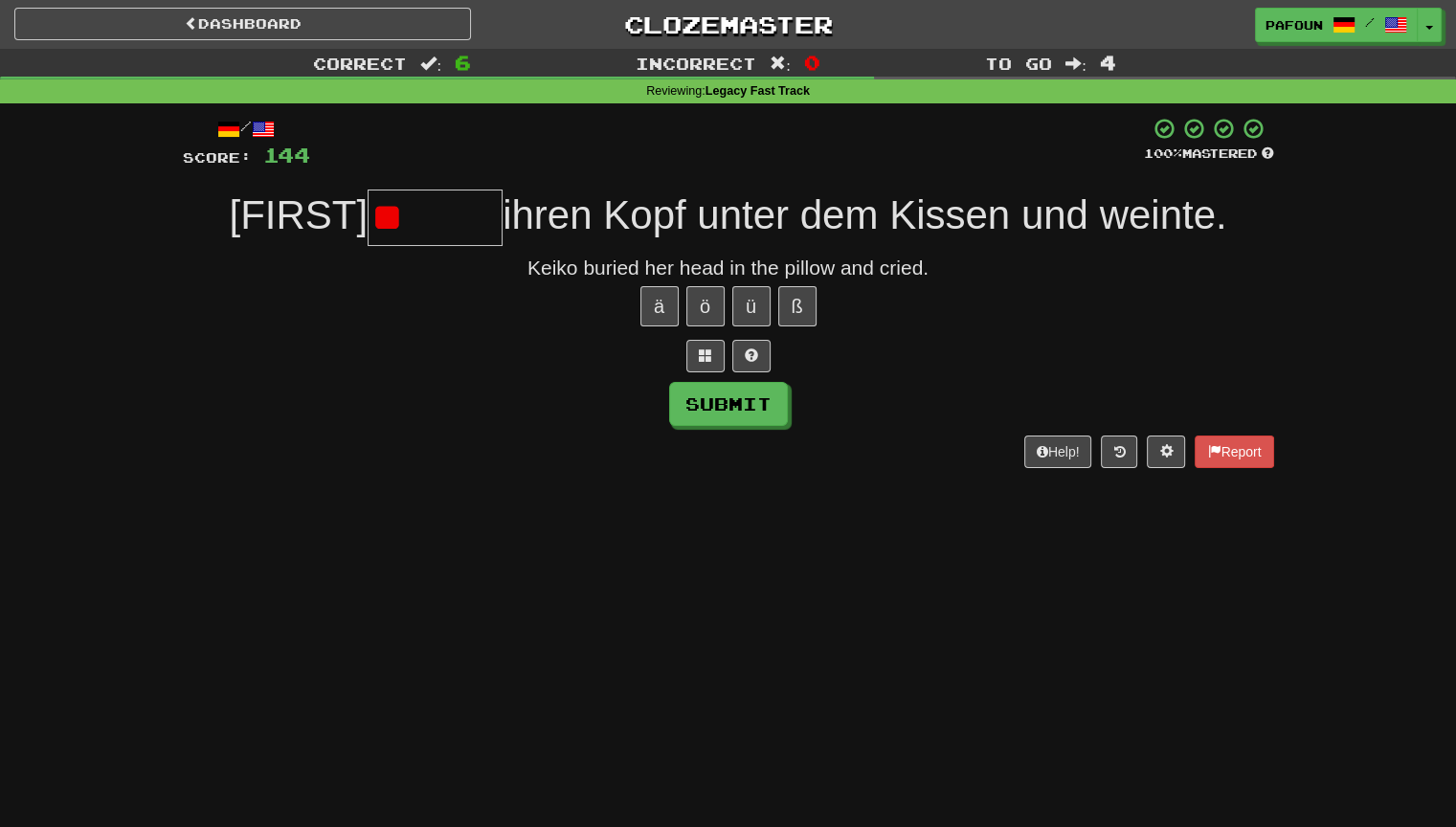 type on "*" 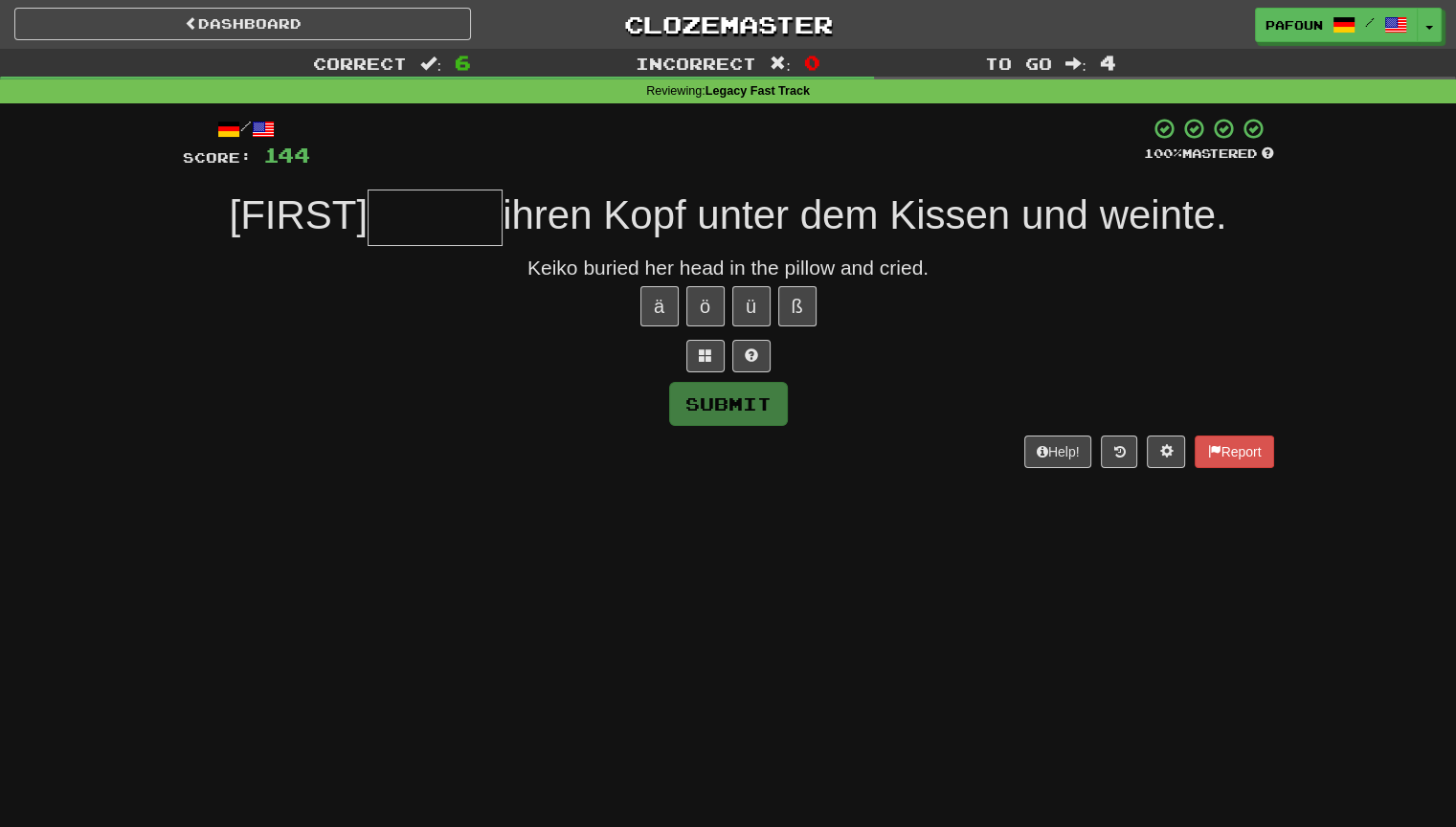 type on "*" 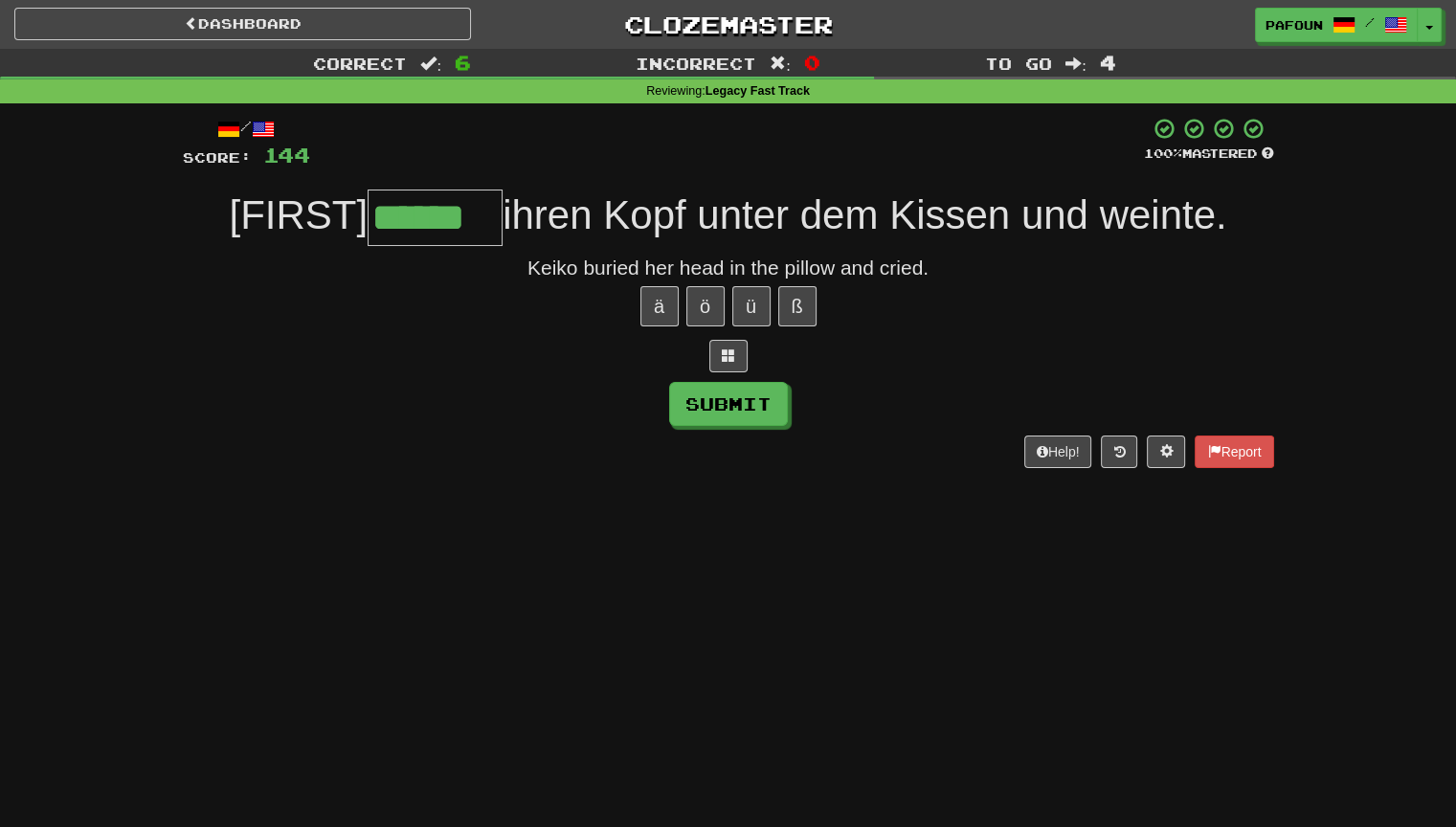 type on "******" 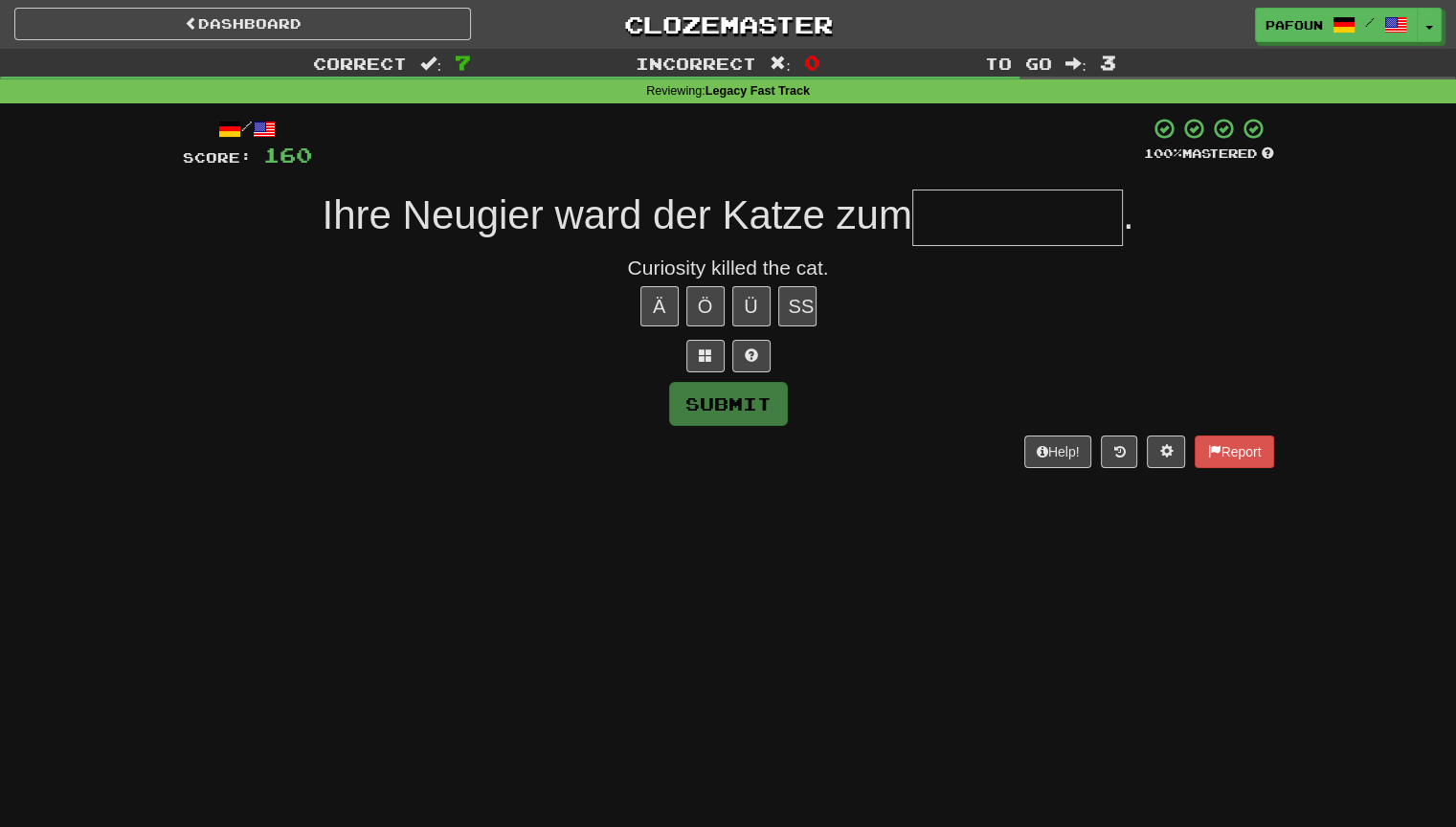 type on "*" 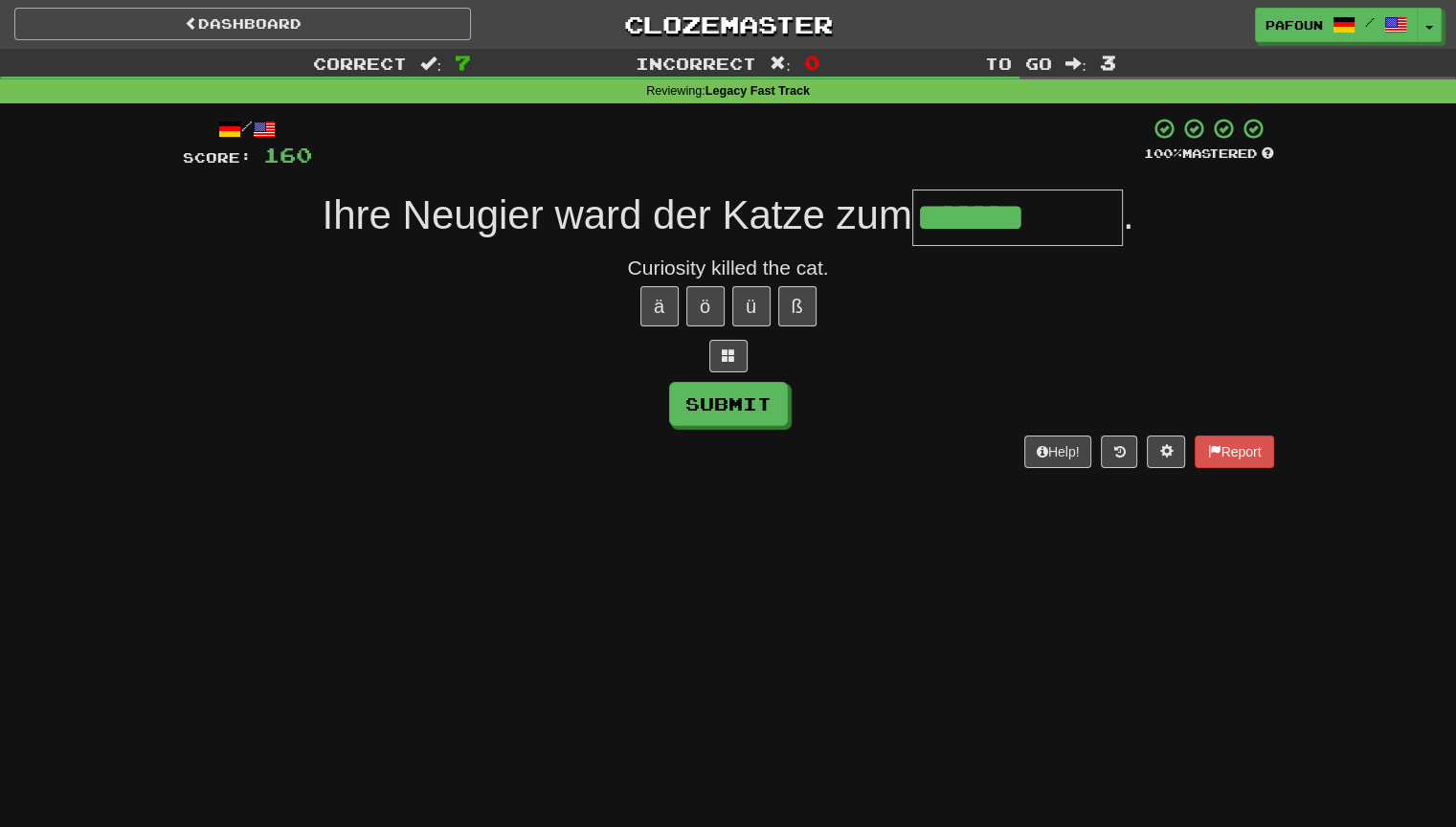 type on "*******" 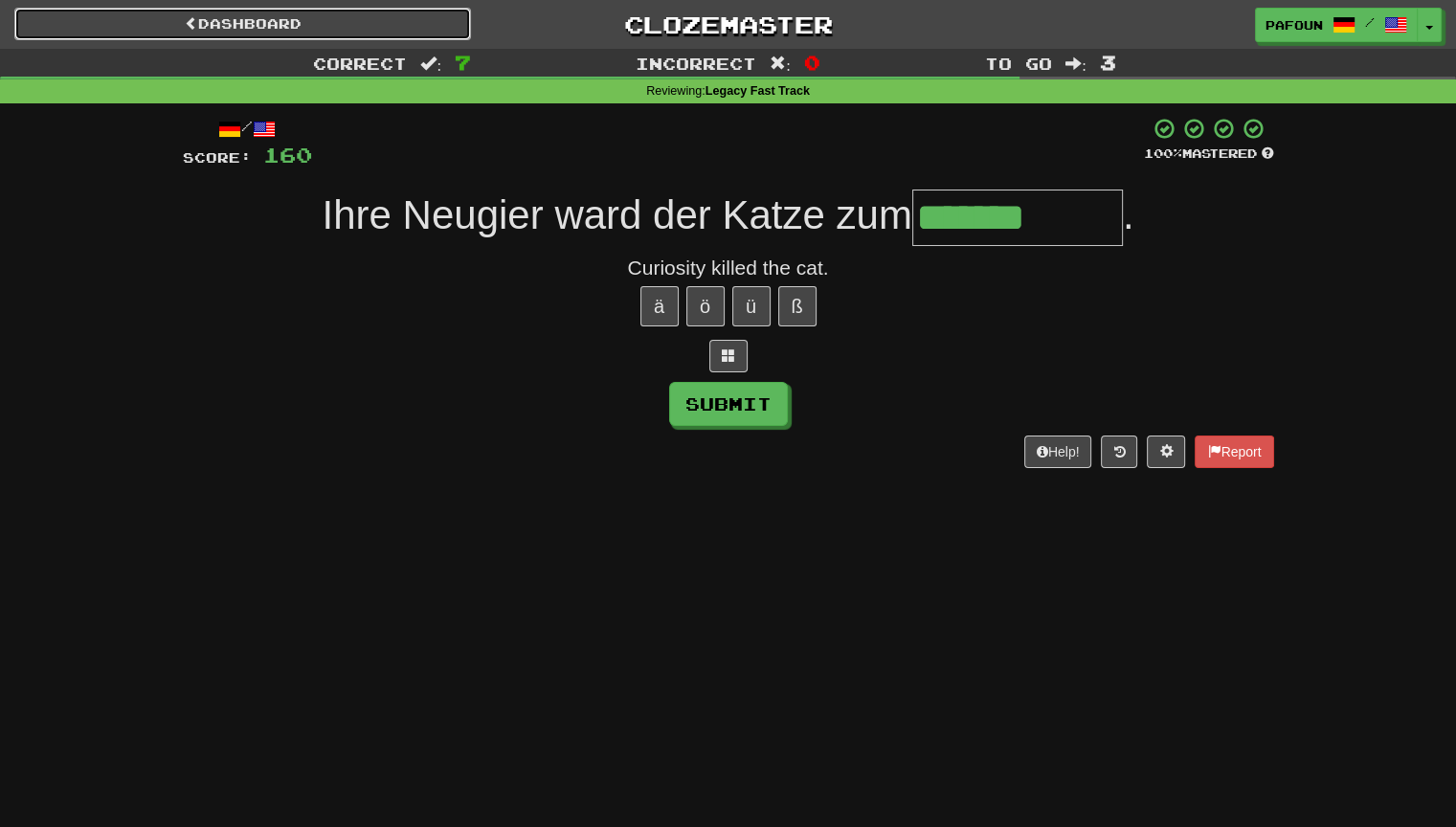 click on "Dashboard" at bounding box center [242, 24] 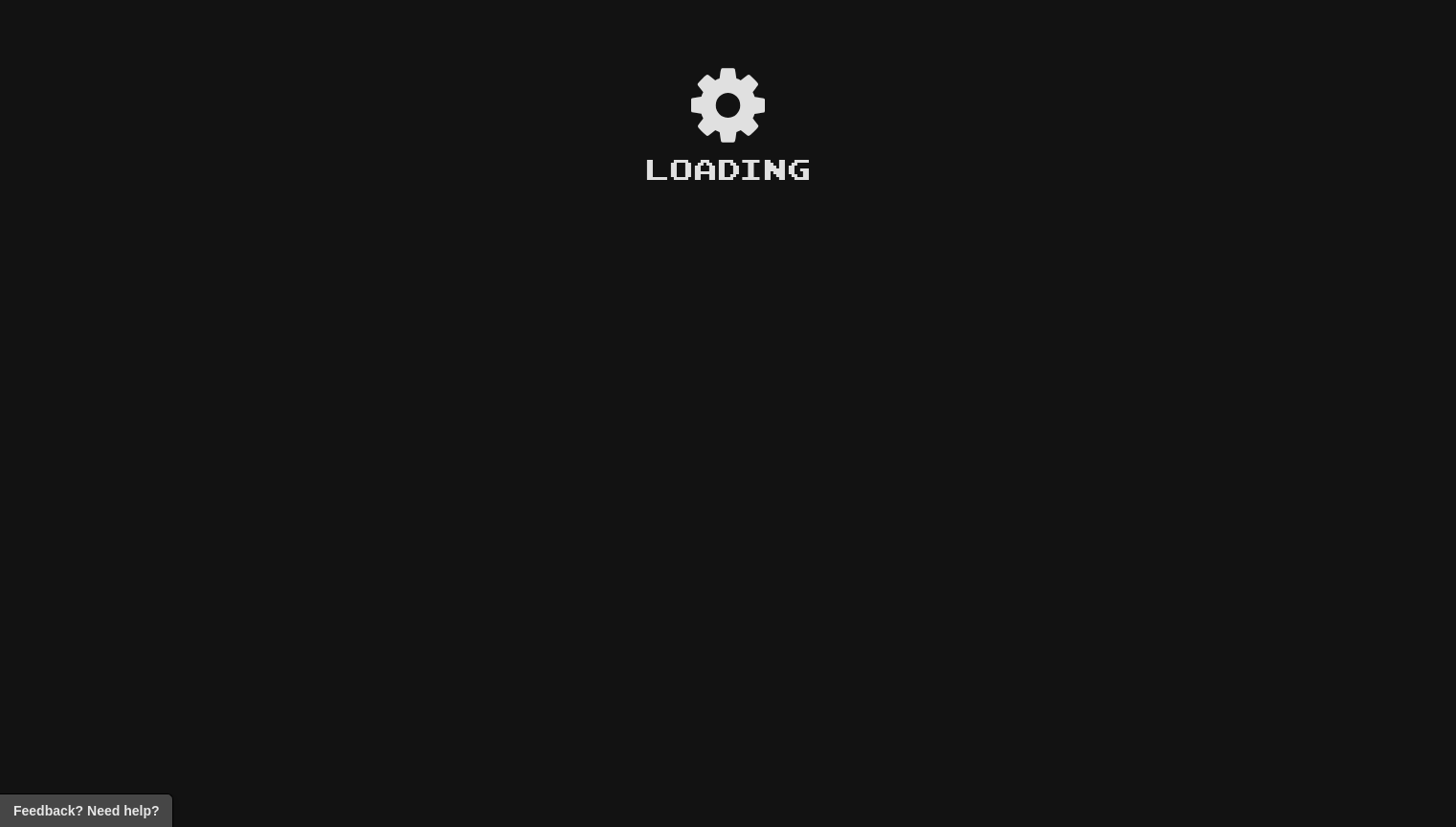 scroll, scrollTop: 0, scrollLeft: 0, axis: both 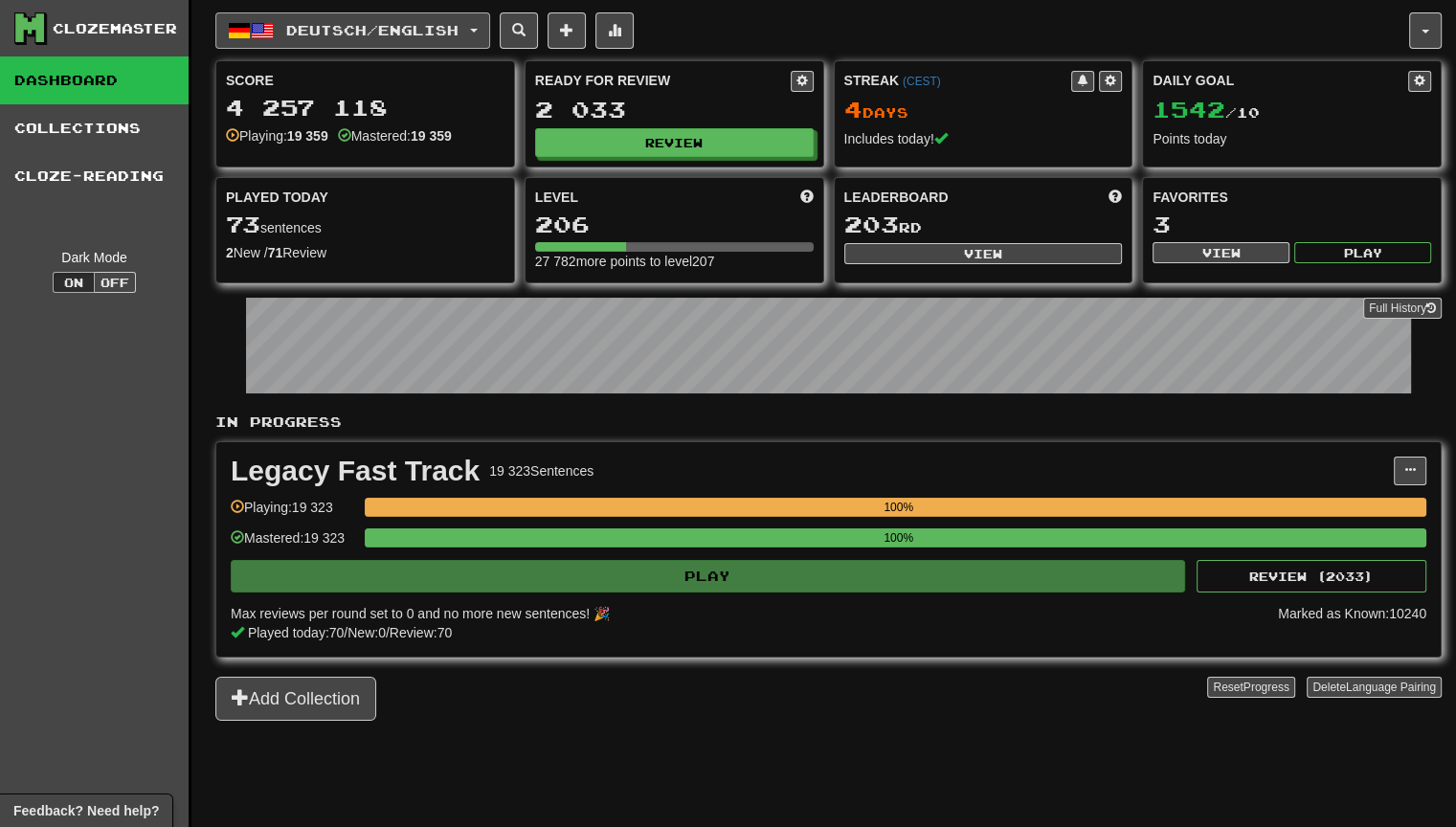click on "Deutsch  /  English" at bounding box center (372, 30) 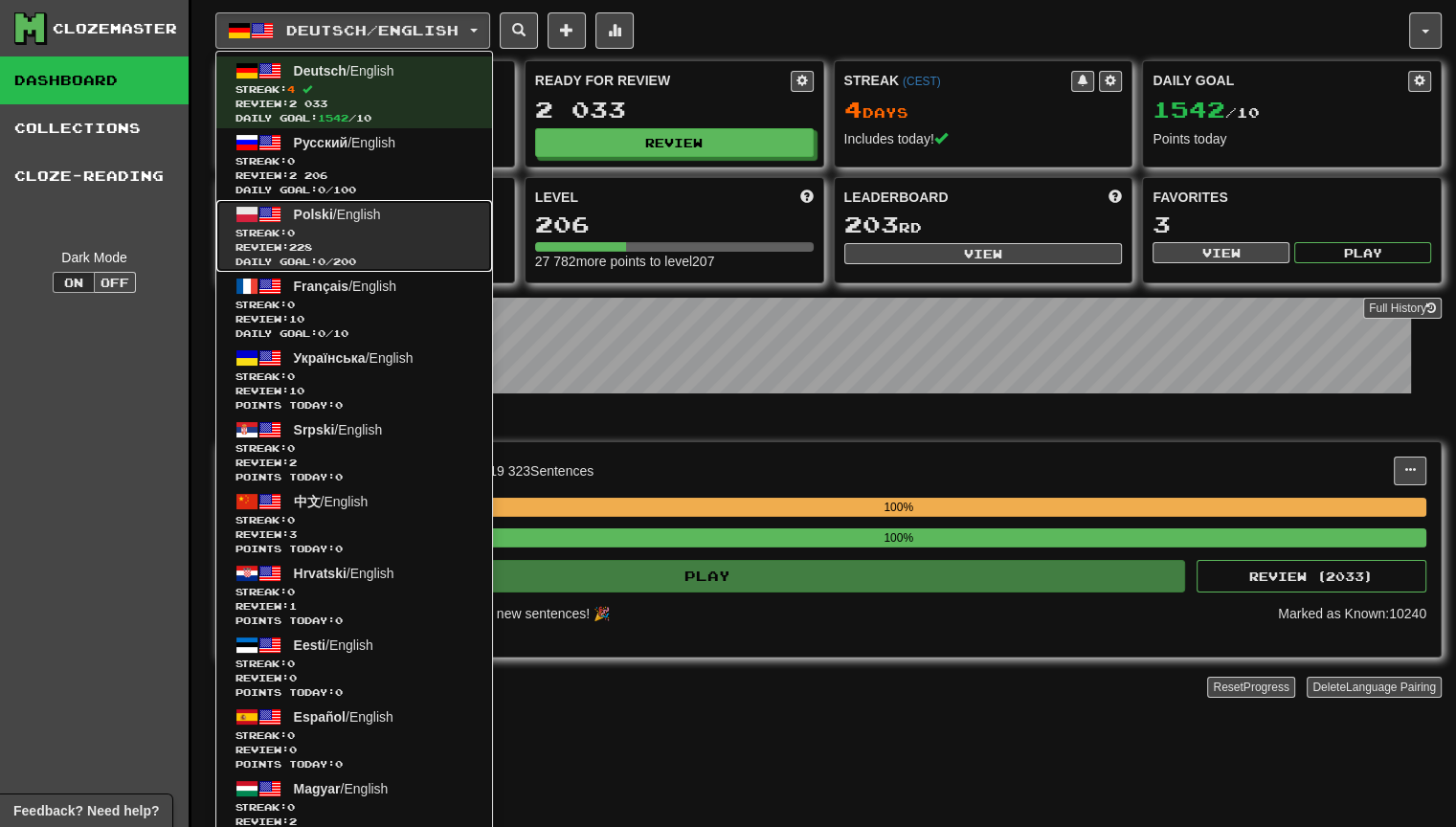 click on "Polski  /  English Streak:  0   Review:  228 Daily Goal:  0  /  200" at bounding box center [354, 235] 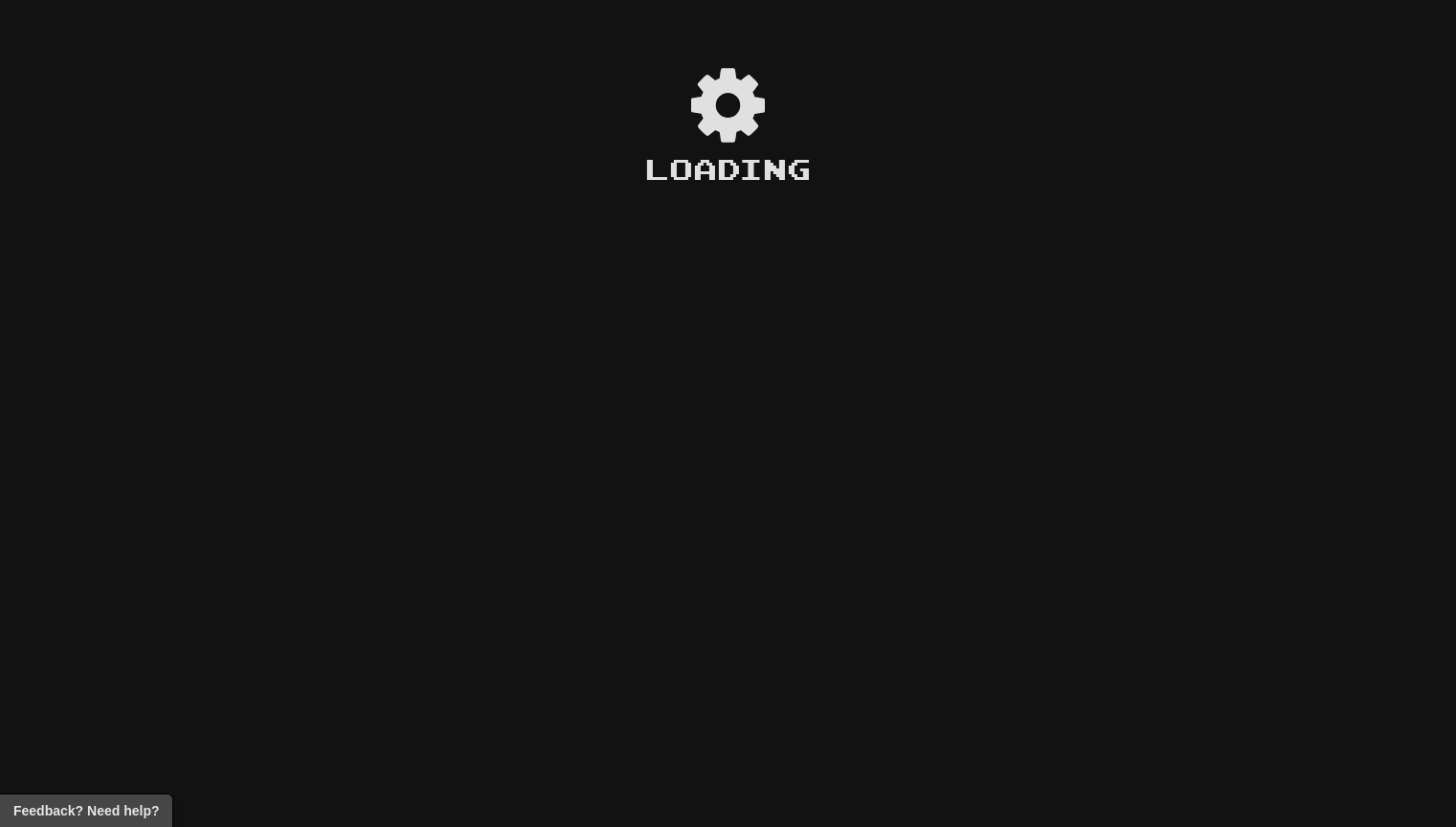 scroll, scrollTop: 0, scrollLeft: 0, axis: both 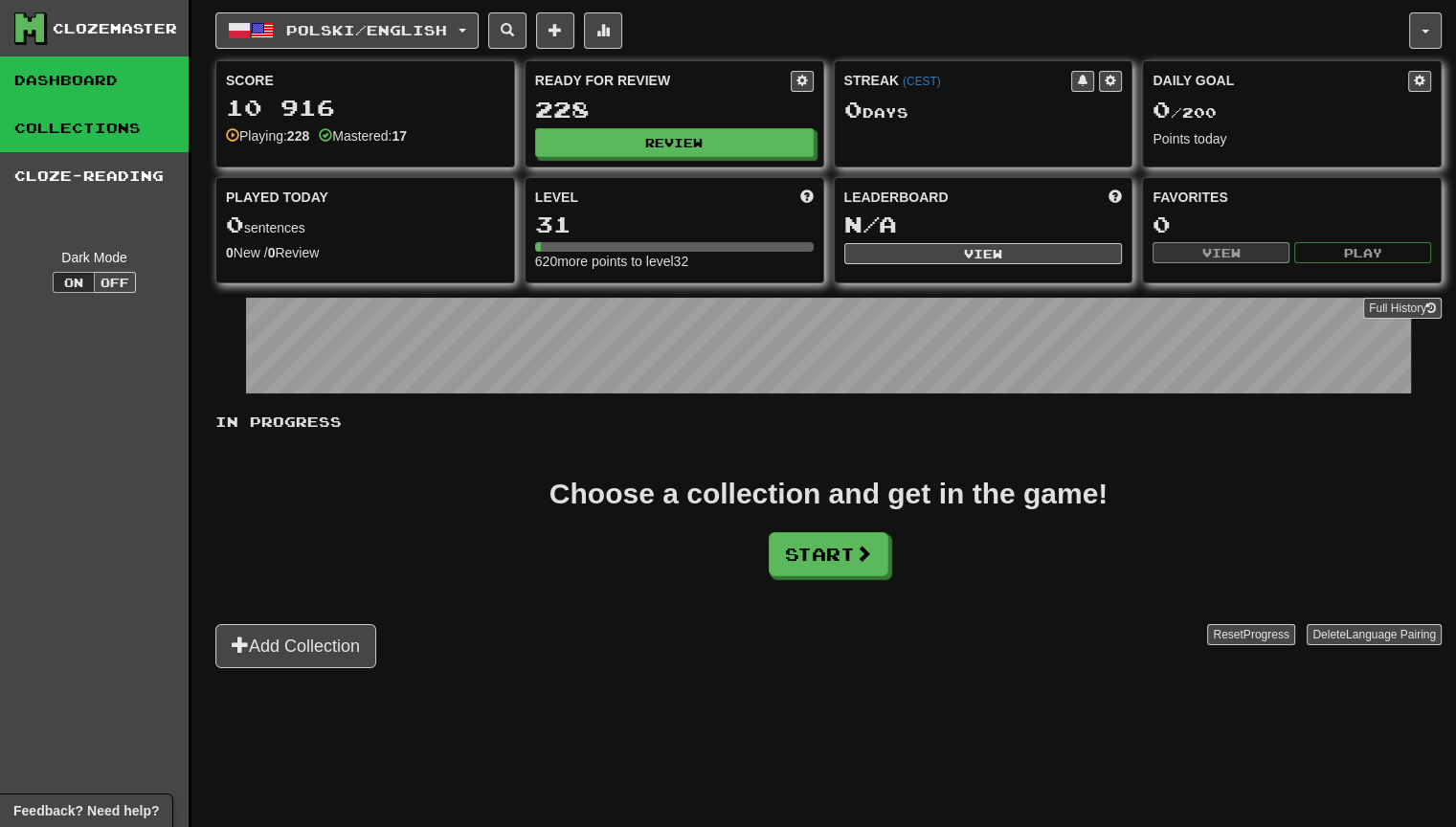 click on "Collections" at bounding box center (94, 128) 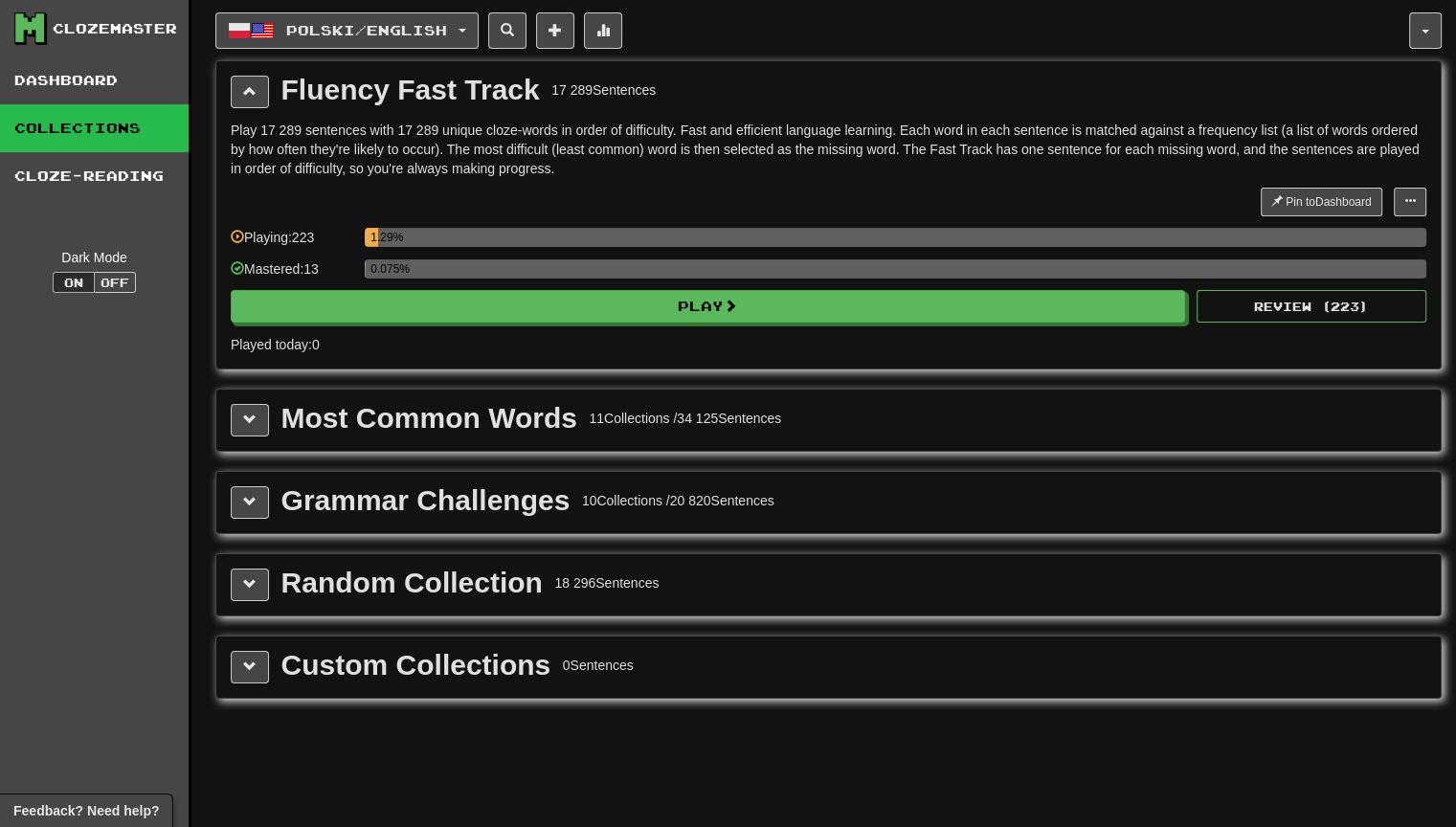 click on "Grammar Challenges" at bounding box center [426, 501] 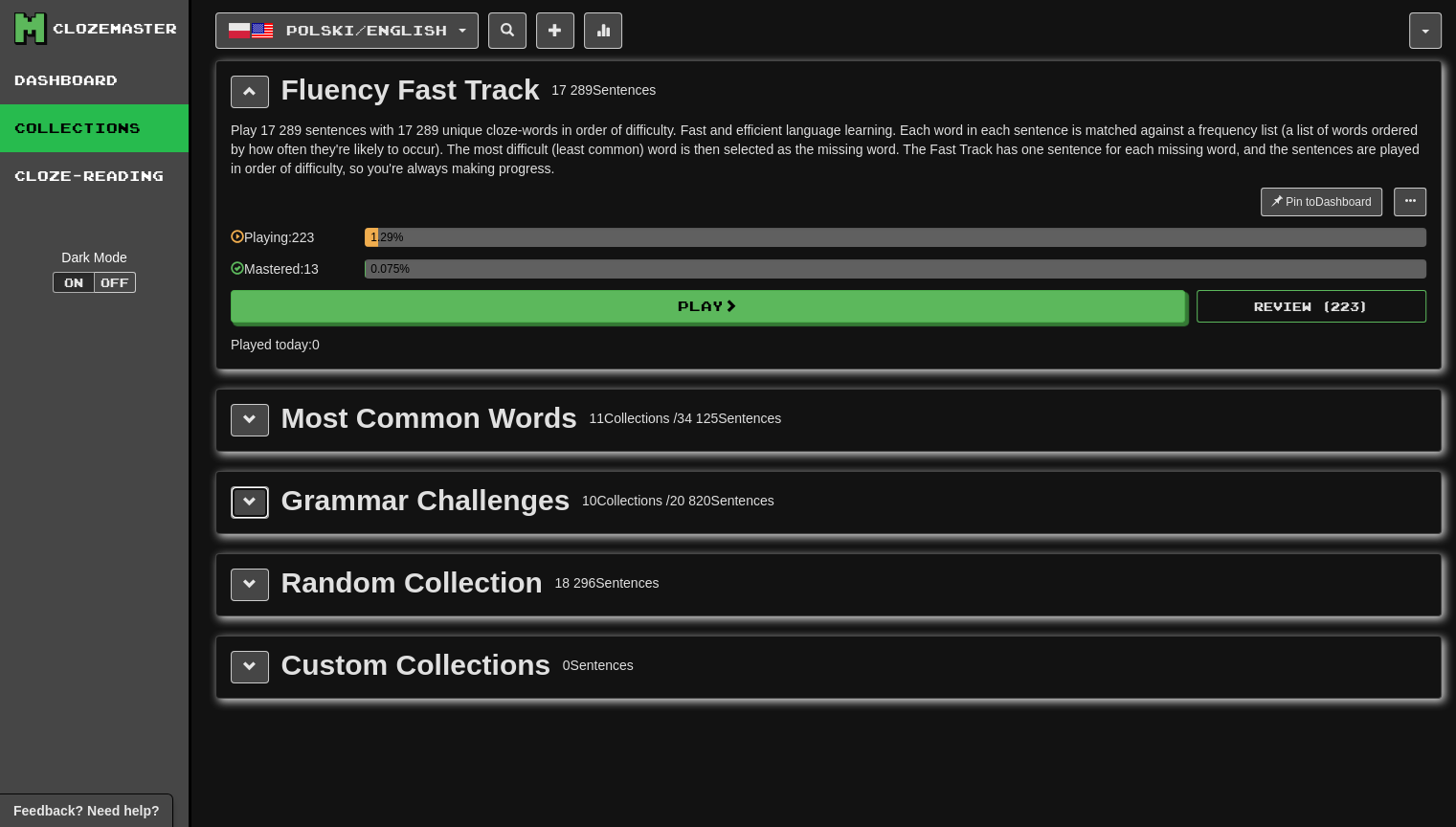 click at bounding box center [250, 503] 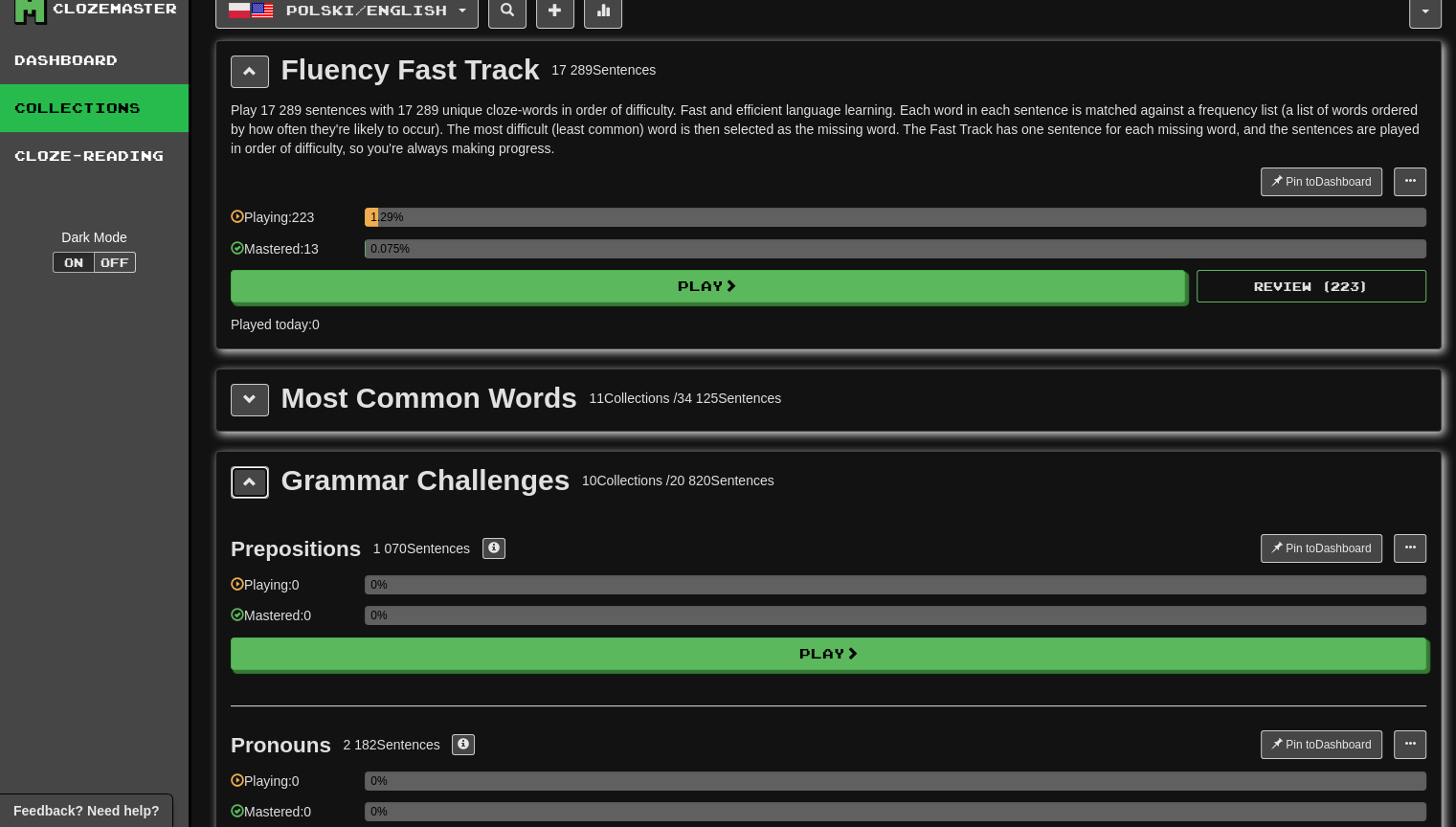 scroll, scrollTop: 0, scrollLeft: 0, axis: both 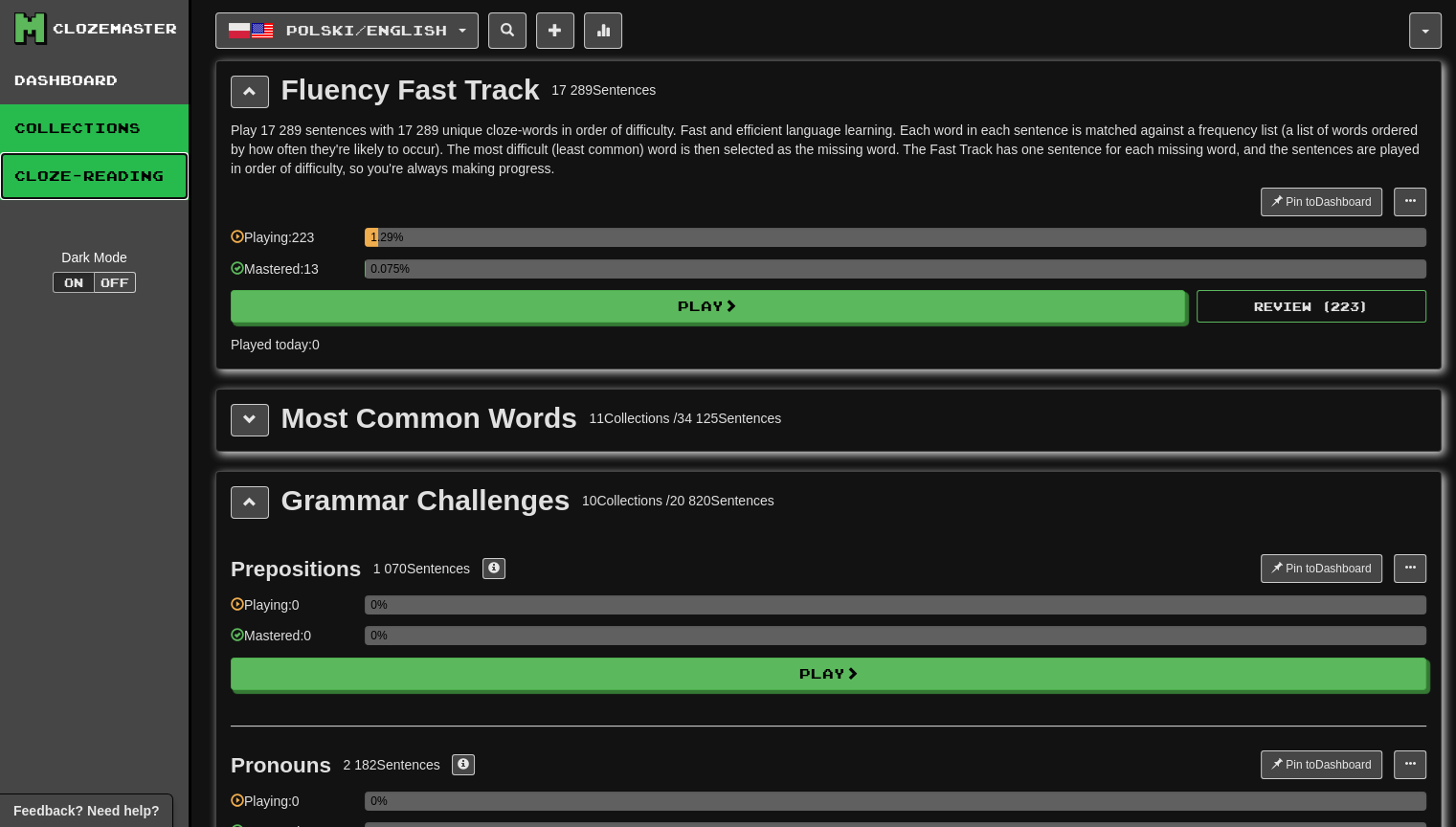 click on "Cloze-Reading" at bounding box center [94, 176] 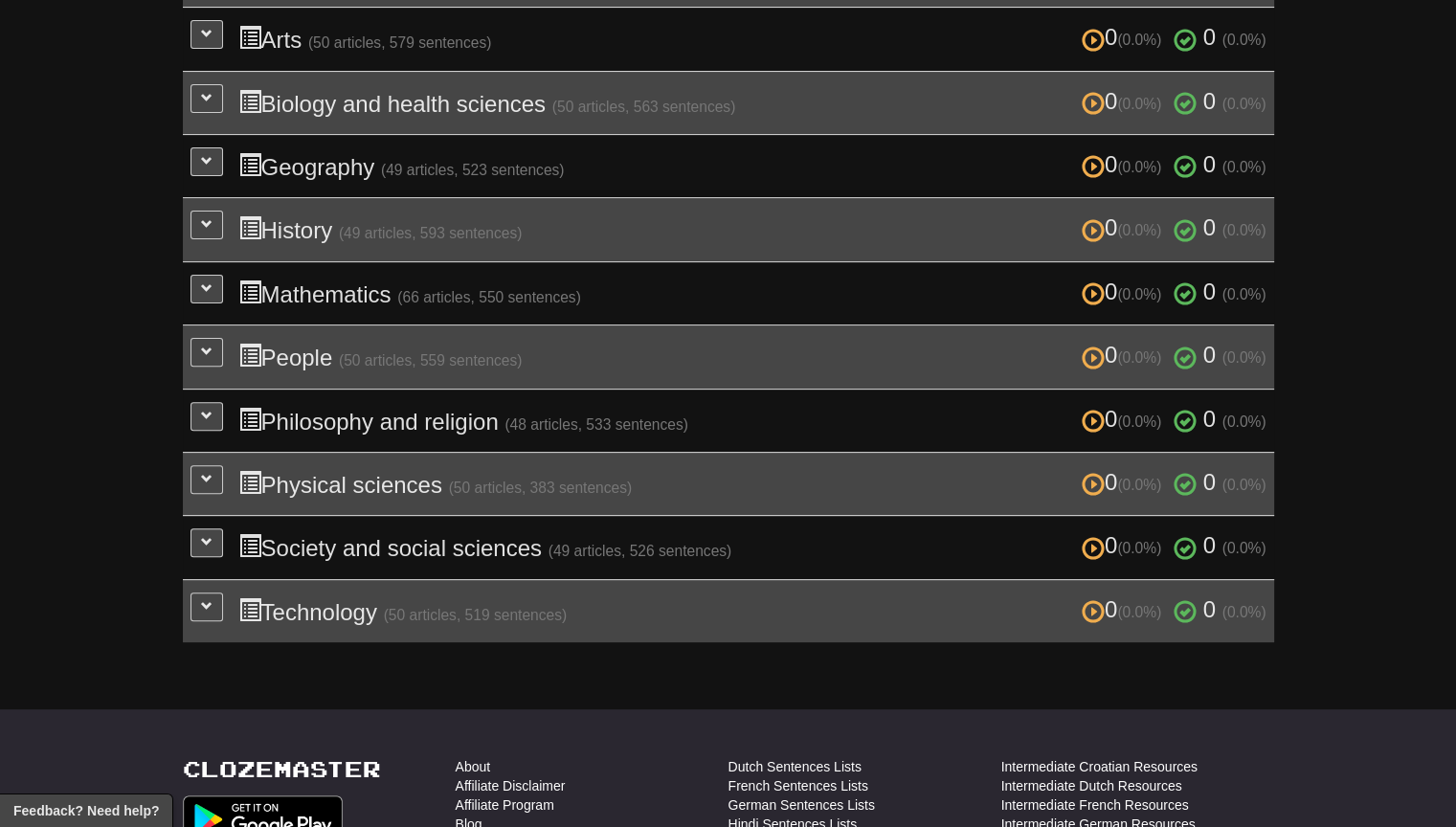 scroll, scrollTop: 536, scrollLeft: 0, axis: vertical 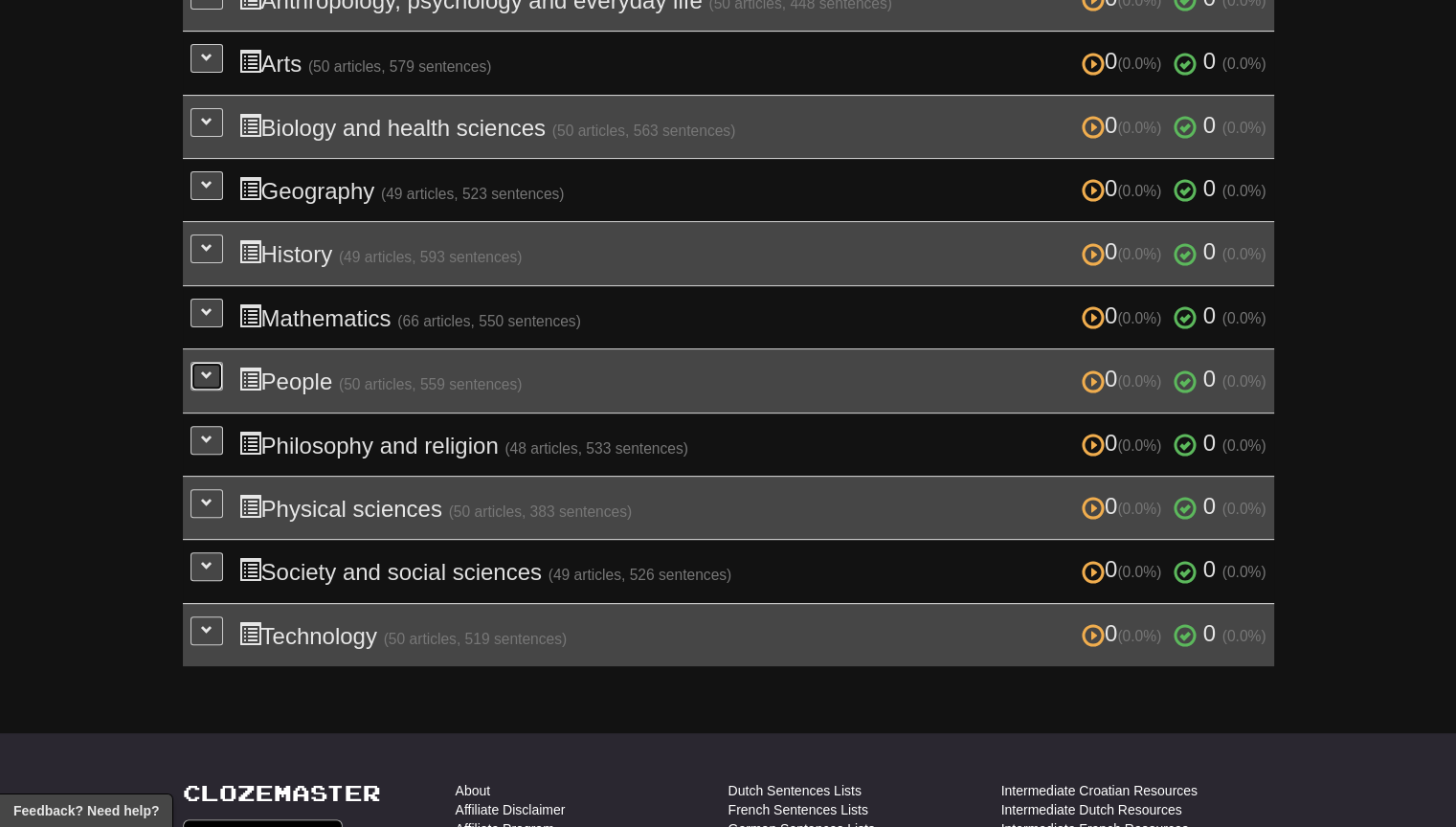 click at bounding box center [207, 376] 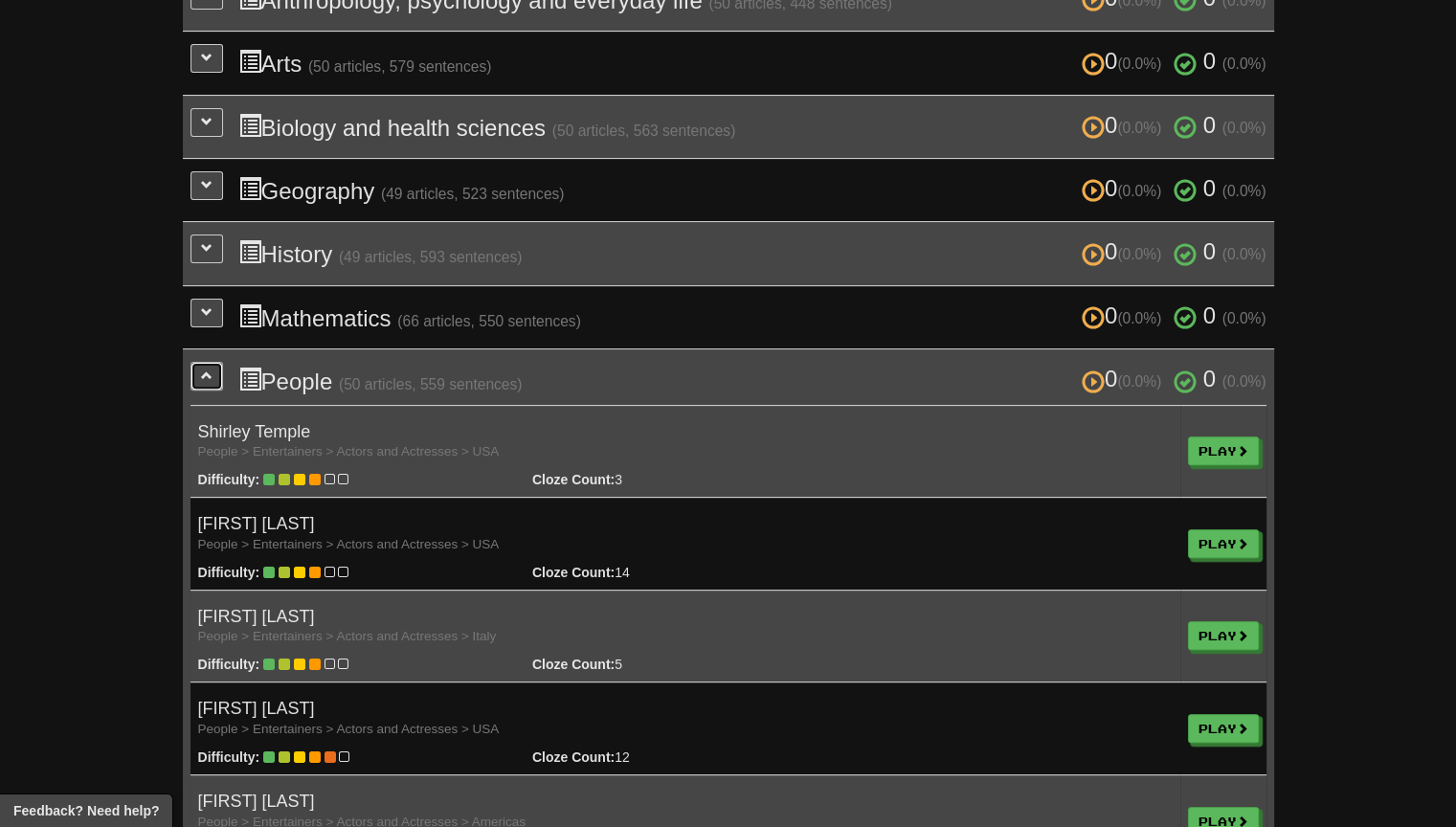 click at bounding box center (207, 376) 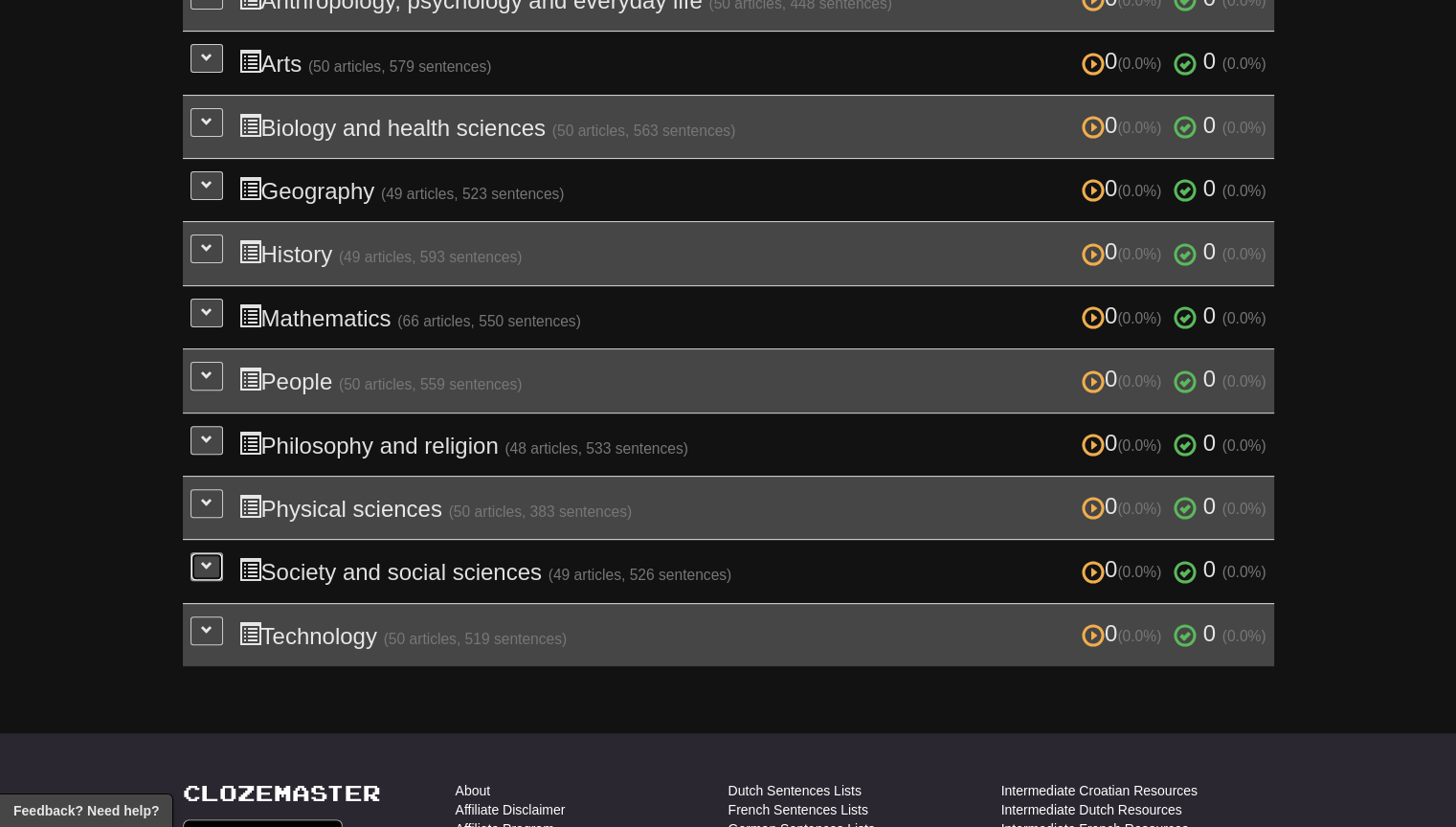 click at bounding box center [207, 567] 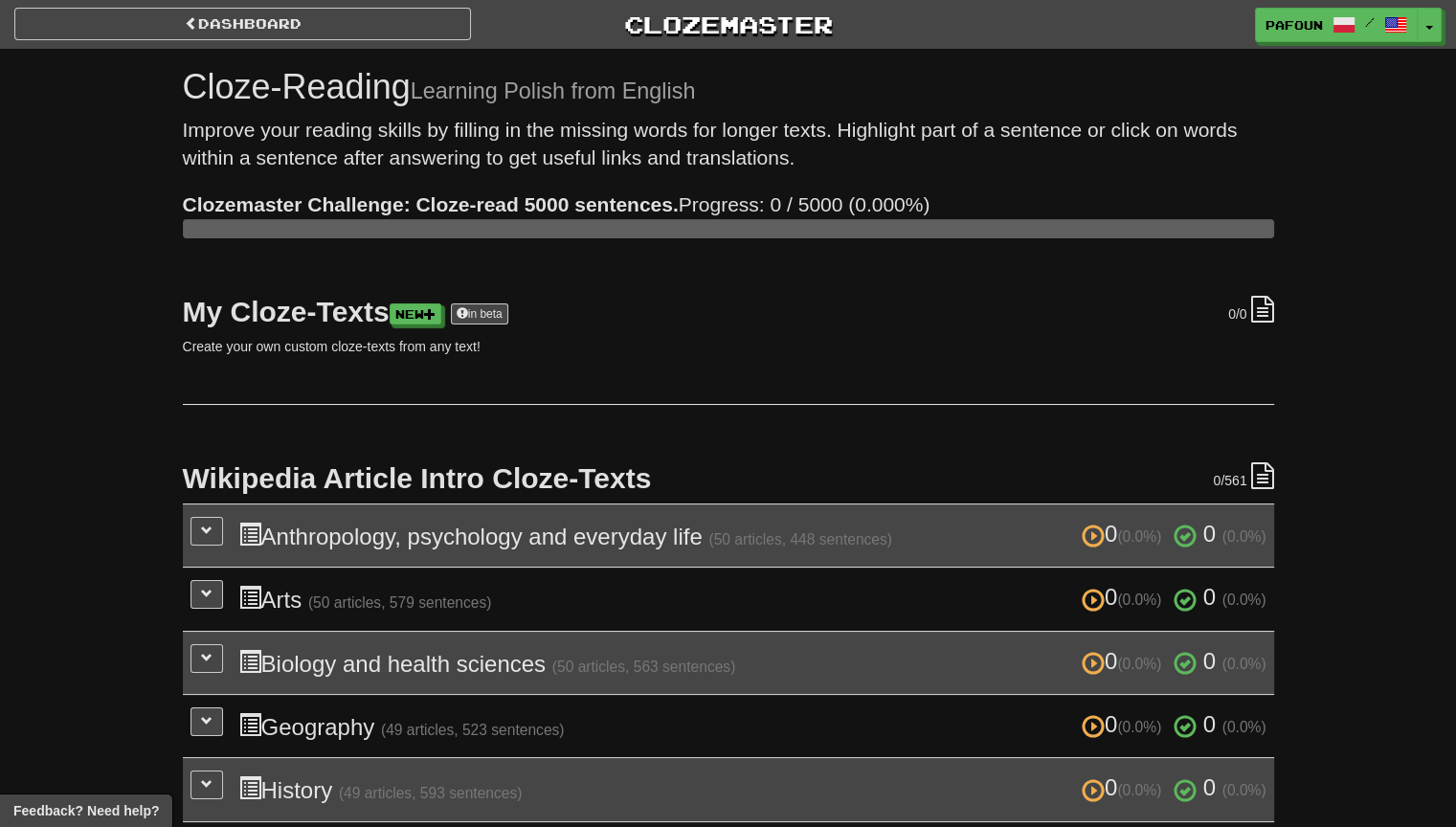 scroll, scrollTop: 0, scrollLeft: 0, axis: both 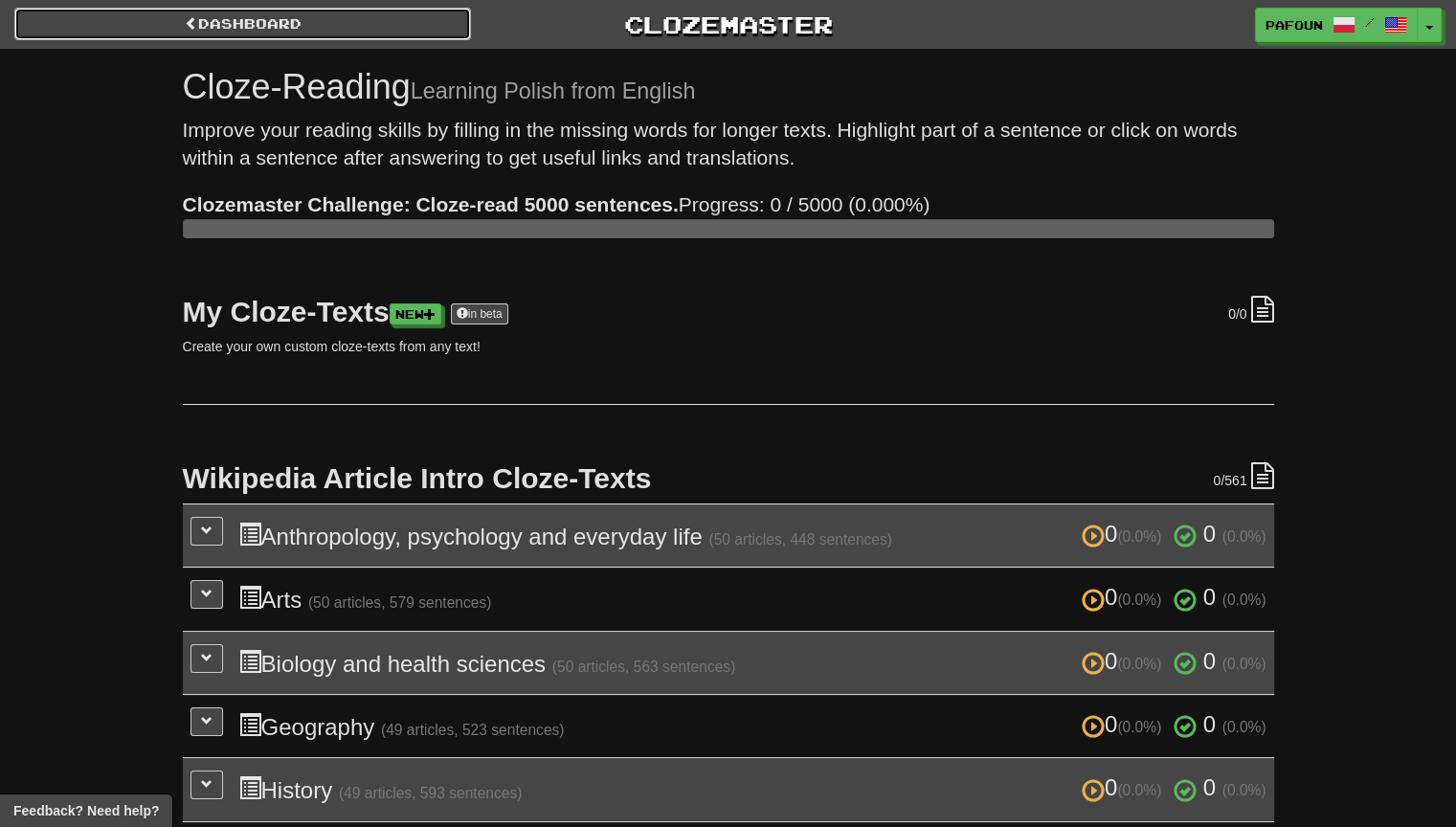 click on "Dashboard" at bounding box center (242, 24) 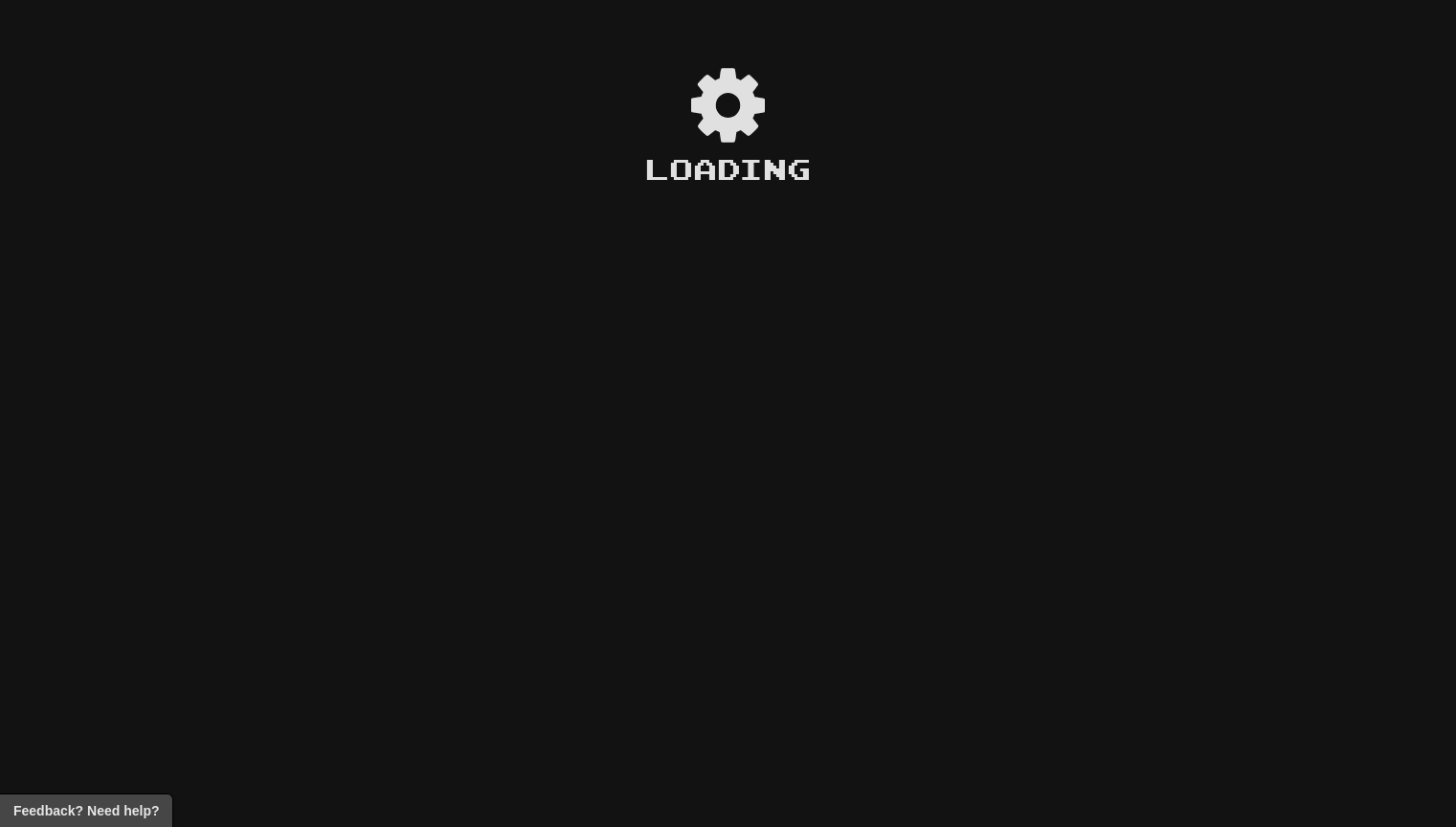 scroll, scrollTop: 0, scrollLeft: 0, axis: both 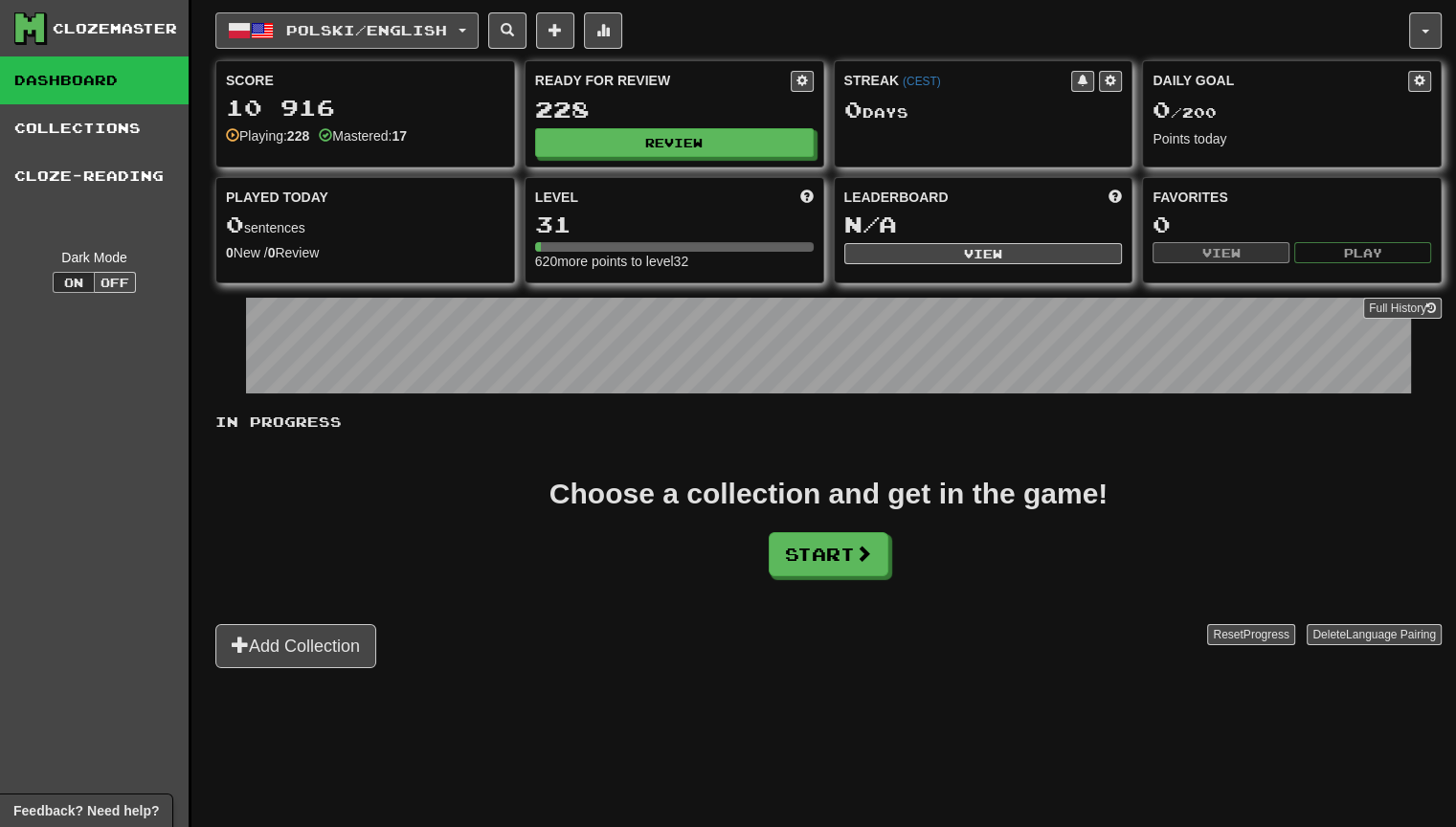 click on "Polski  /  English" at bounding box center (367, 30) 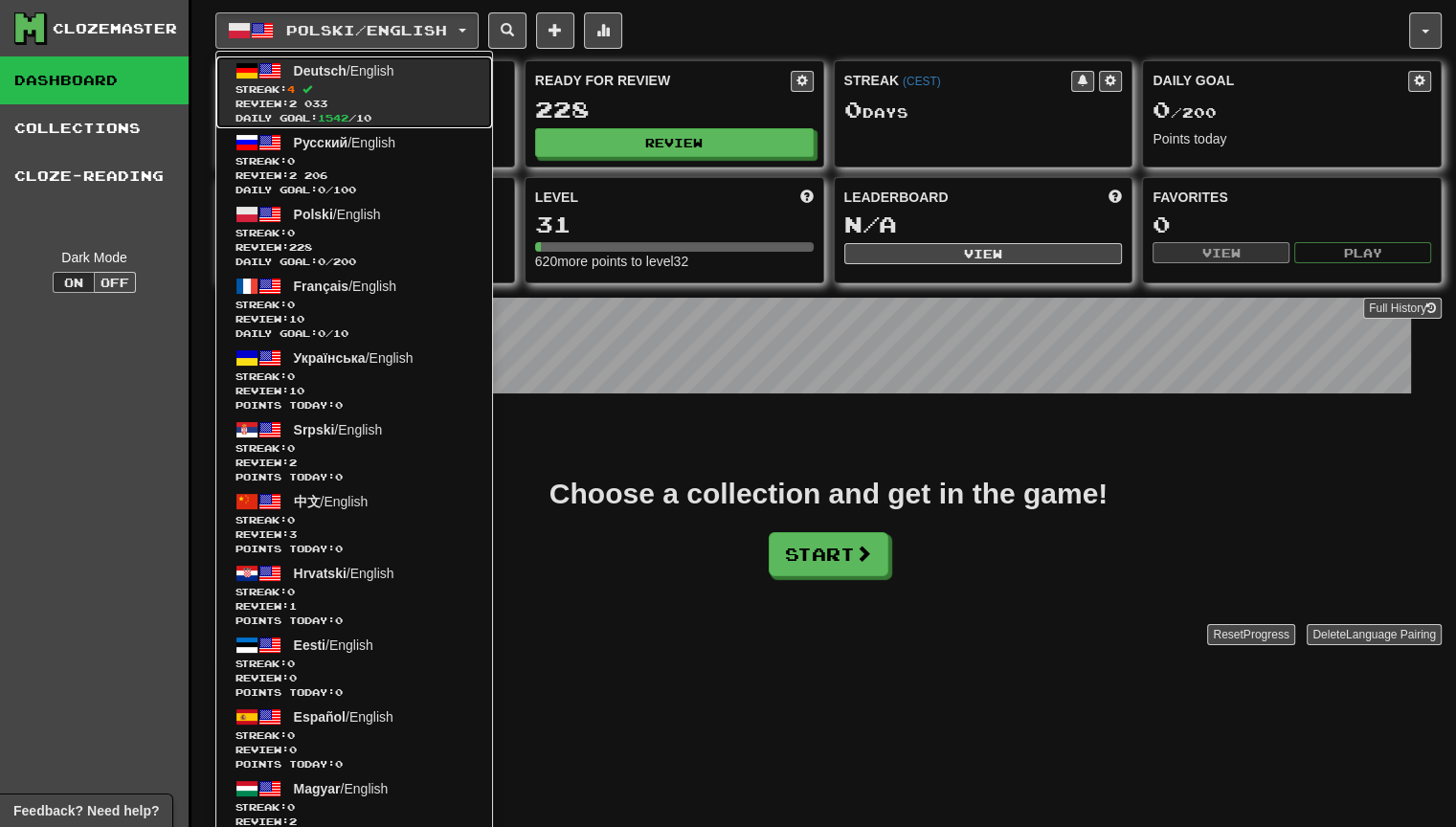 click on "Daily Goal:  1542  /  10" at bounding box center (354, 118) 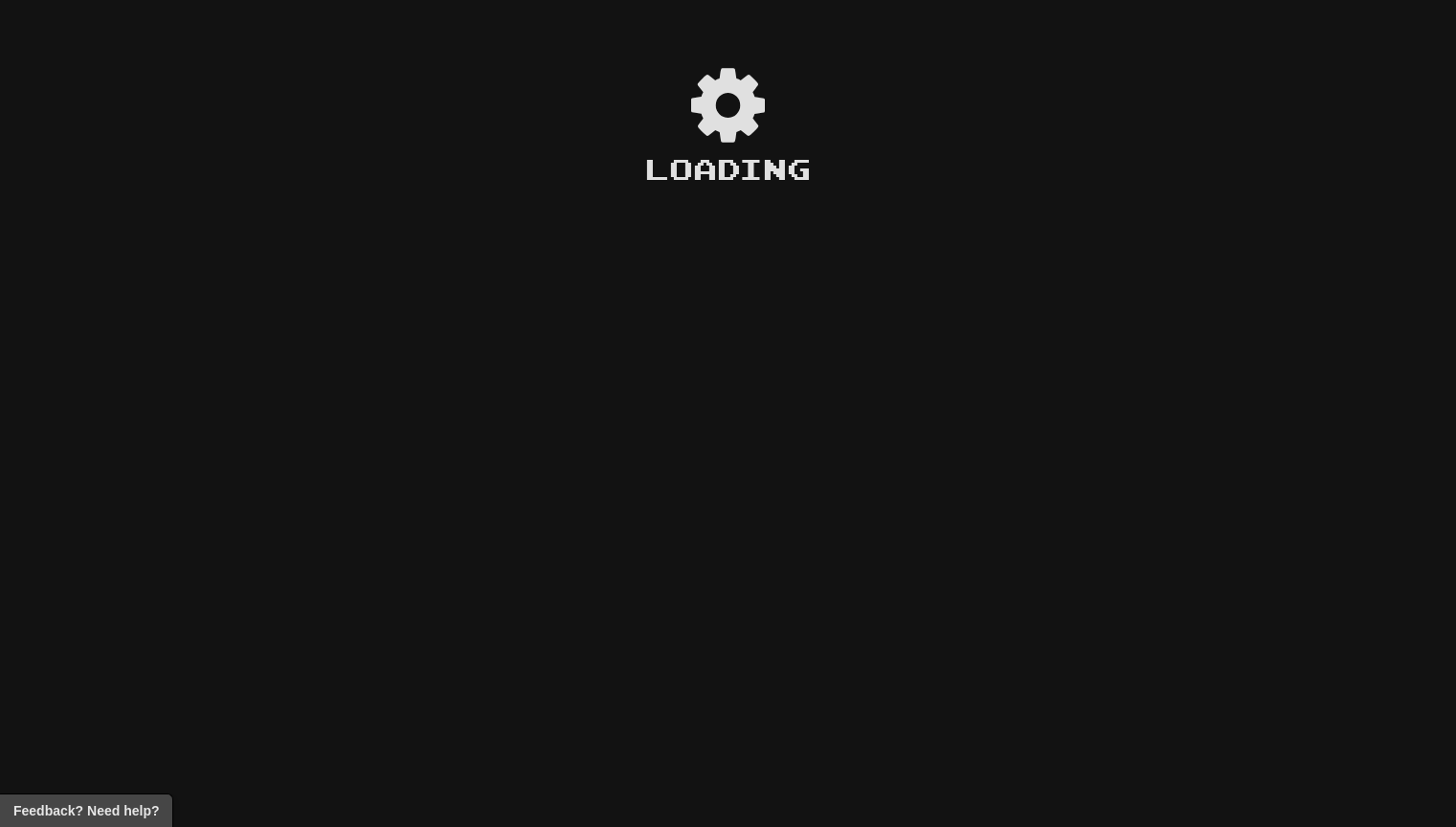 scroll, scrollTop: 0, scrollLeft: 0, axis: both 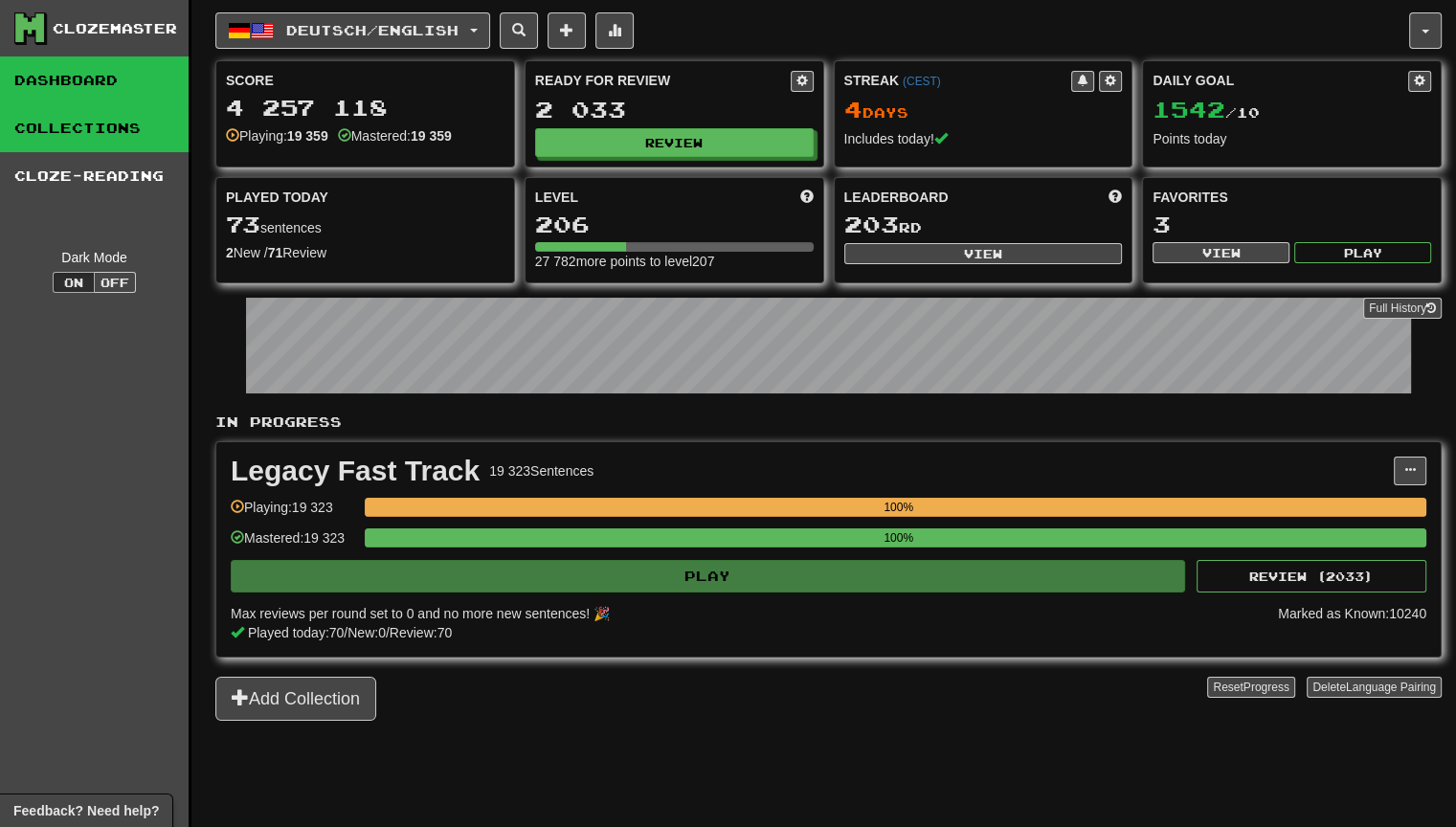 click on "Collections" at bounding box center [94, 128] 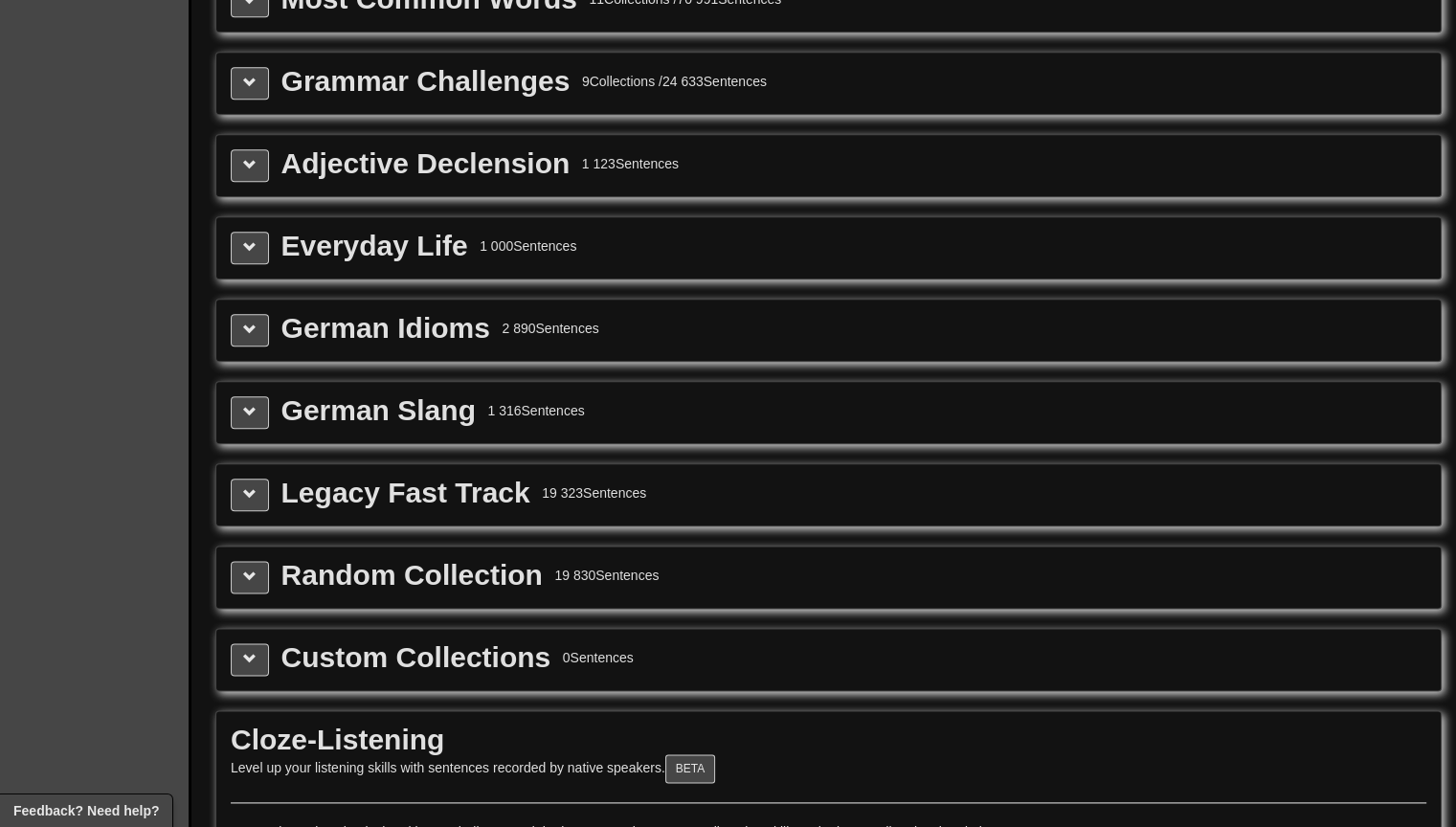 scroll, scrollTop: 2186, scrollLeft: 0, axis: vertical 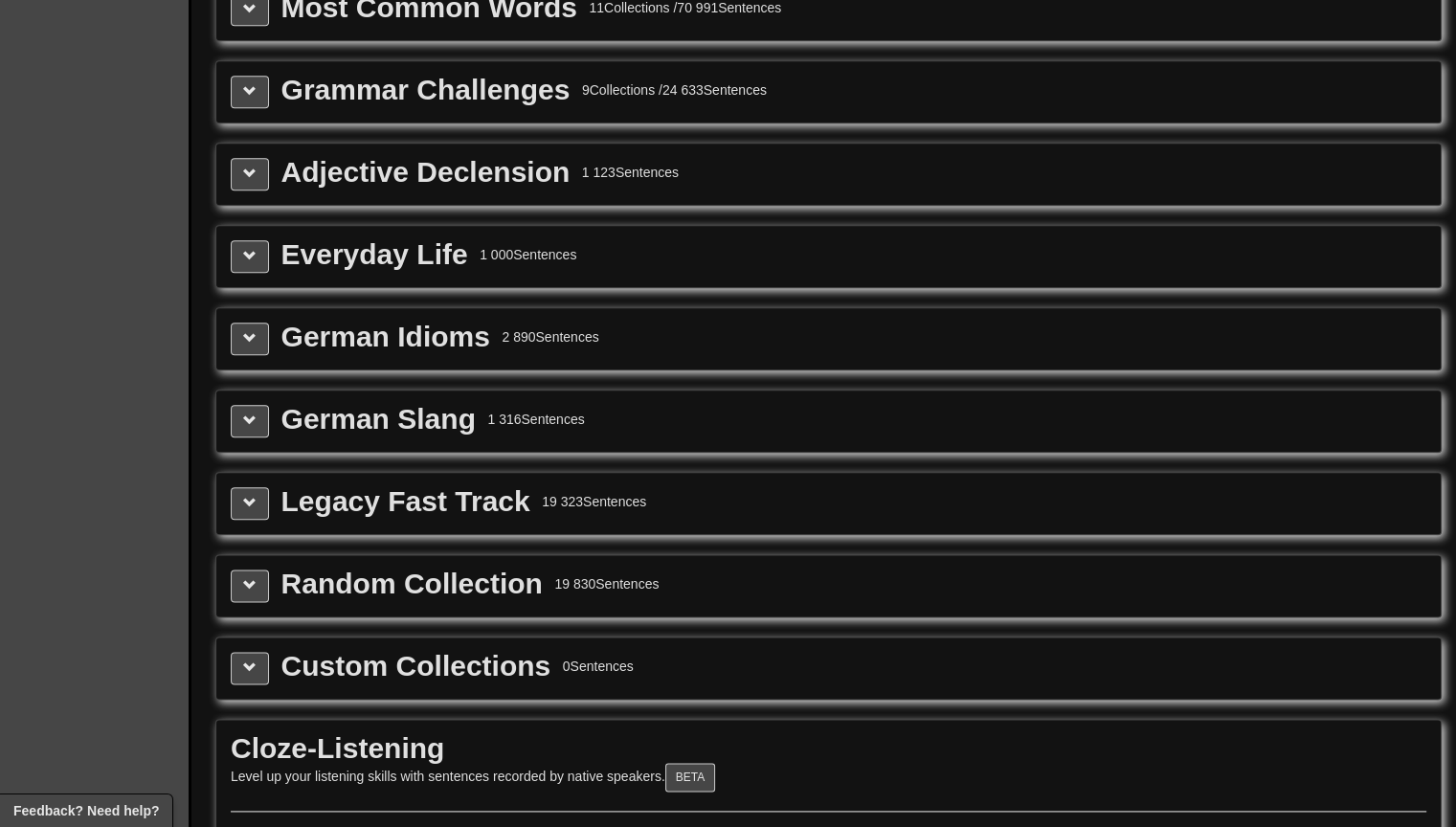 click on "Everyday Life" at bounding box center [374, 255] 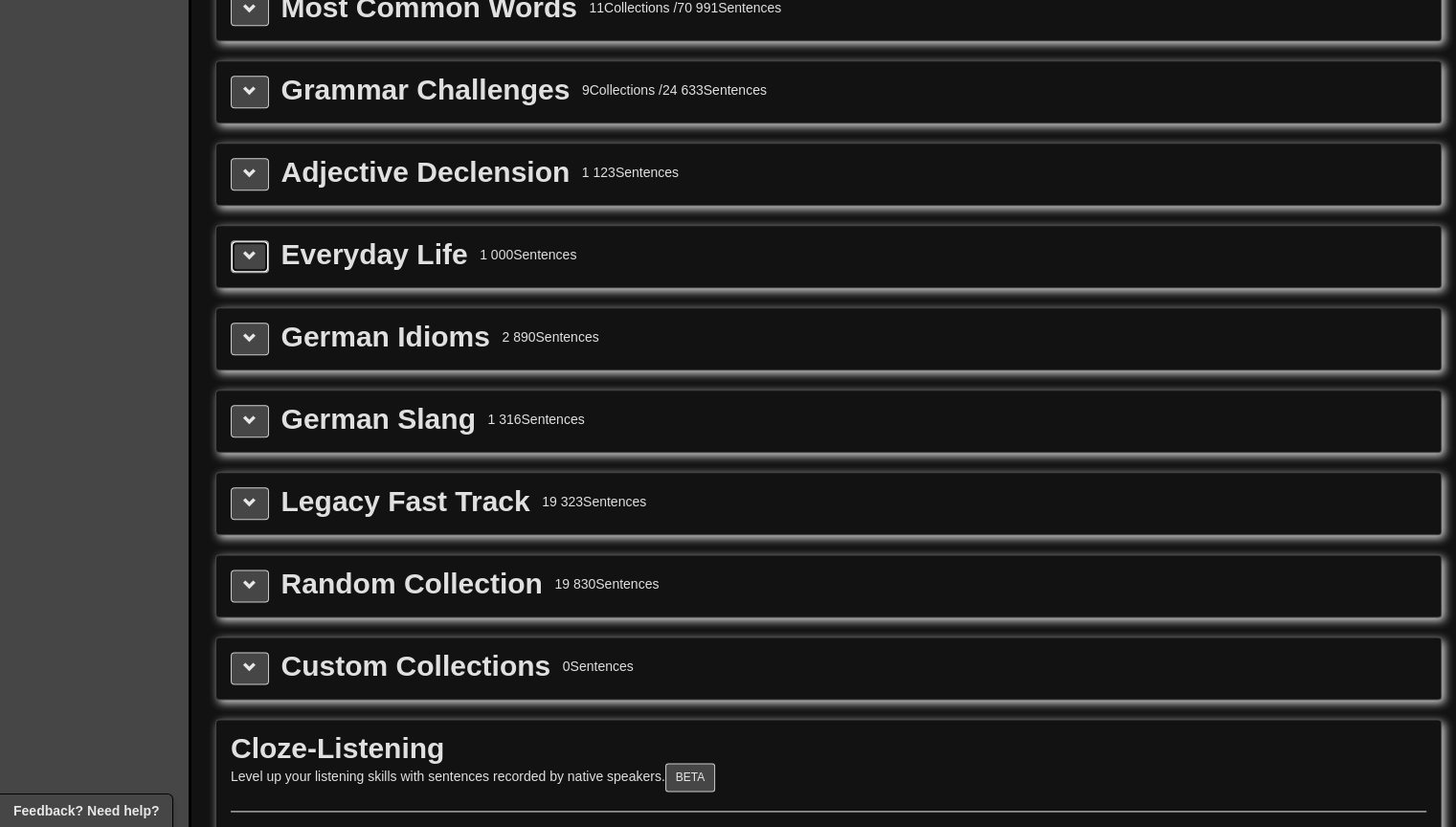 click at bounding box center (250, 257) 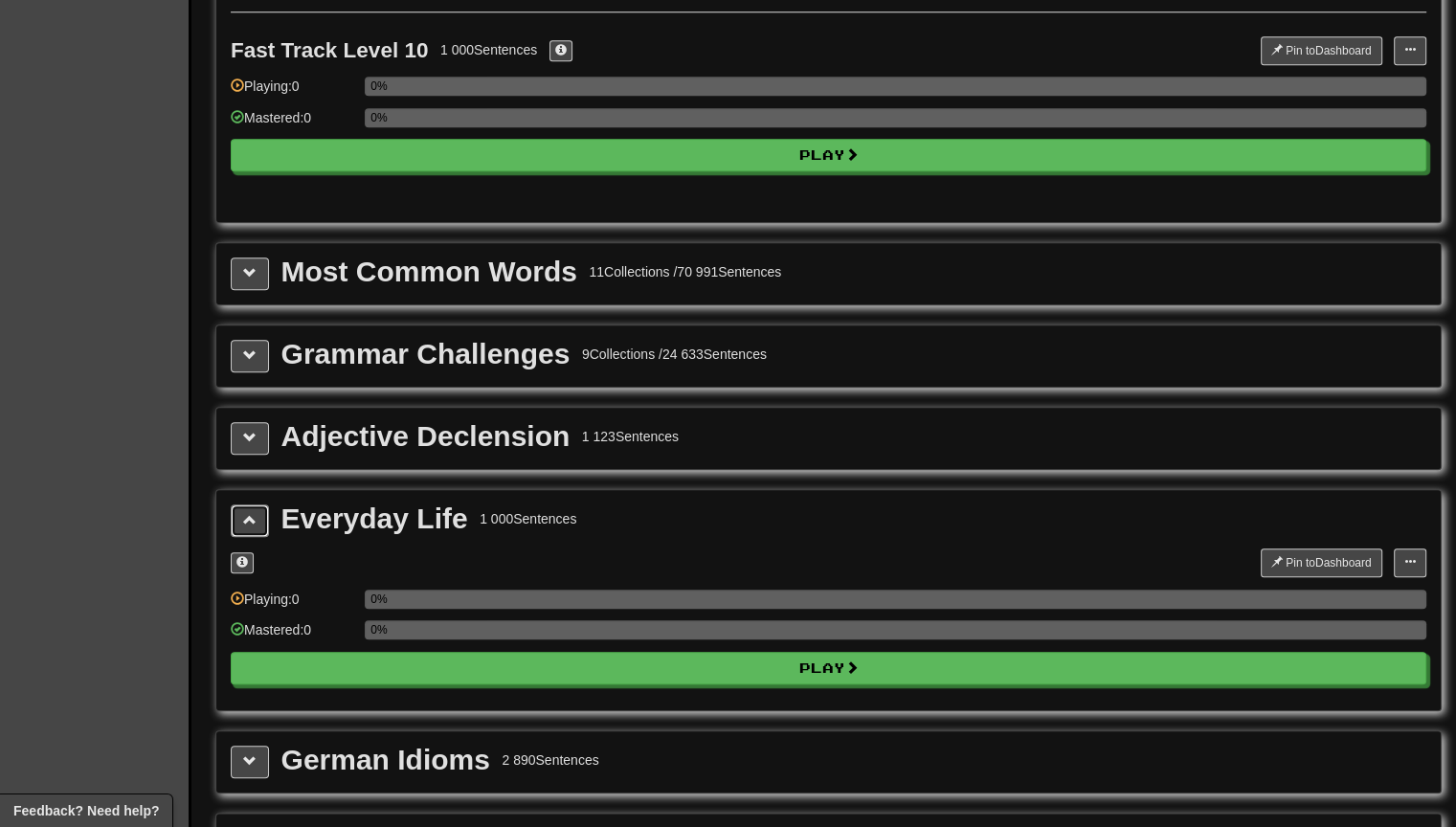 scroll, scrollTop: 1884, scrollLeft: 0, axis: vertical 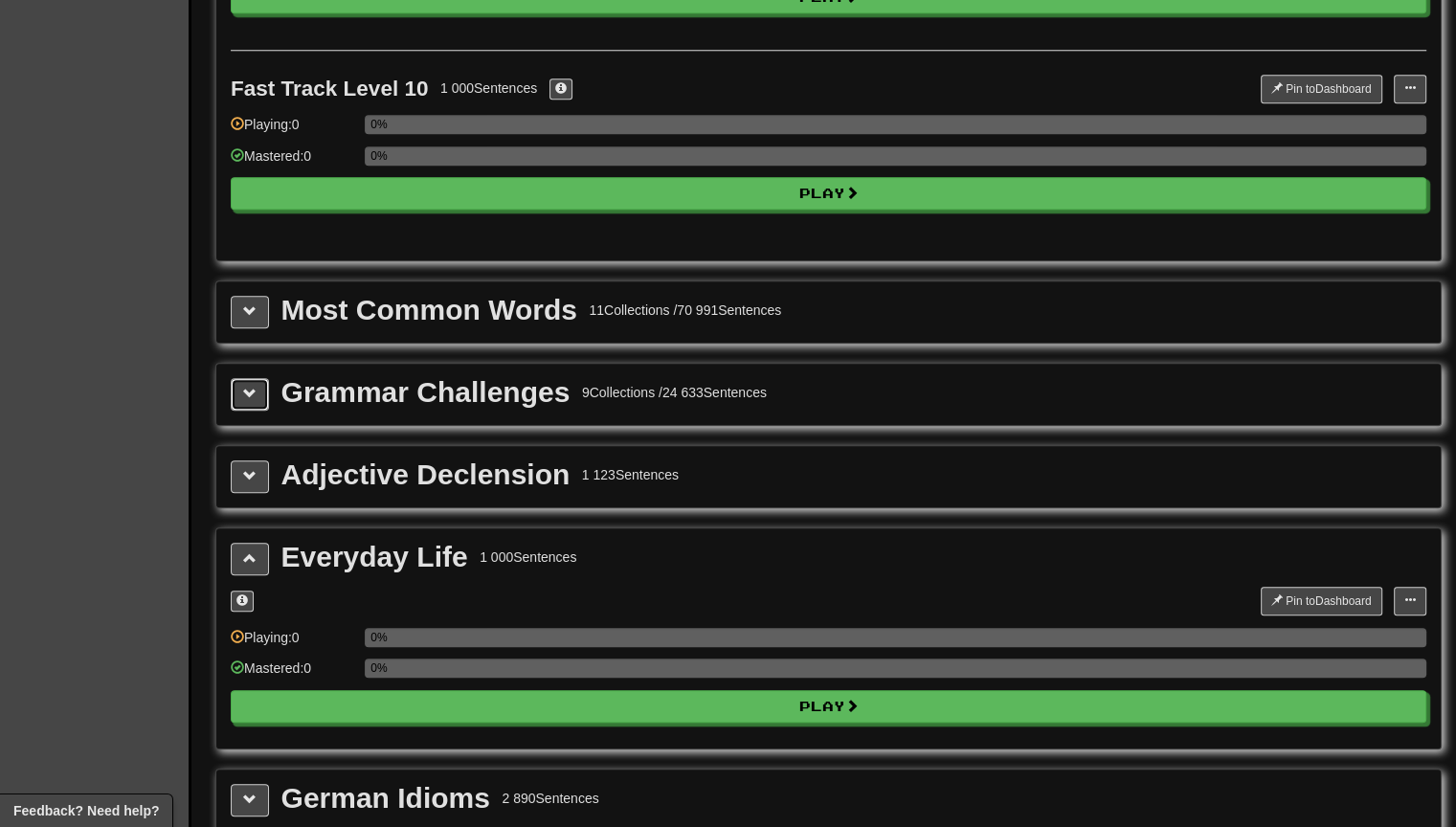 click at bounding box center [250, 393] 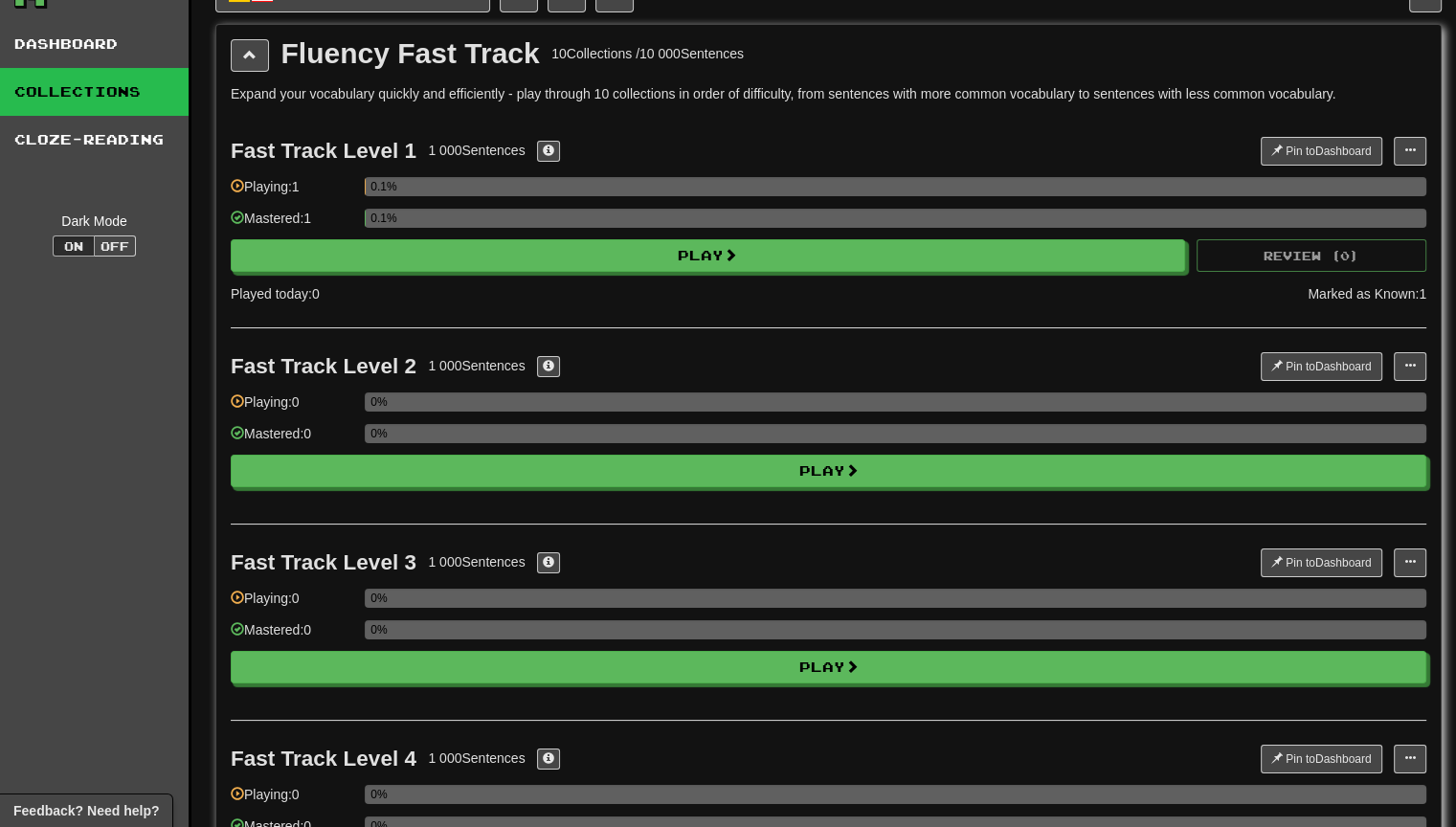 scroll, scrollTop: 0, scrollLeft: 0, axis: both 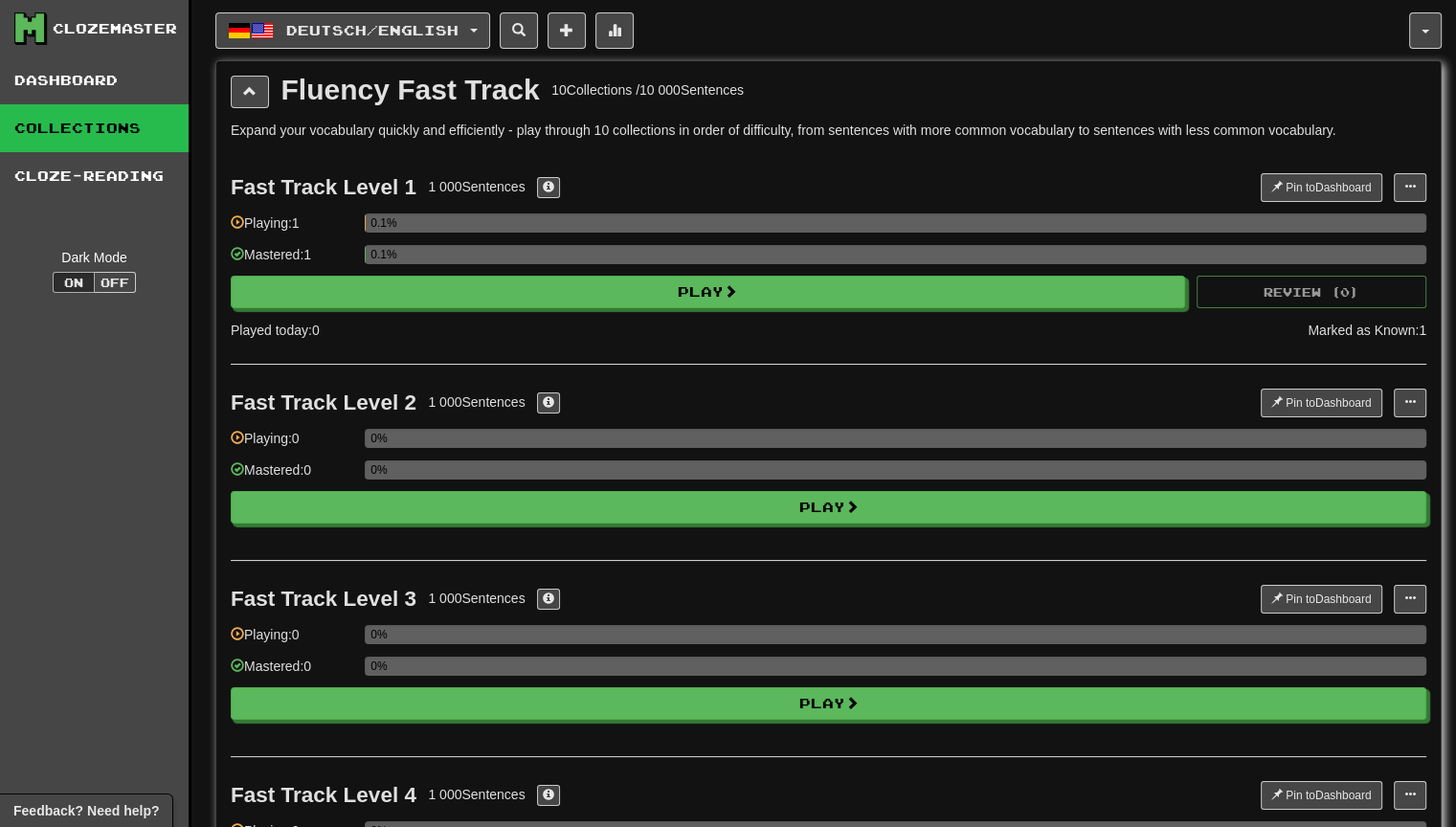 type 